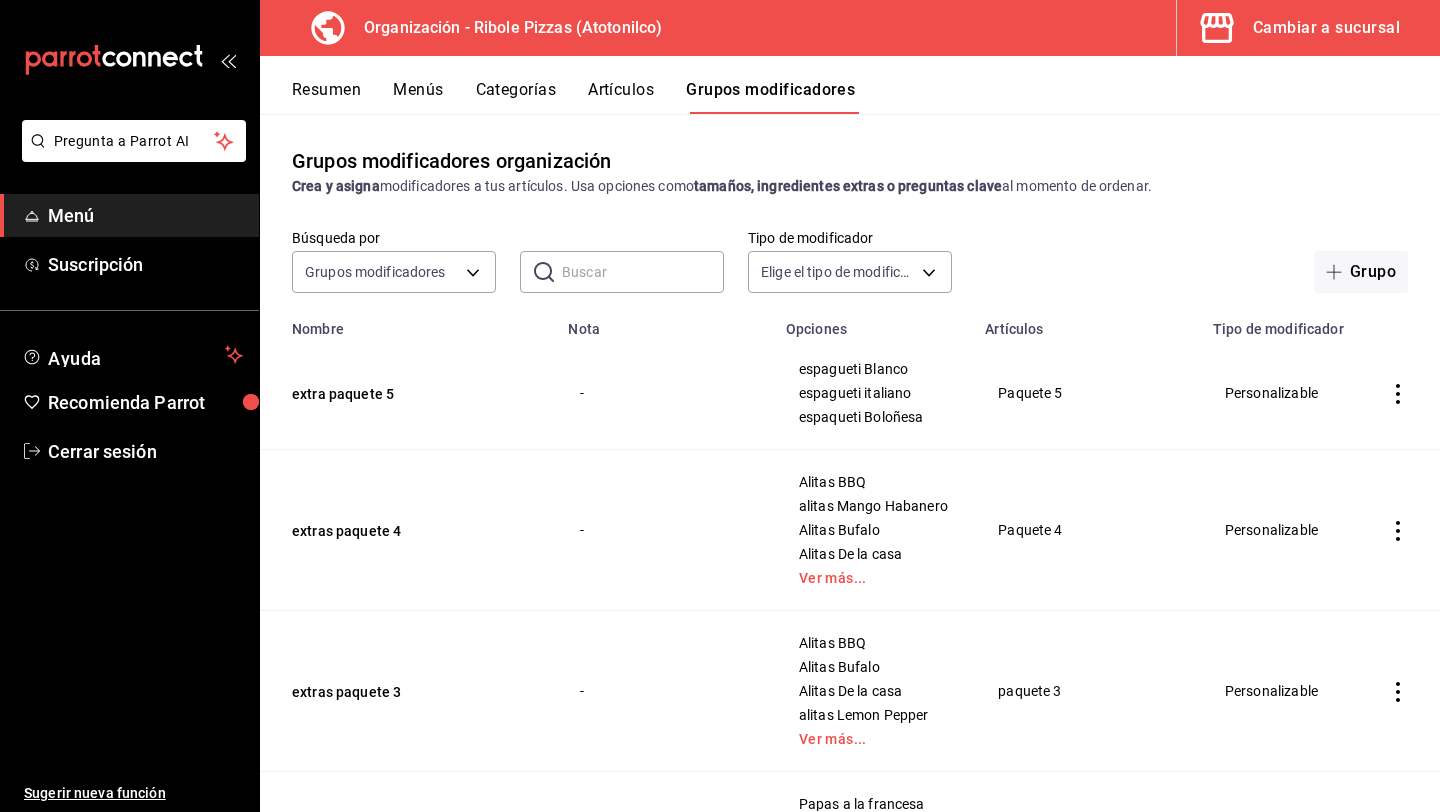 scroll, scrollTop: 0, scrollLeft: 0, axis: both 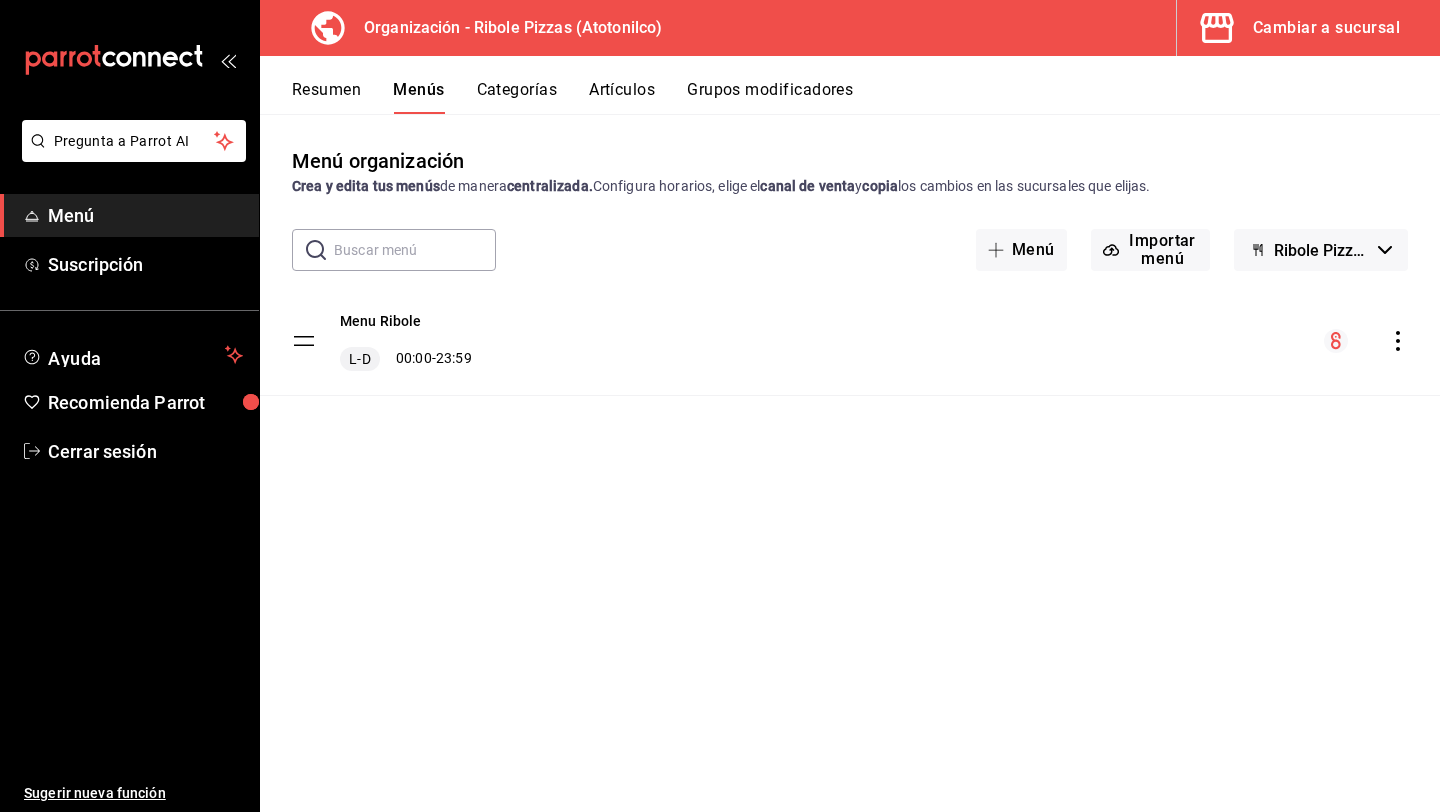 click on "Resumen" at bounding box center [326, 97] 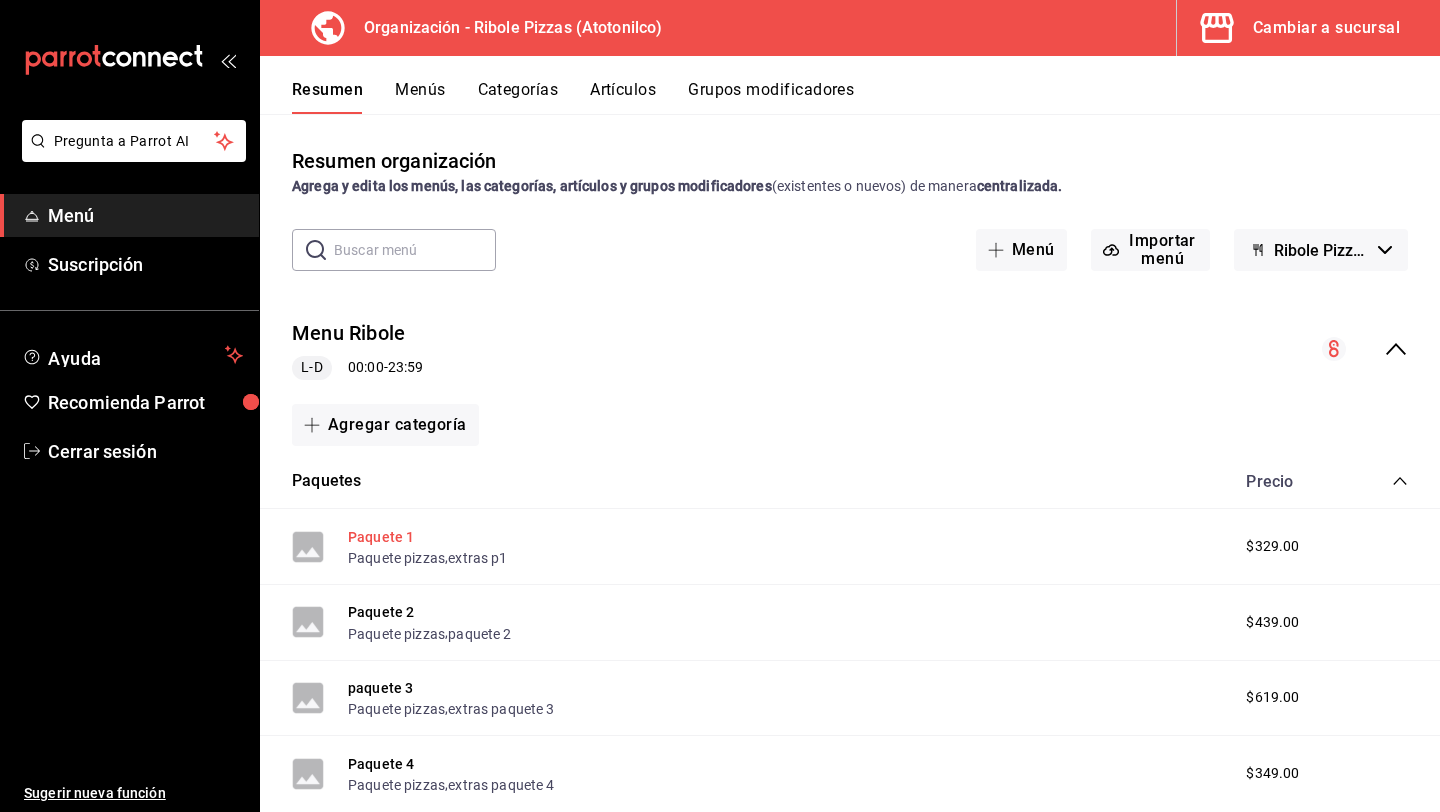 click on "Paquete 1" at bounding box center (381, 537) 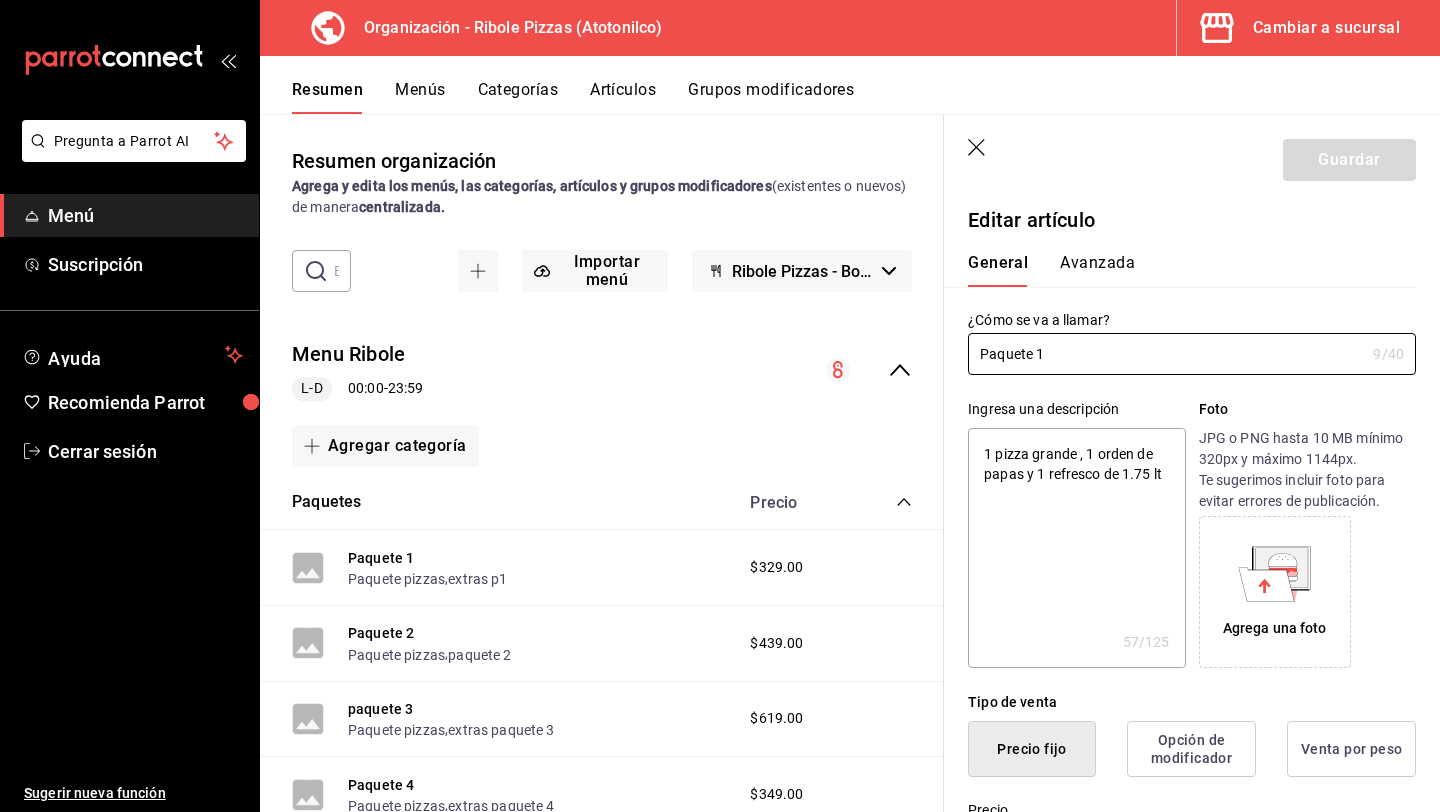 type on "x" 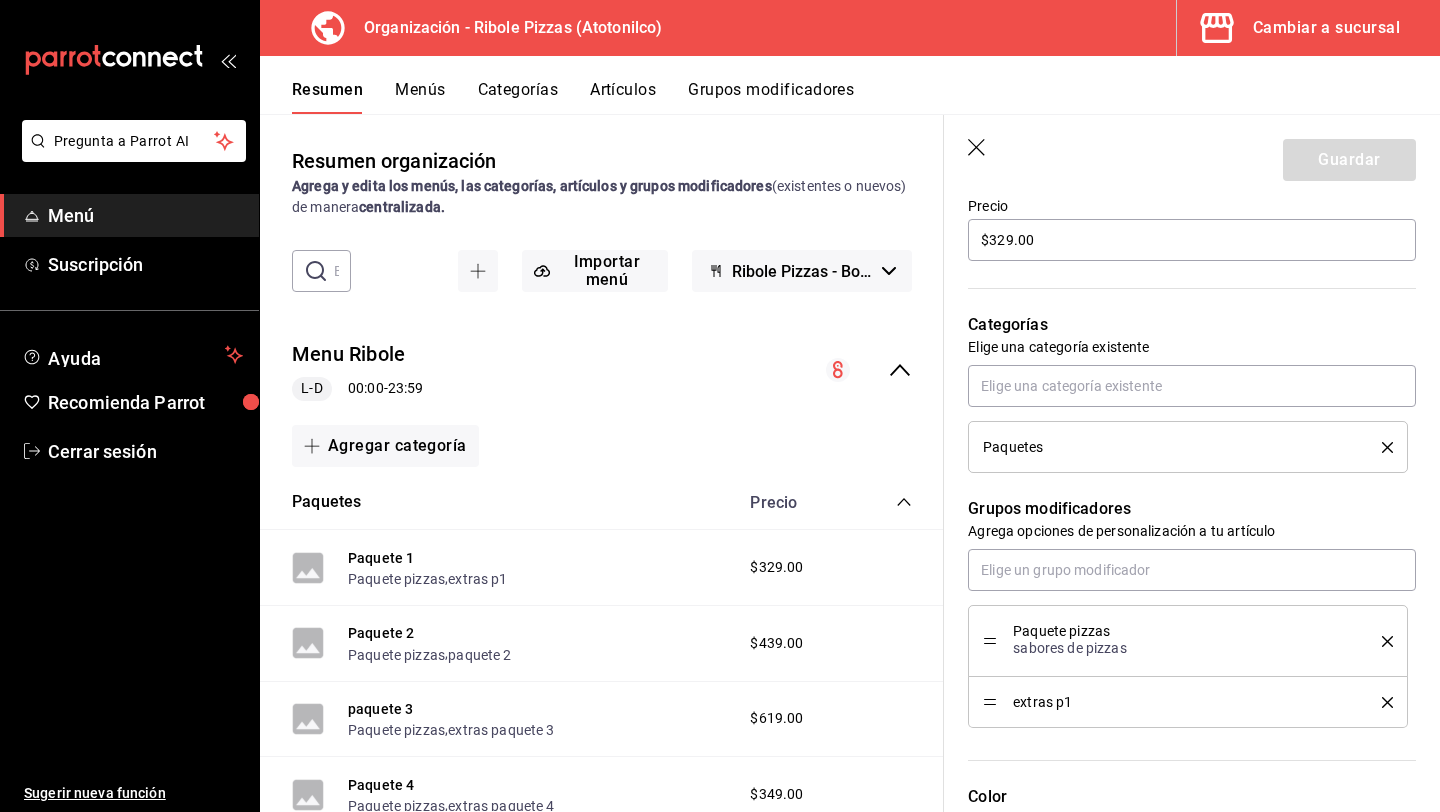 scroll, scrollTop: 605, scrollLeft: 0, axis: vertical 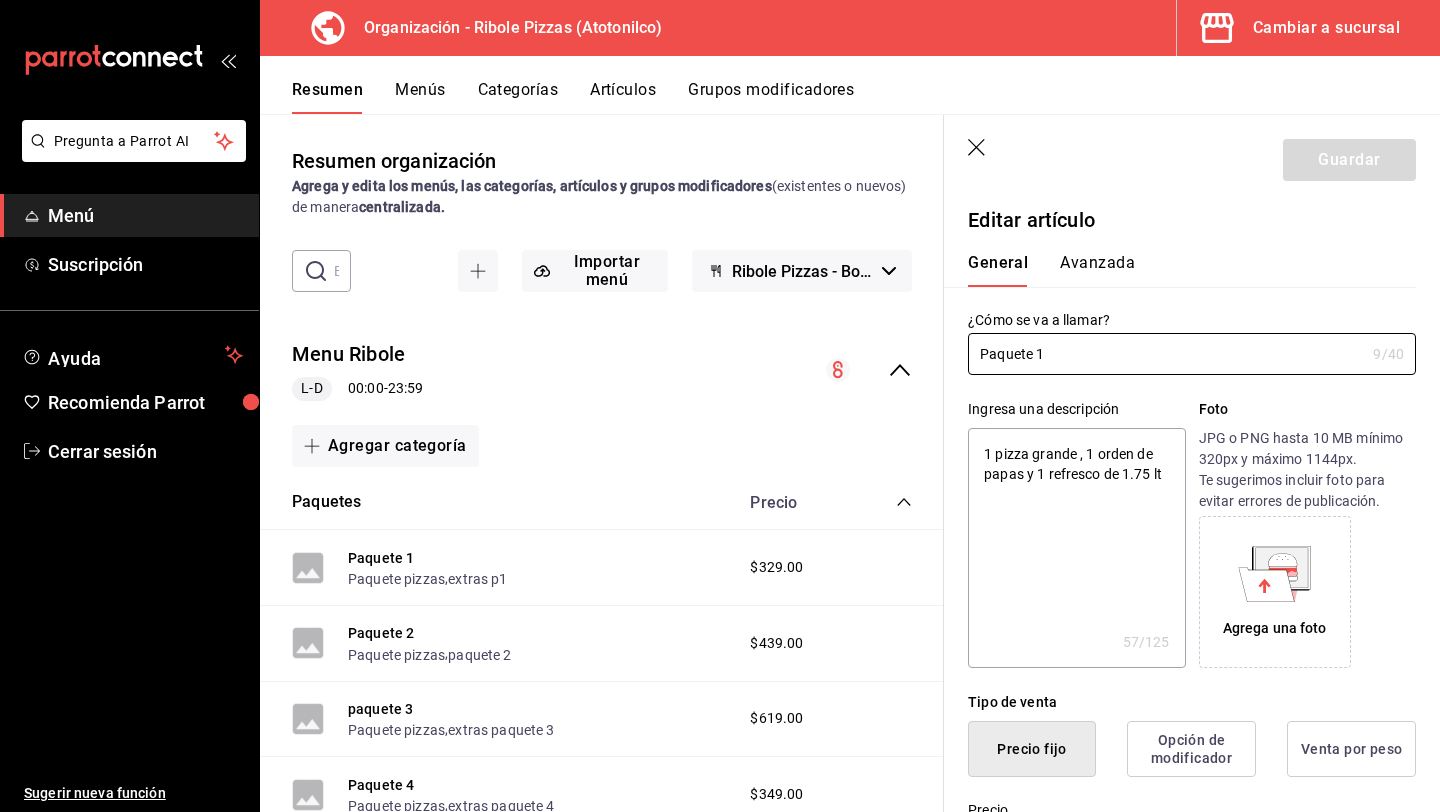 click on "Resumen Menús Categorías Artículos Grupos modificadores" at bounding box center [866, 97] 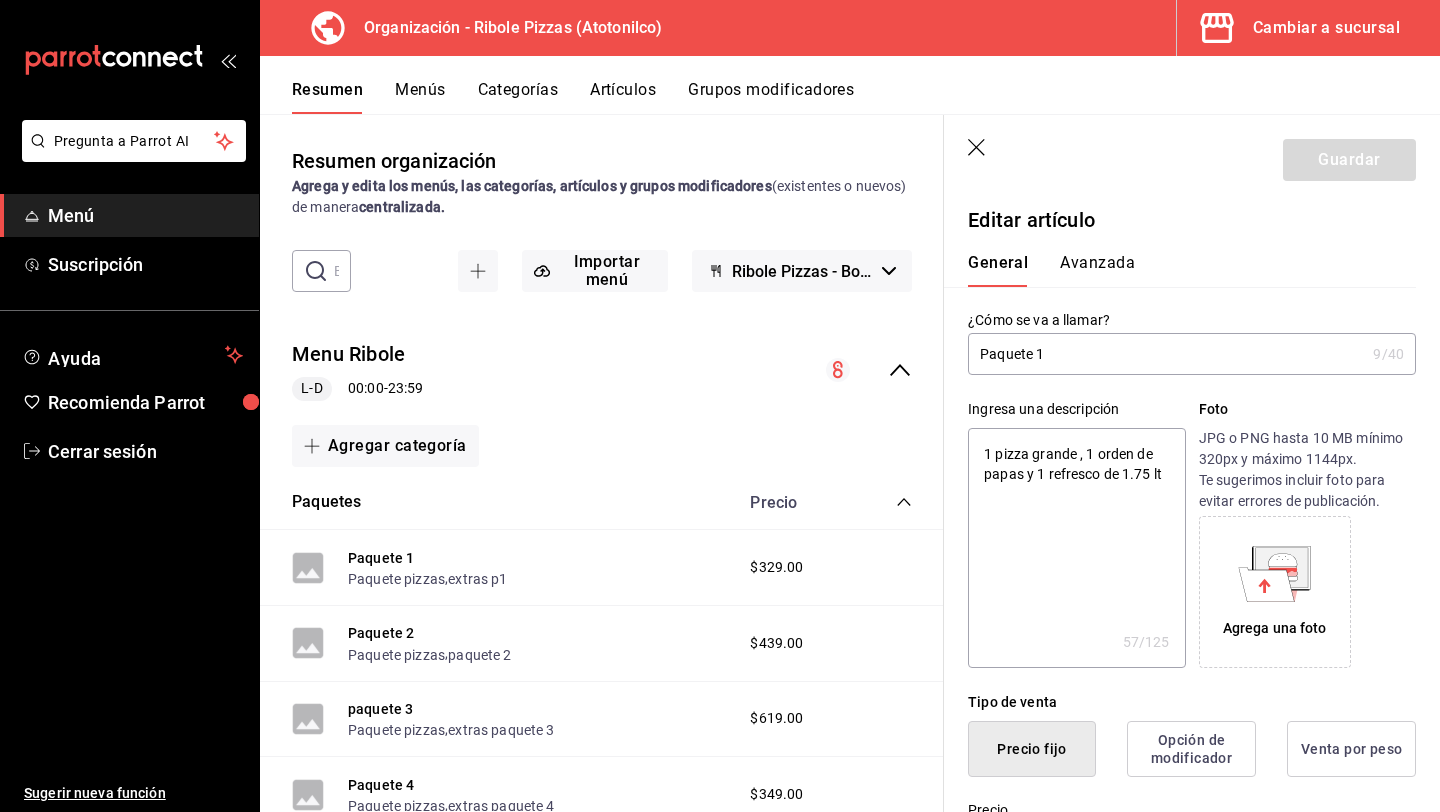 click on "Grupos modificadores" at bounding box center [771, 97] 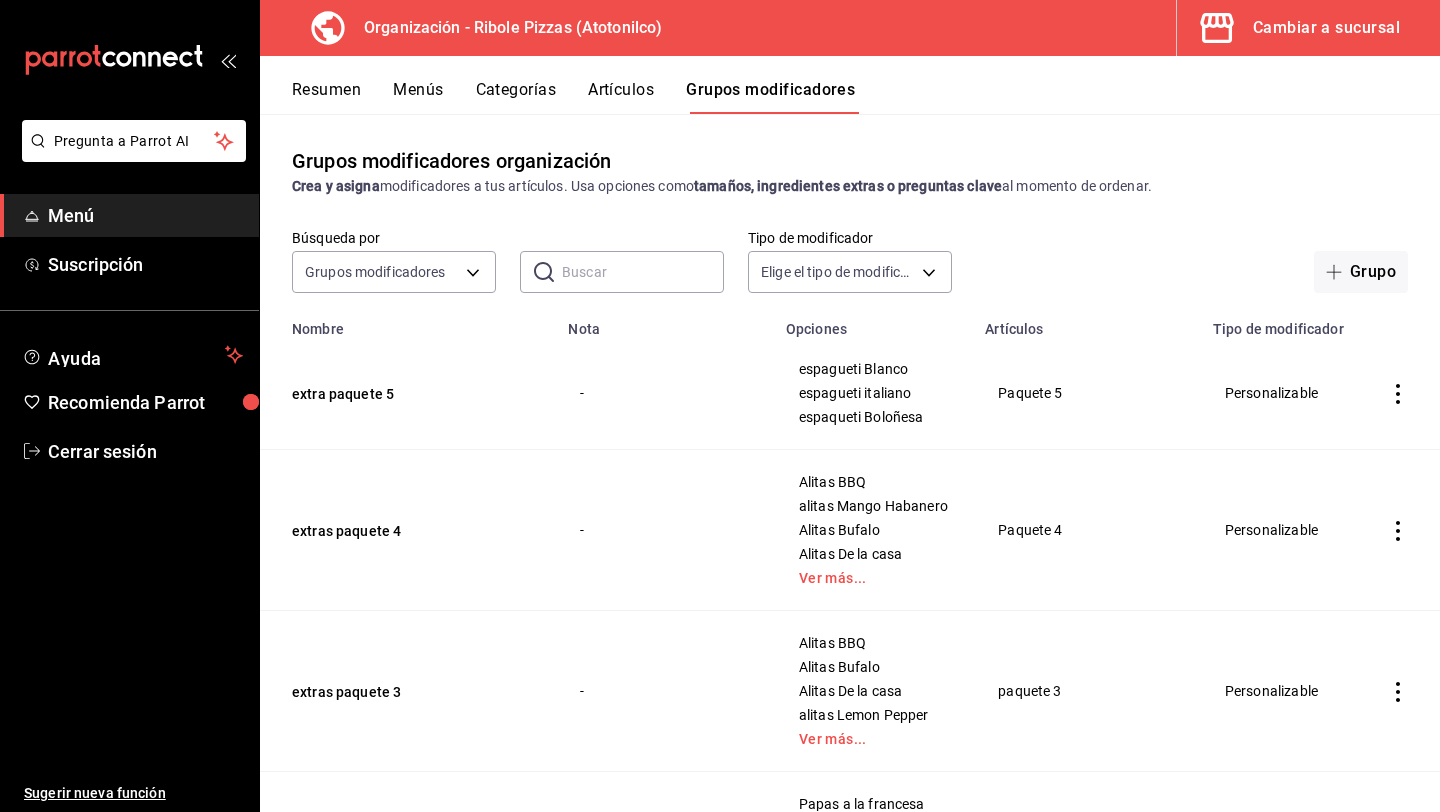 click on "Menús" at bounding box center [418, 97] 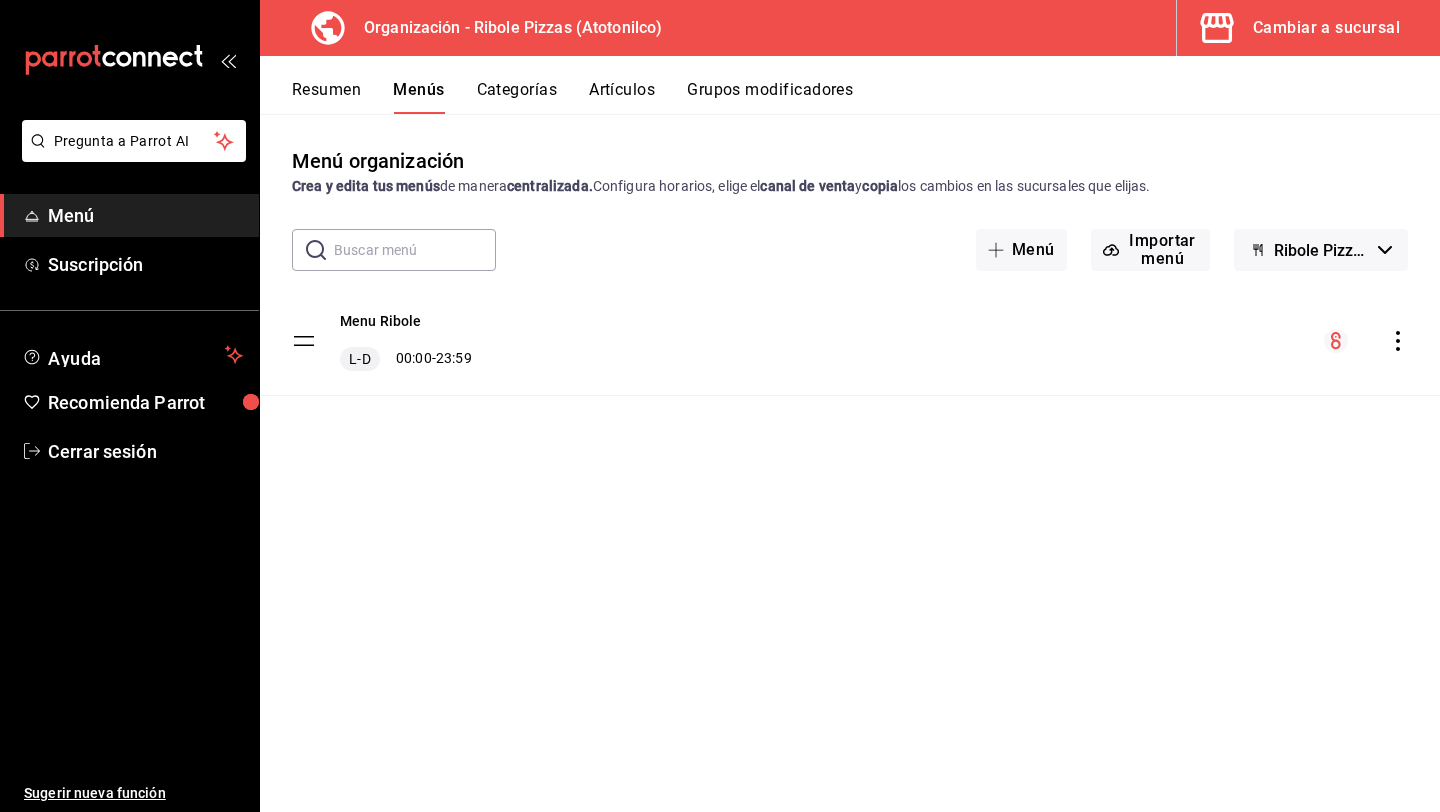 click 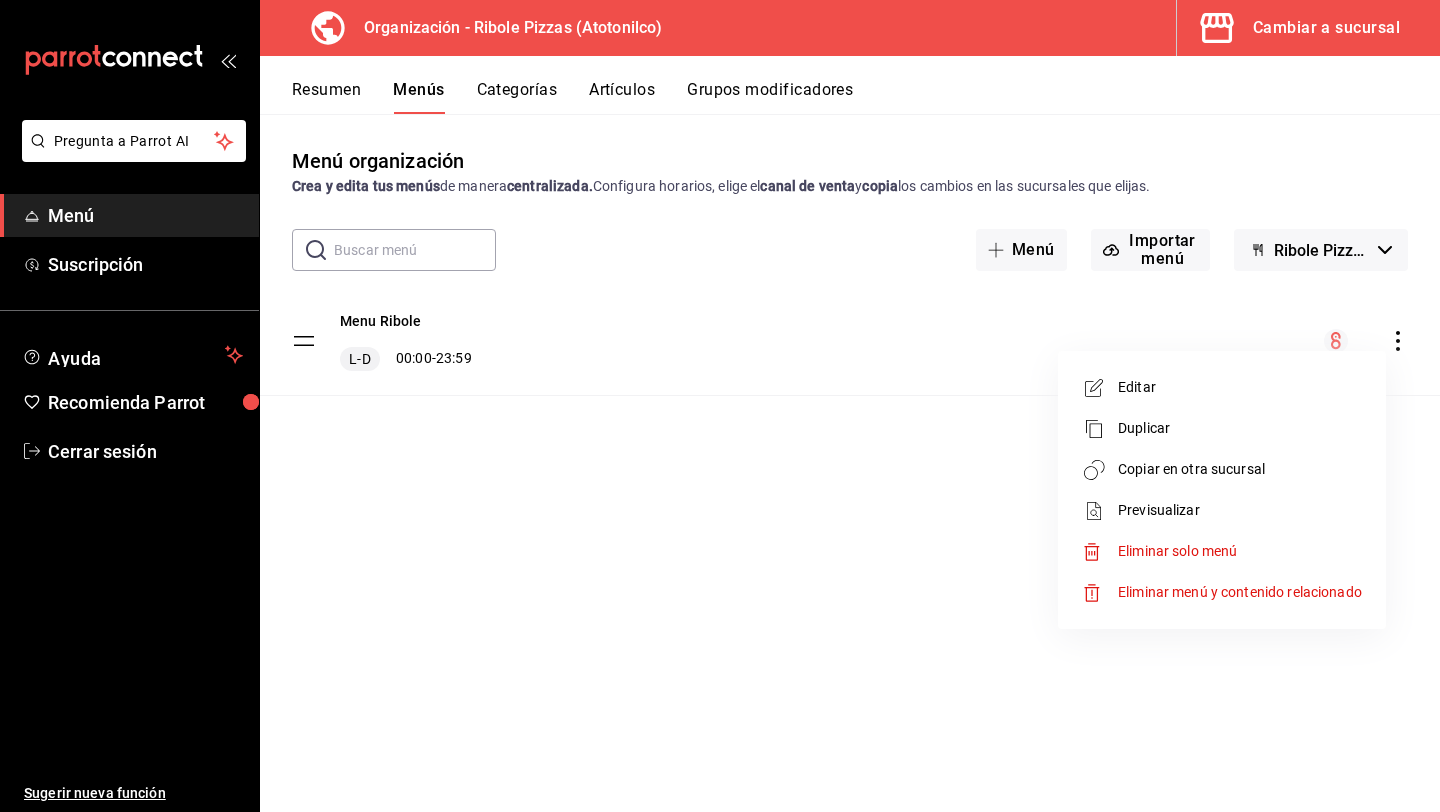 click on "Previsualizar" at bounding box center [1222, 510] 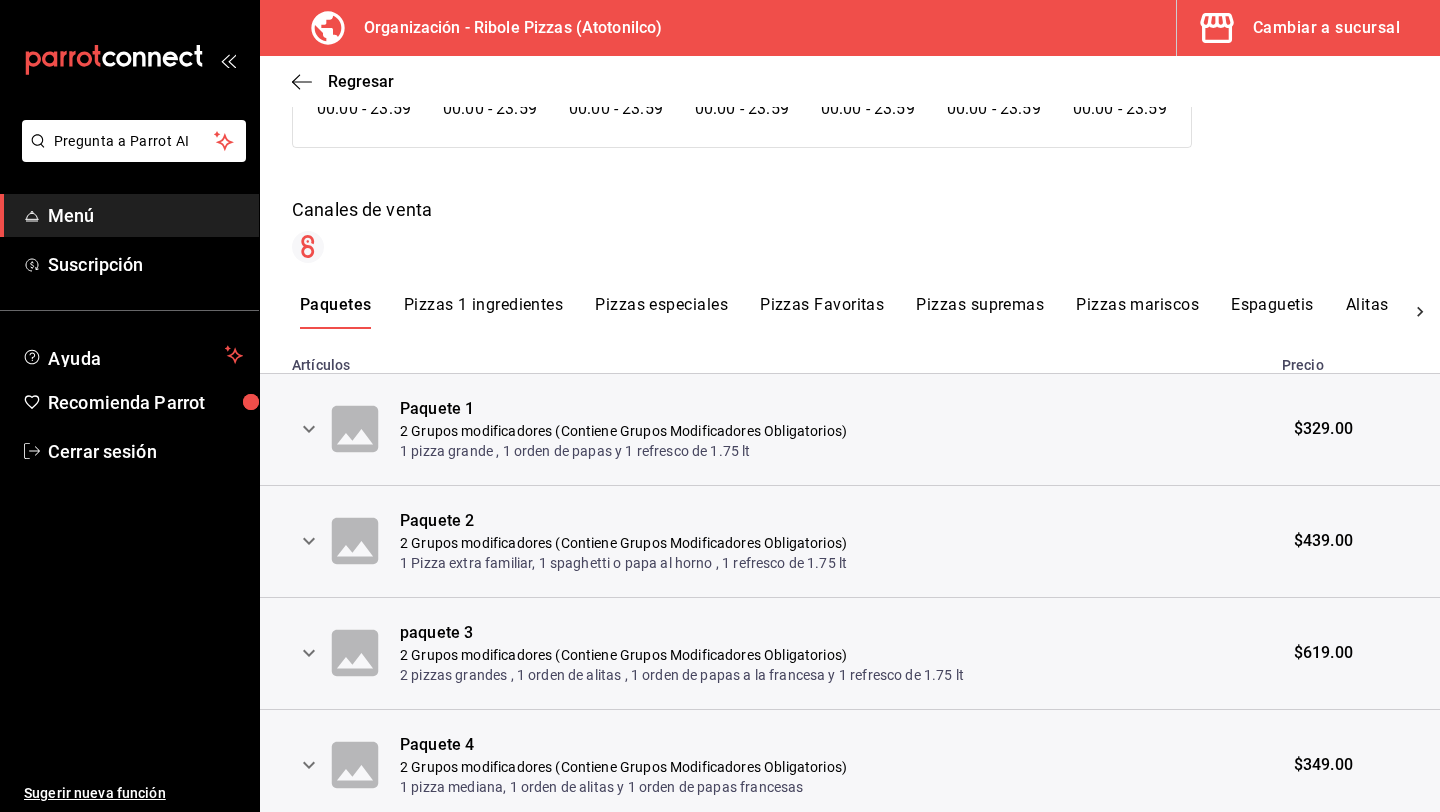 scroll, scrollTop: 241, scrollLeft: 0, axis: vertical 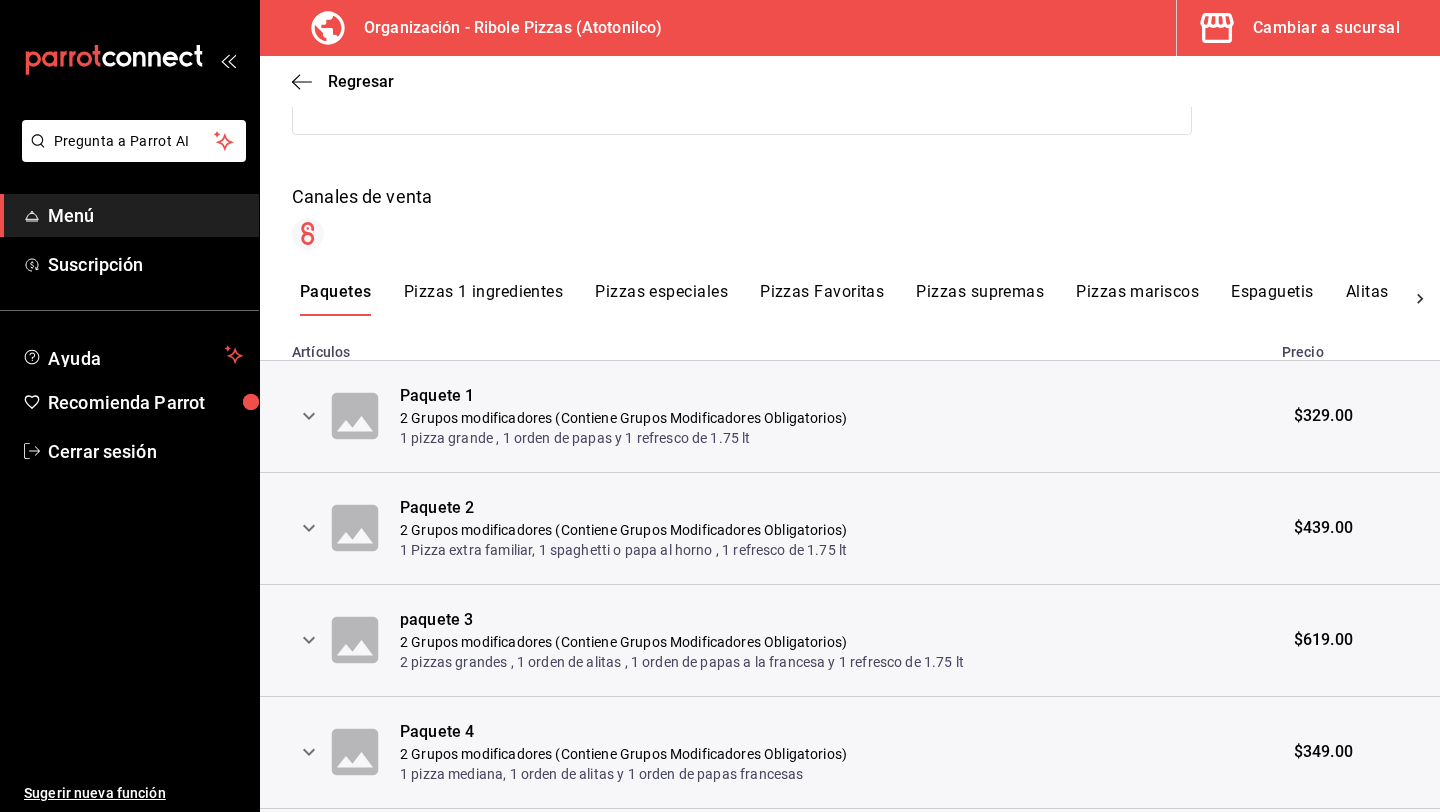 click 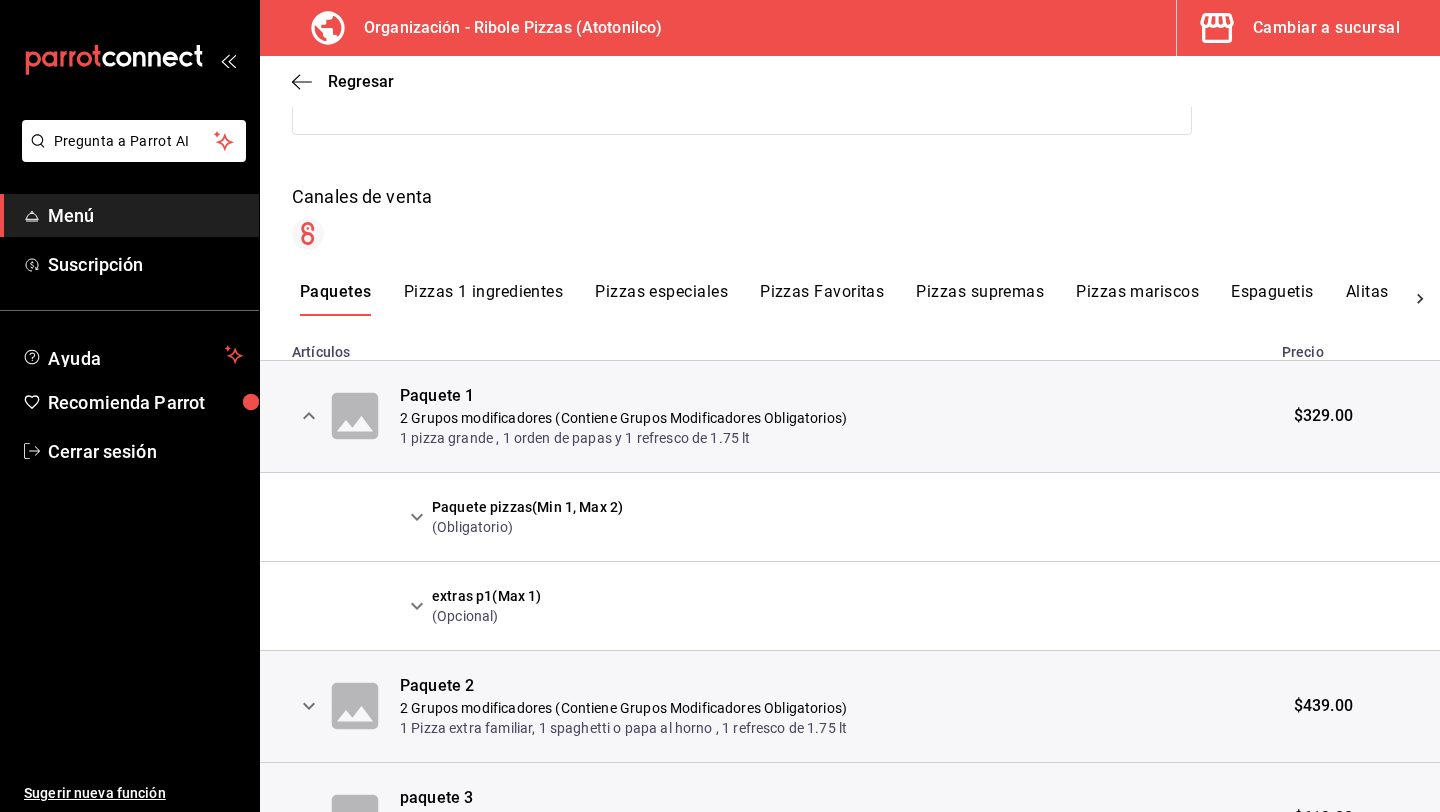 click 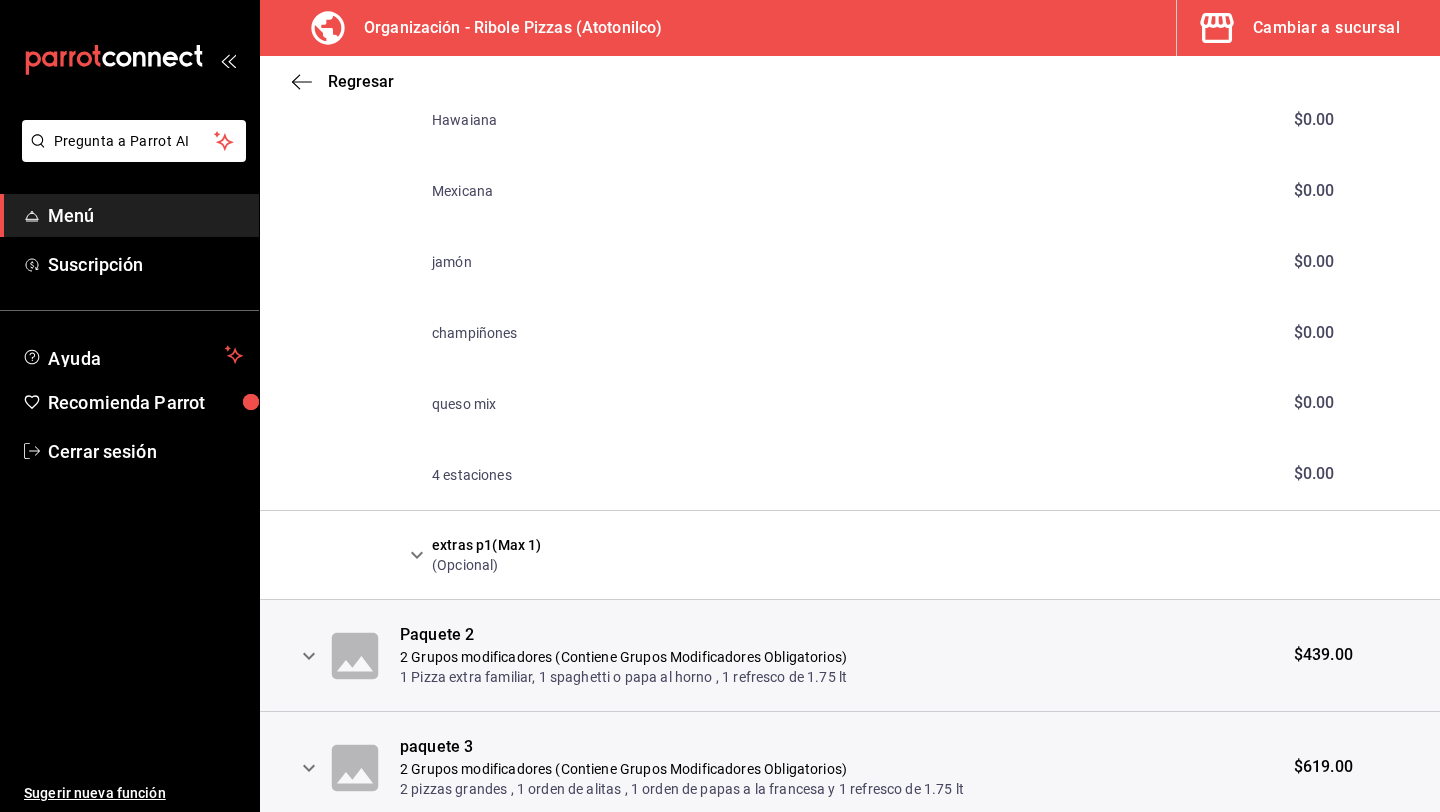 scroll, scrollTop: 1319, scrollLeft: 0, axis: vertical 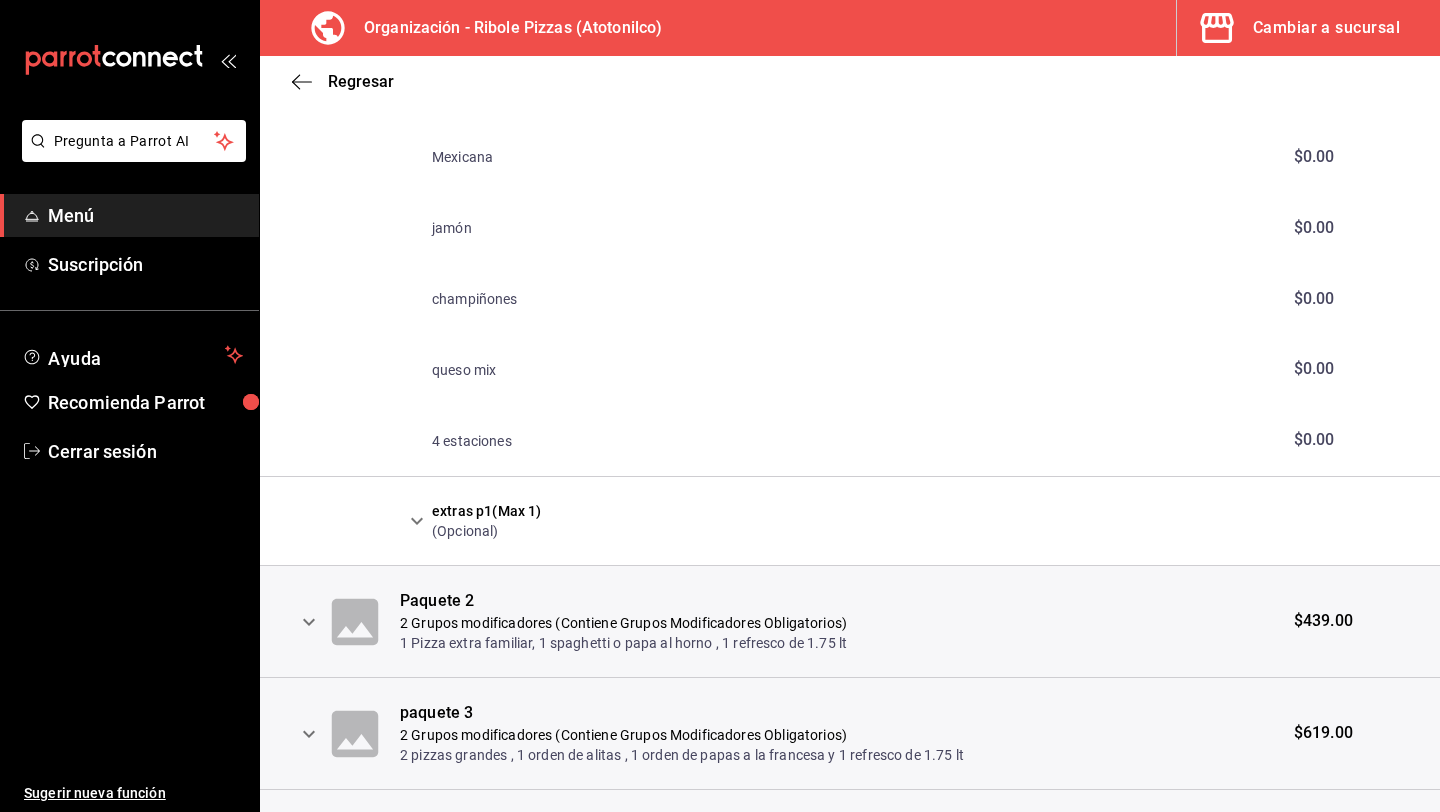 click 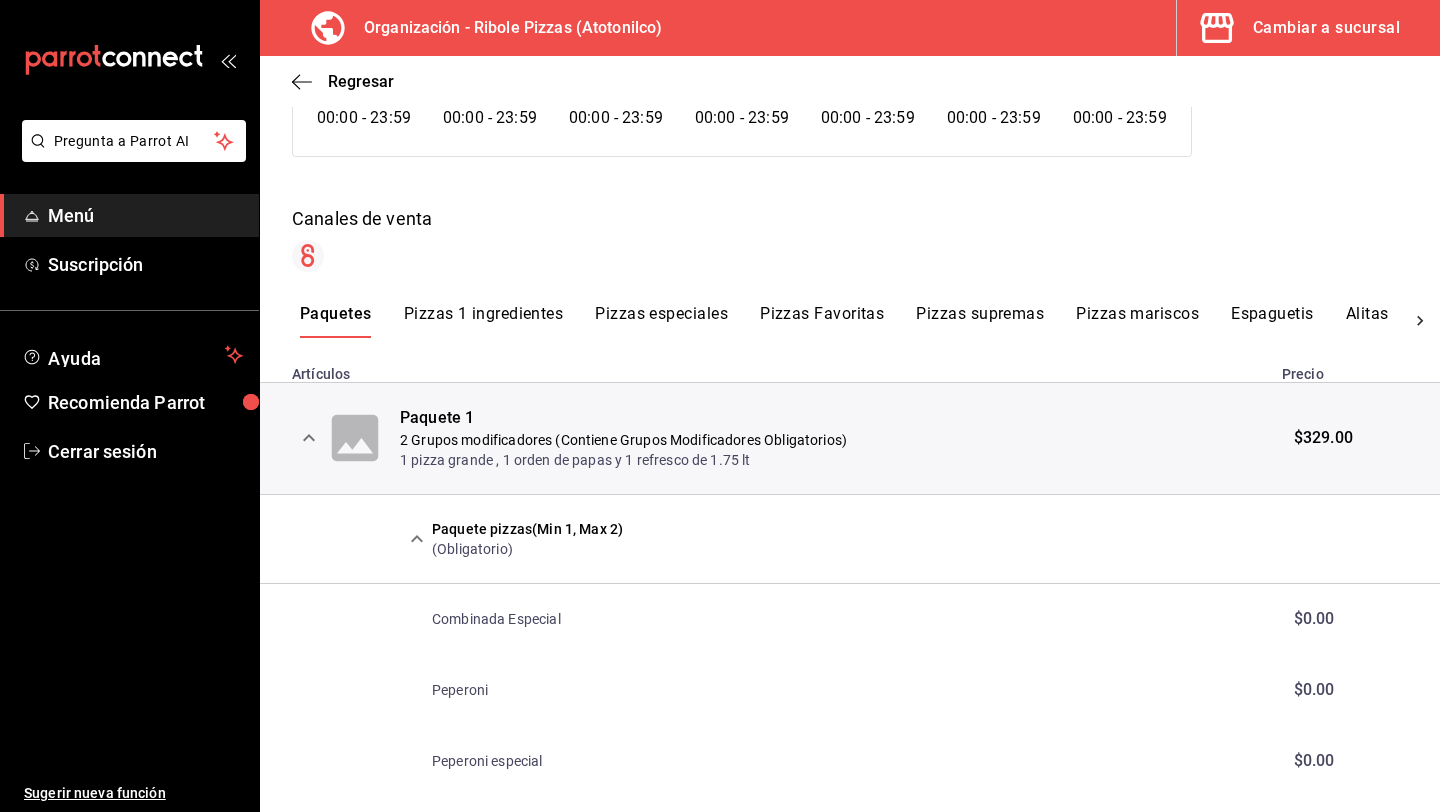 scroll, scrollTop: 218, scrollLeft: 0, axis: vertical 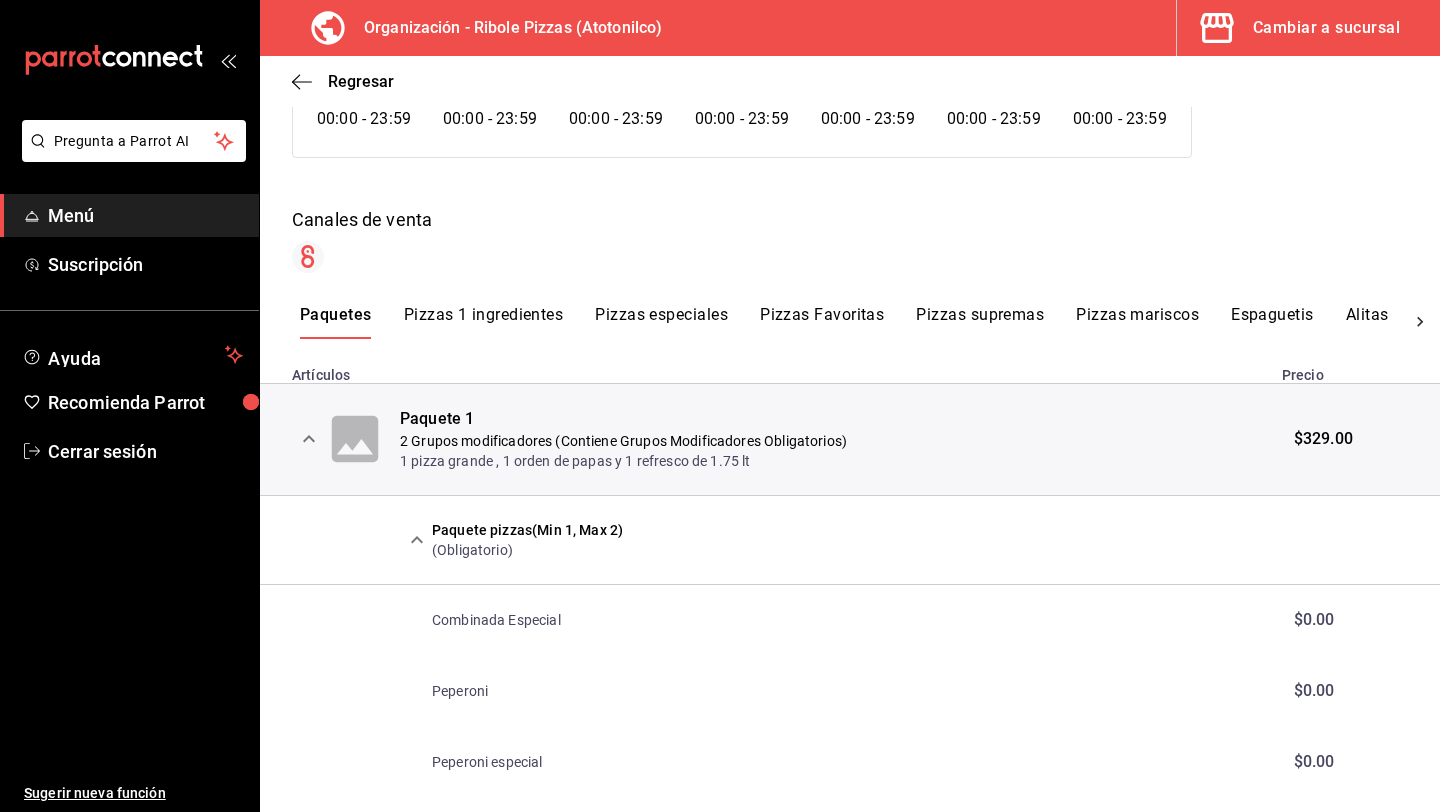 click 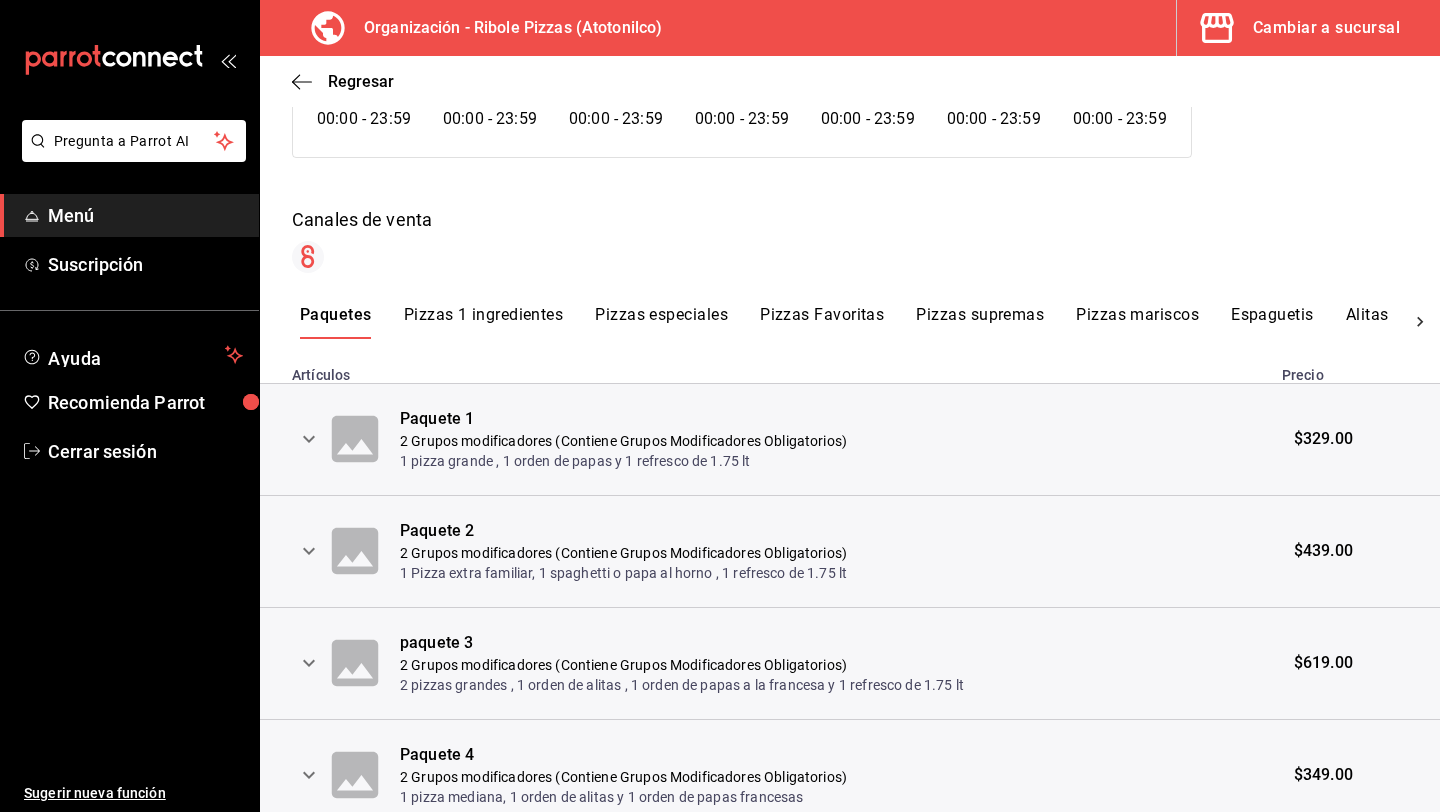 click 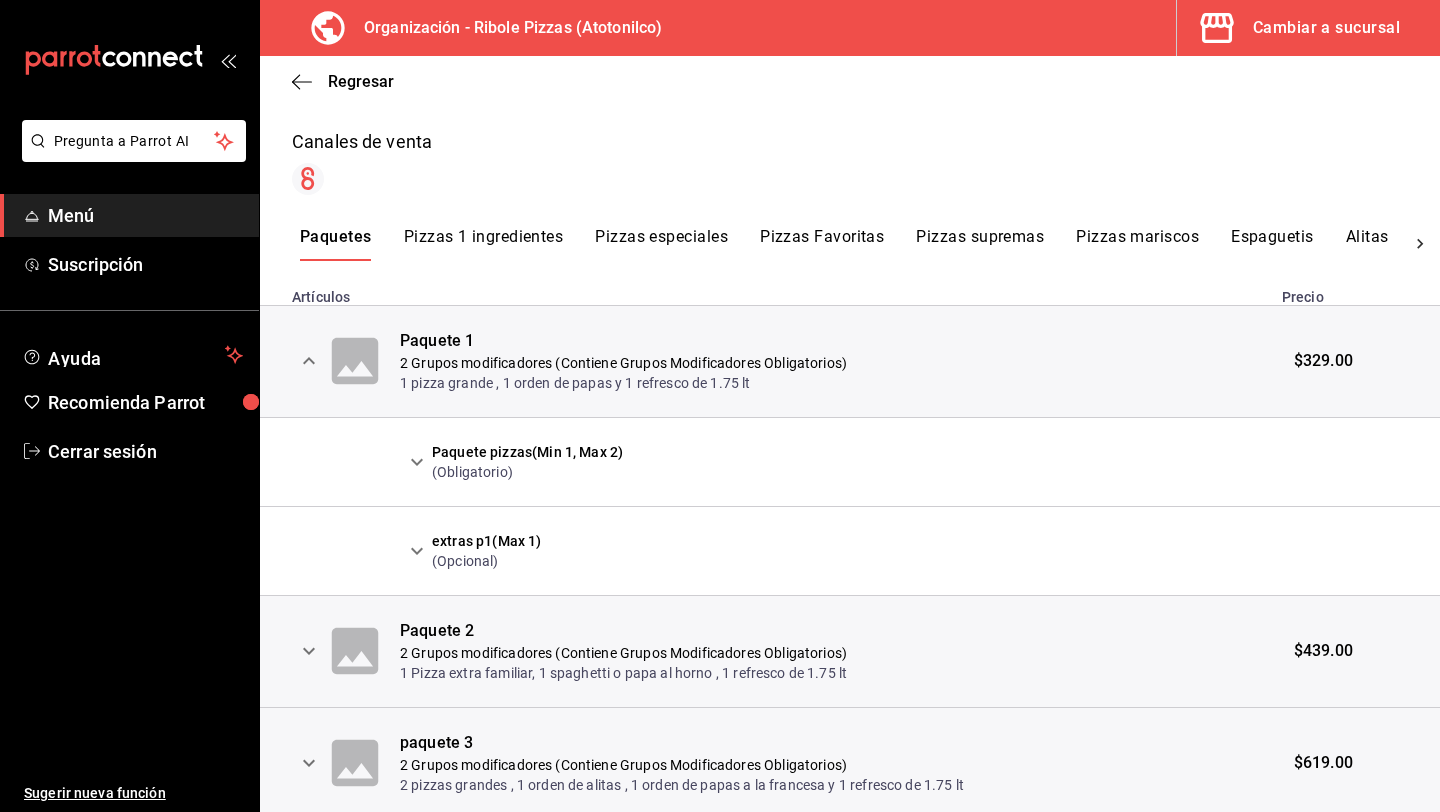 scroll, scrollTop: 309, scrollLeft: 0, axis: vertical 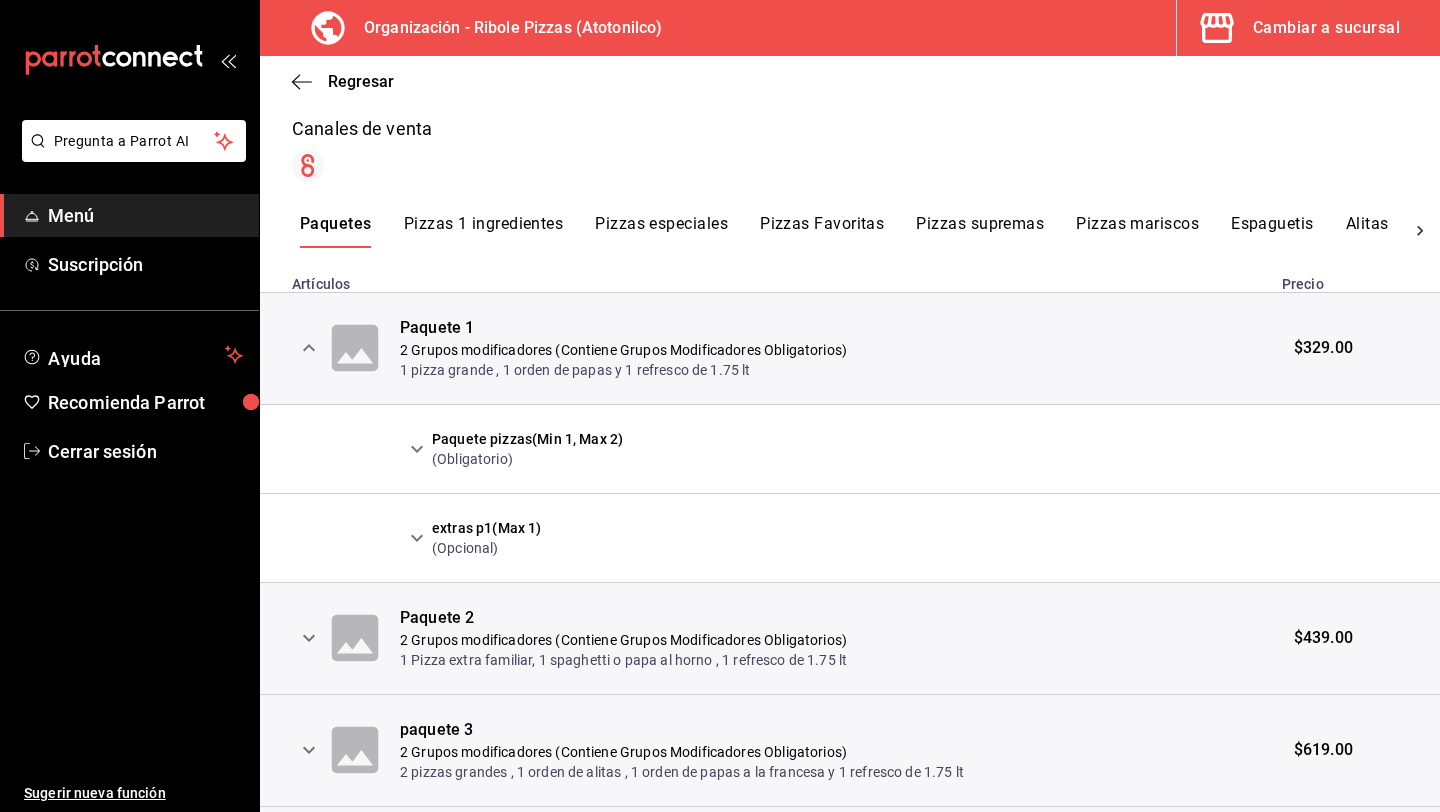 click at bounding box center [308, 638] 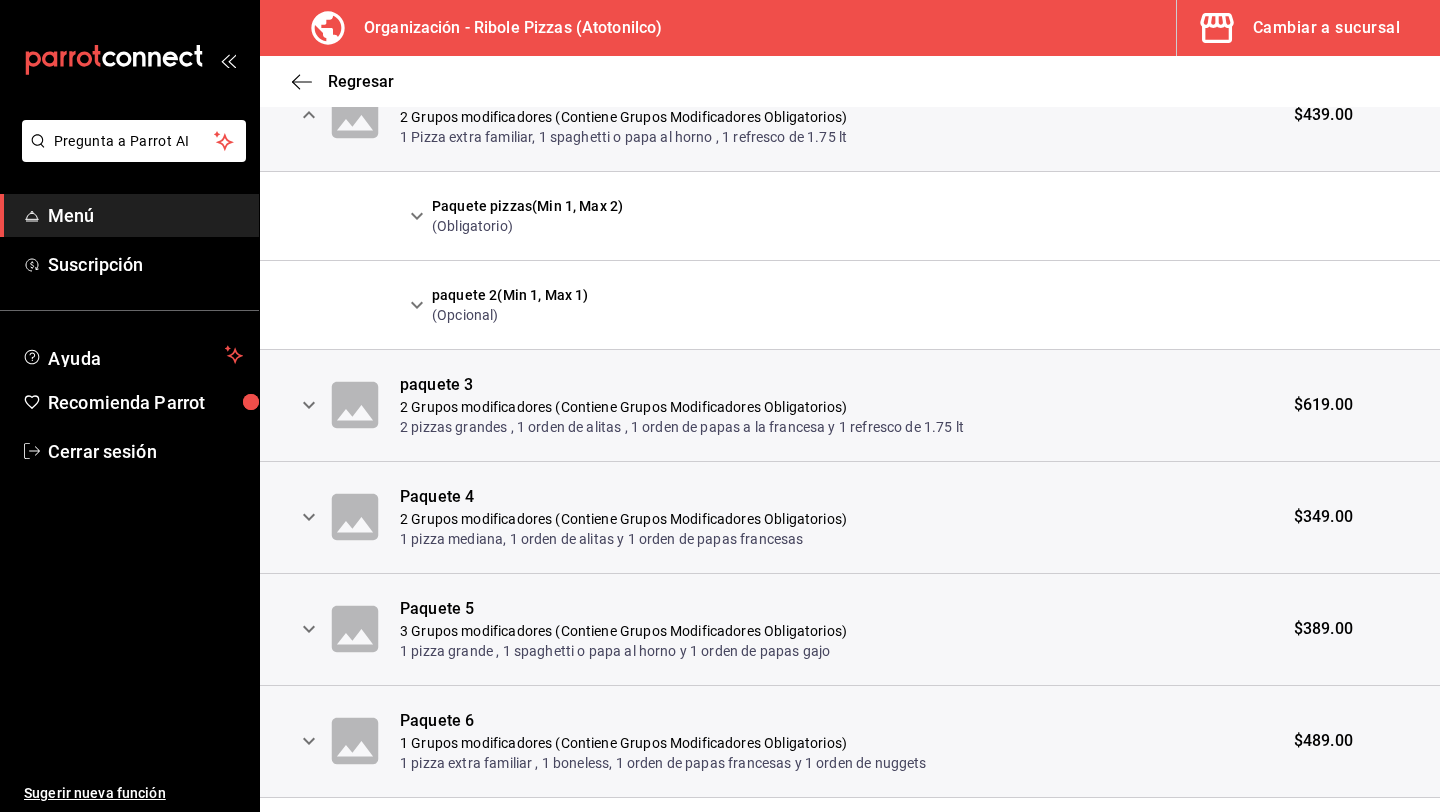 scroll, scrollTop: 862, scrollLeft: 0, axis: vertical 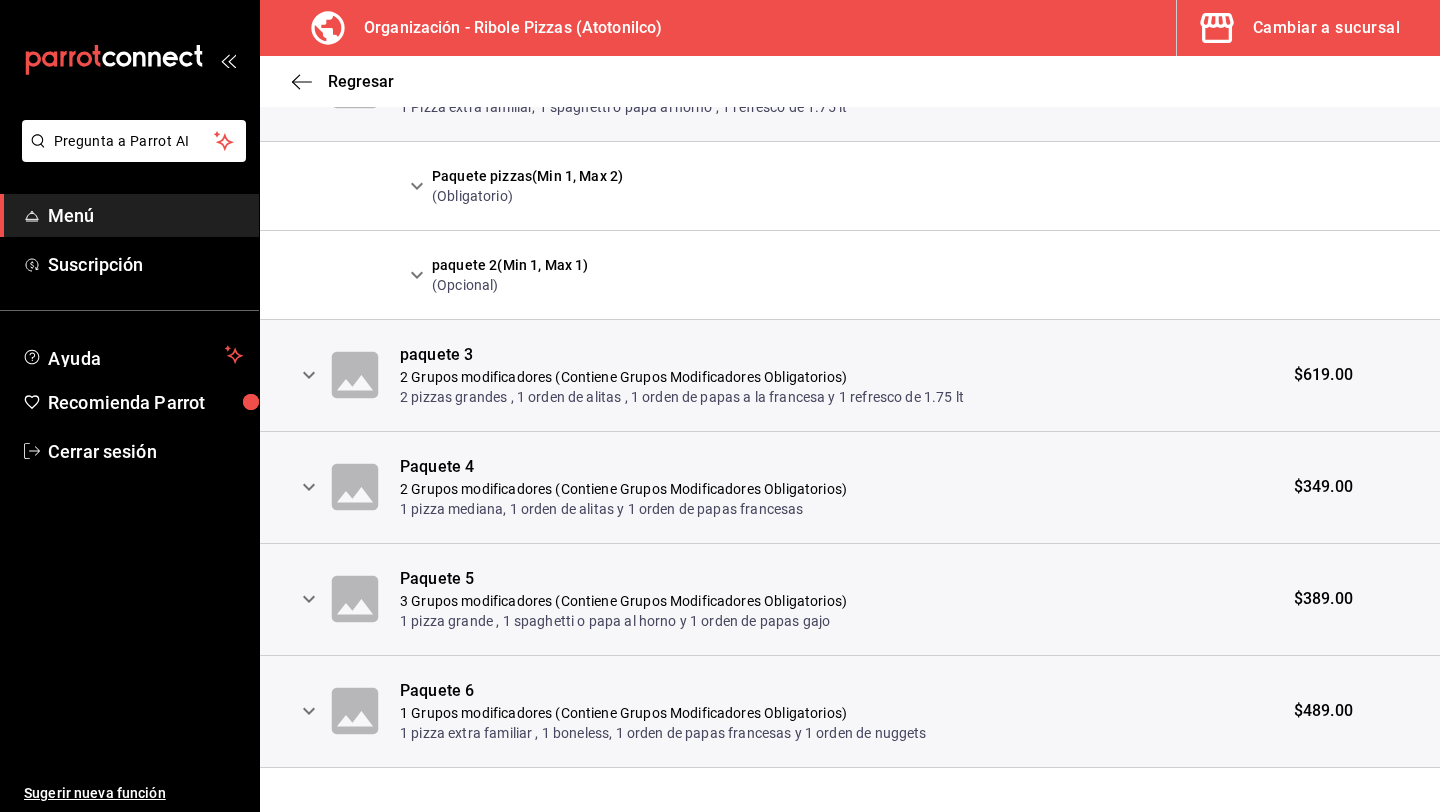 click 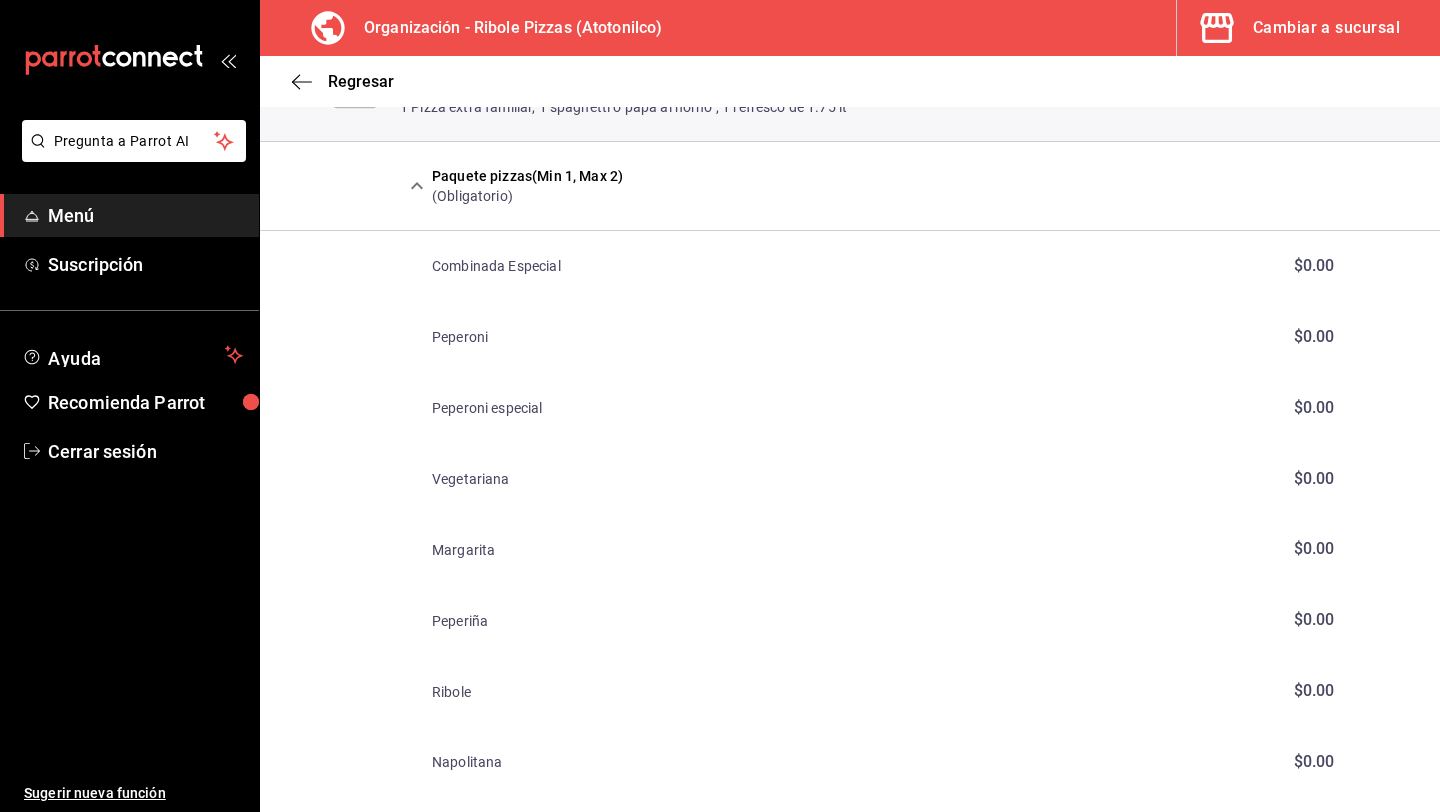 click 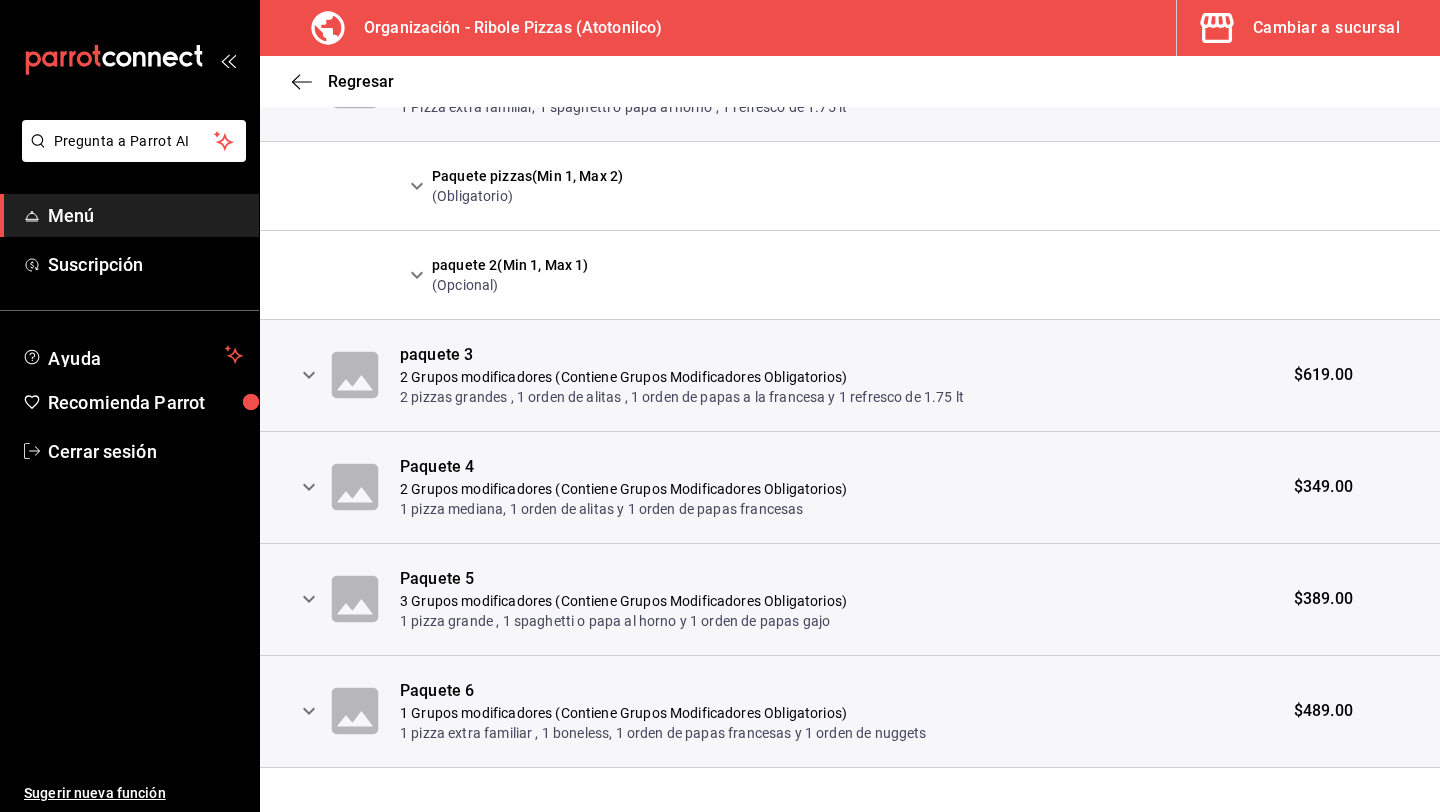 click 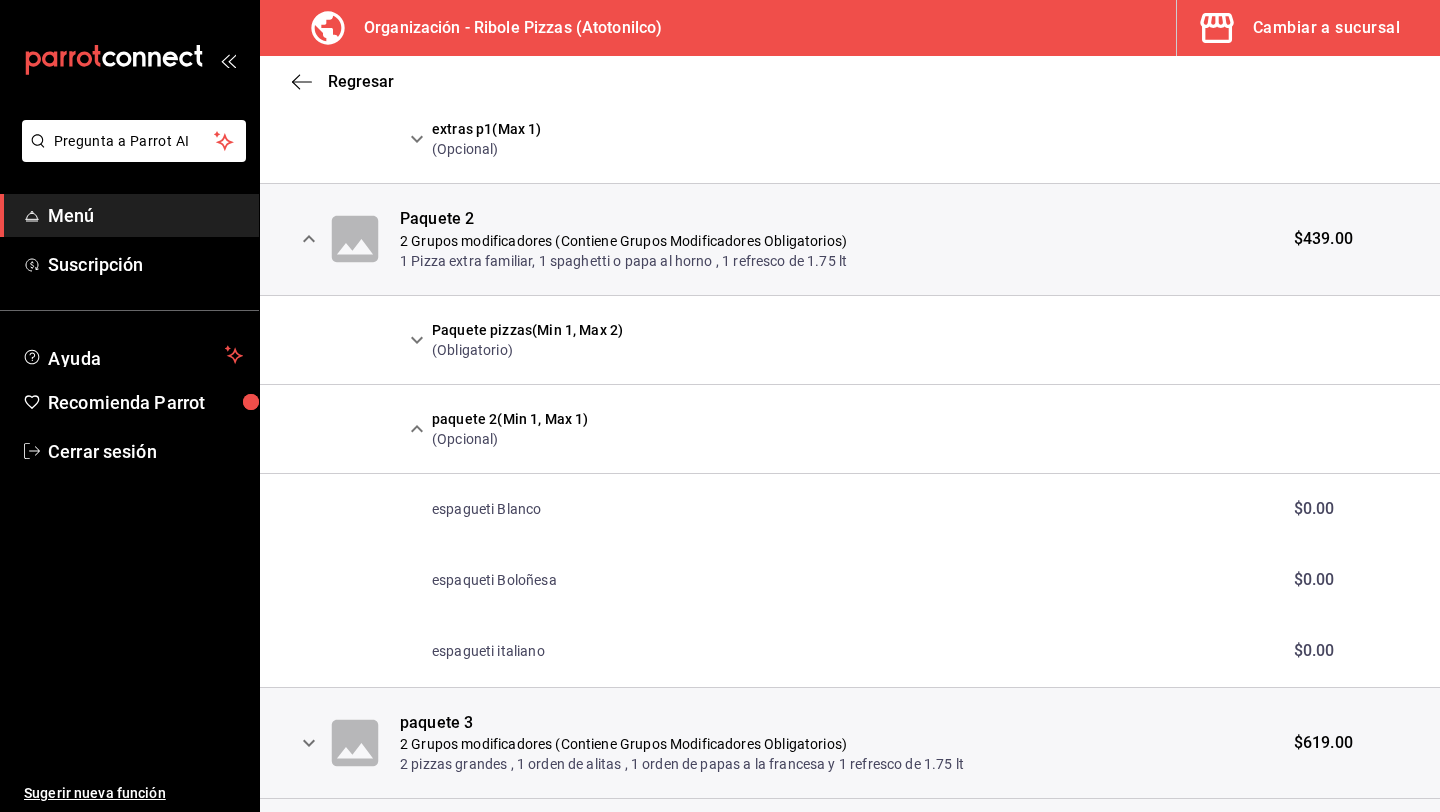 scroll, scrollTop: 709, scrollLeft: 0, axis: vertical 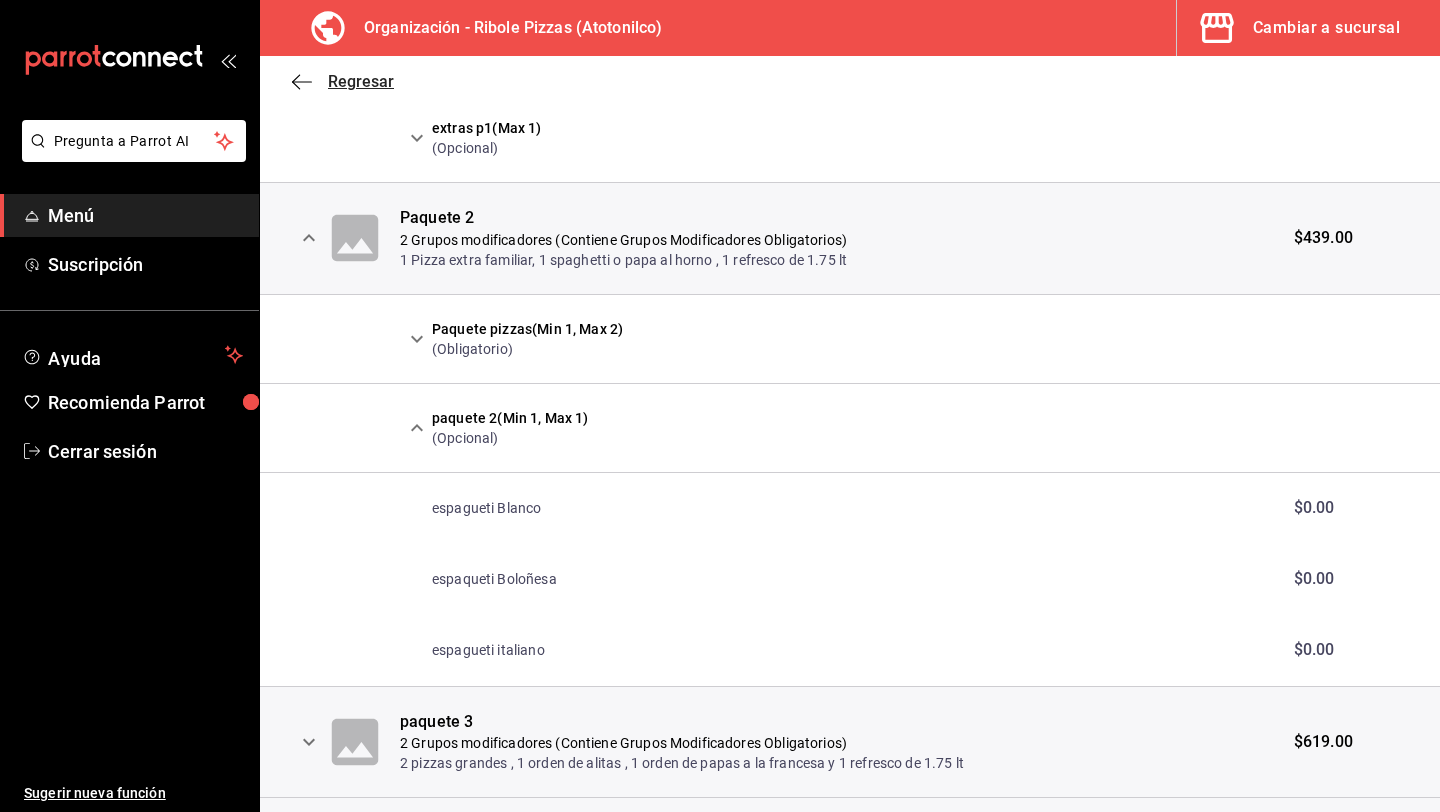 click 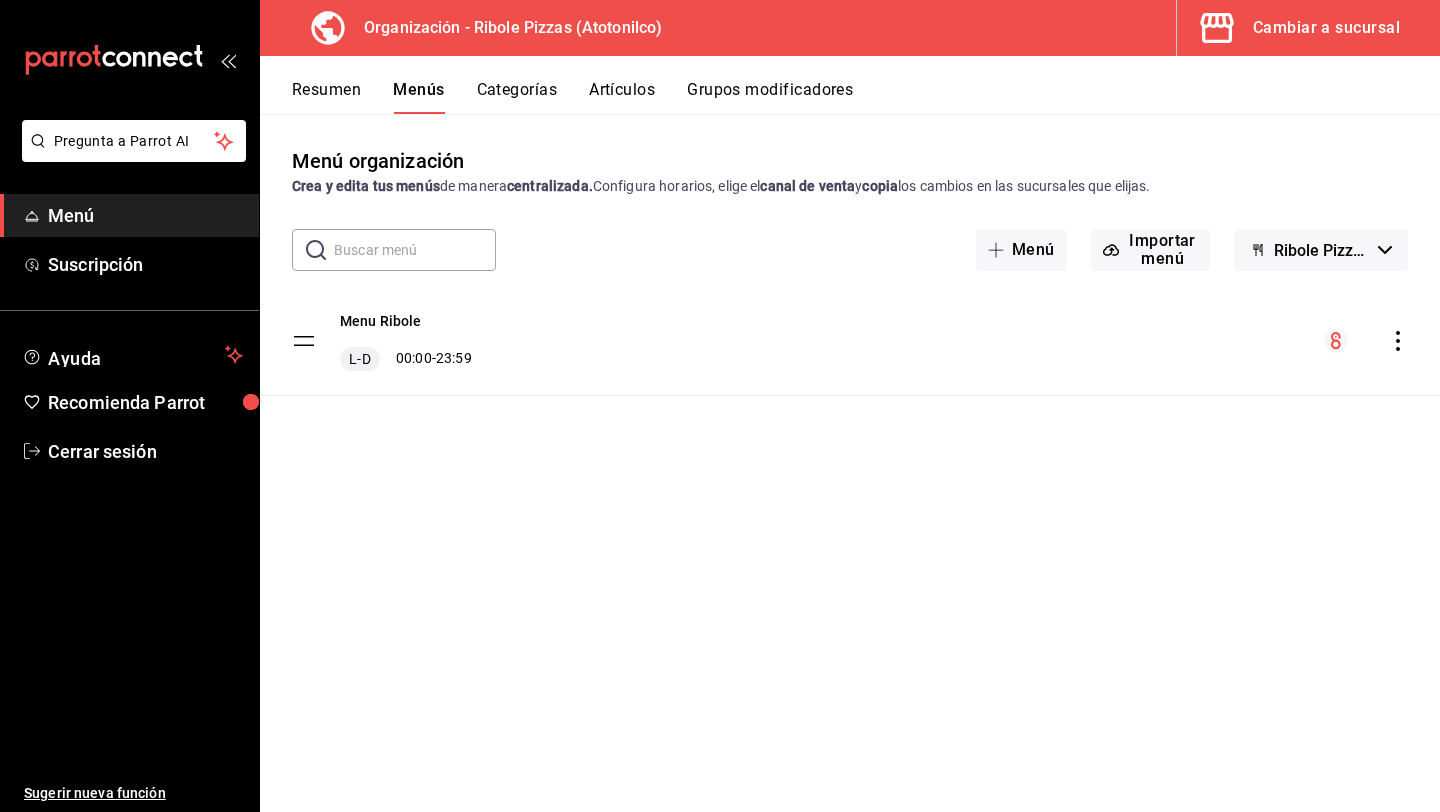 click on "Resumen" at bounding box center (326, 97) 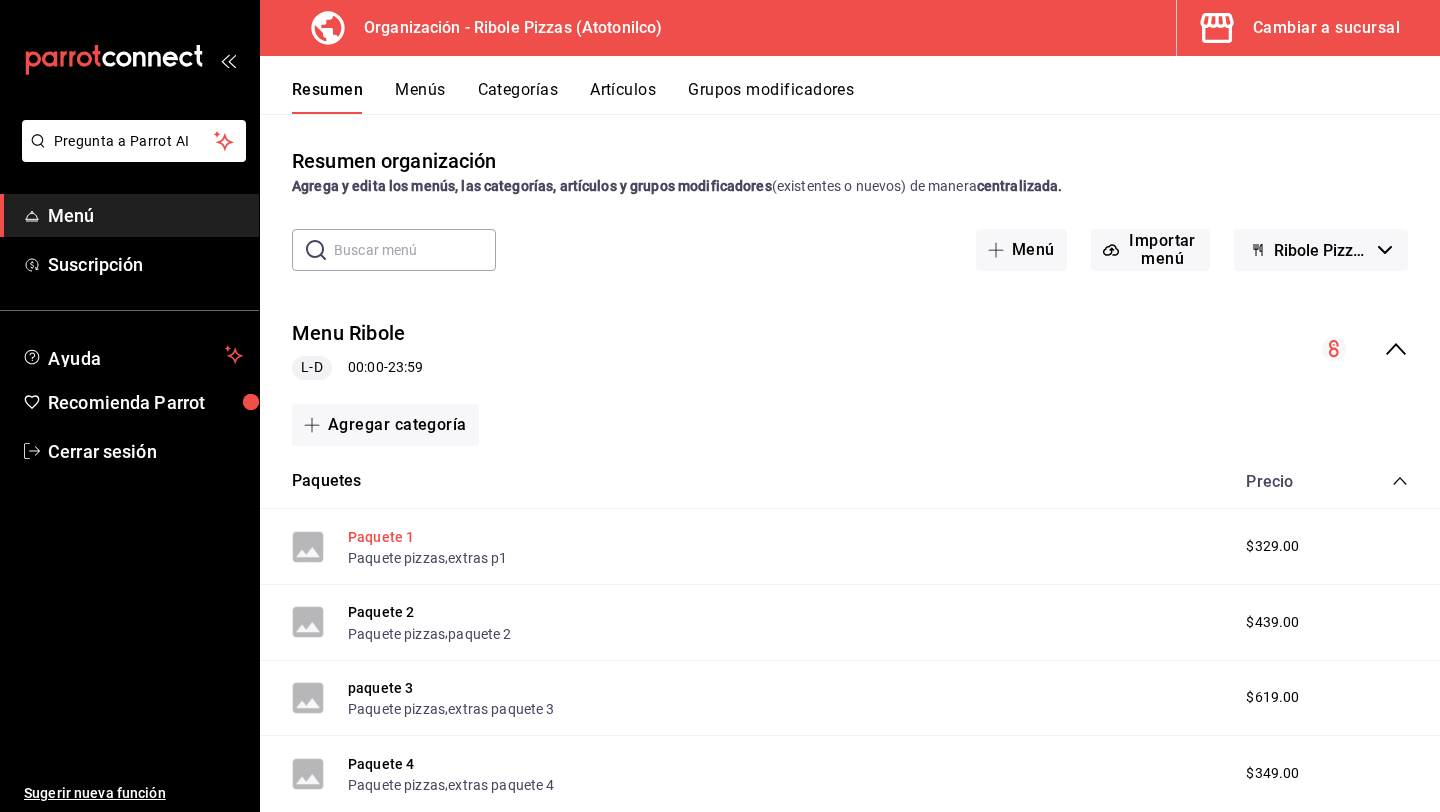 click on "Paquete 1" at bounding box center [381, 537] 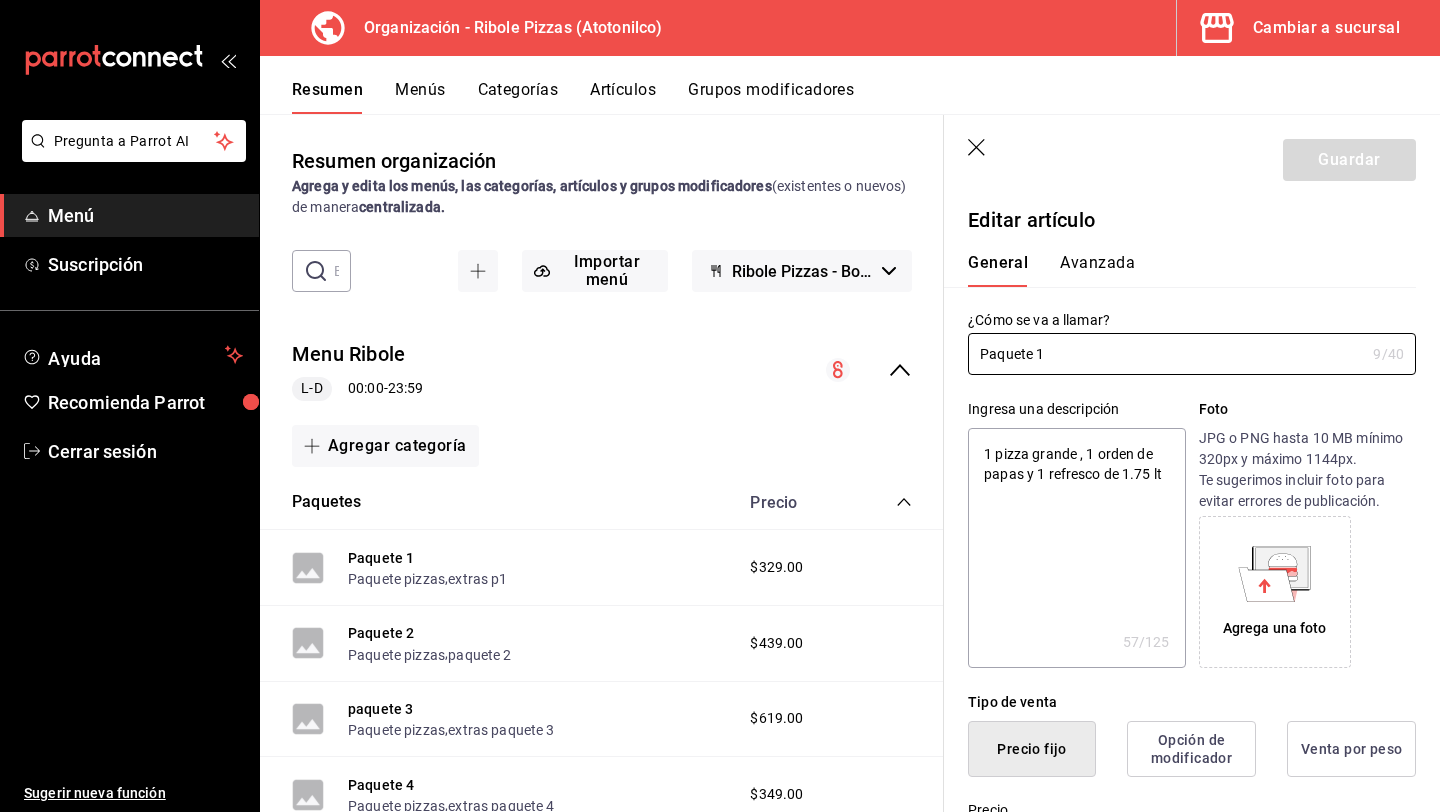 type on "x" 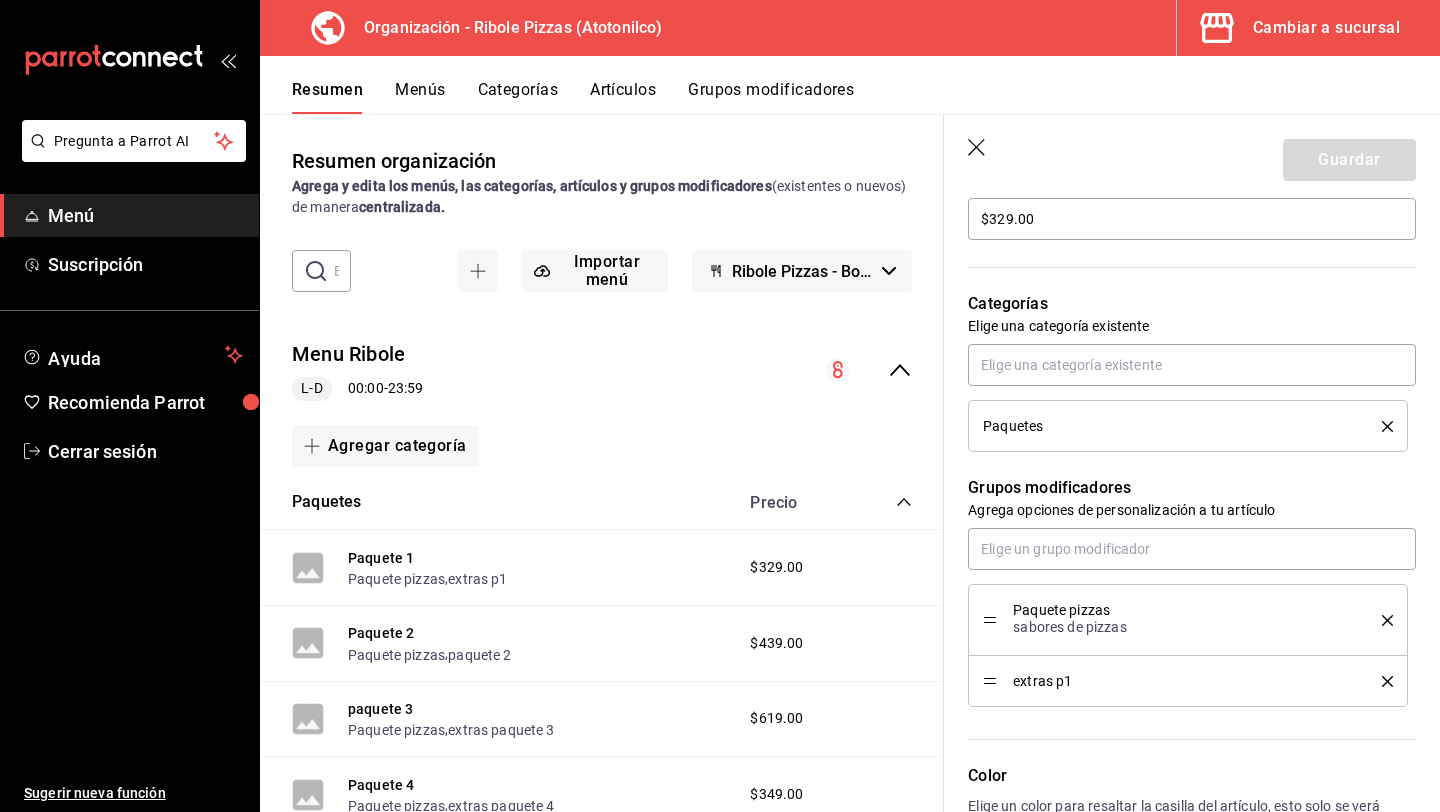 scroll, scrollTop: 627, scrollLeft: 0, axis: vertical 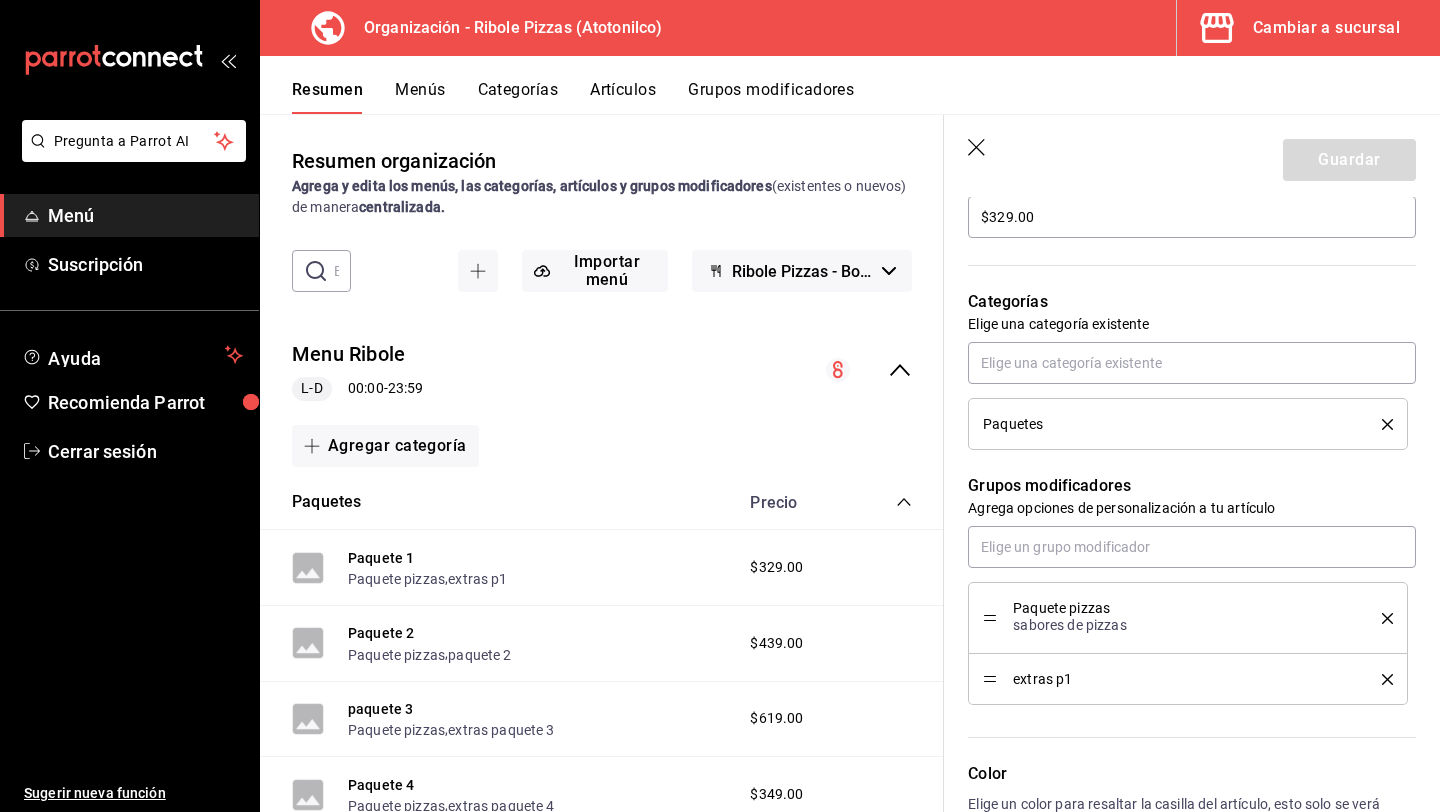 click 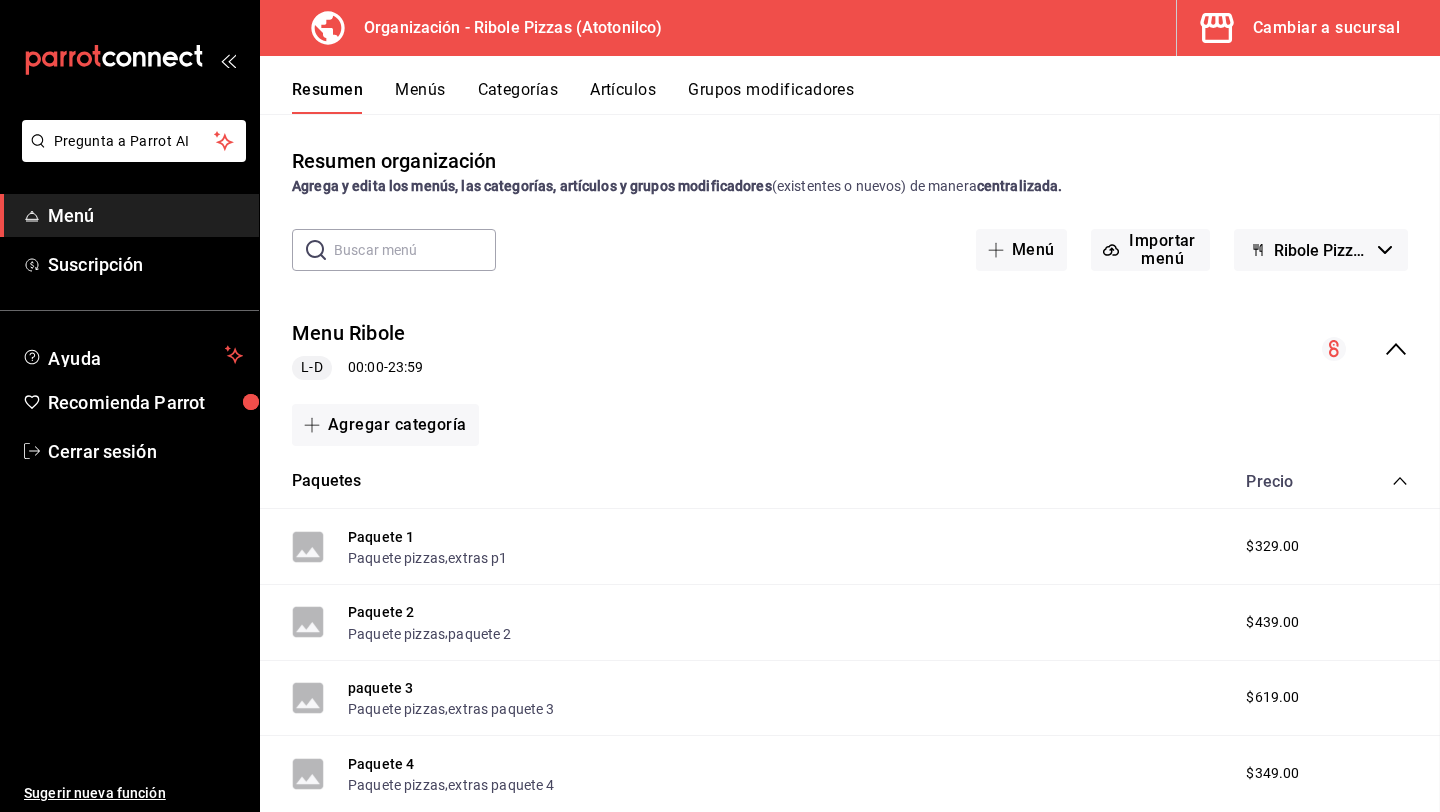 scroll, scrollTop: 0, scrollLeft: 0, axis: both 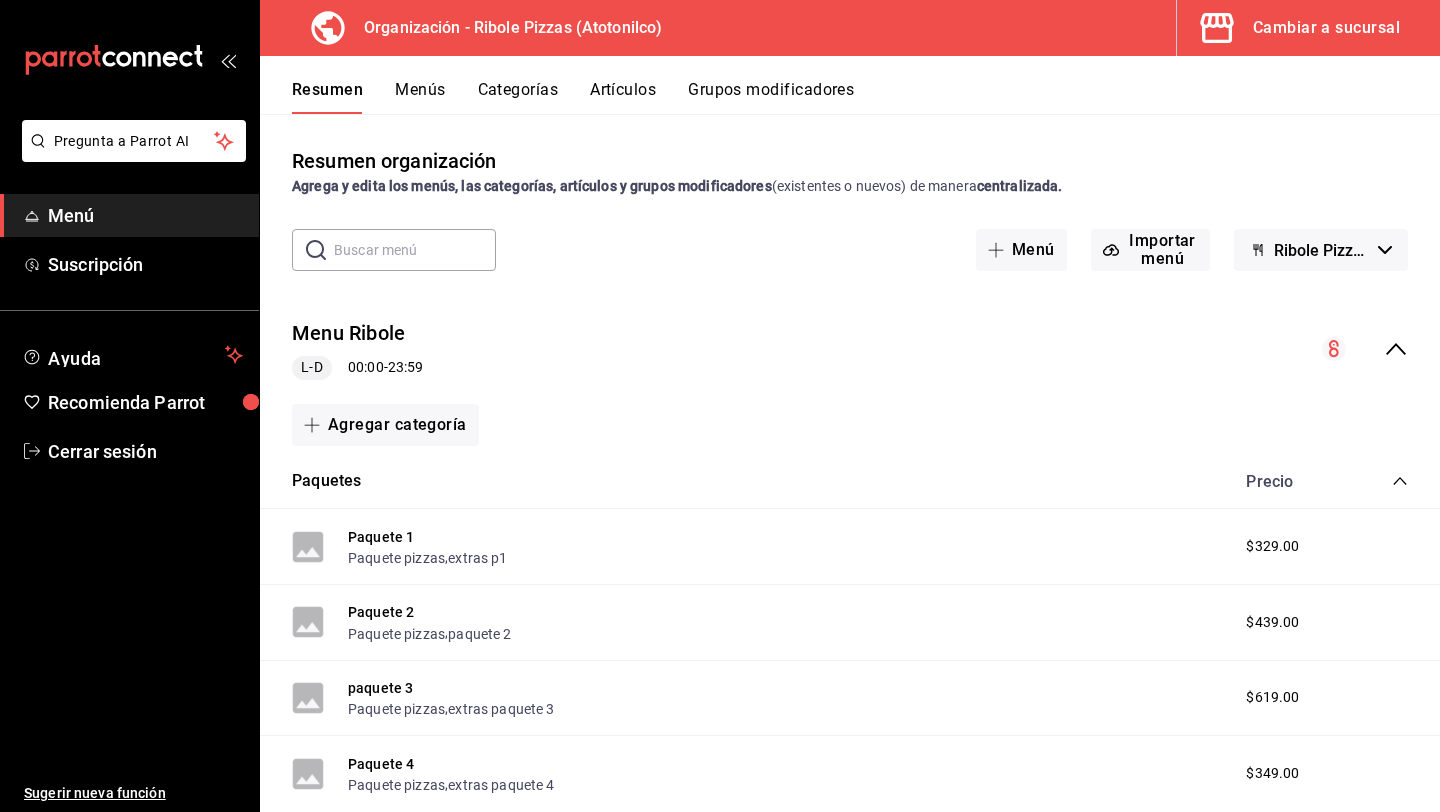 click on "Menús" at bounding box center [420, 97] 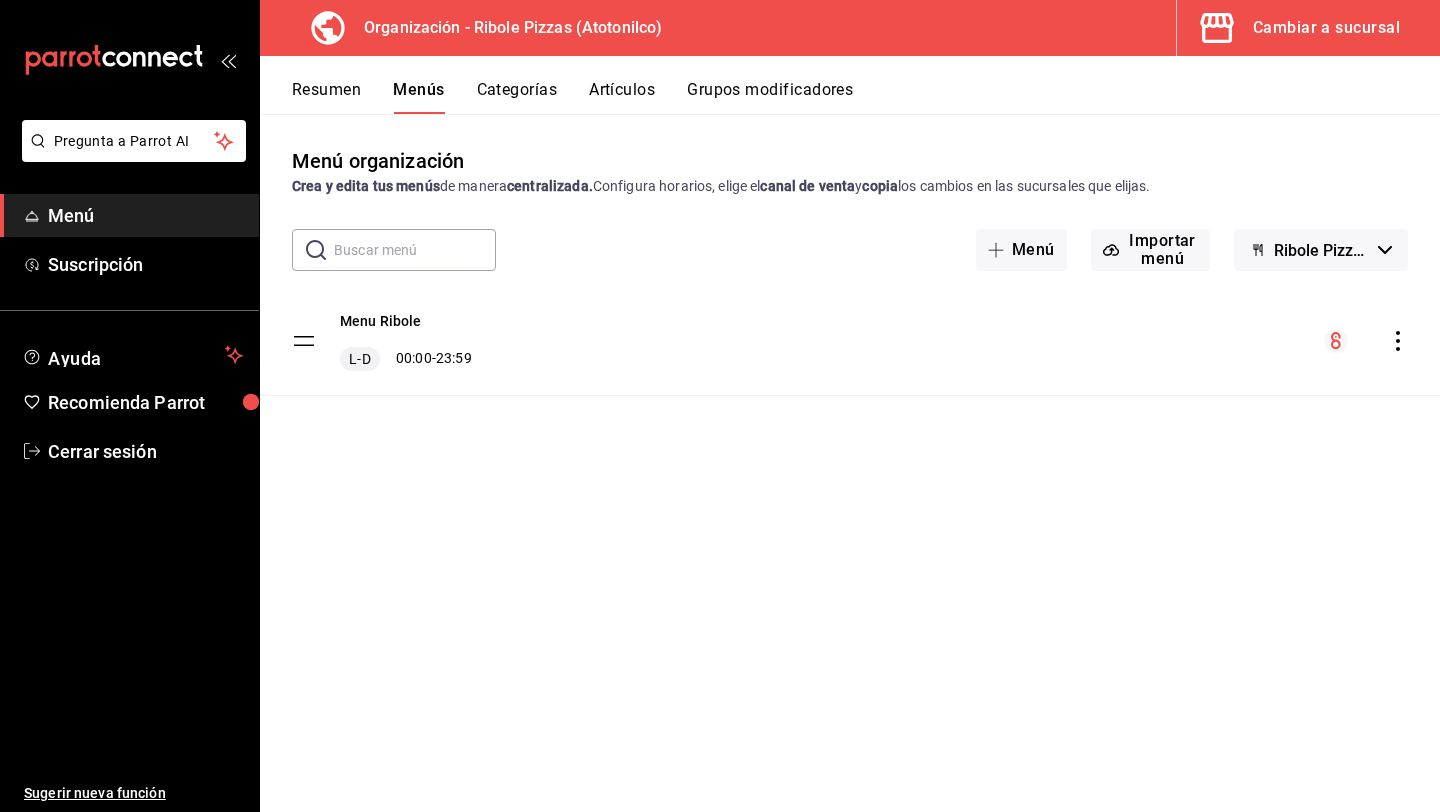 click on "Resumen" at bounding box center (326, 97) 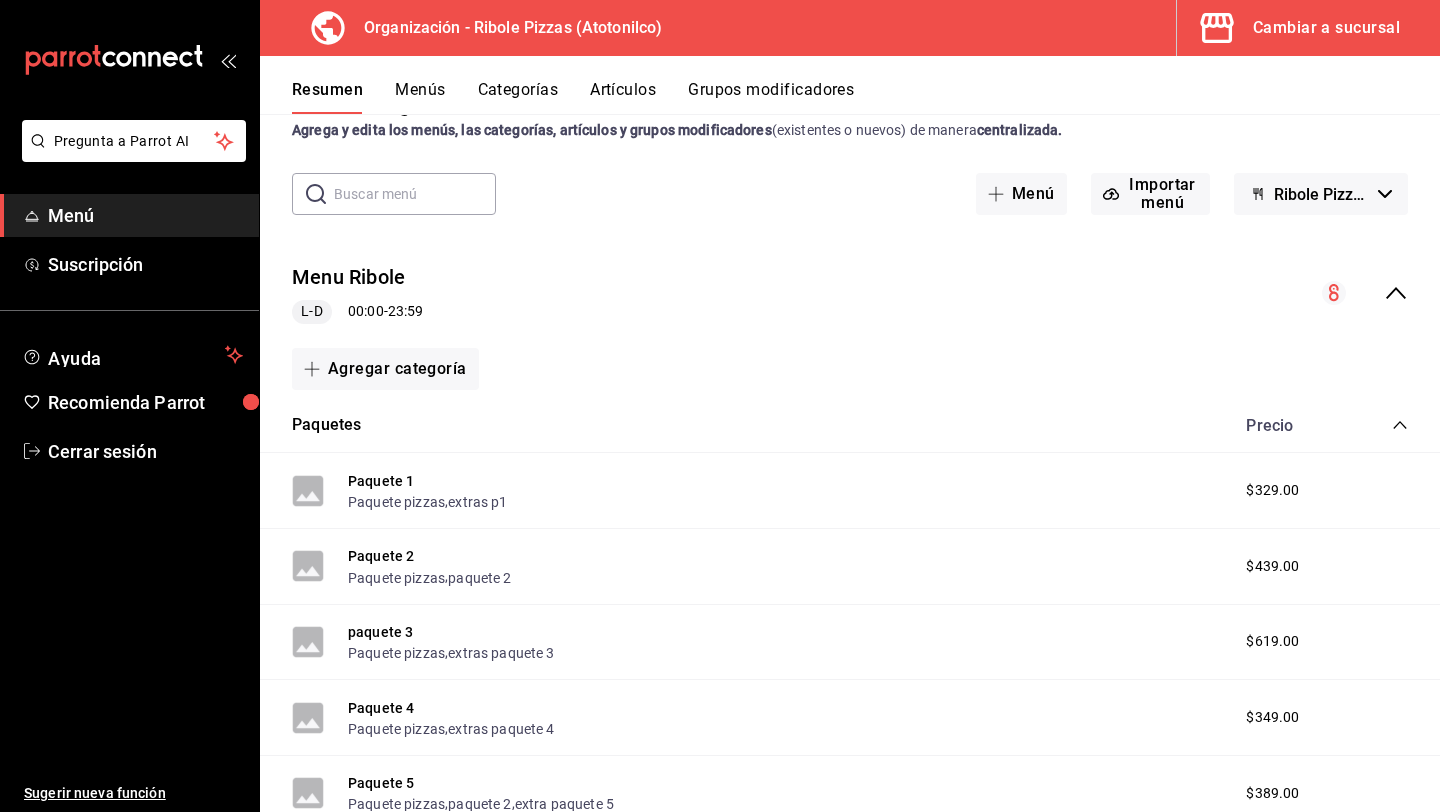 scroll, scrollTop: 57, scrollLeft: 0, axis: vertical 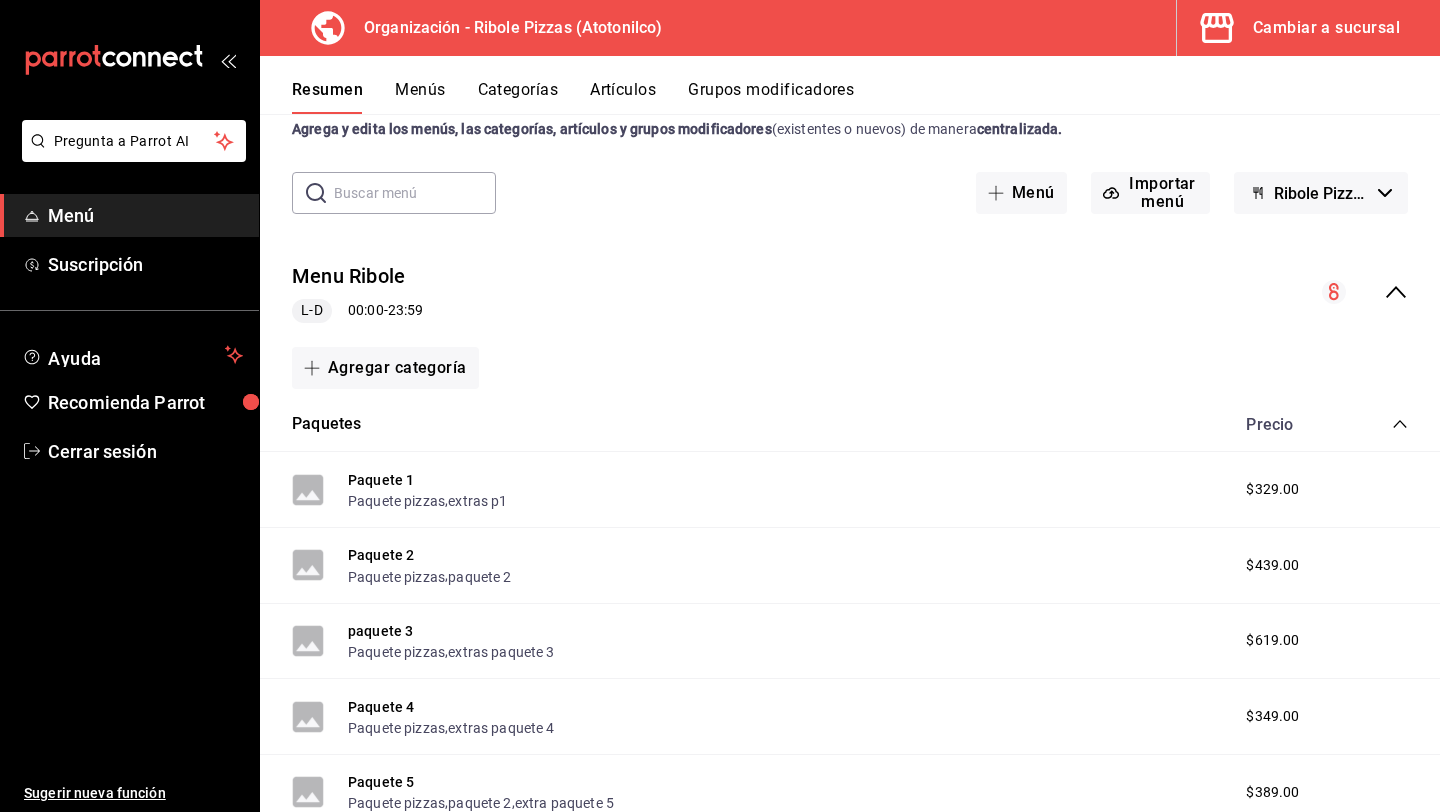 click 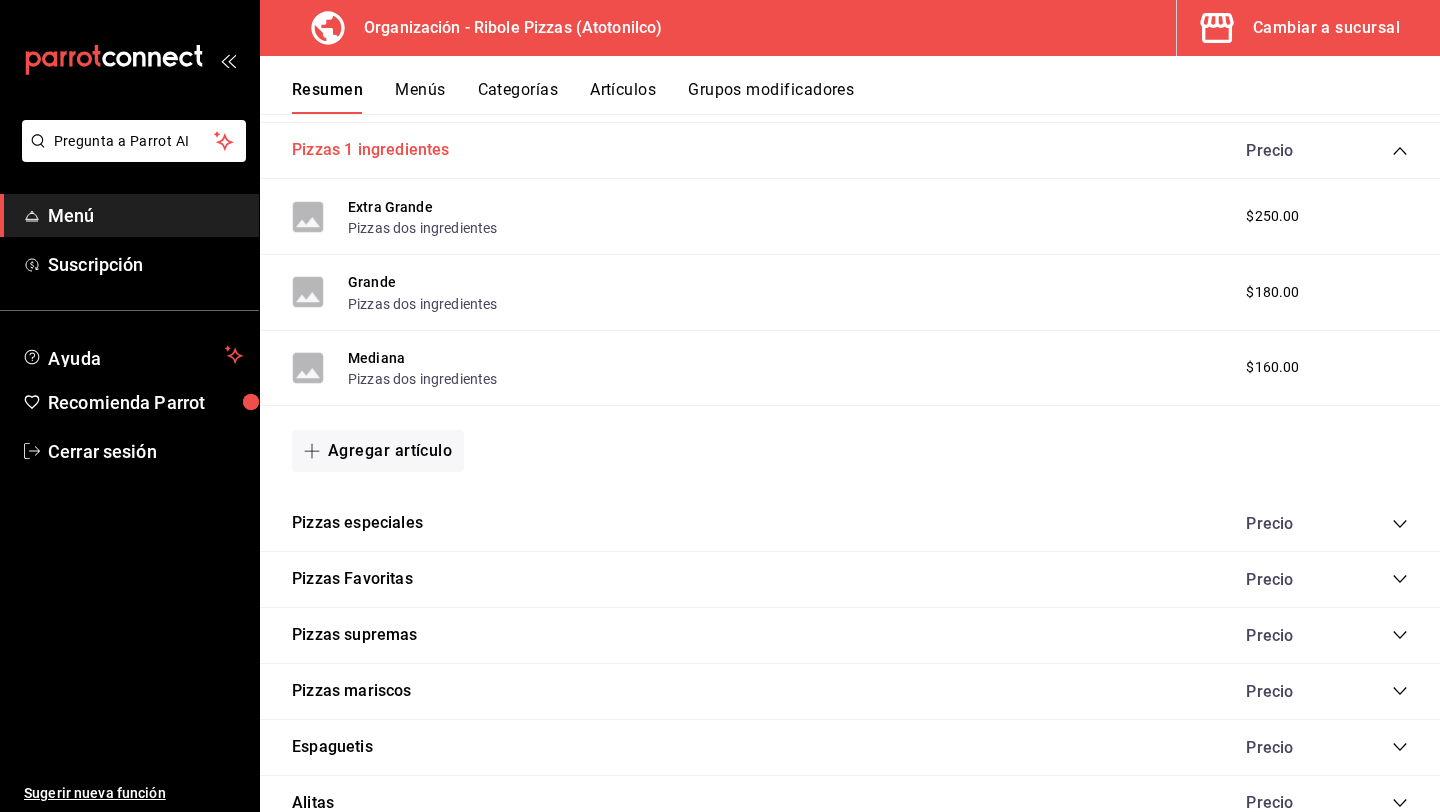scroll, scrollTop: 390, scrollLeft: 0, axis: vertical 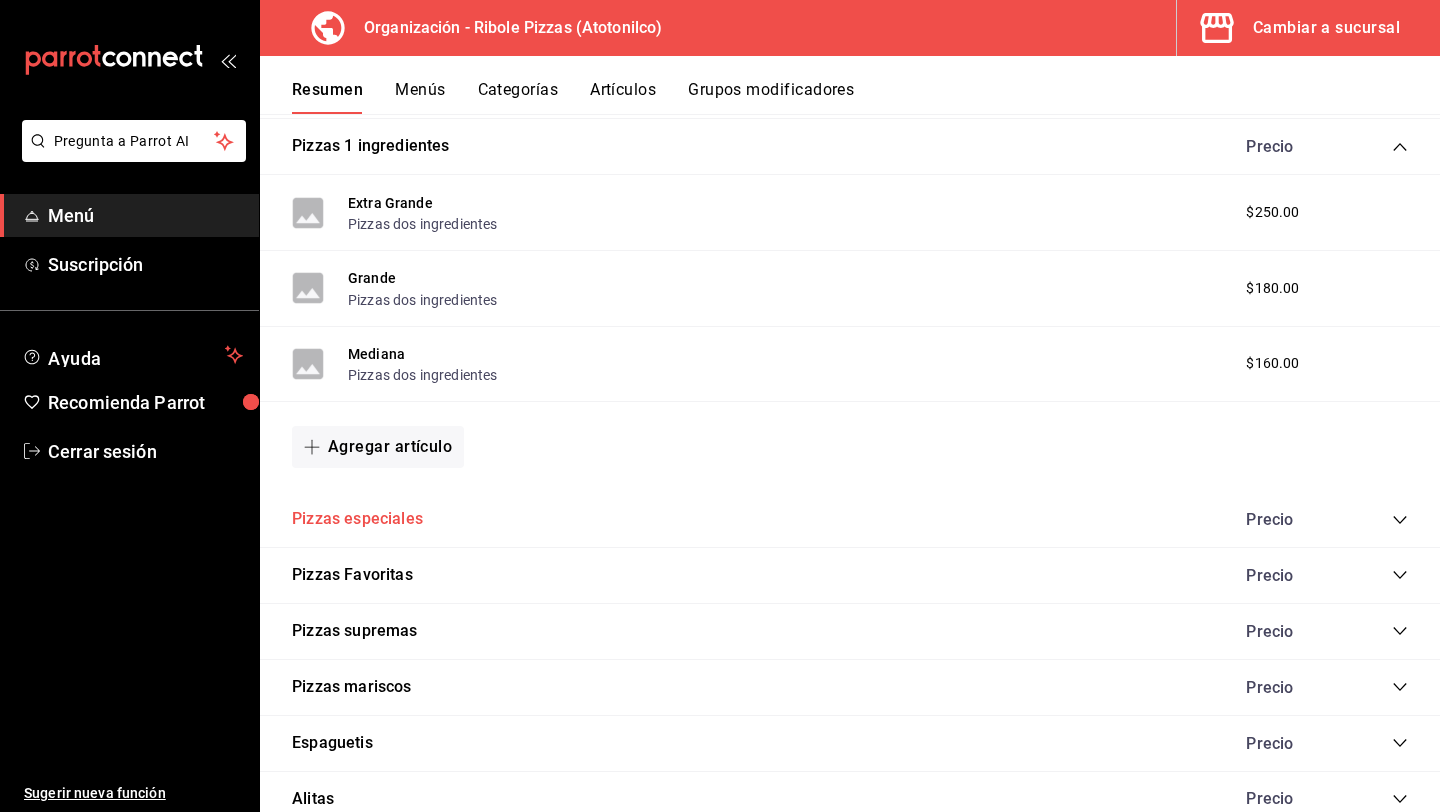 click on "Pizzas especiales" at bounding box center (357, 519) 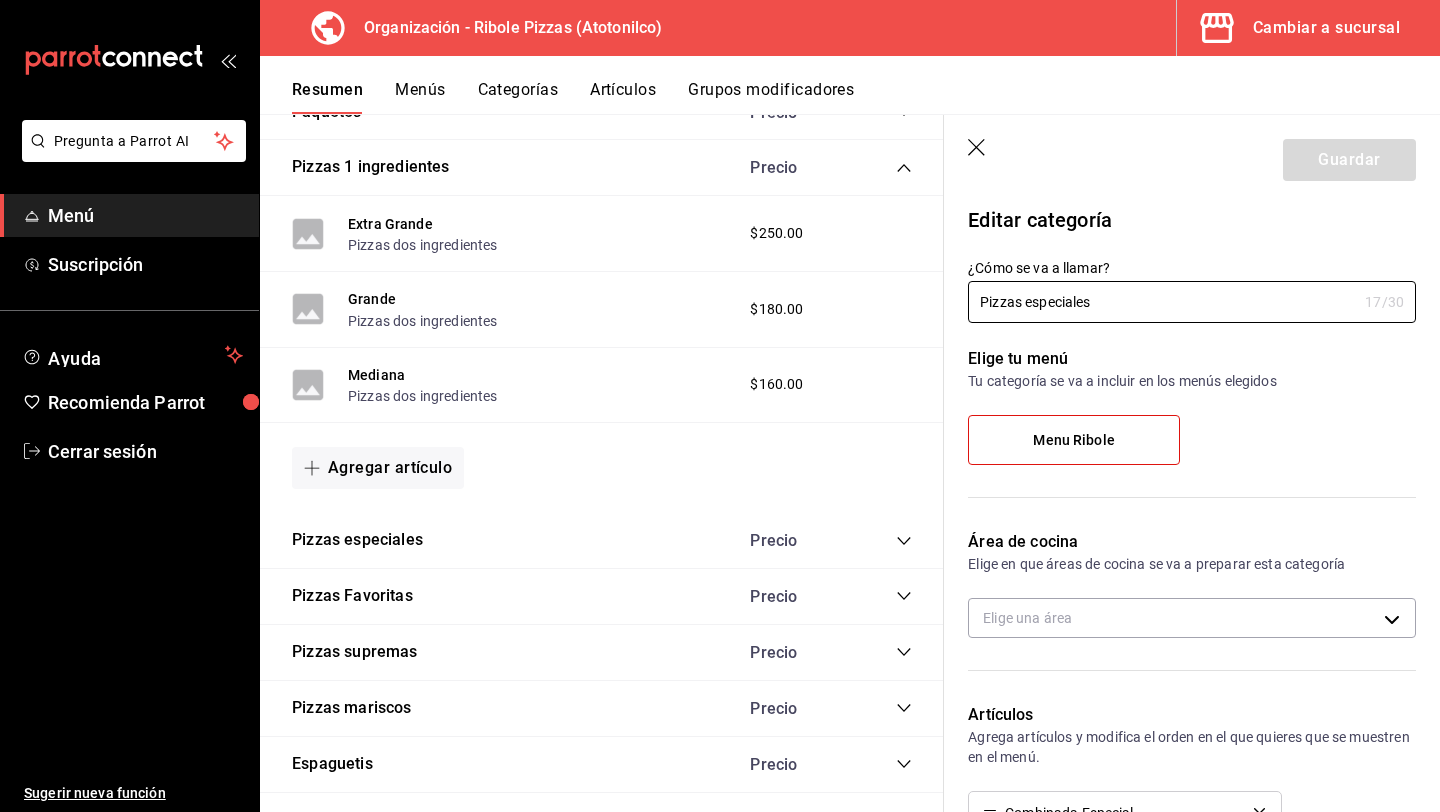 click 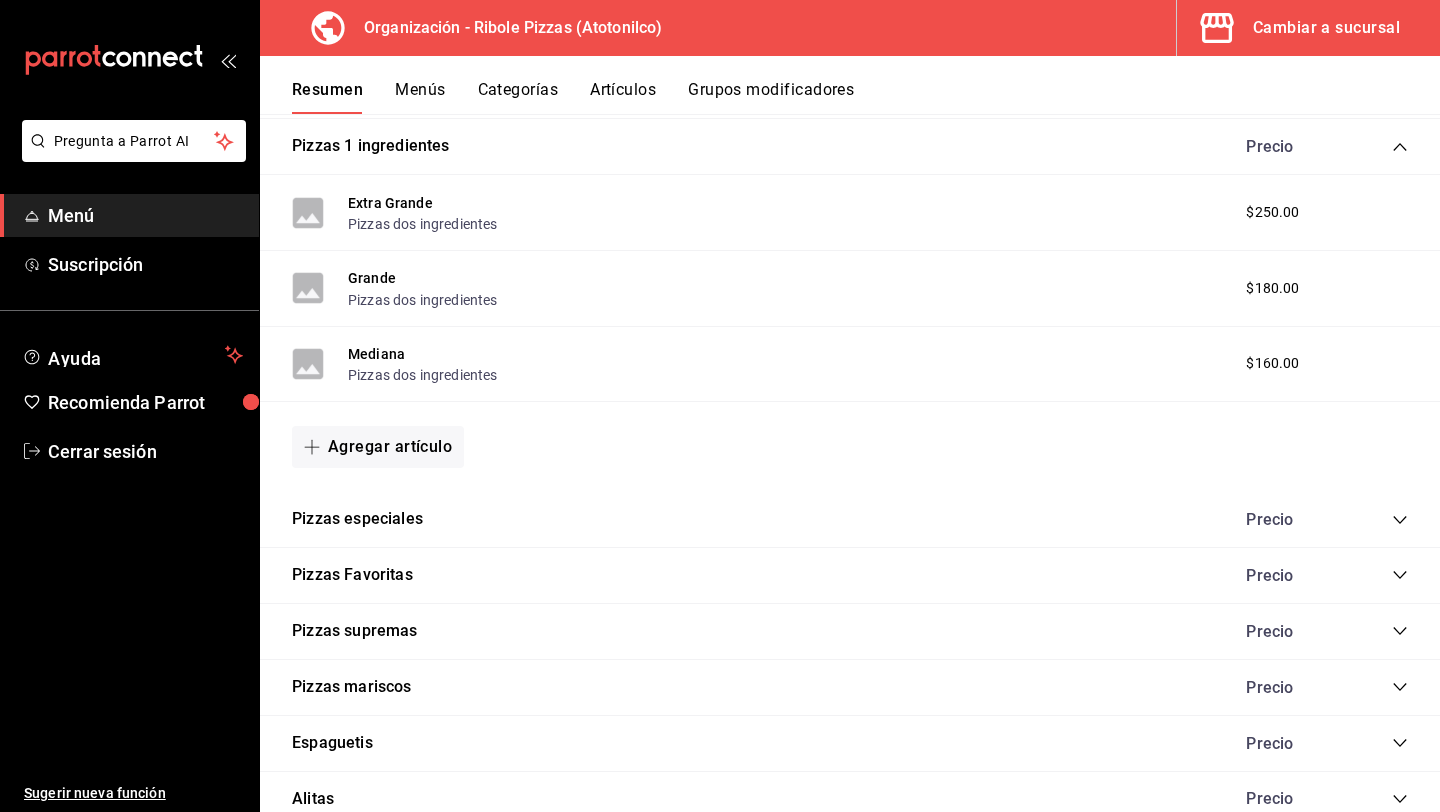 click 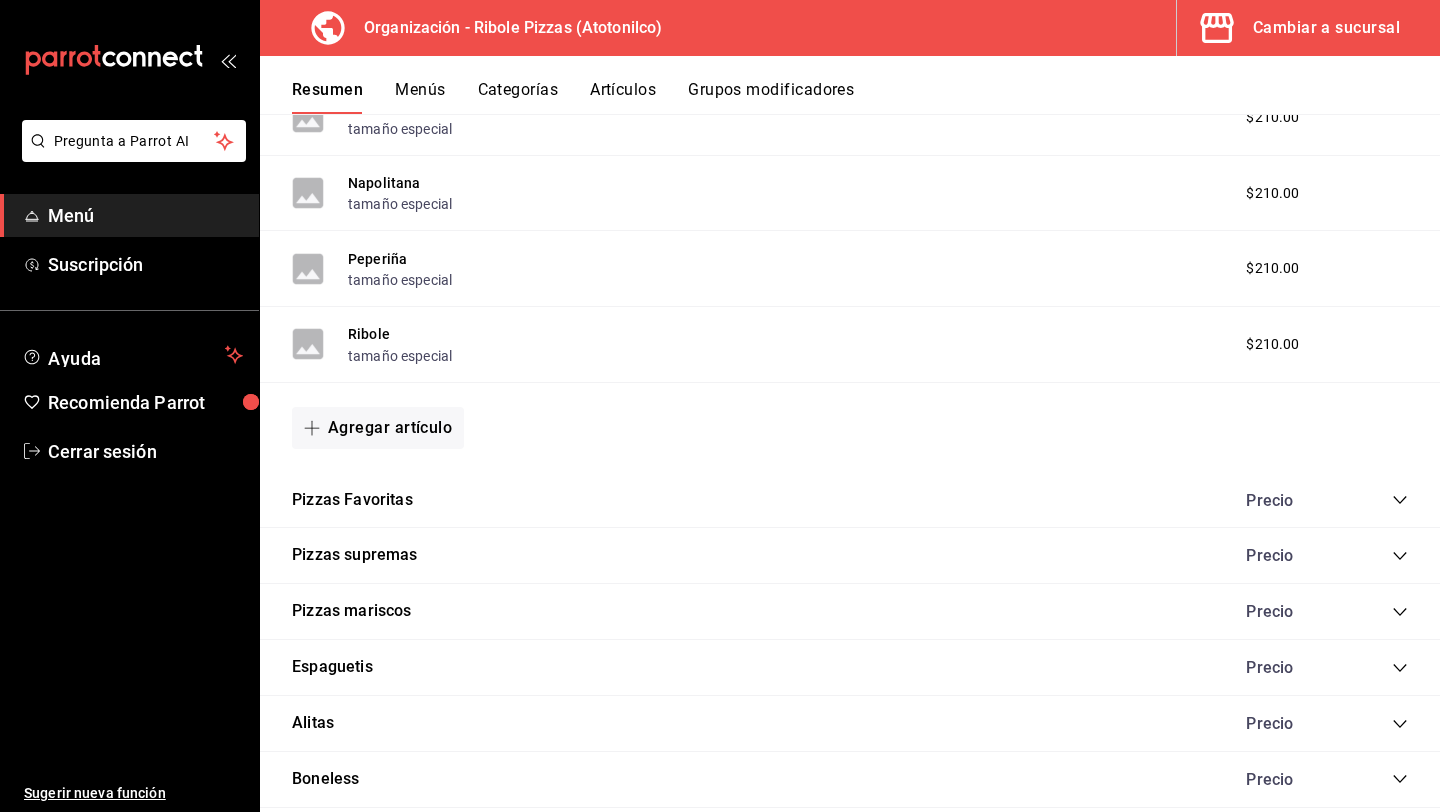 scroll, scrollTop: 1011, scrollLeft: 0, axis: vertical 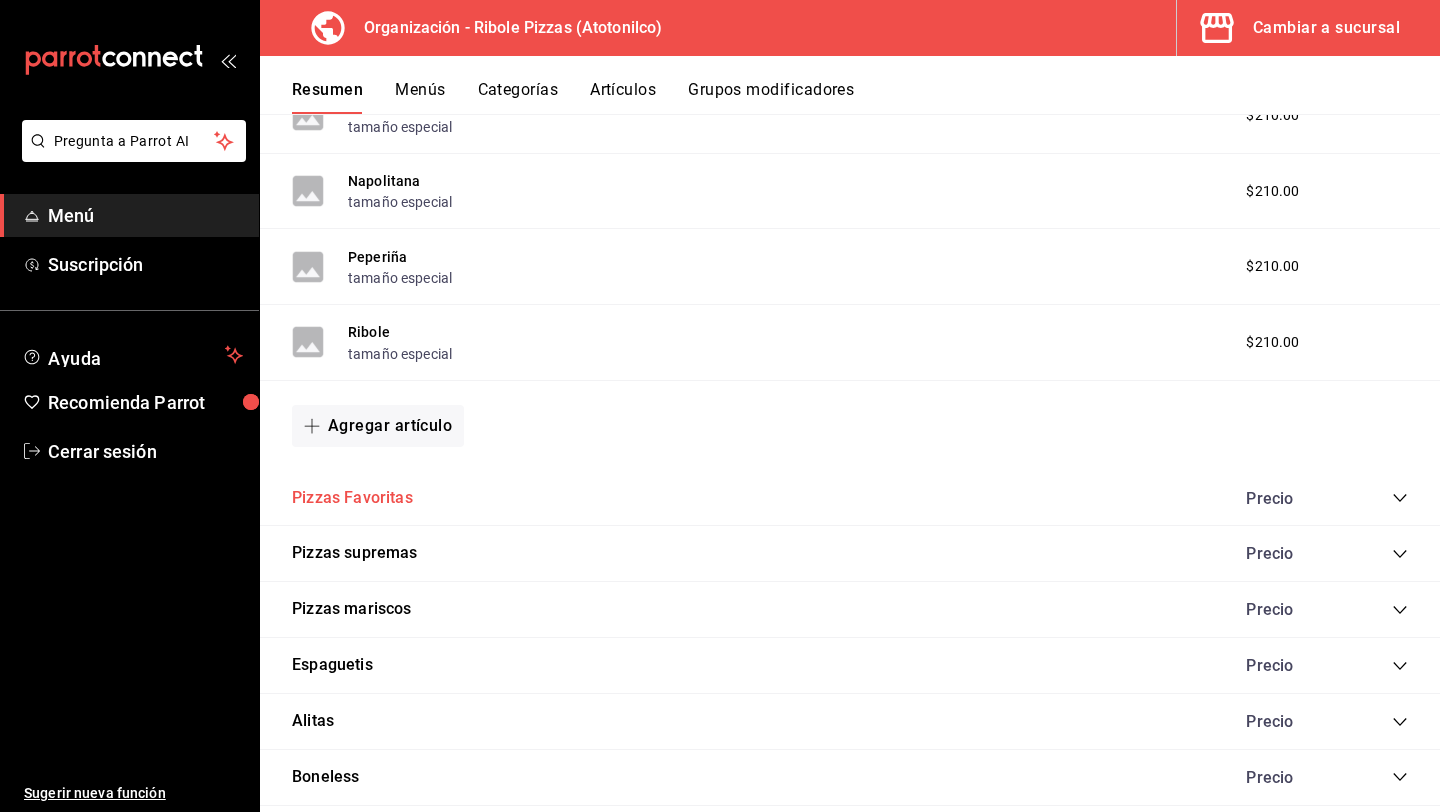 click on "Pizzas Favoritas" at bounding box center (352, 498) 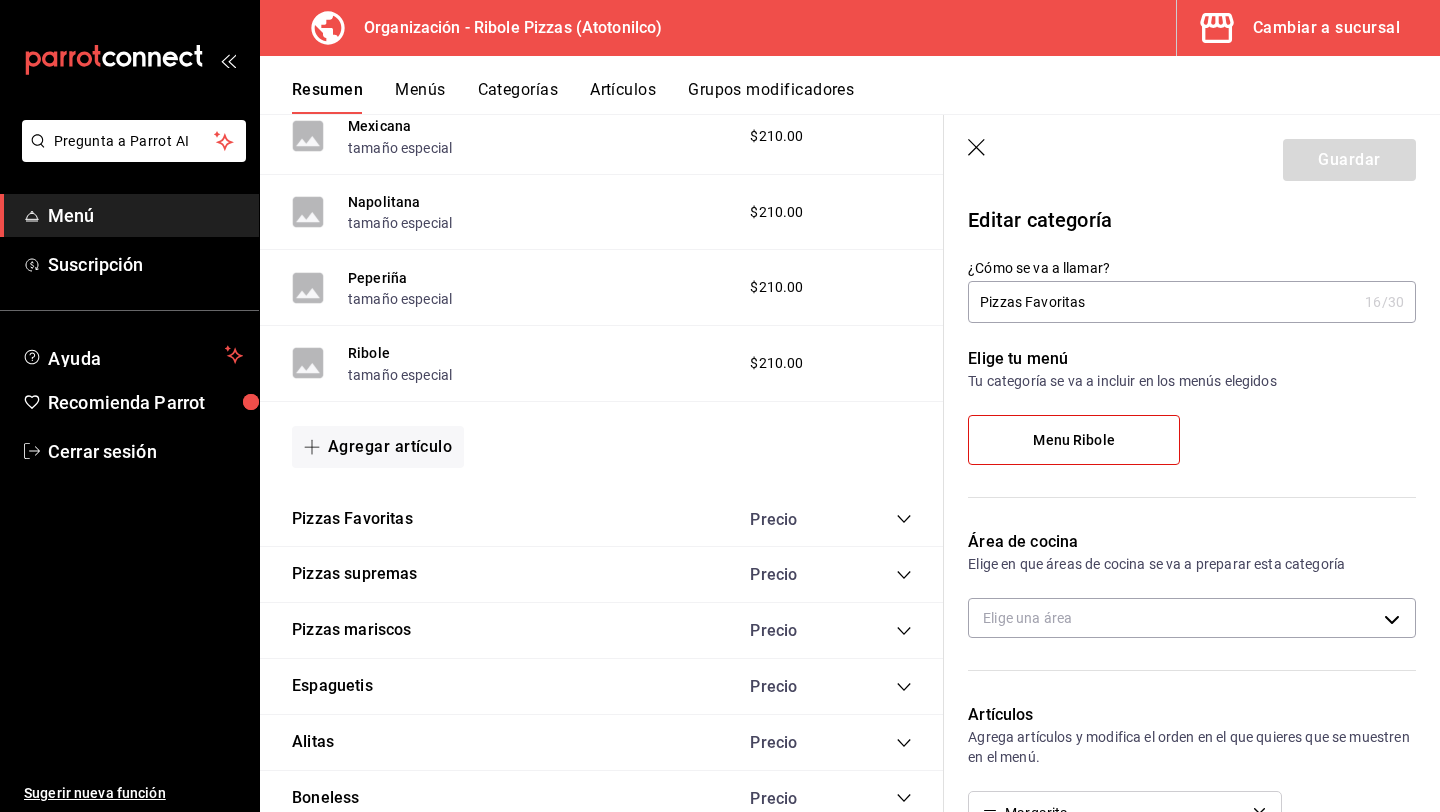 click 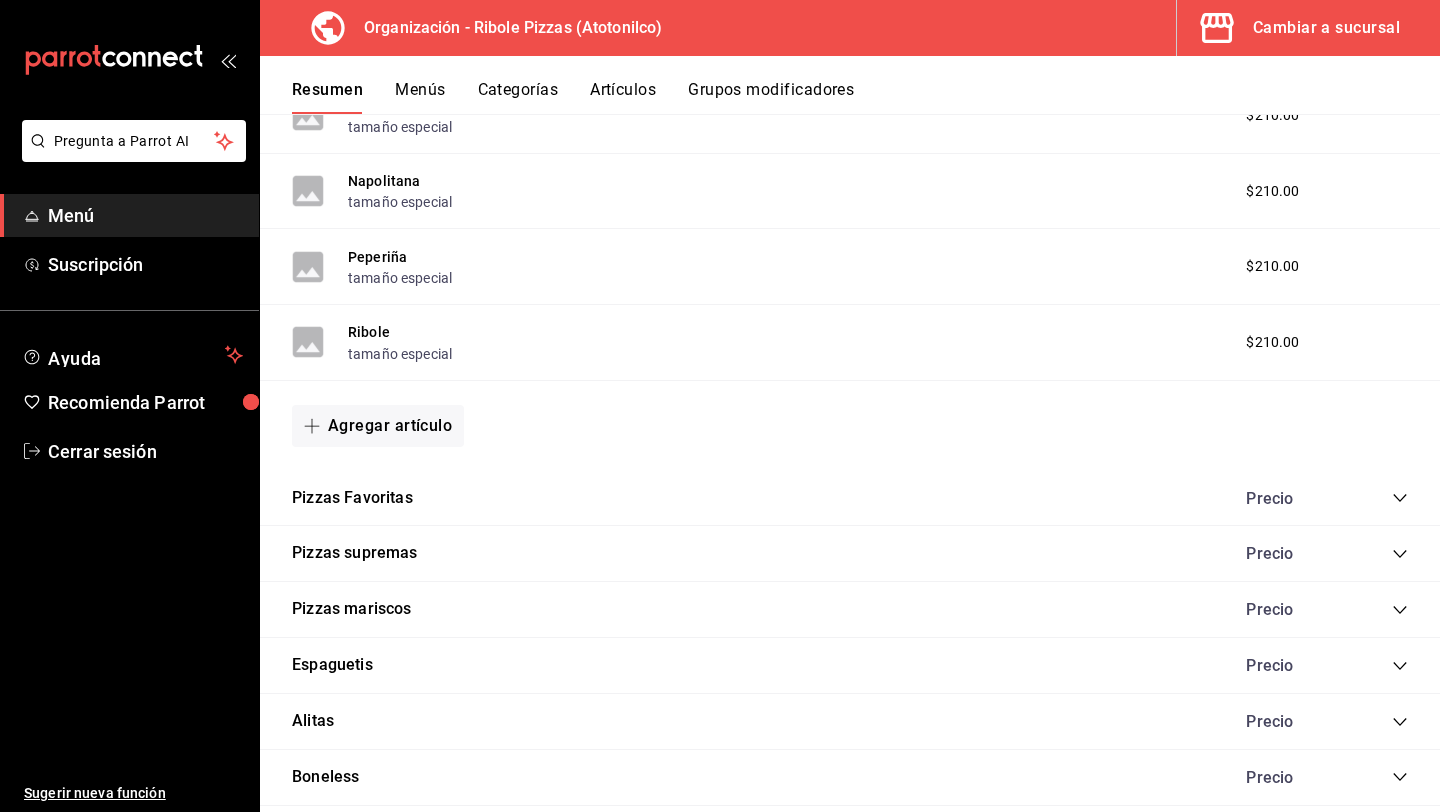 click on "Grupos modificadores" at bounding box center [771, 97] 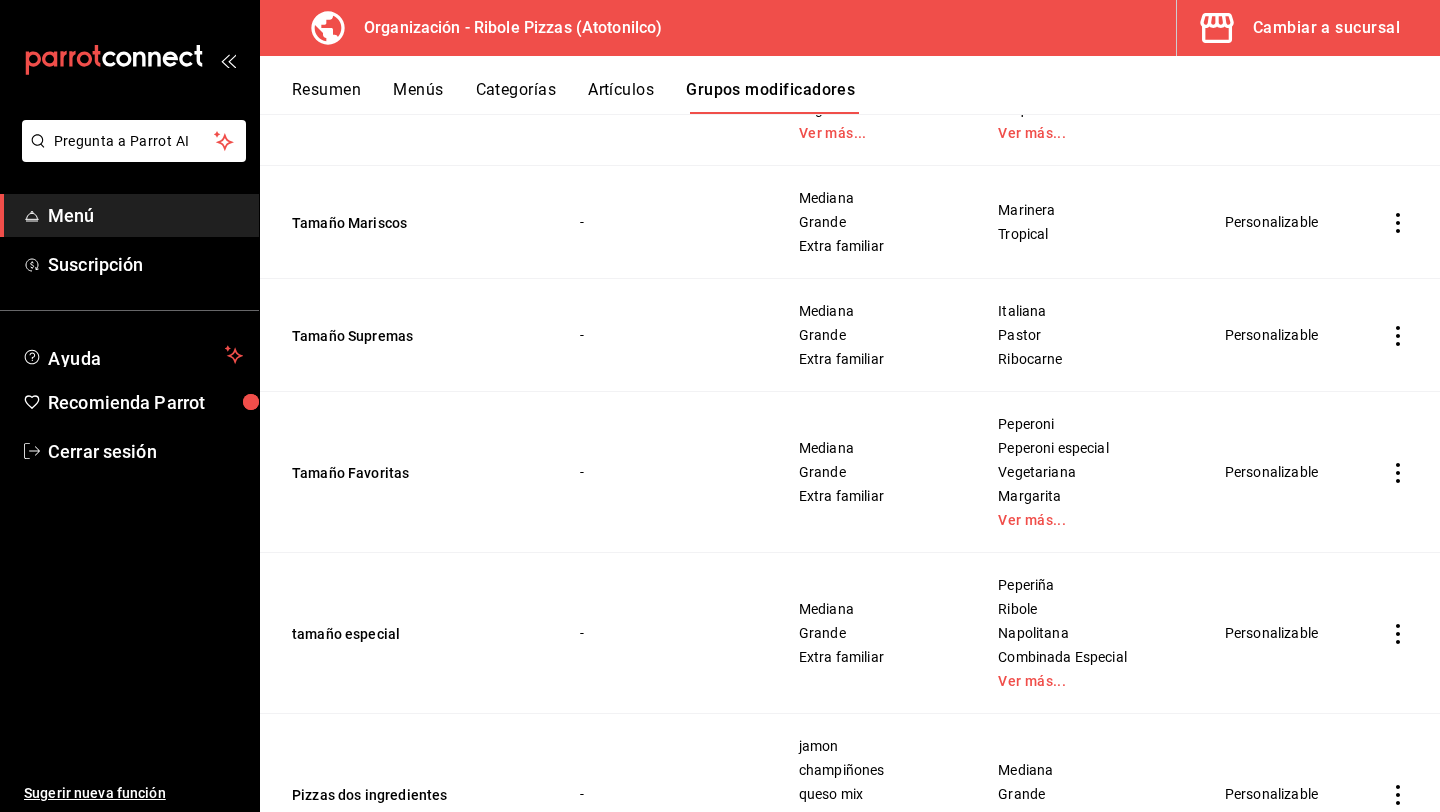 scroll, scrollTop: 1164, scrollLeft: 0, axis: vertical 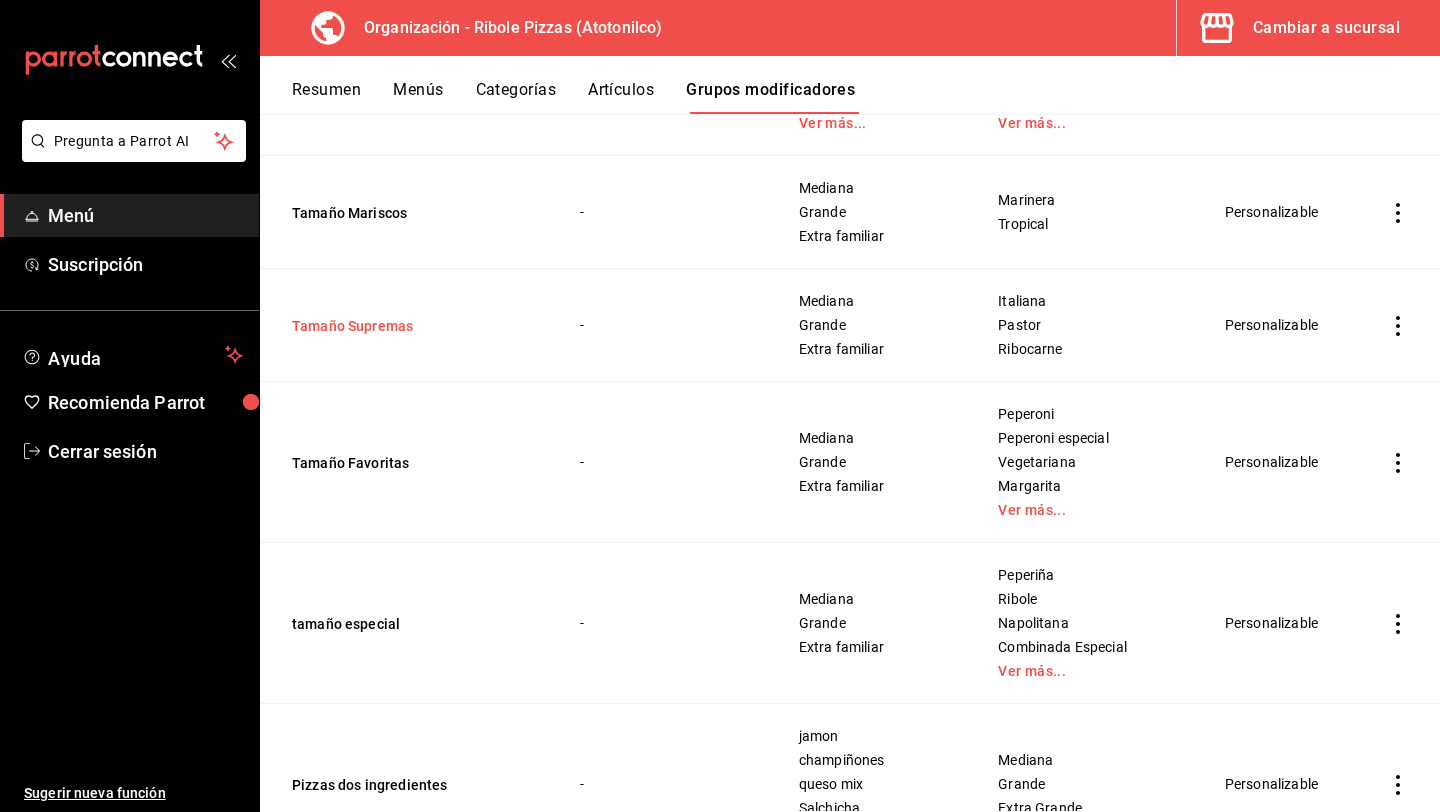 click on "Tamaño Supremas" at bounding box center (412, 326) 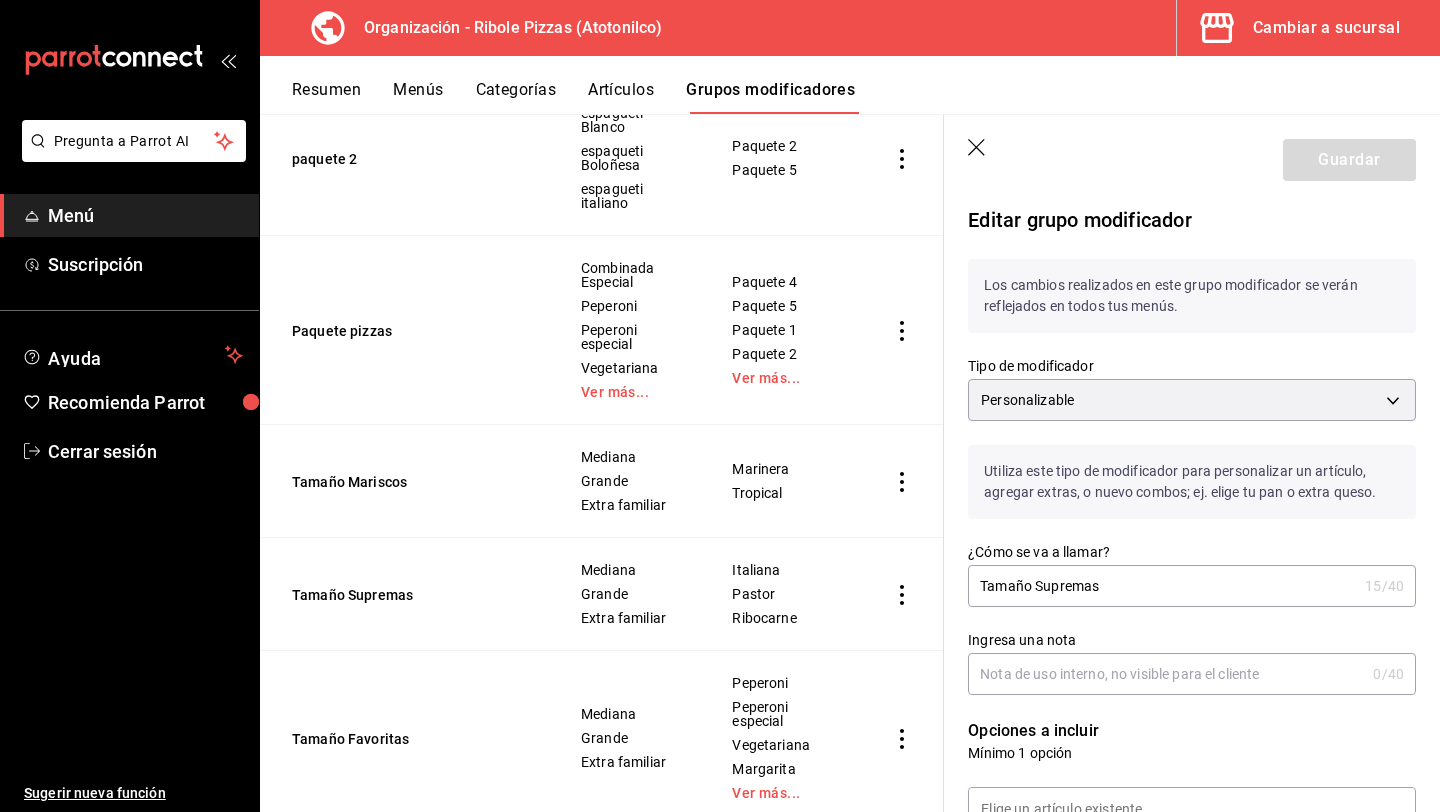 scroll, scrollTop: 1172, scrollLeft: 0, axis: vertical 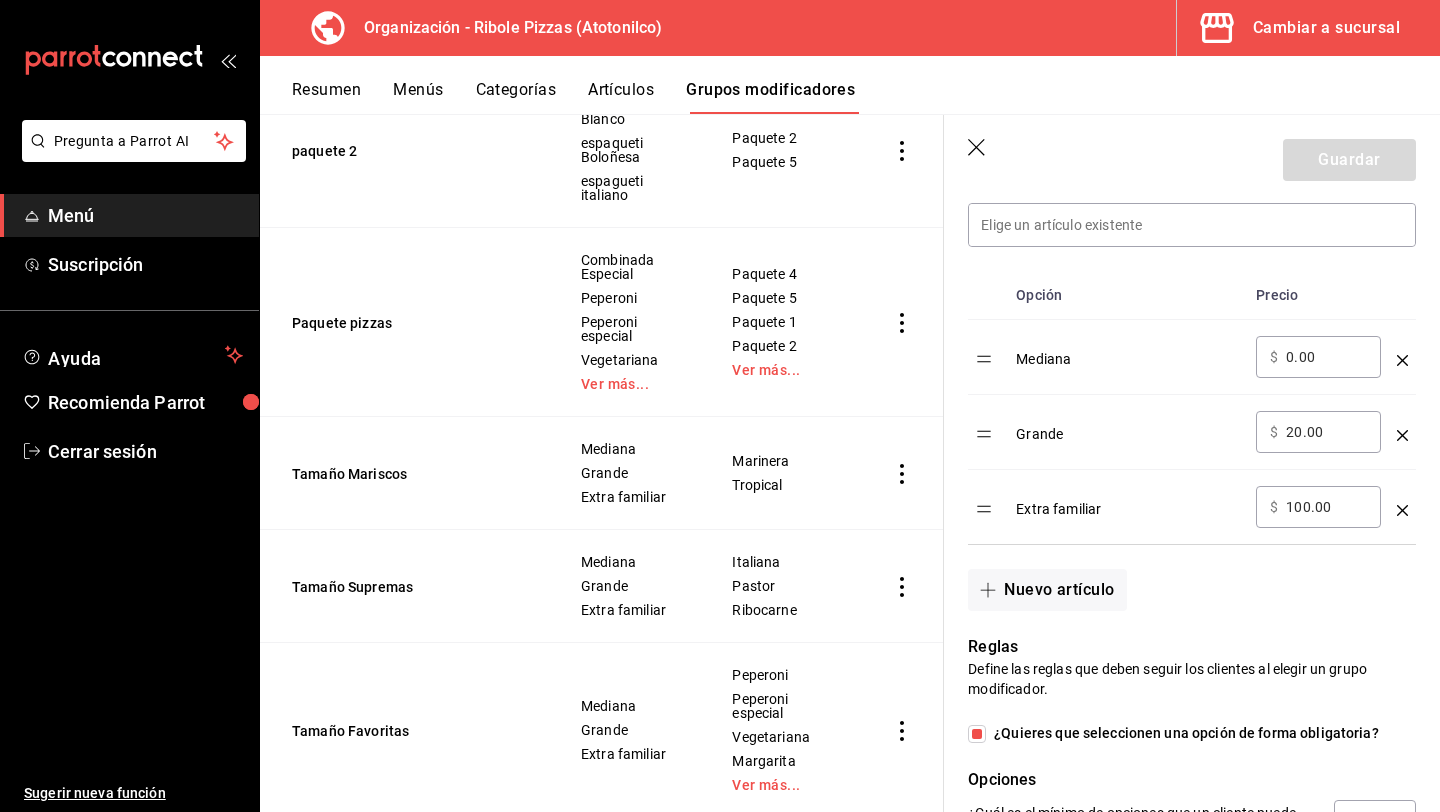 click 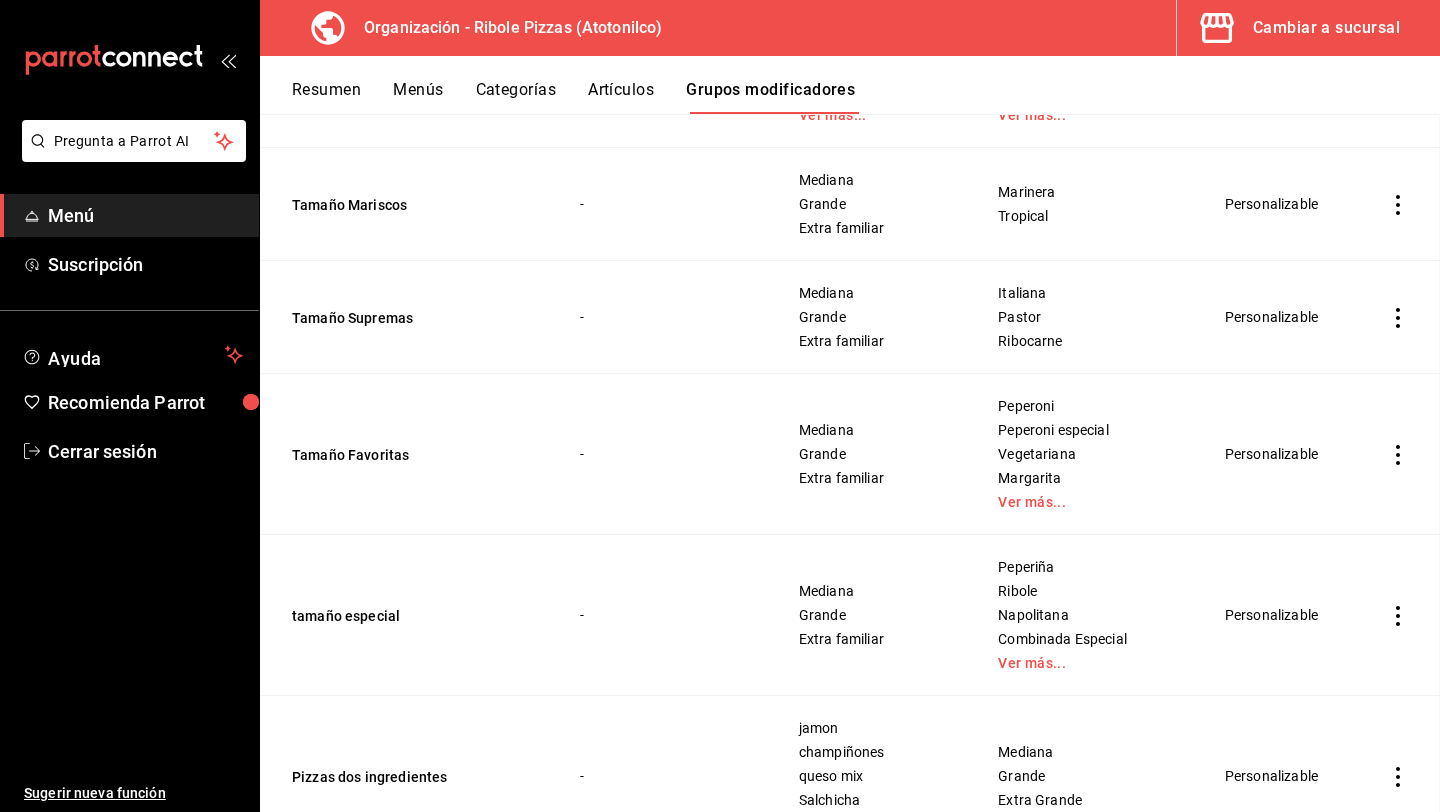 scroll, scrollTop: 0, scrollLeft: 0, axis: both 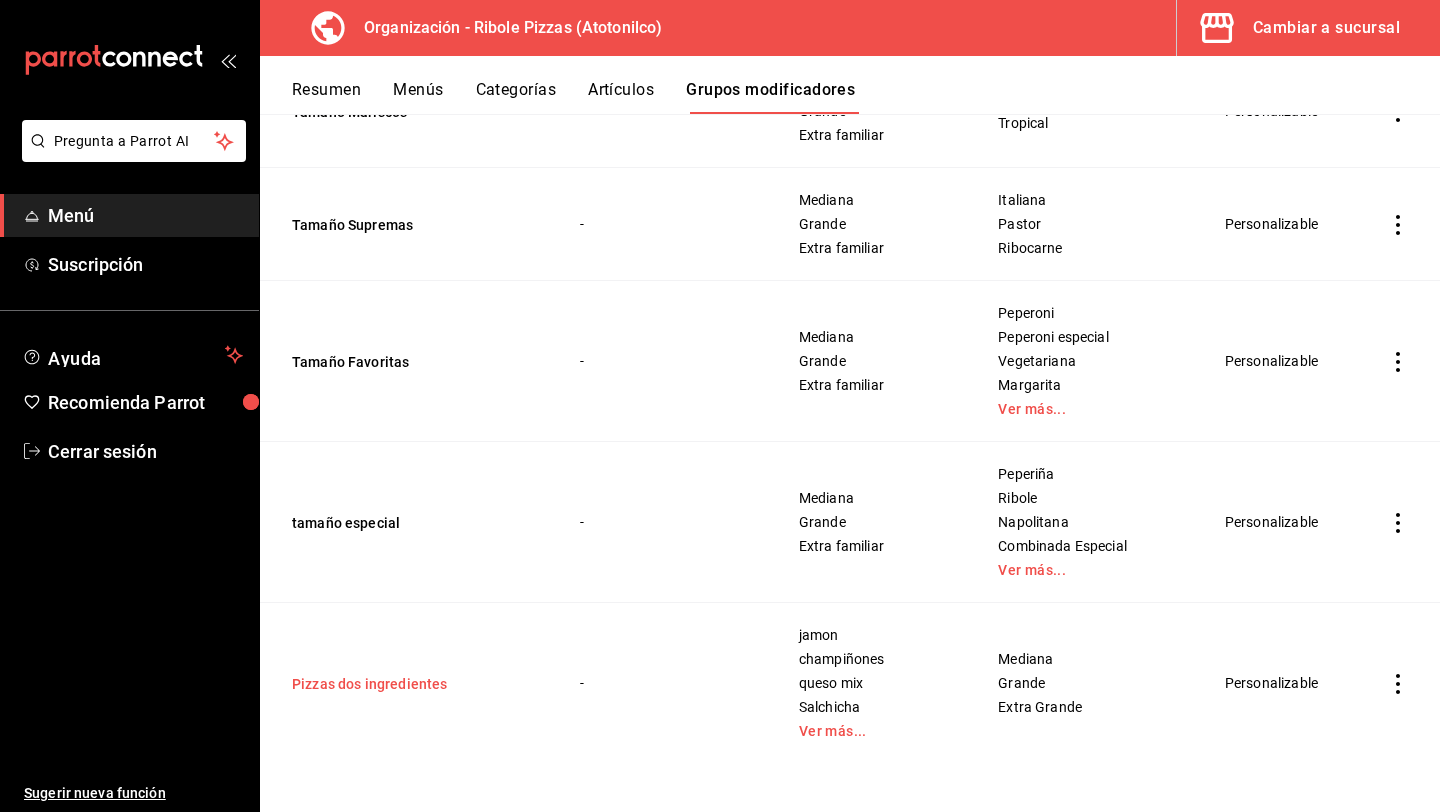 click on "Pizzas dos ingredientes" at bounding box center (412, 684) 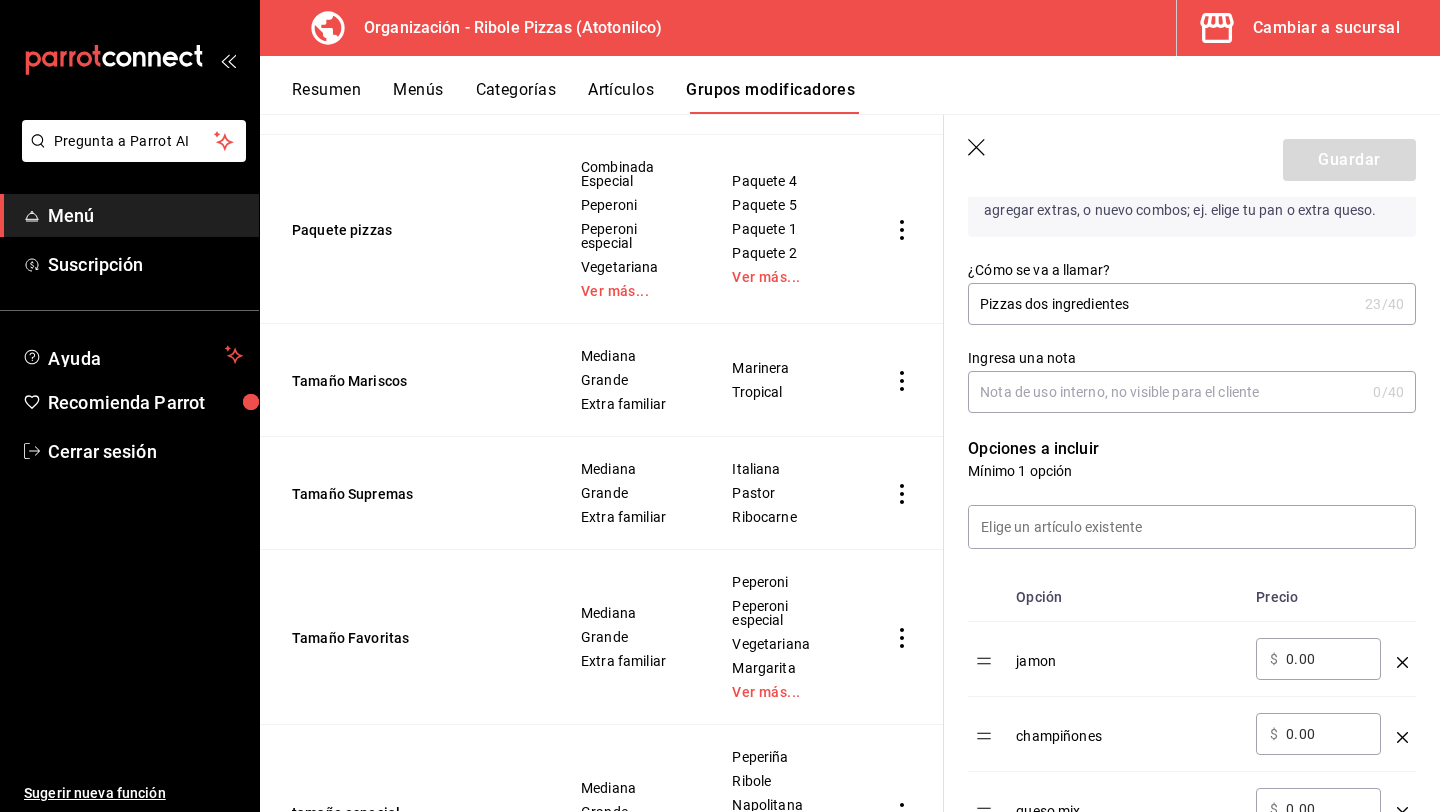 scroll, scrollTop: 482, scrollLeft: 0, axis: vertical 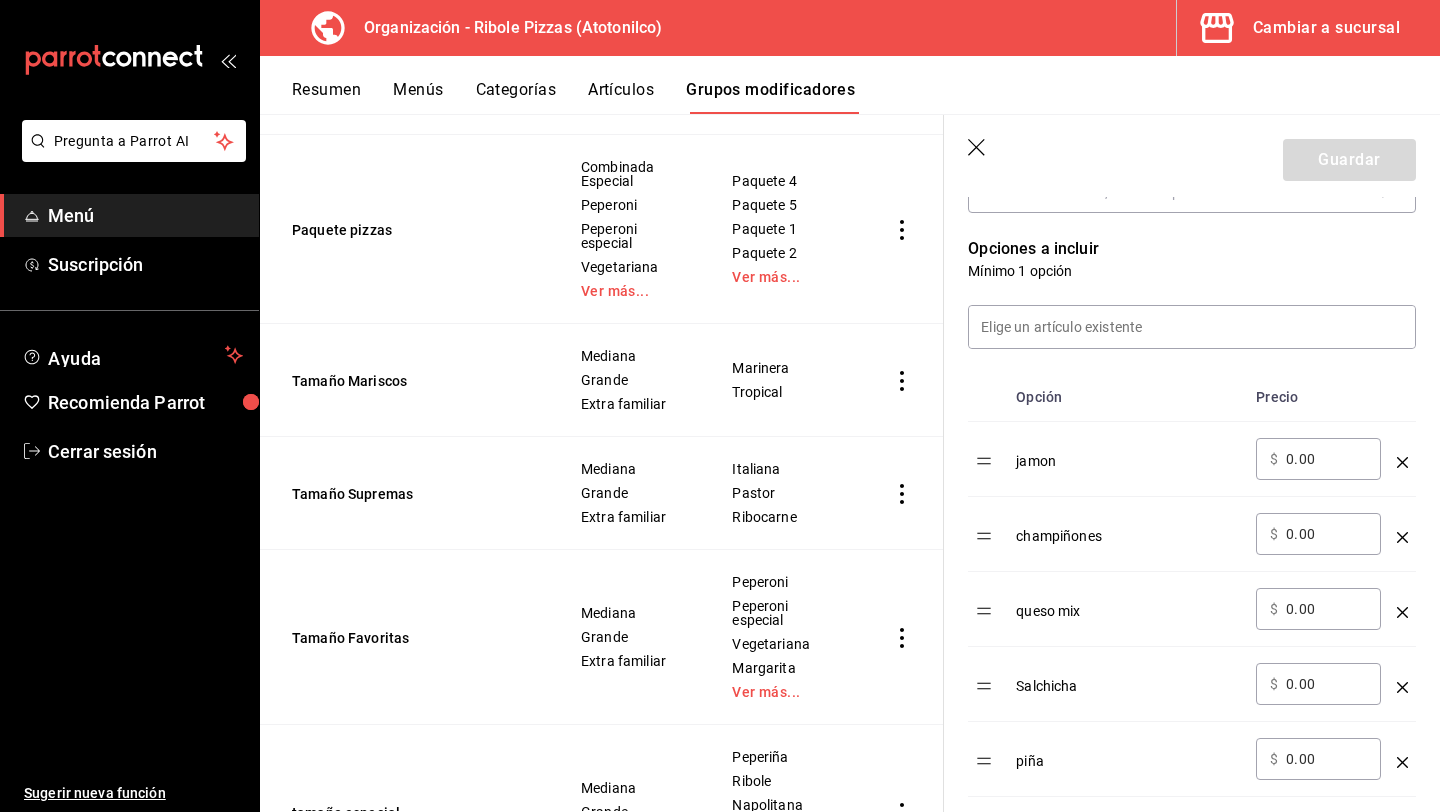 click 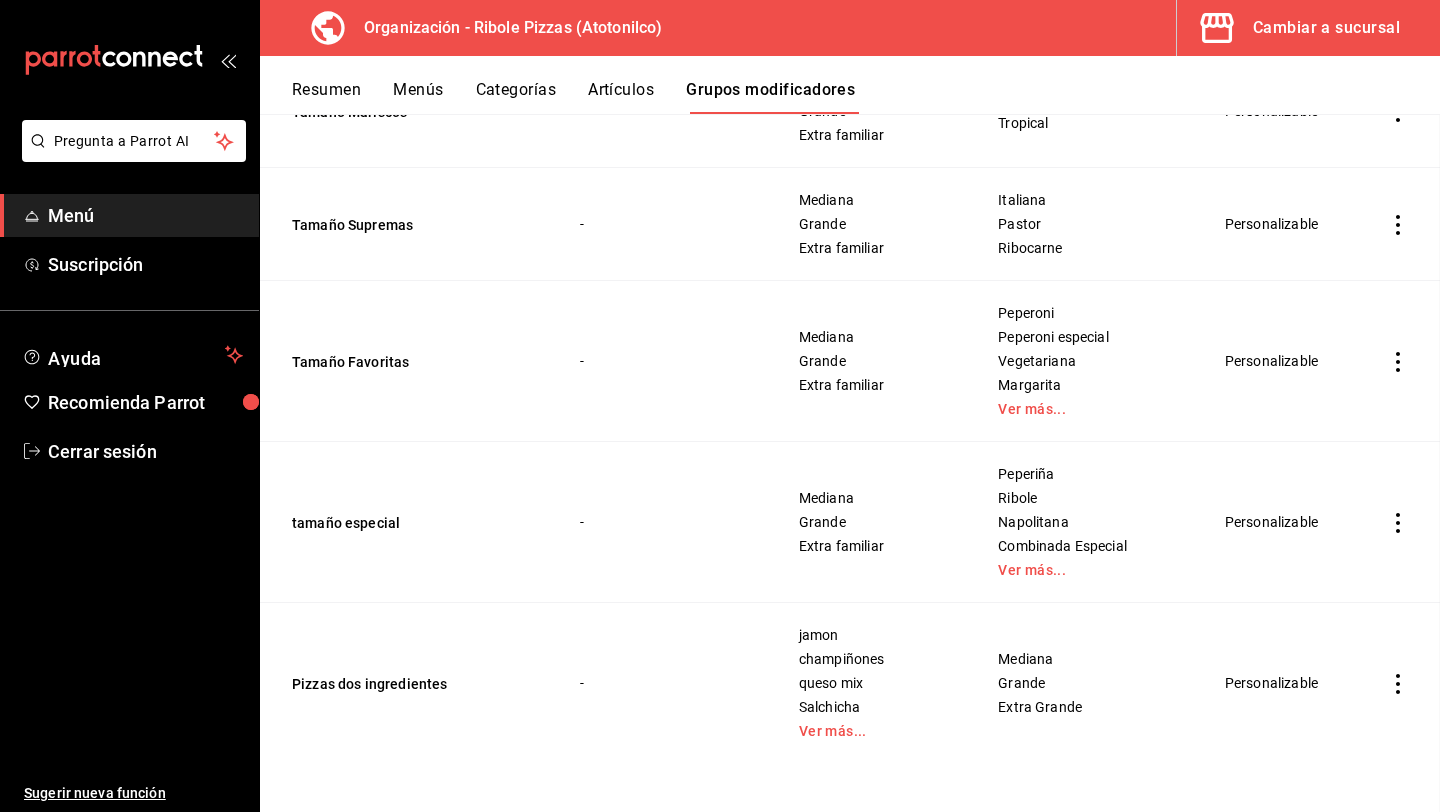 scroll, scrollTop: 0, scrollLeft: 0, axis: both 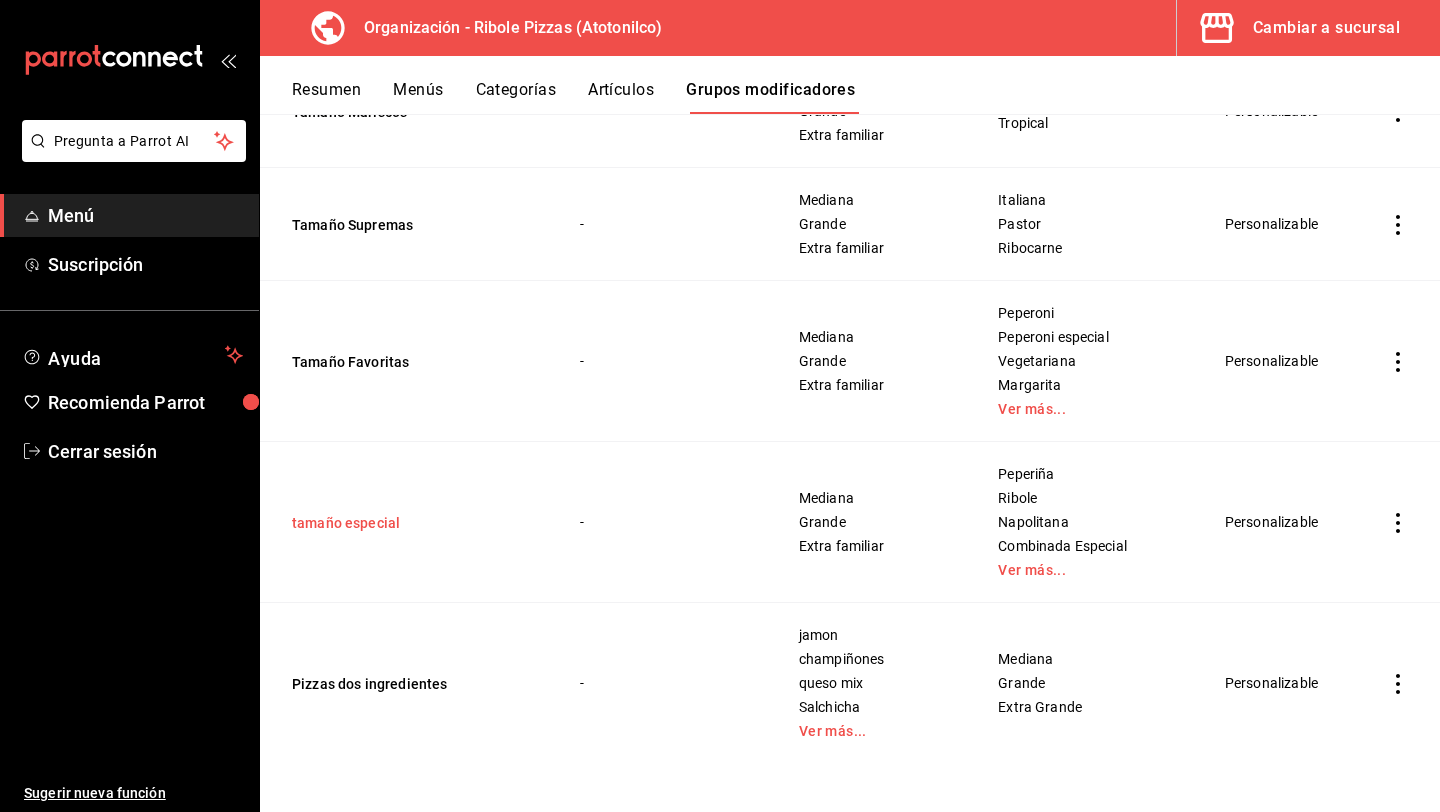 click on "tamaño especial" at bounding box center (412, 523) 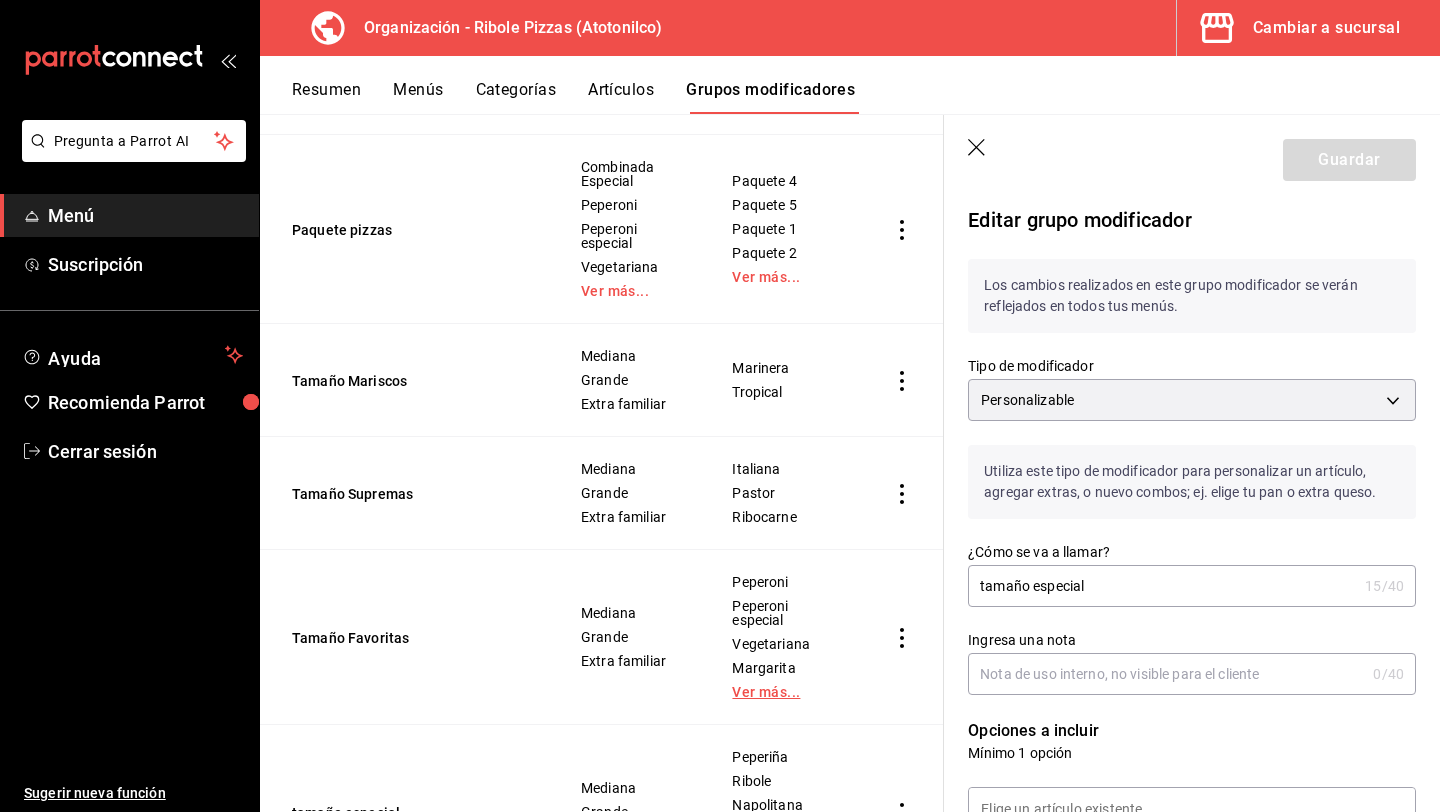 click on "Ver más..." at bounding box center (783, 692) 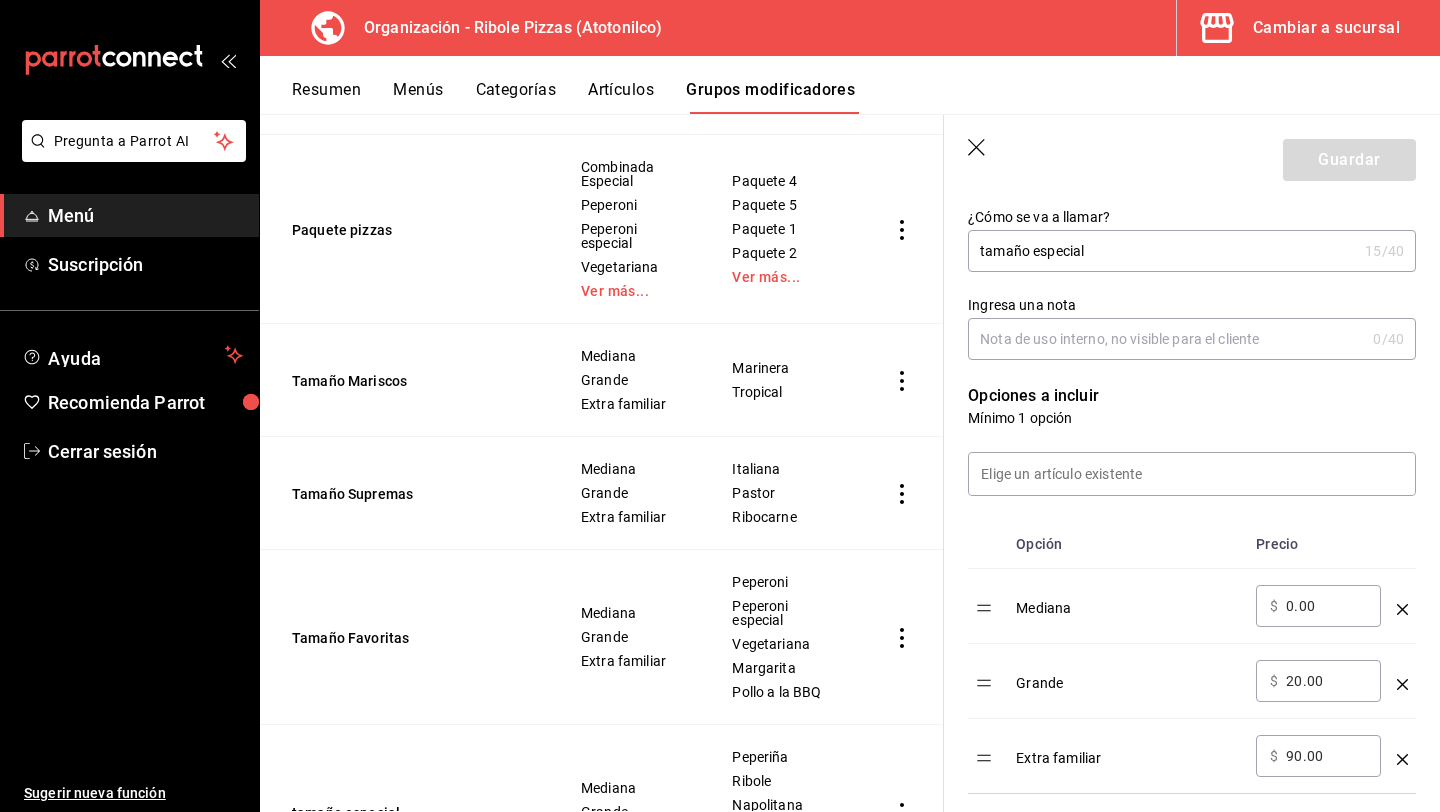 scroll, scrollTop: 352, scrollLeft: 0, axis: vertical 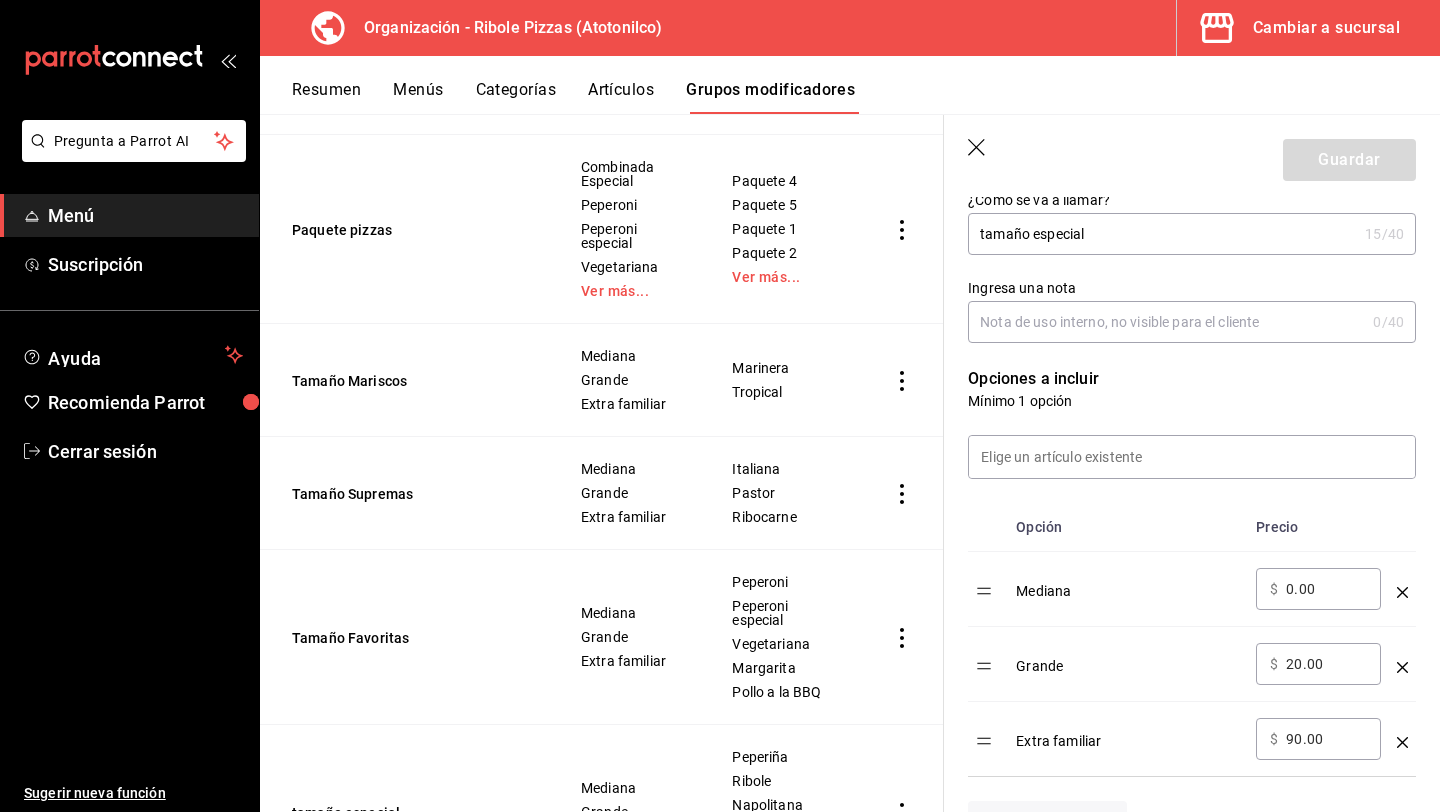 click 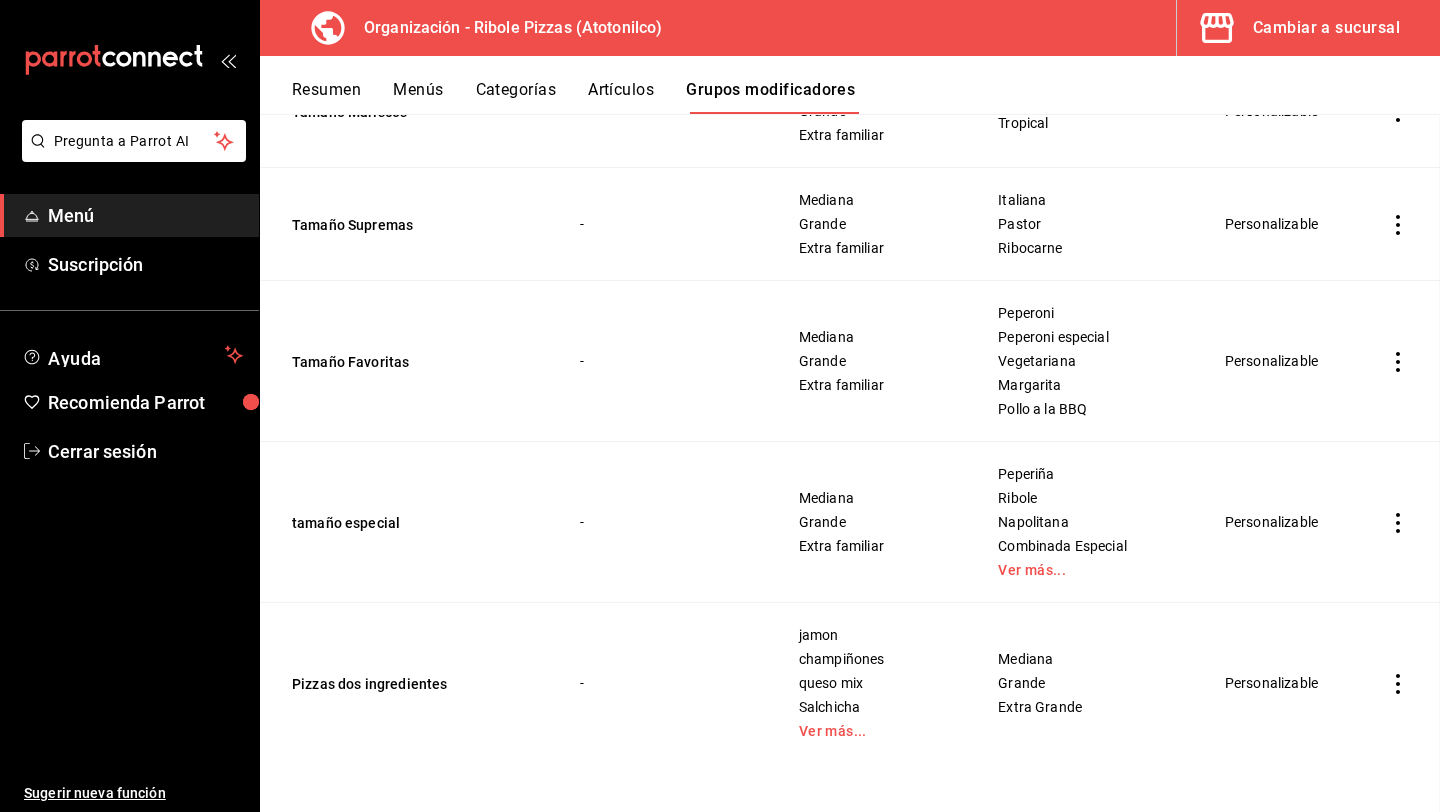 scroll, scrollTop: 0, scrollLeft: 0, axis: both 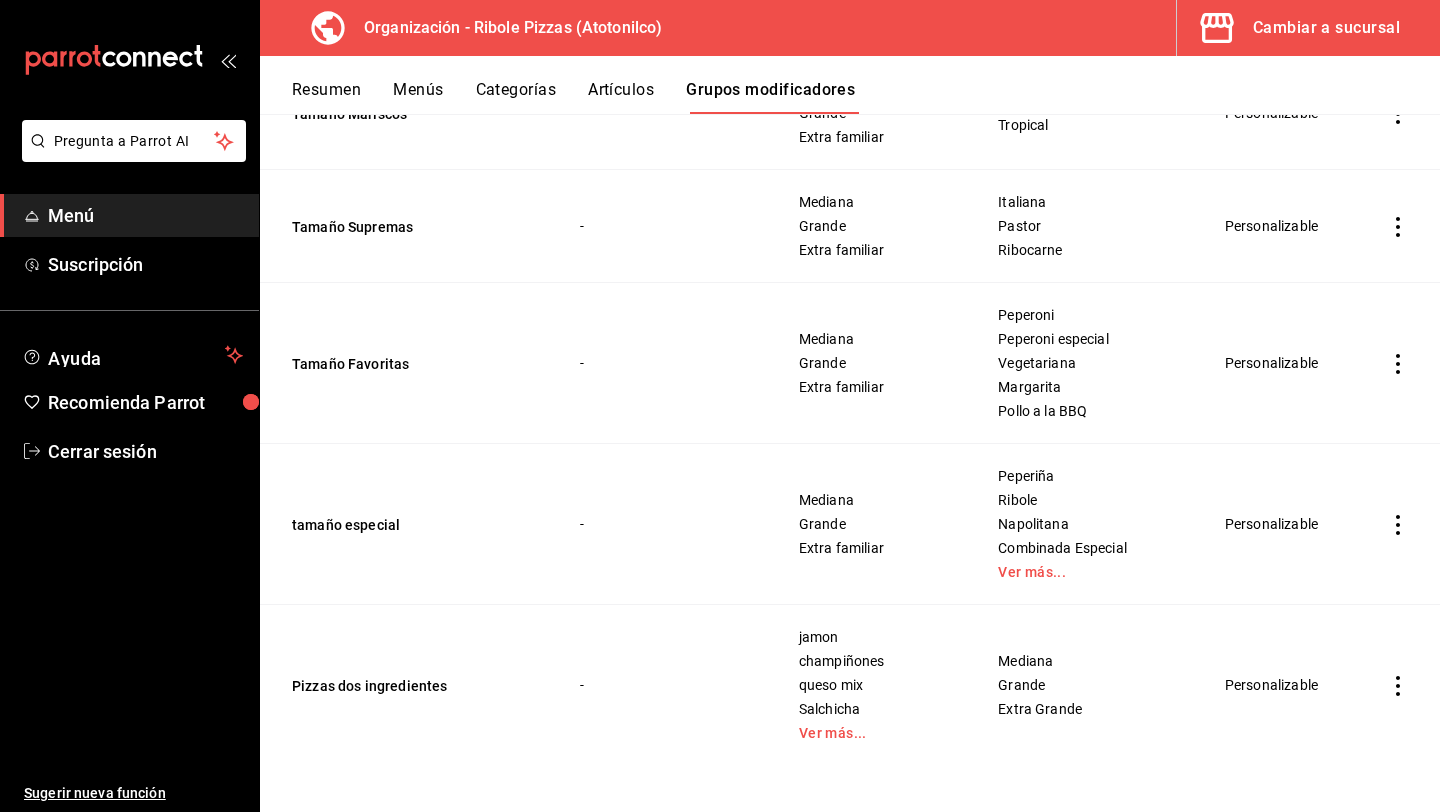 click on "Artículos" at bounding box center [621, 97] 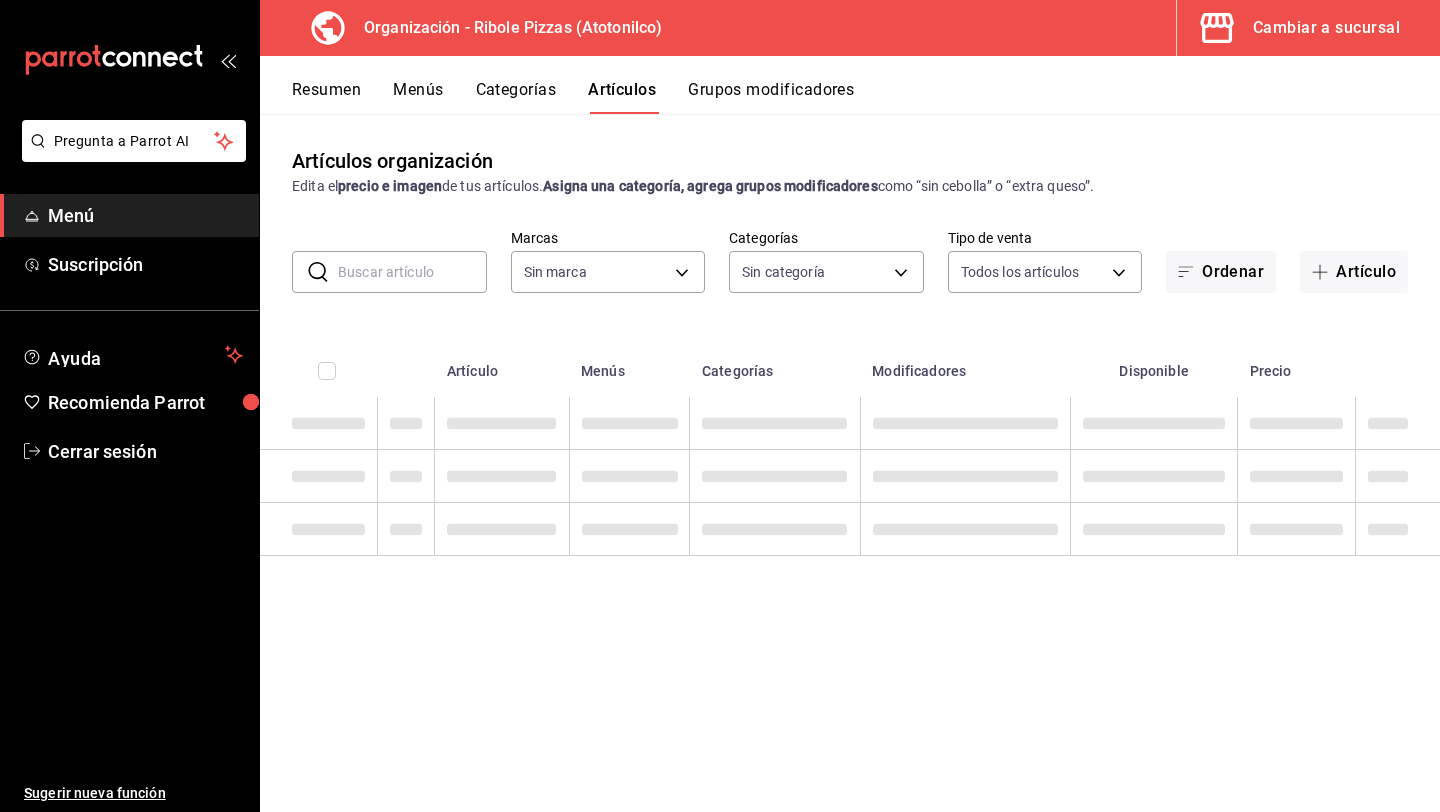 type on "f0a0b250-6241-45ae-85d4-16285a1508f0" 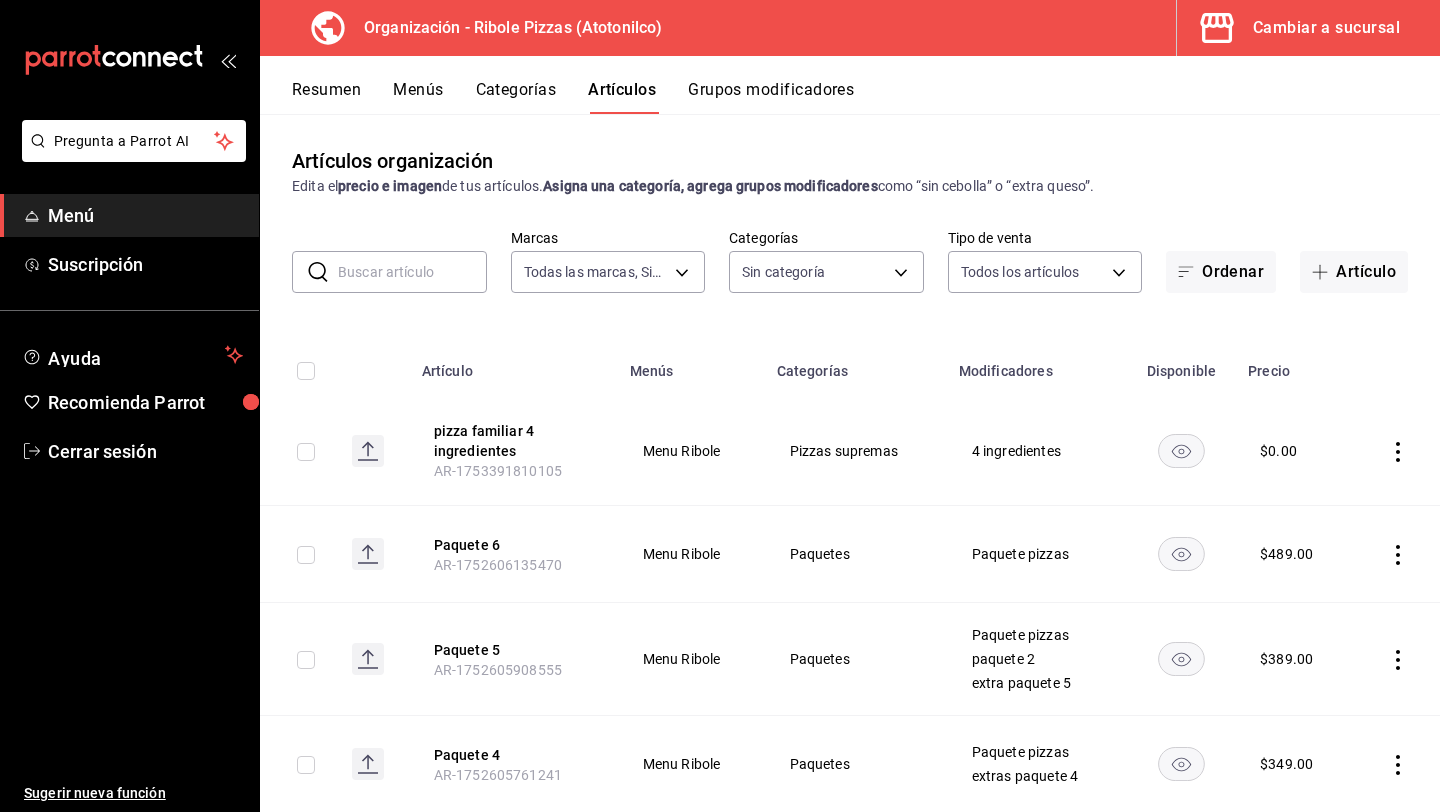 type on "eeac6d6b-b9cc-4ca1-aff5-7ac2a5da0b29,07a9675f-1c5b-4622-b83a-b76fdb322089,c02471e6-024f-46dc-8dc6-60048ede7e9c,43303e99-337e-4912-8353-6a077e7e1134,912332c3-90ff-431e-bd59-d60f36fb0e1c,ba1b820d-154b-4fb2-a156-c9864258b81f,76b8dfa0-30c3-4f89-89e2-b22cf26d4b9d,844ecb2d-0cf1-4e64-b9c5-d78fb9d74c8d,ffc3a818-737e-4ace-afca-814cd5001355,03edea74-efd8-4bfc-ad26-7cc3bb95cc91,63c34ed5-adf2-43d8-9df7-5b85184314a1,ad297059-cb25-4bf6-9575-ce91e12173a2,6e49928d-efaa-4b57-9307-2401c8e863a8,3bdc16d3-92aa-4374-9462-a69ae278ca5a,e1bc955c-1de5-434d-b13e-a02a2124ceee,f6b38df8-1b13-413b-925c-3e3a6753139e" 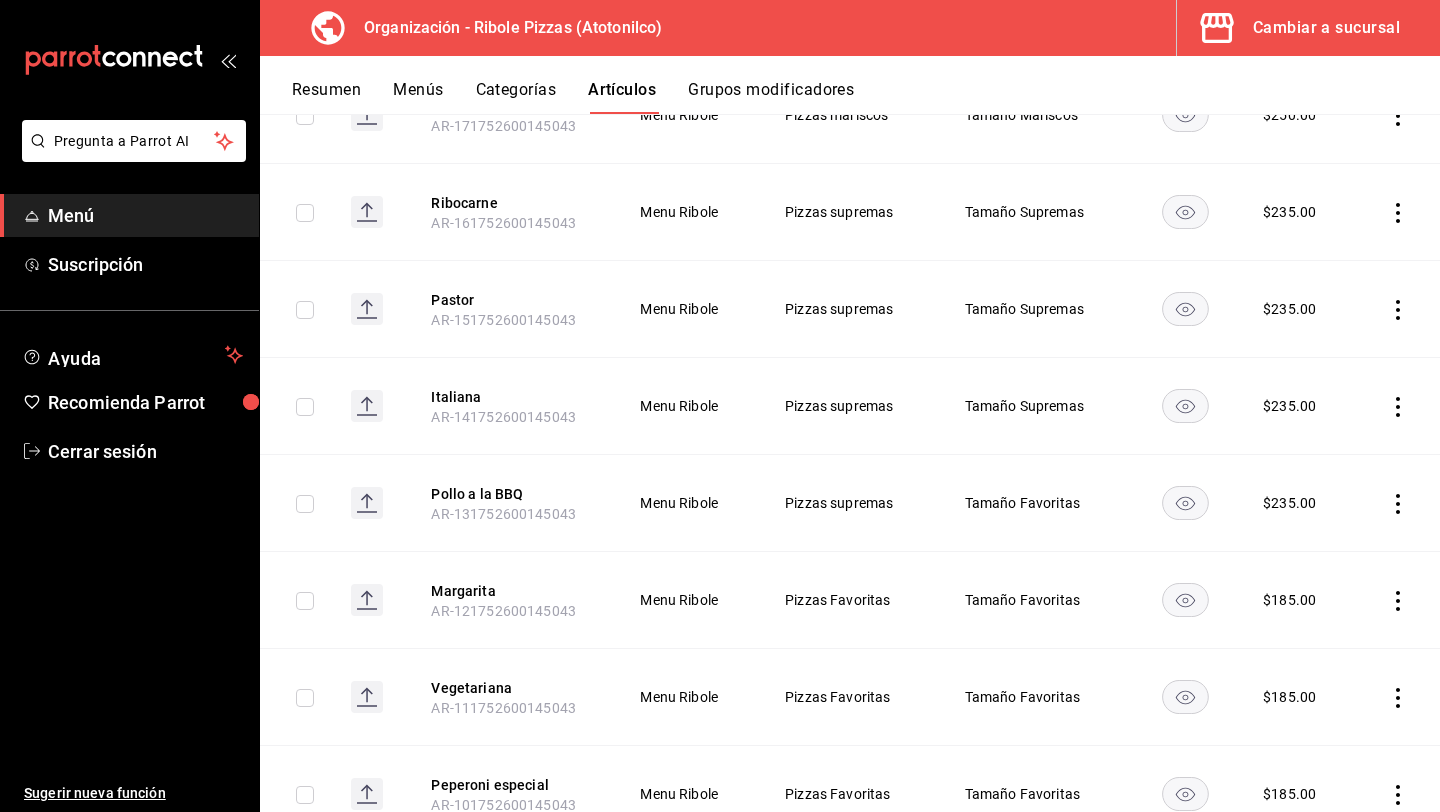 scroll, scrollTop: 5652, scrollLeft: 0, axis: vertical 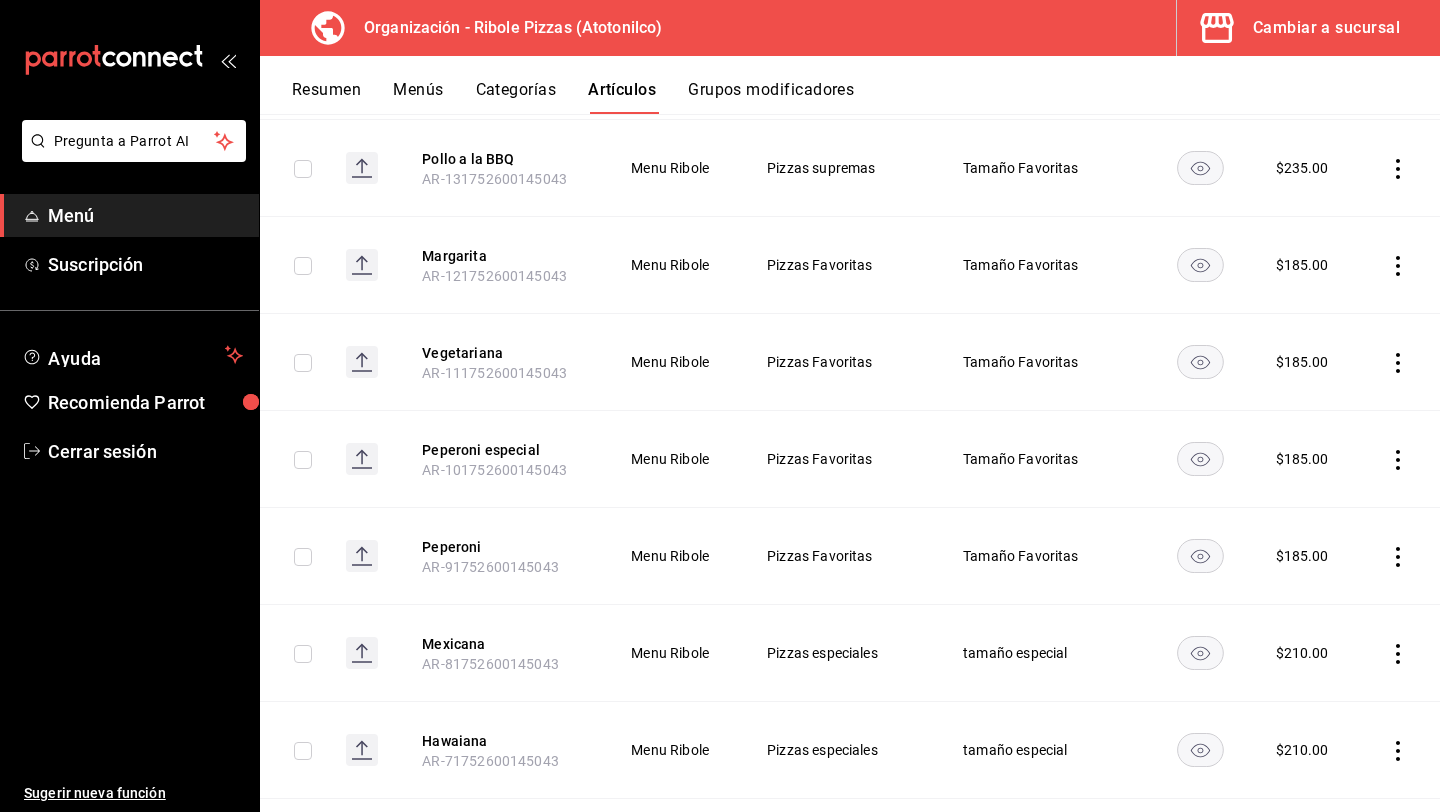 click on "Grupos modificadores" at bounding box center (771, 97) 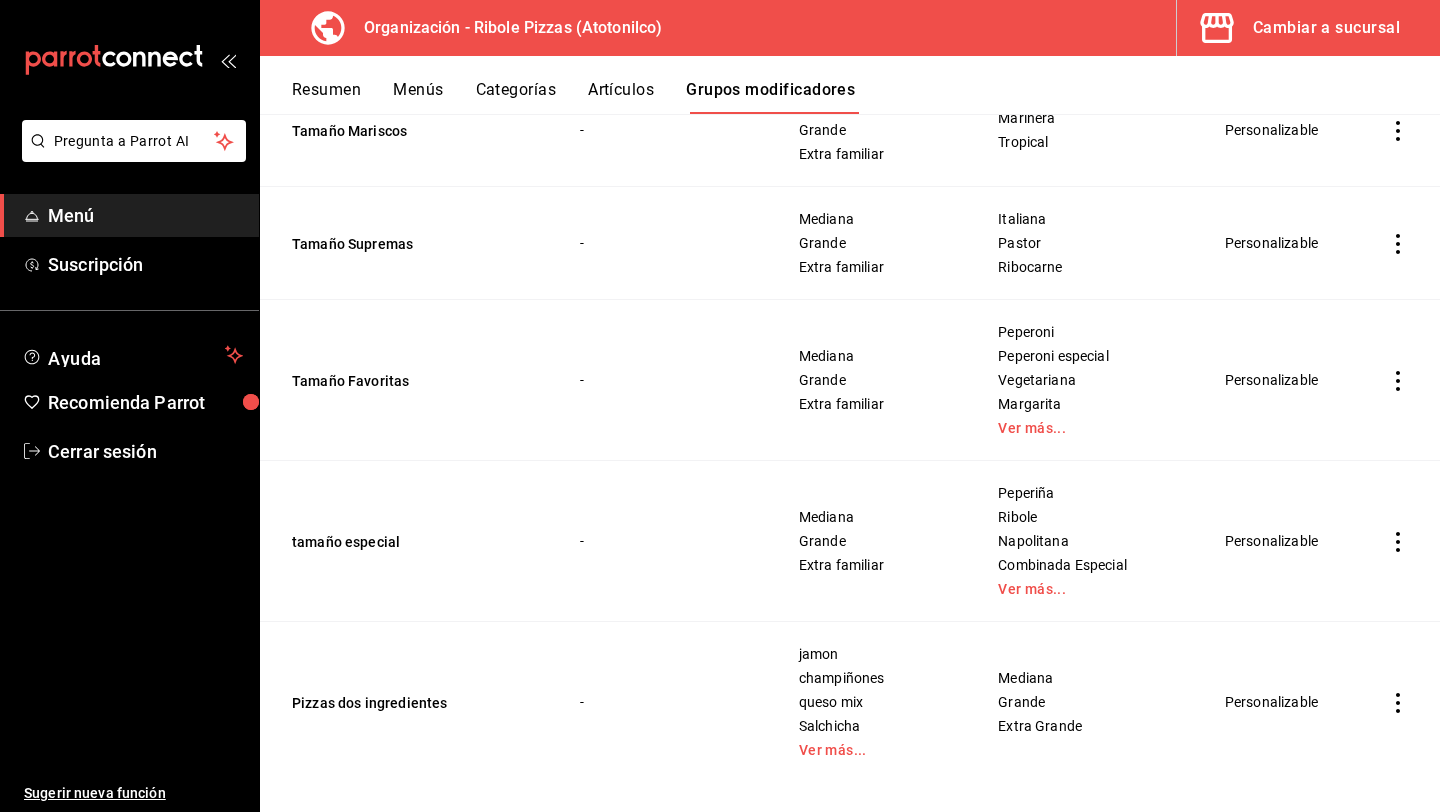 scroll, scrollTop: 1265, scrollLeft: 0, axis: vertical 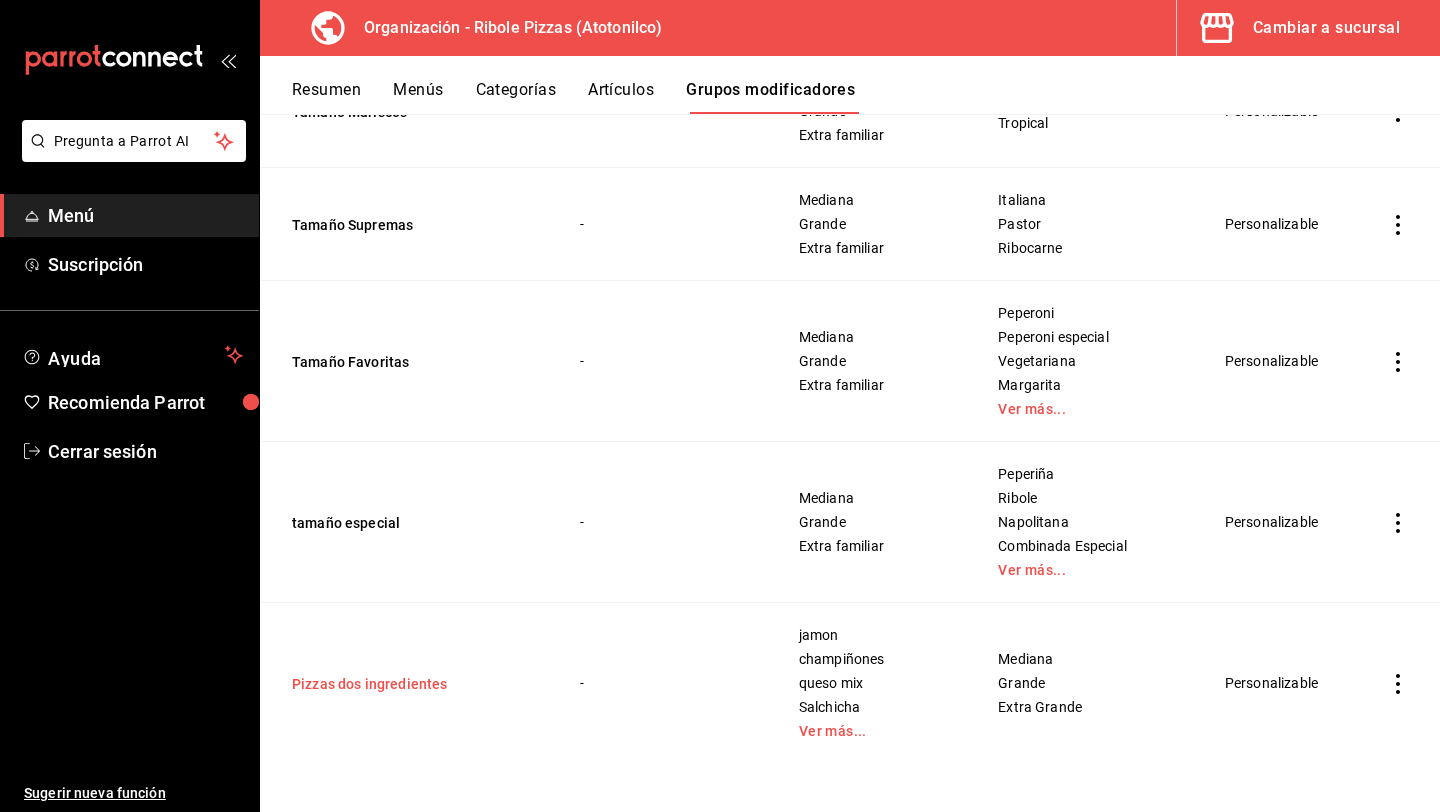 click on "Pizzas dos ingredientes" at bounding box center (412, 684) 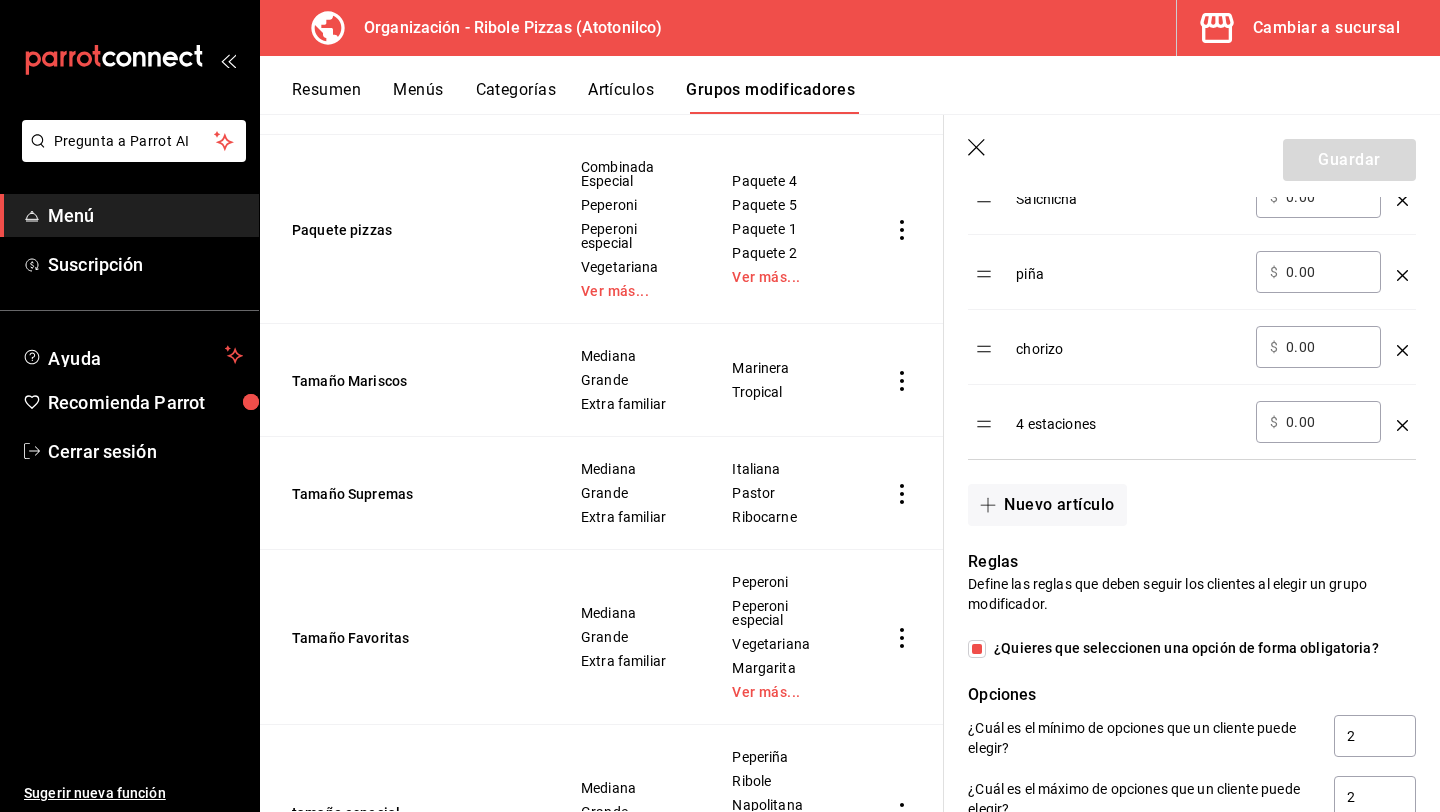 scroll, scrollTop: 1011, scrollLeft: 0, axis: vertical 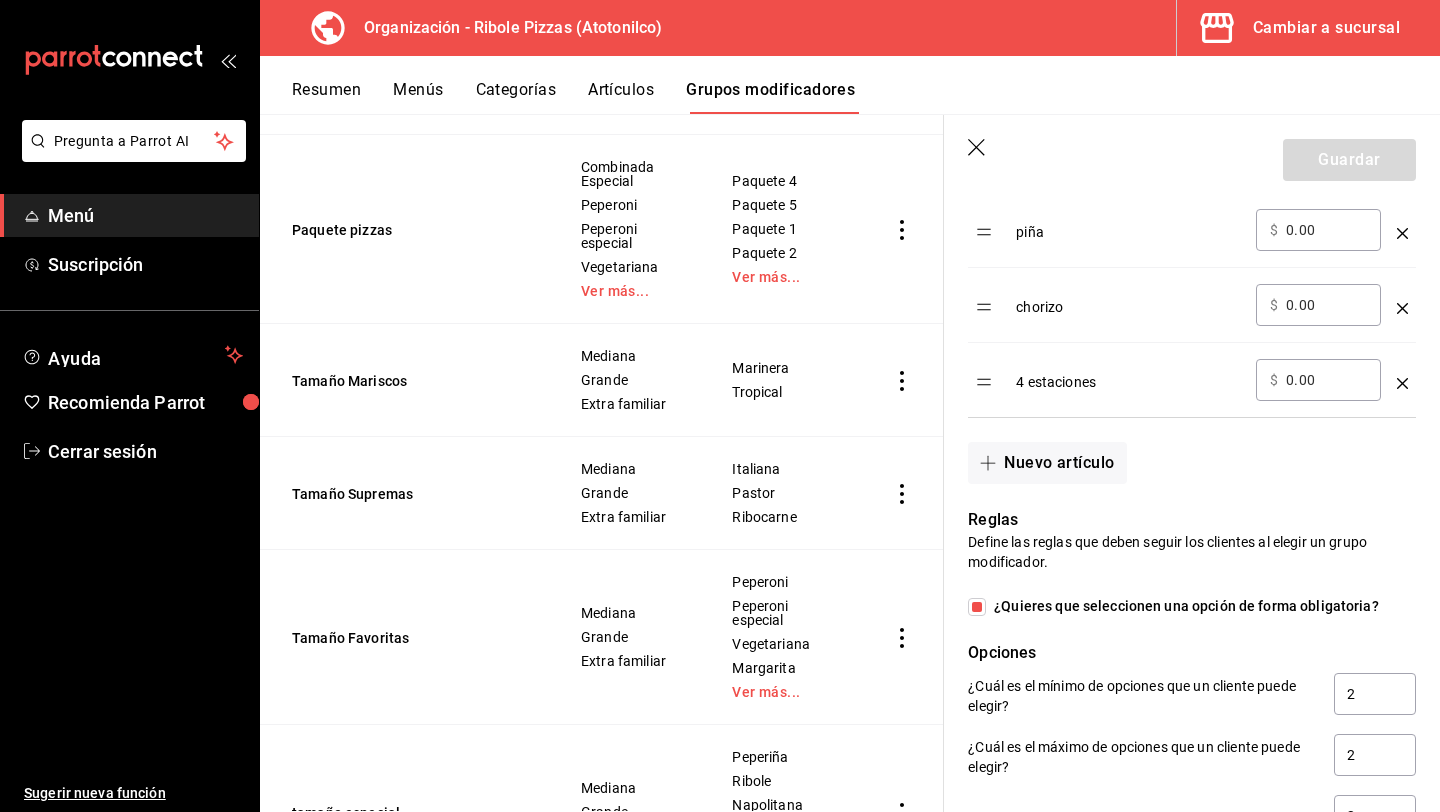 click on "¿Quieres que seleccionen una opción de forma obligatoria?" at bounding box center [977, 607] 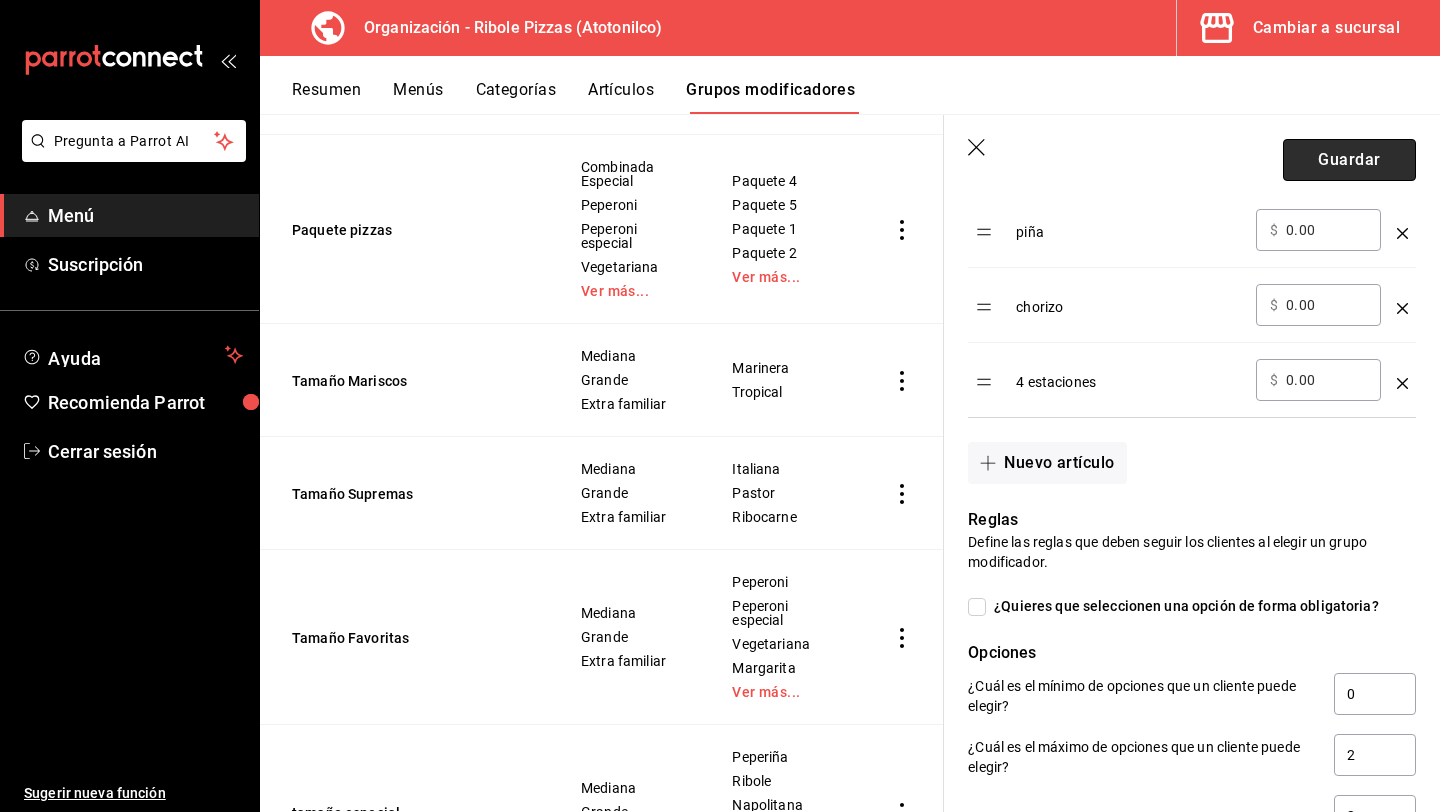 click on "Guardar" at bounding box center (1349, 160) 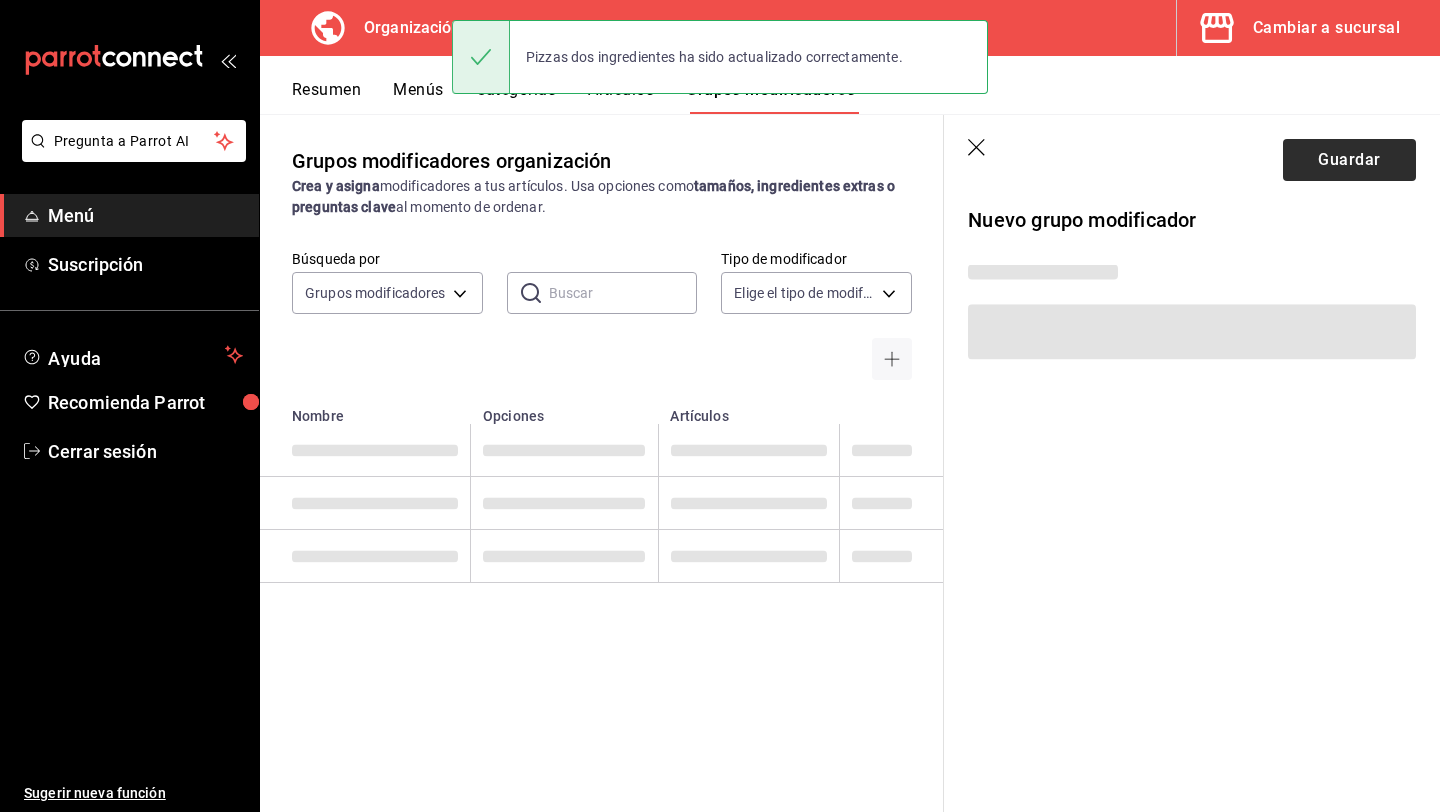 scroll, scrollTop: 0, scrollLeft: 0, axis: both 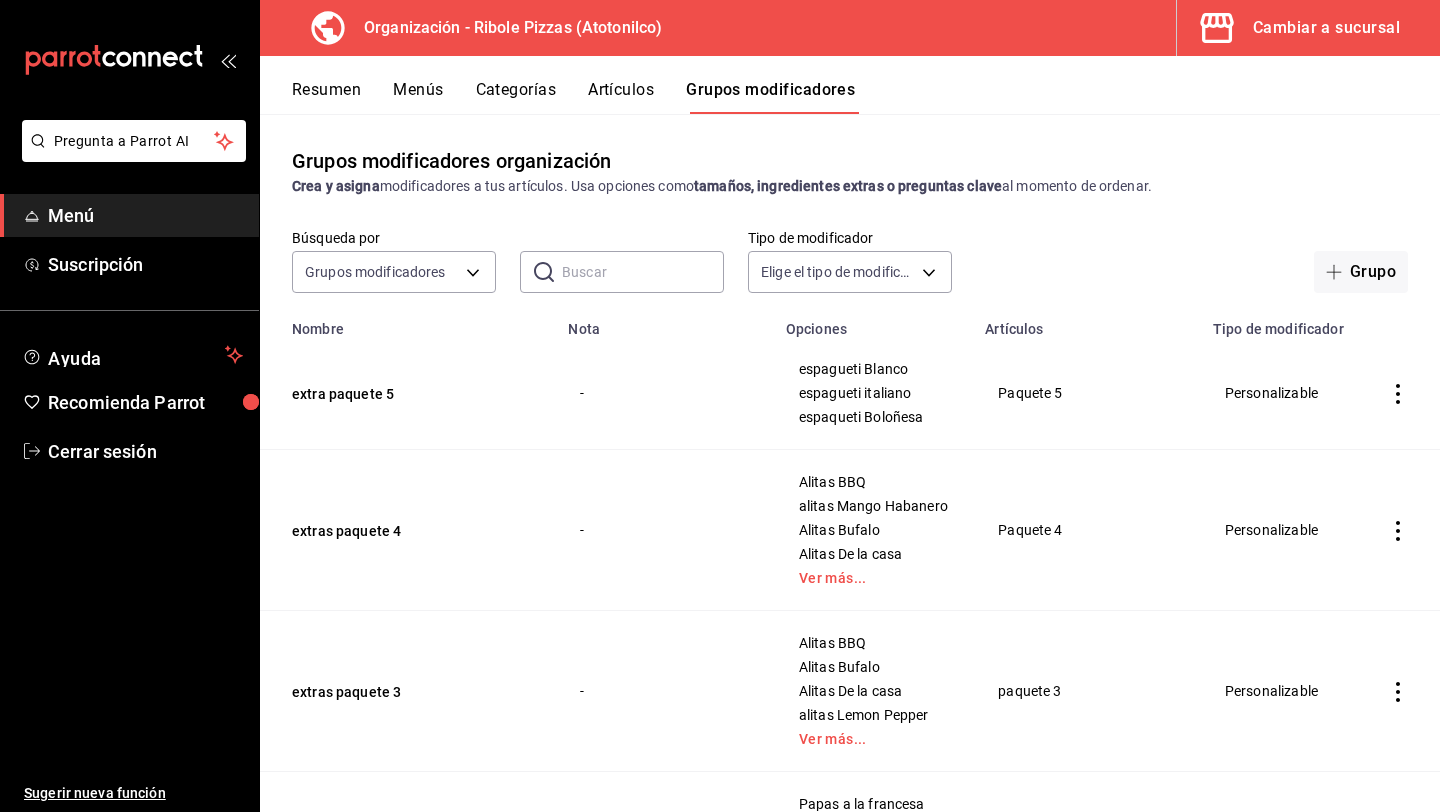 click on "Resumen" at bounding box center [326, 97] 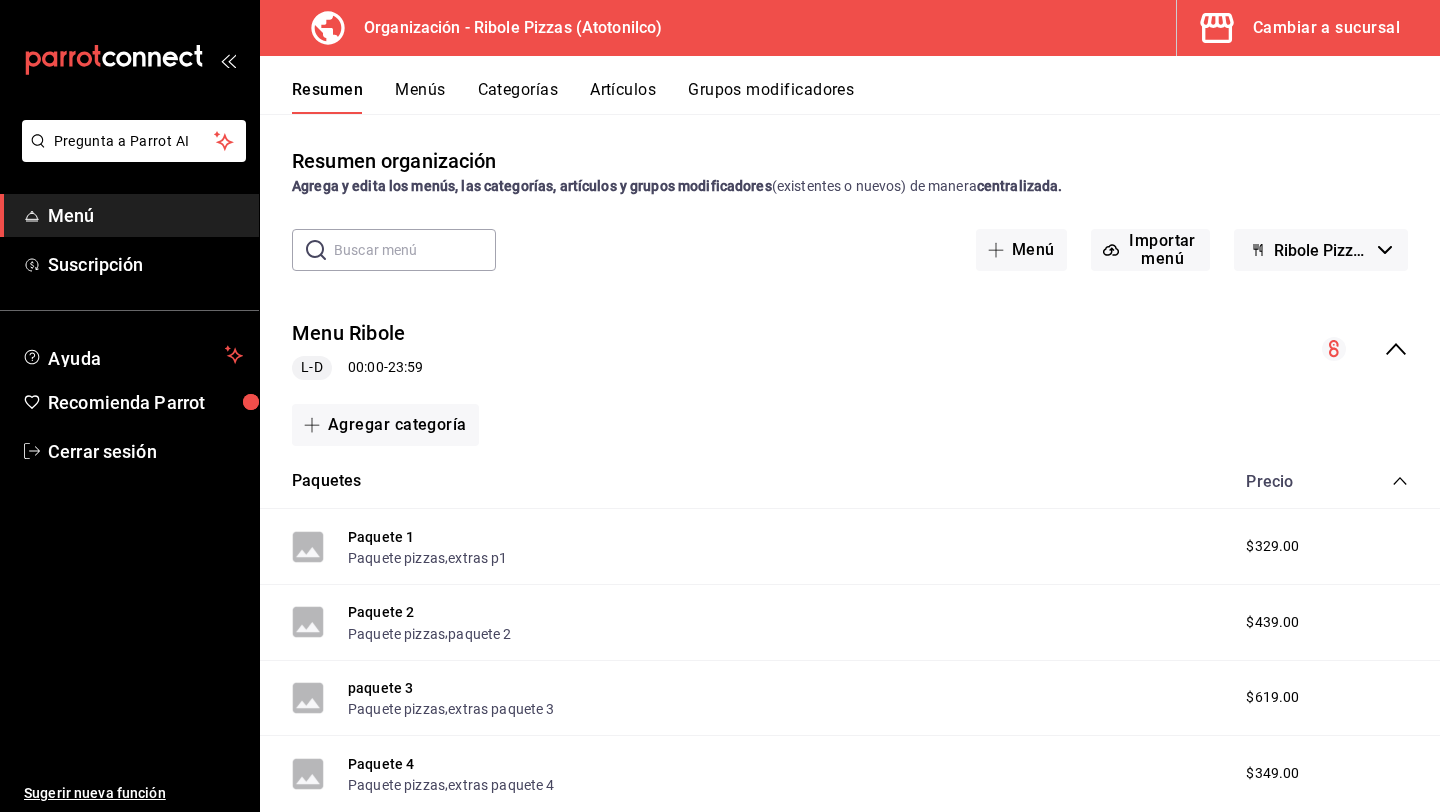 click on "Artículos" at bounding box center [623, 97] 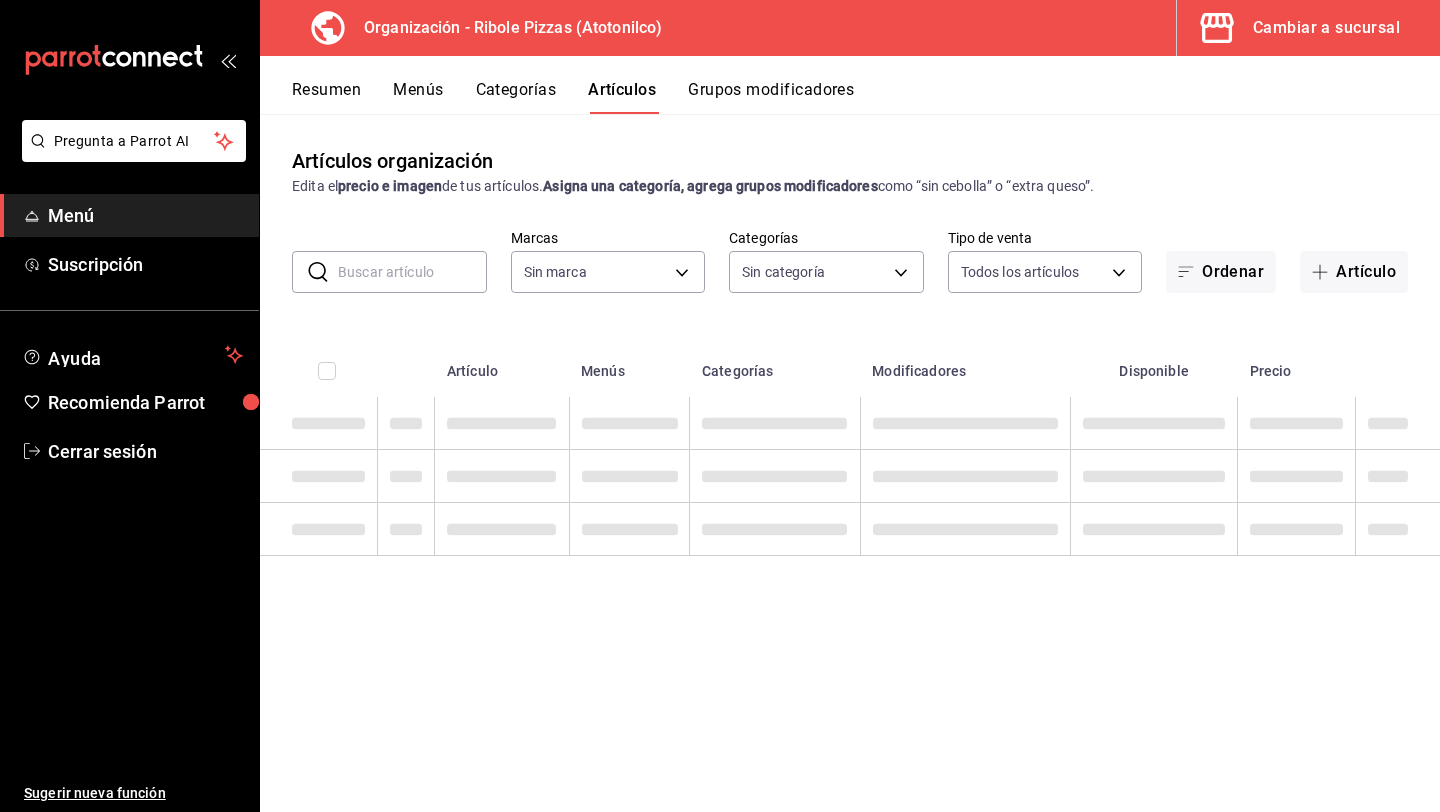 type on "f0a0b250-6241-45ae-85d4-16285a1508f0" 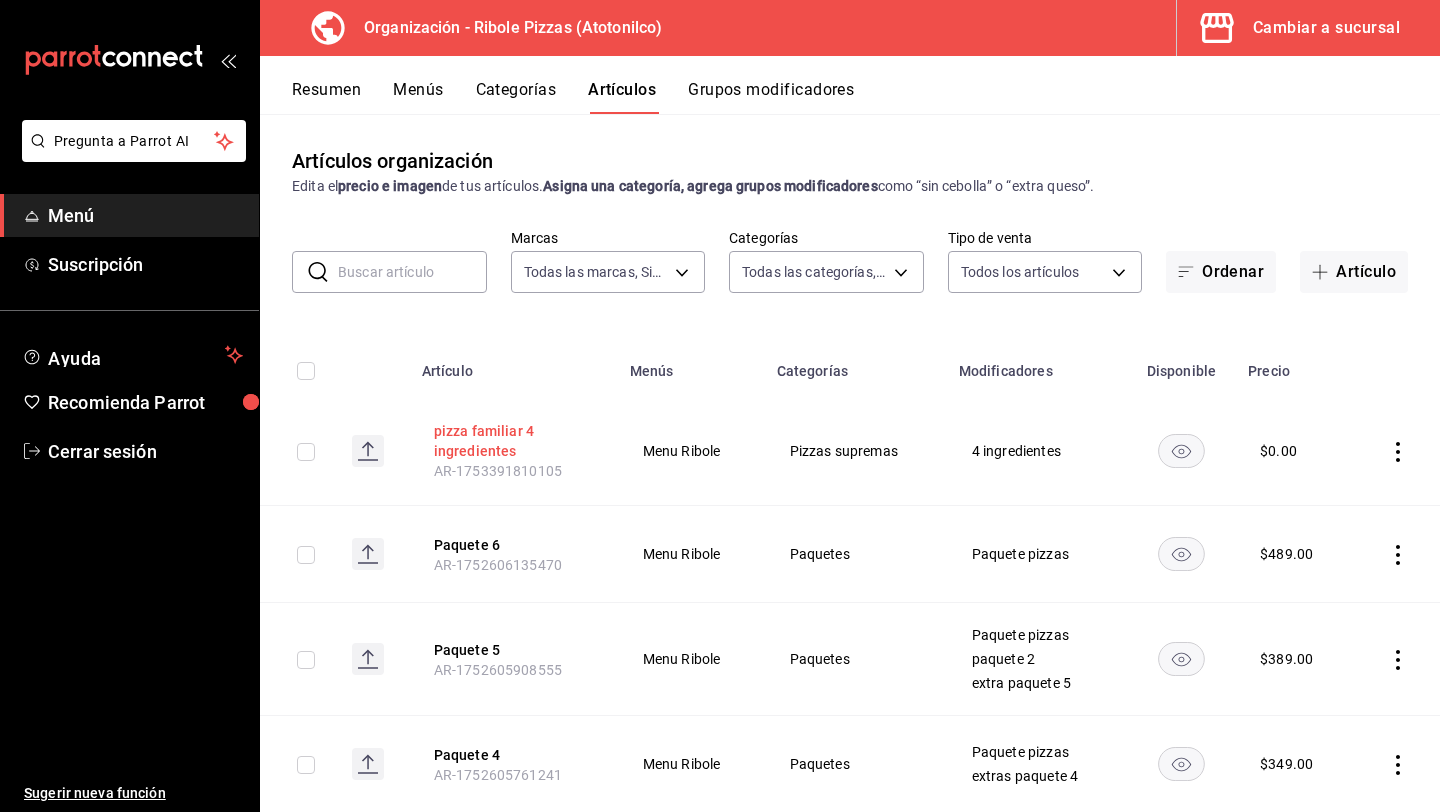 type on "eeac6d6b-b9cc-4ca1-aff5-7ac2a5da0b29,07a9675f-1c5b-4622-b83a-b76fdb322089,c02471e6-024f-46dc-8dc6-60048ede7e9c,43303e99-337e-4912-8353-6a077e7e1134,912332c3-90ff-431e-bd59-d60f36fb0e1c,ba1b820d-154b-4fb2-a156-c9864258b81f,76b8dfa0-30c3-4f89-89e2-b22cf26d4b9d,844ecb2d-0cf1-4e64-b9c5-d78fb9d74c8d,ffc3a818-737e-4ace-afca-814cd5001355,03edea74-efd8-4bfc-ad26-7cc3bb95cc91,63c34ed5-adf2-43d8-9df7-5b85184314a1,ad297059-cb25-4bf6-9575-ce91e12173a2,6e49928d-efaa-4b57-9307-2401c8e863a8,3bdc16d3-92aa-4374-9462-a69ae278ca5a,e1bc955c-1de5-434d-b13e-a02a2124ceee,f6b38df8-1b13-413b-925c-3e3a6753139e" 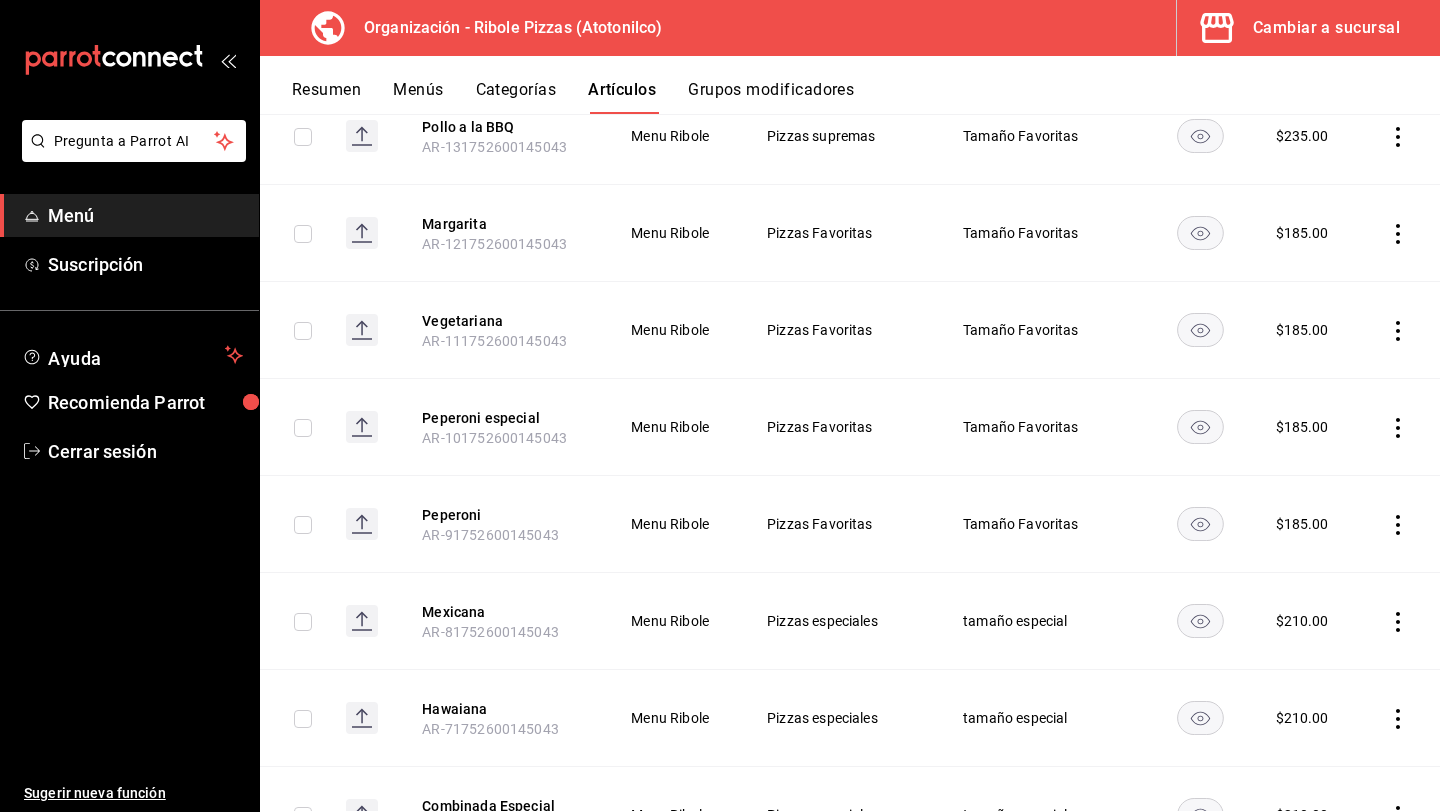 scroll, scrollTop: 5699, scrollLeft: 0, axis: vertical 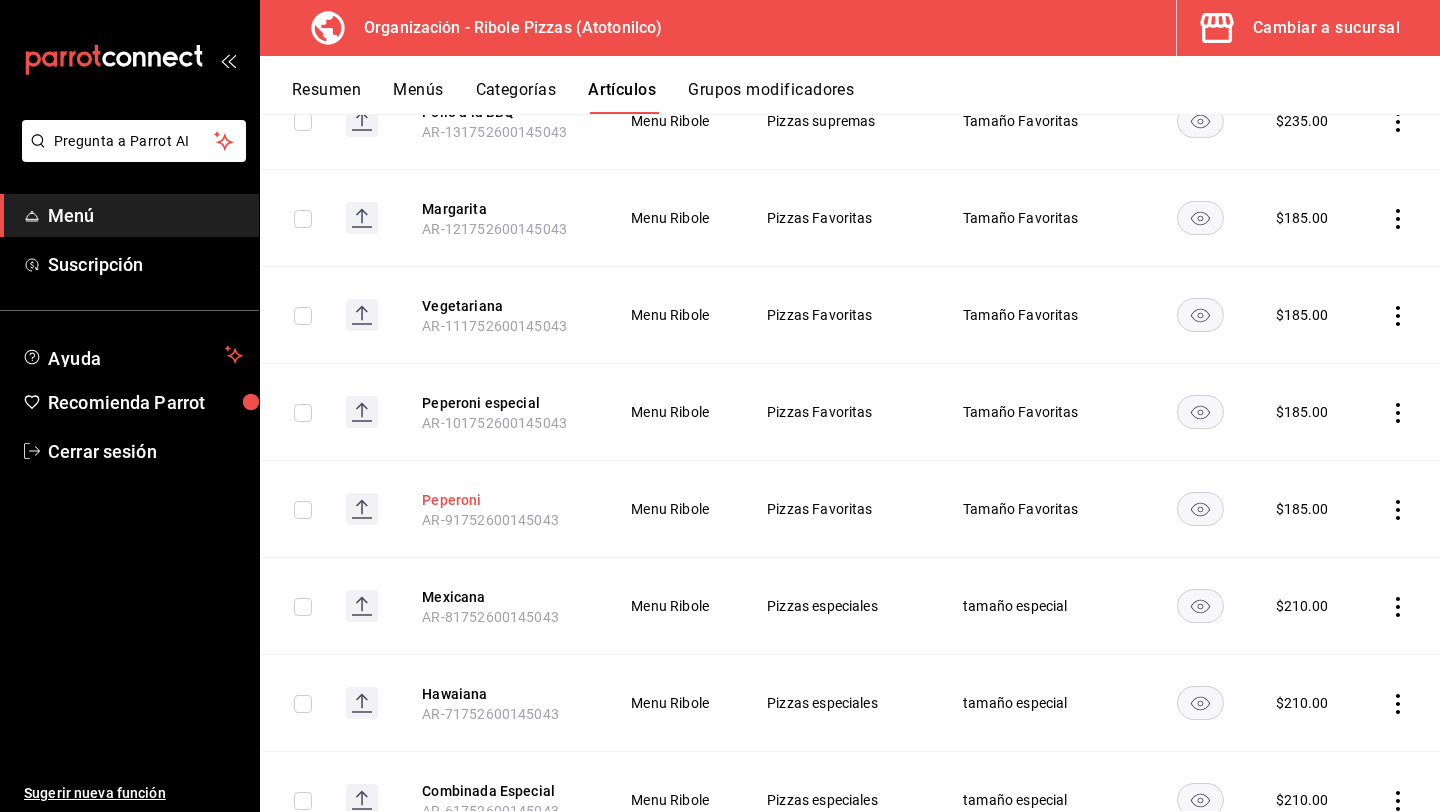 click on "Peperoni" at bounding box center (502, 500) 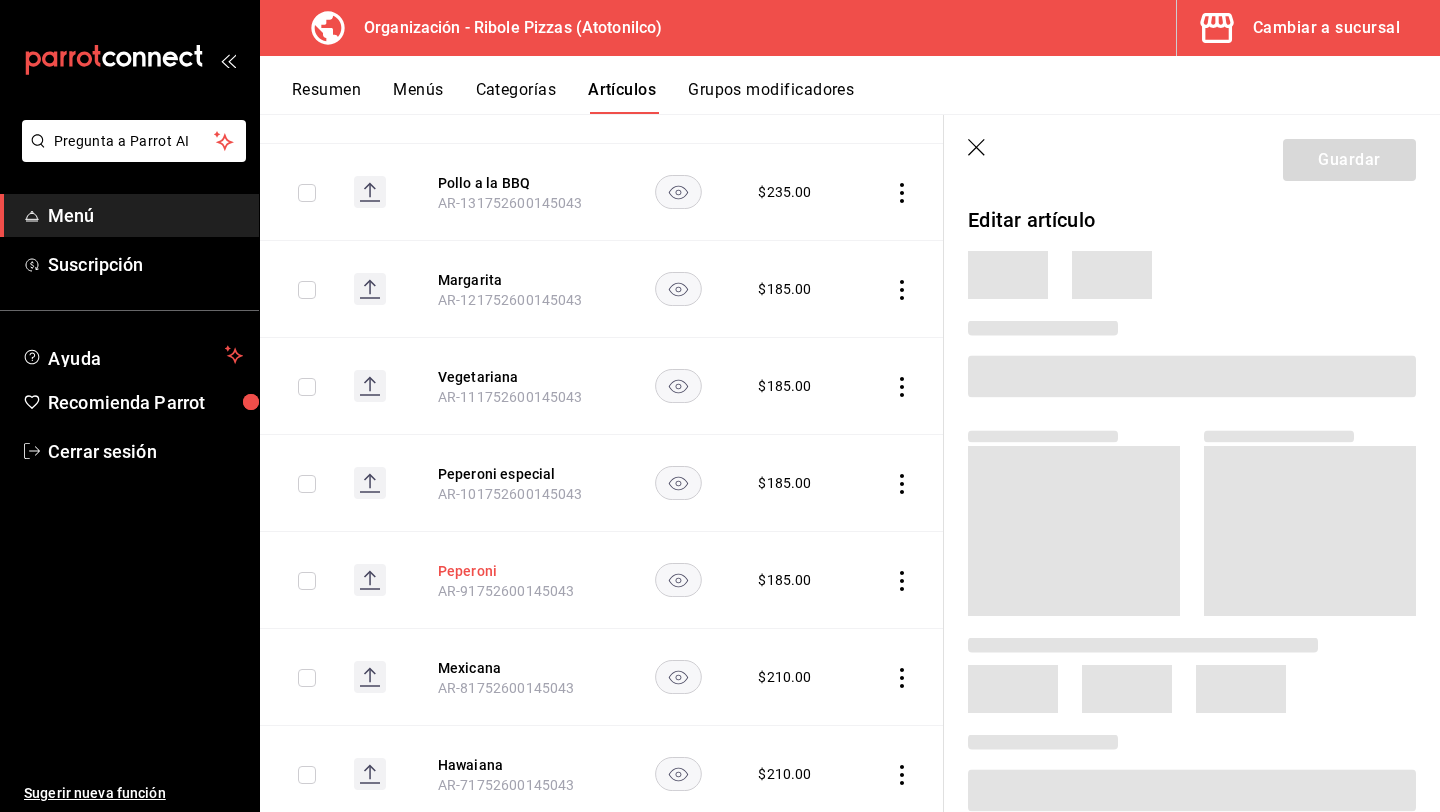 scroll, scrollTop: 5683, scrollLeft: 0, axis: vertical 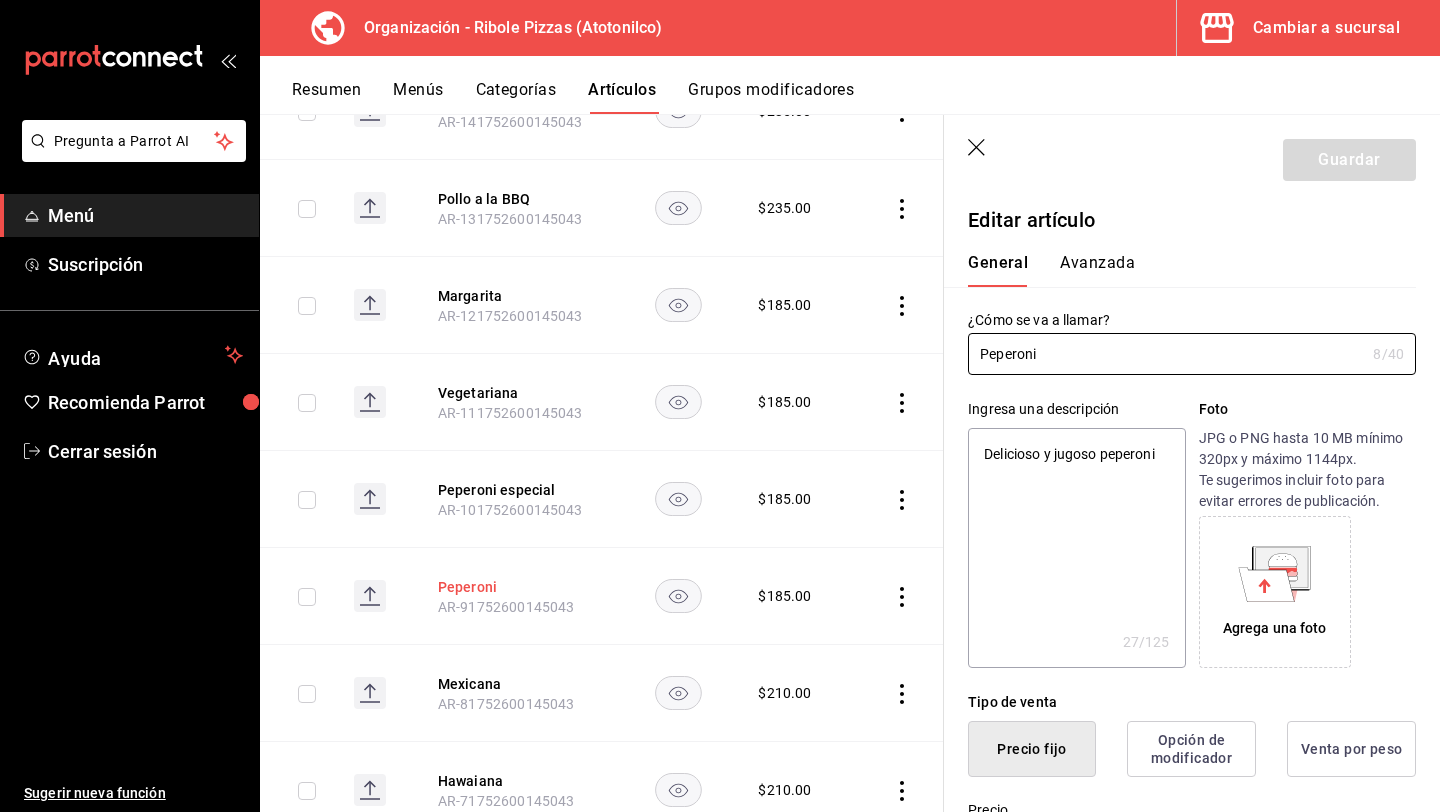 type on "x" 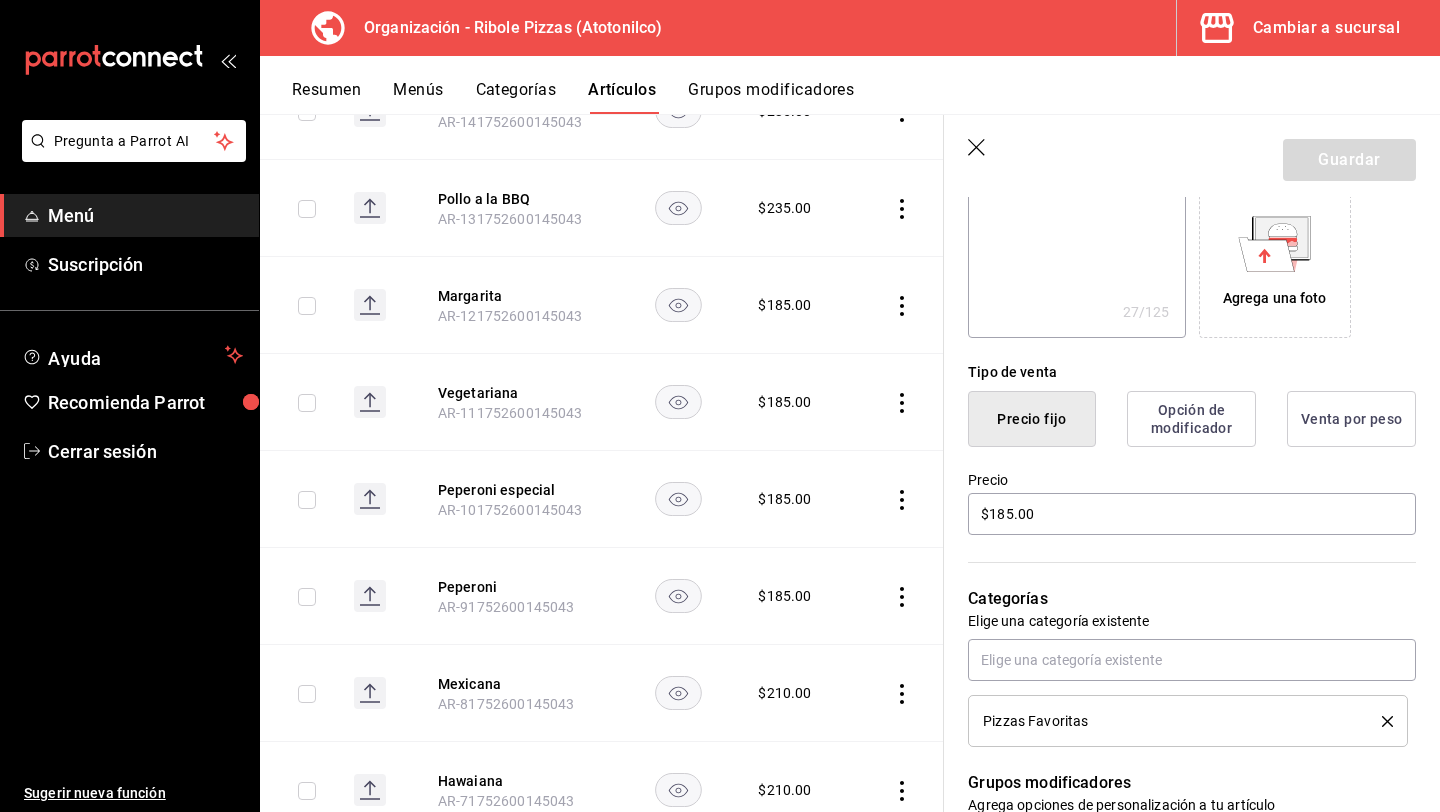 scroll, scrollTop: 0, scrollLeft: 0, axis: both 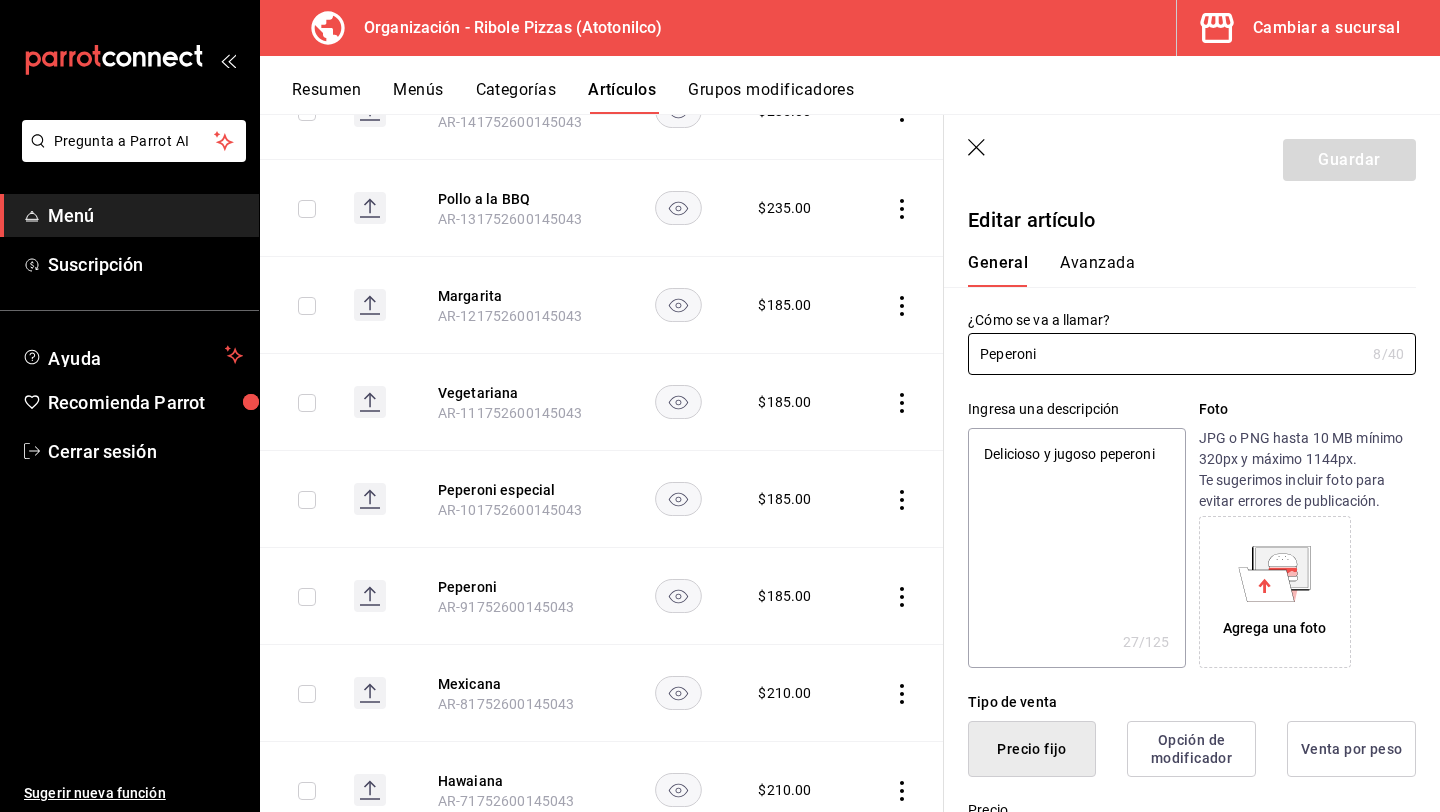 click 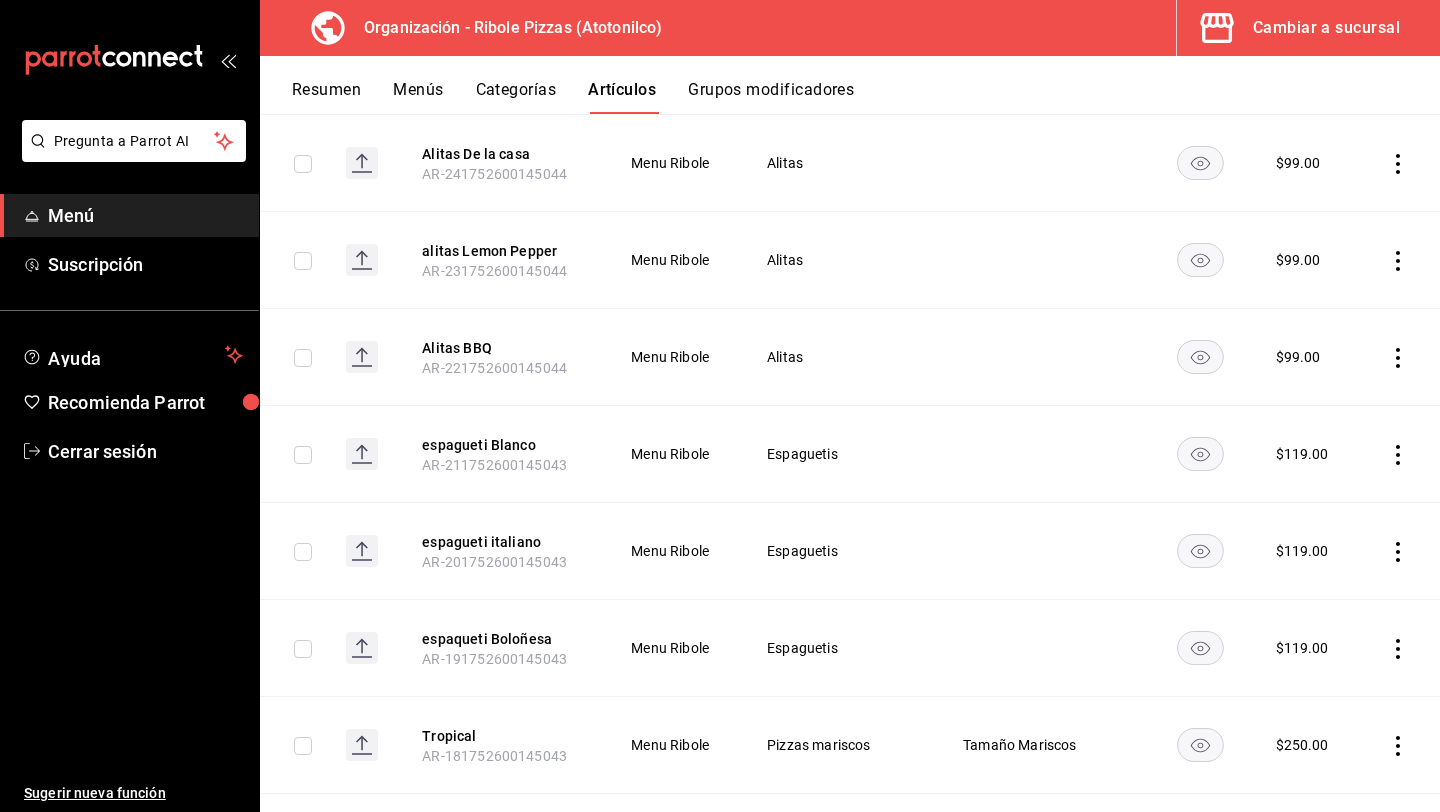 scroll, scrollTop: 4589, scrollLeft: 0, axis: vertical 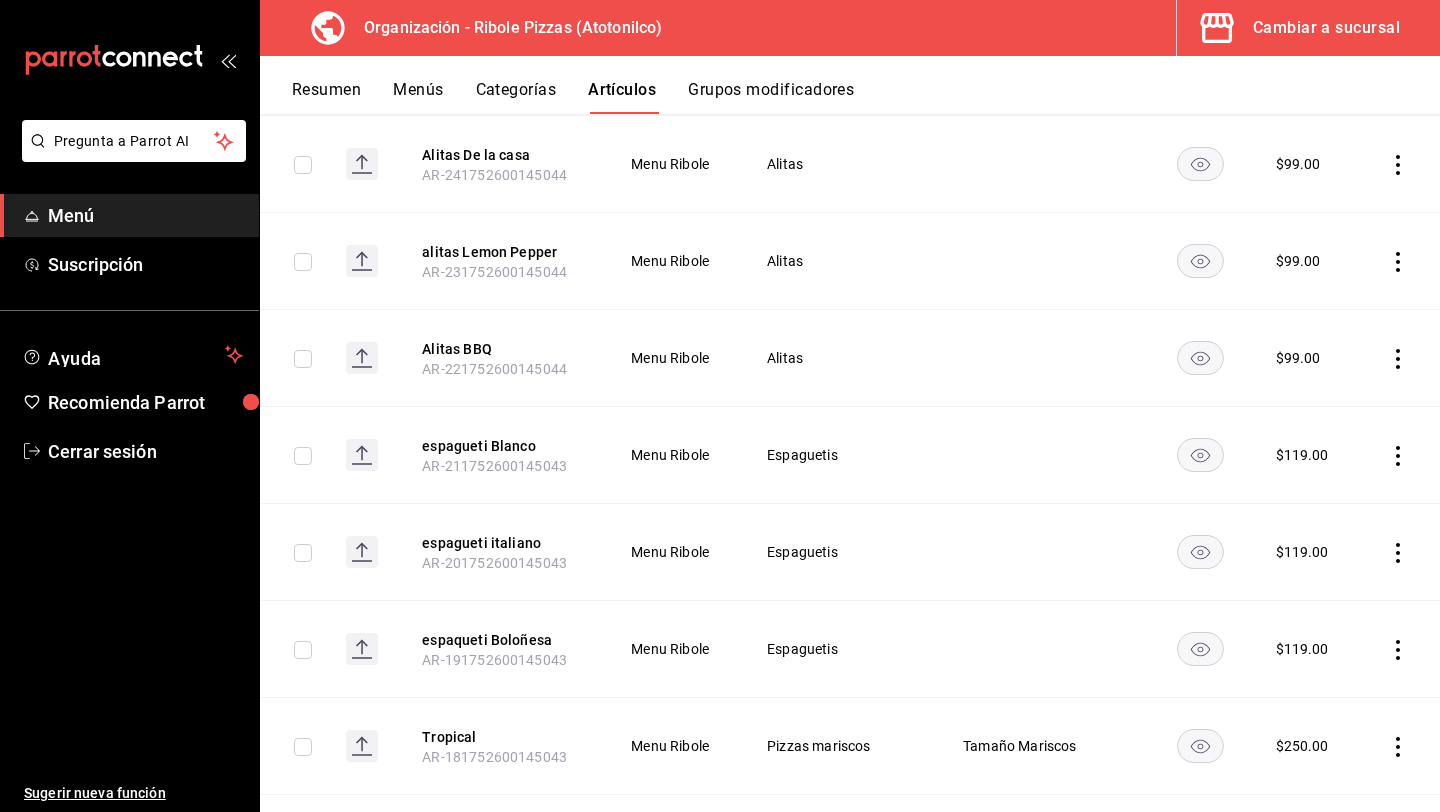 click on "Grupos modificadores" at bounding box center (771, 97) 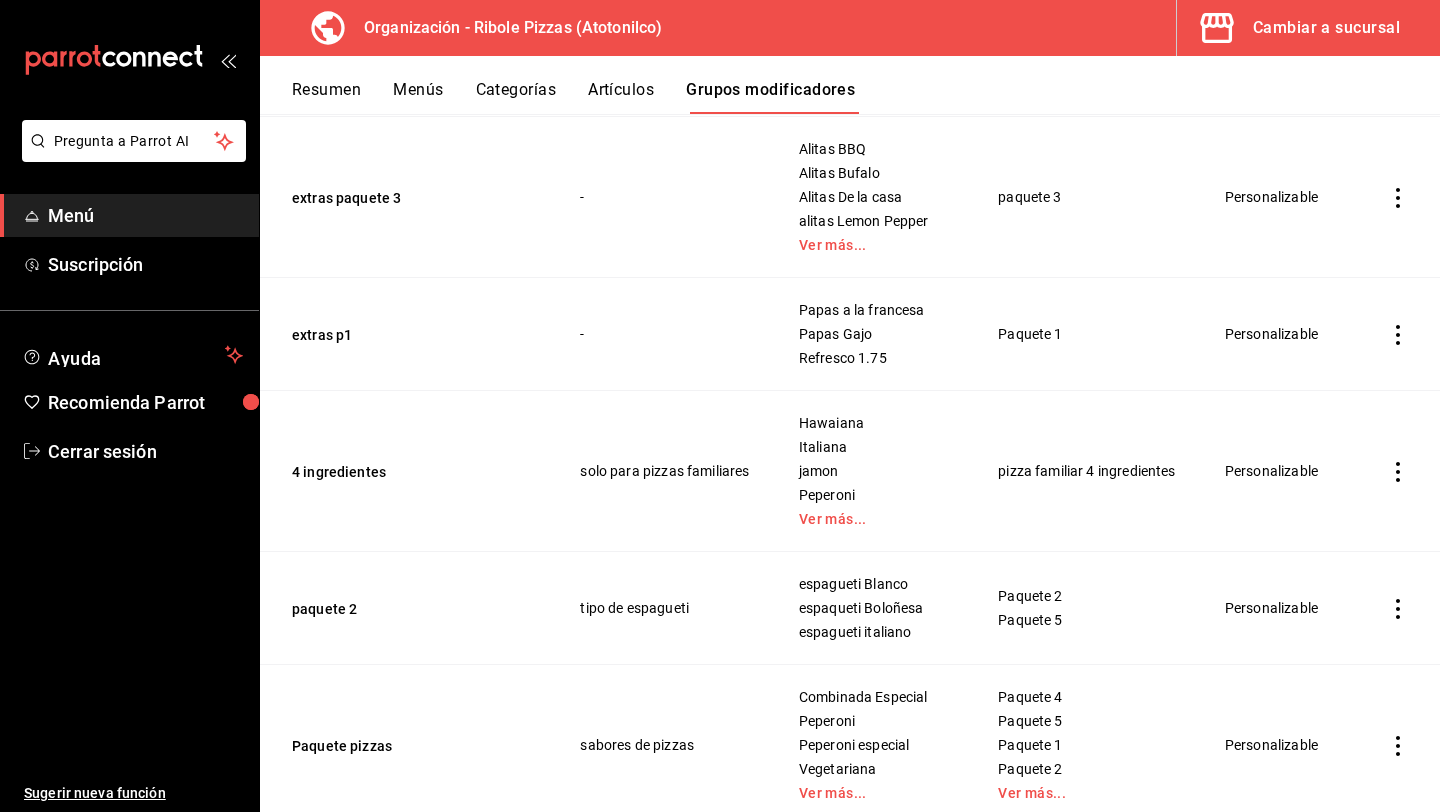 scroll, scrollTop: 495, scrollLeft: 0, axis: vertical 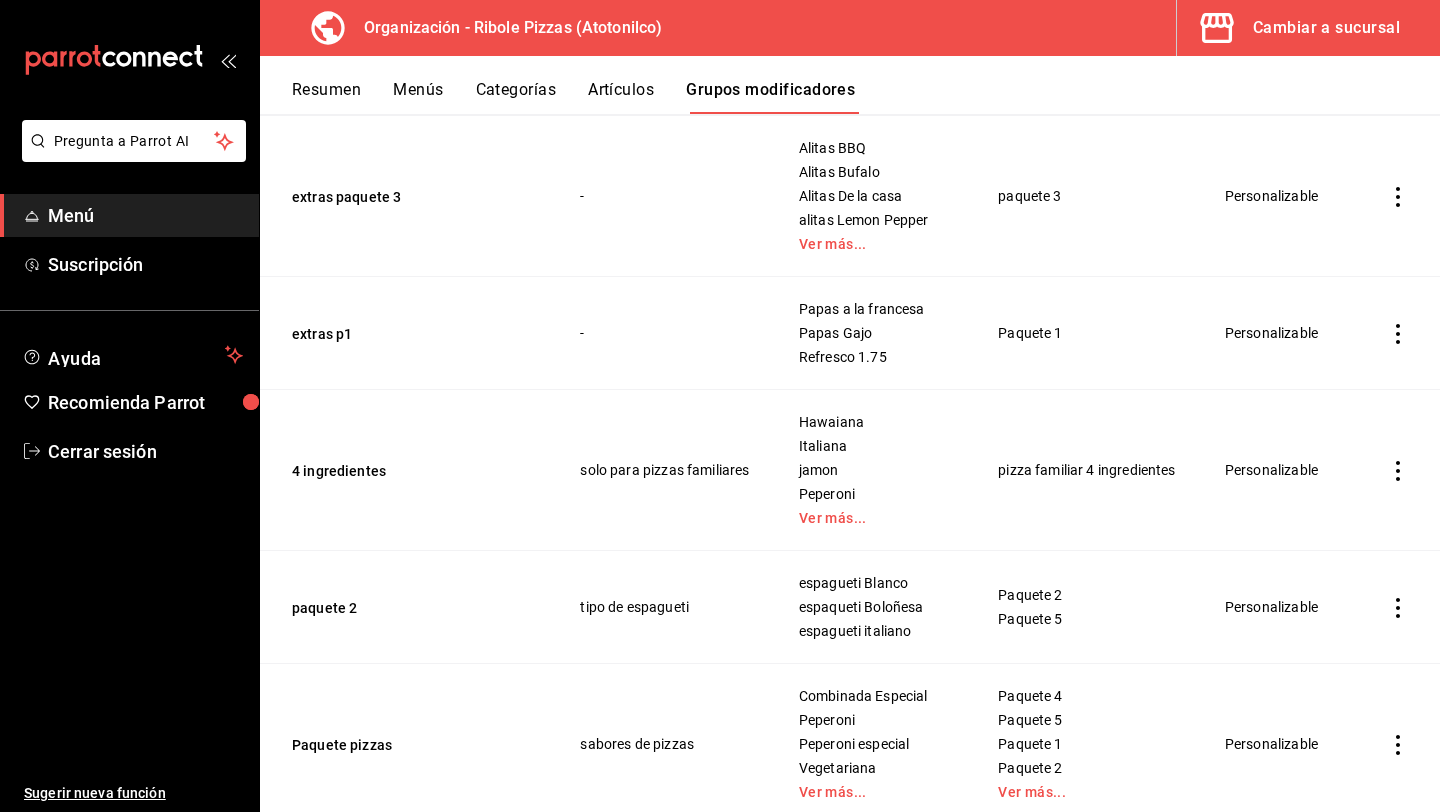 click on "4 ingredientes" at bounding box center (408, 470) 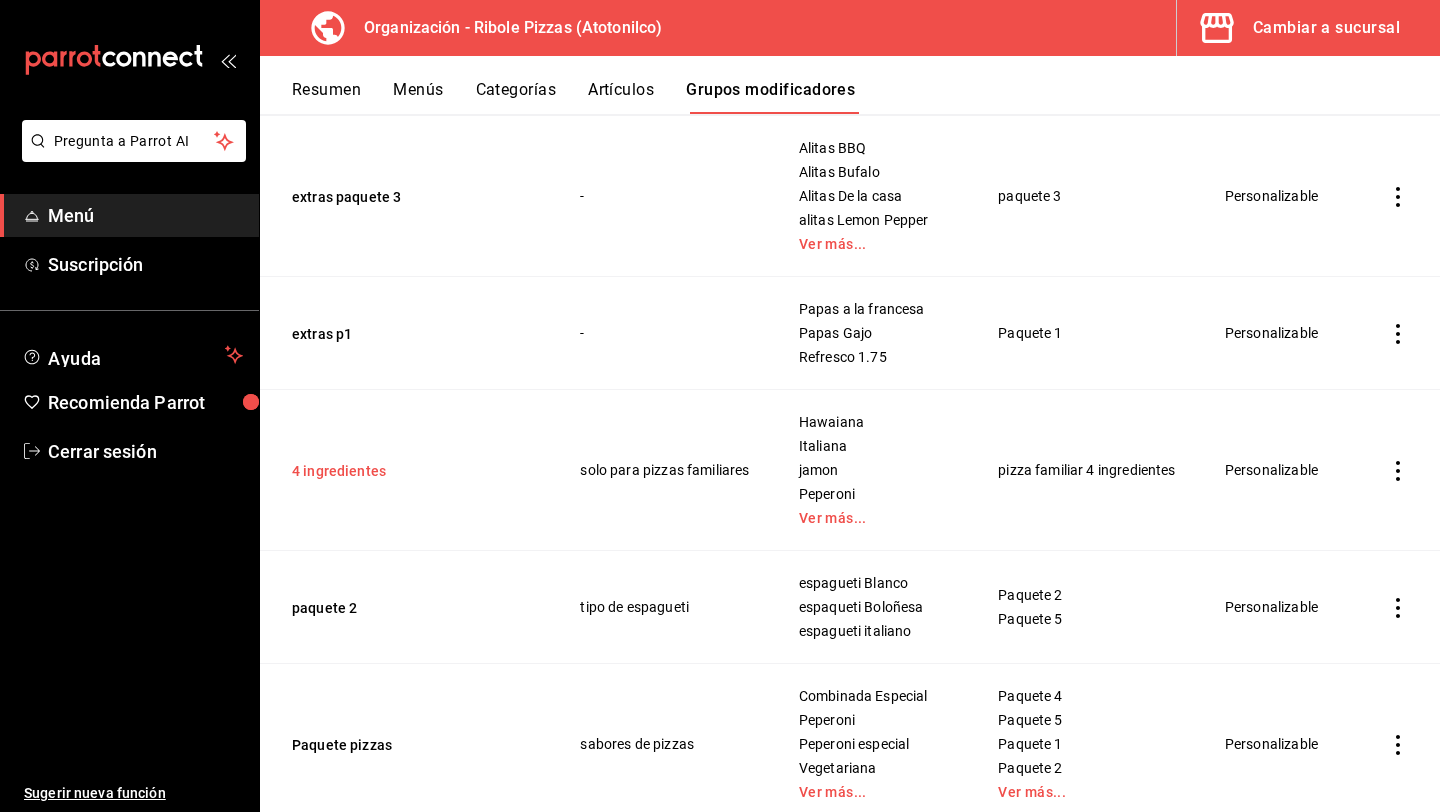 click on "4 ingredientes" at bounding box center [412, 471] 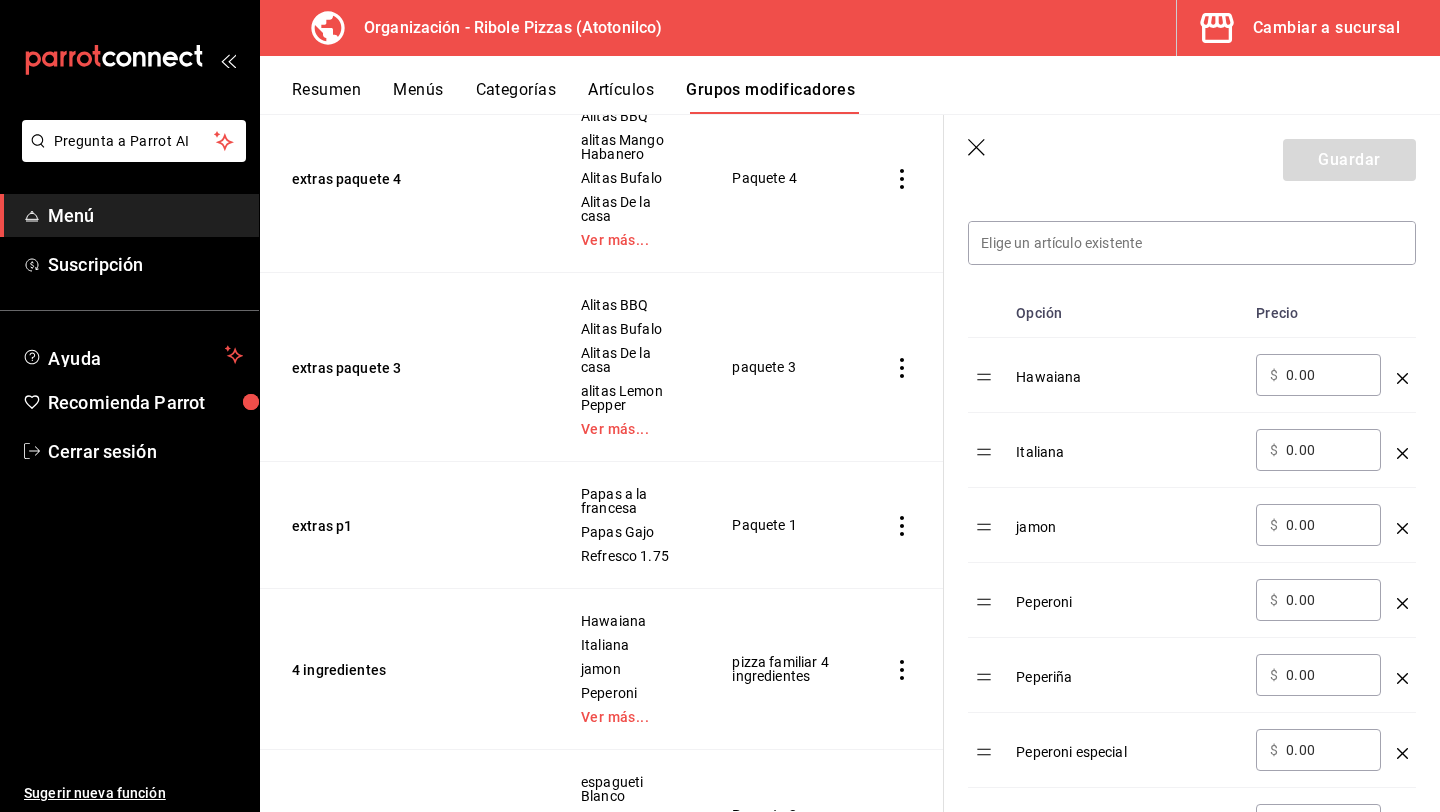 scroll, scrollTop: 348, scrollLeft: 0, axis: vertical 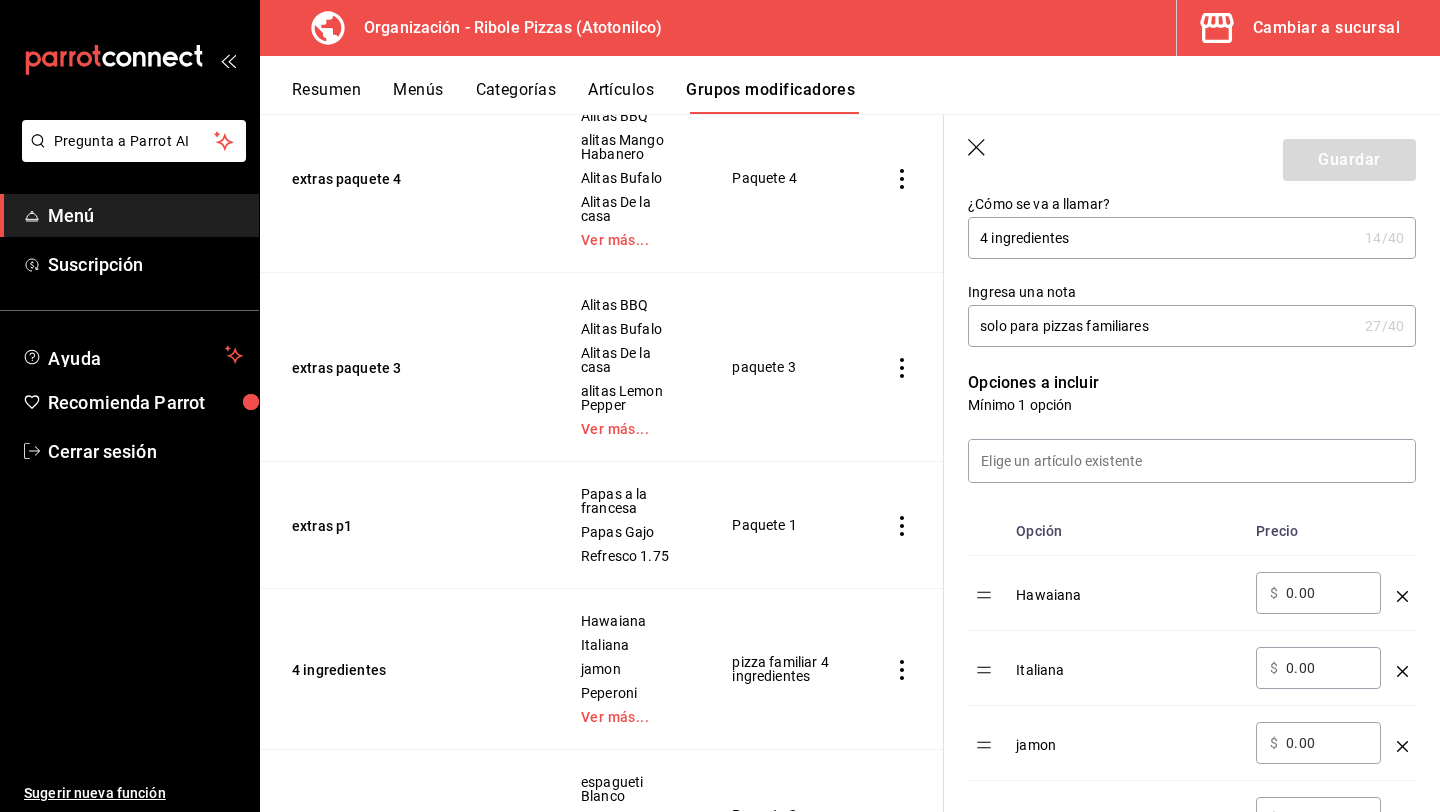 click on "Artículos" at bounding box center [621, 97] 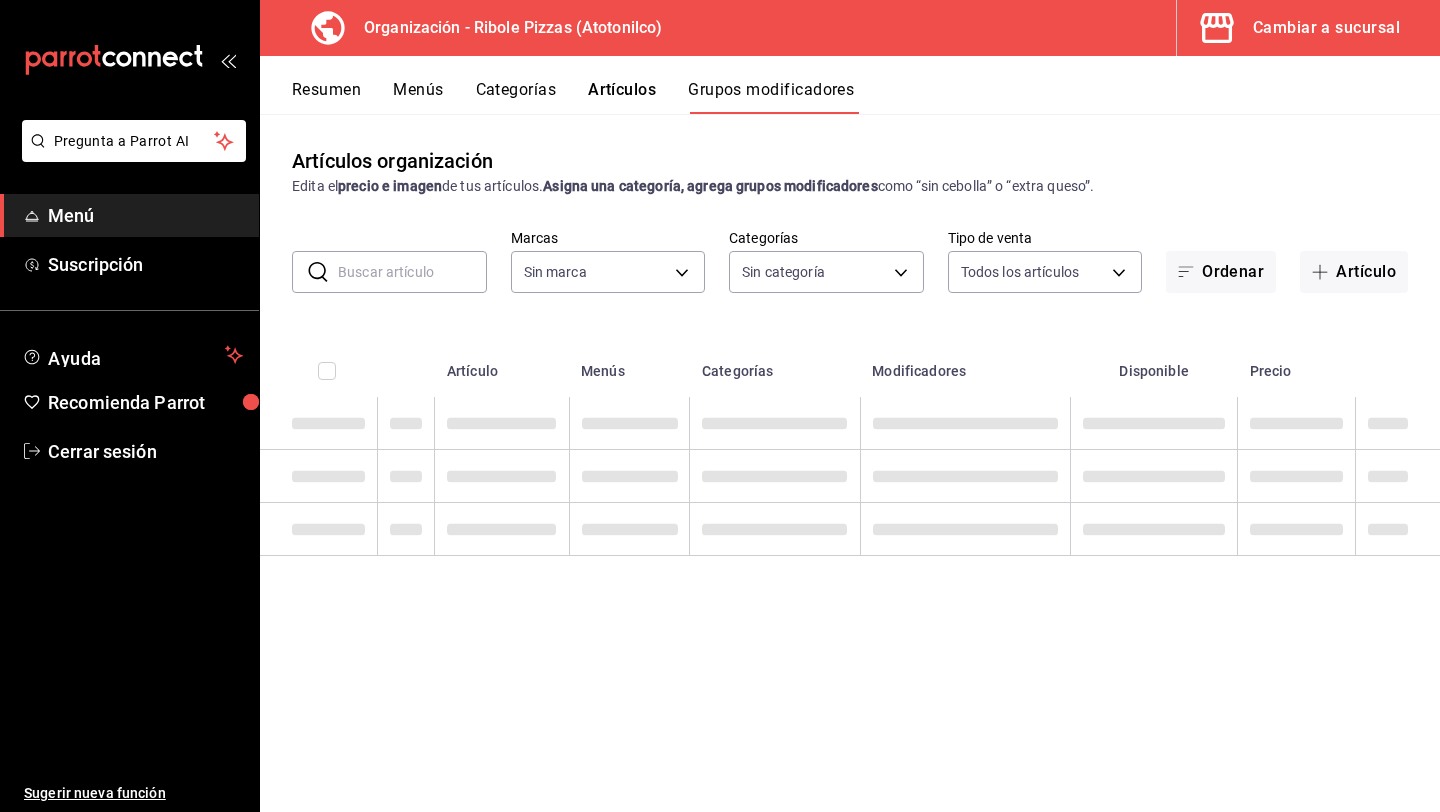 type on "f0a0b250-6241-45ae-85d4-16285a1508f0" 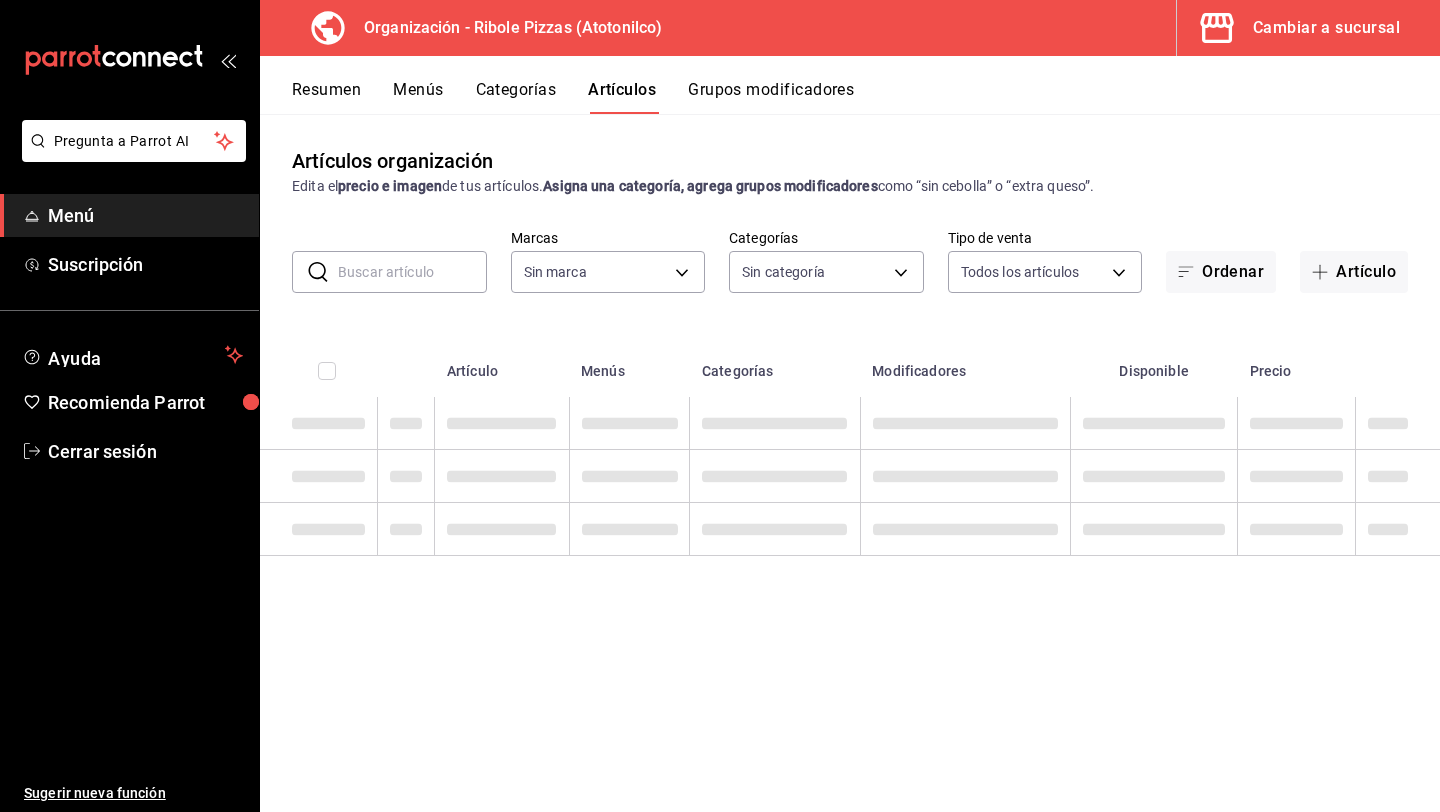 type on "f0a0b250-6241-45ae-85d4-16285a1508f0" 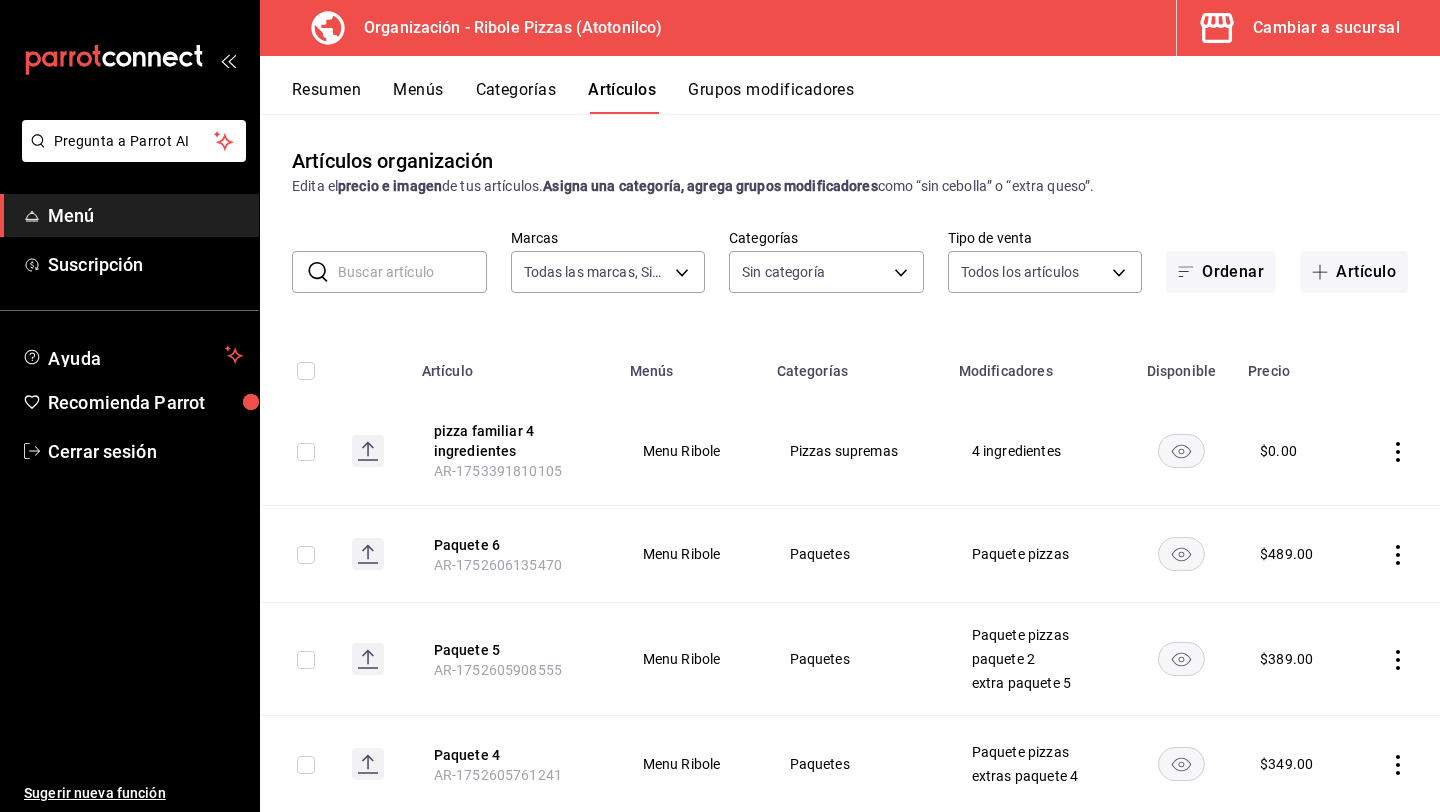 type on "eeac6d6b-b9cc-4ca1-aff5-7ac2a5da0b29,07a9675f-1c5b-4622-b83a-b76fdb322089,c02471e6-024f-46dc-8dc6-60048ede7e9c,43303e99-337e-4912-8353-6a077e7e1134,912332c3-90ff-431e-bd59-d60f36fb0e1c,ba1b820d-154b-4fb2-a156-c9864258b81f,76b8dfa0-30c3-4f89-89e2-b22cf26d4b9d,844ecb2d-0cf1-4e64-b9c5-d78fb9d74c8d,ffc3a818-737e-4ace-afca-814cd5001355,03edea74-efd8-4bfc-ad26-7cc3bb95cc91,63c34ed5-adf2-43d8-9df7-5b85184314a1,ad297059-cb25-4bf6-9575-ce91e12173a2,6e49928d-efaa-4b57-9307-2401c8e863a8,3bdc16d3-92aa-4374-9462-a69ae278ca5a,e1bc955c-1de5-434d-b13e-a02a2124ceee,f6b38df8-1b13-413b-925c-3e3a6753139e" 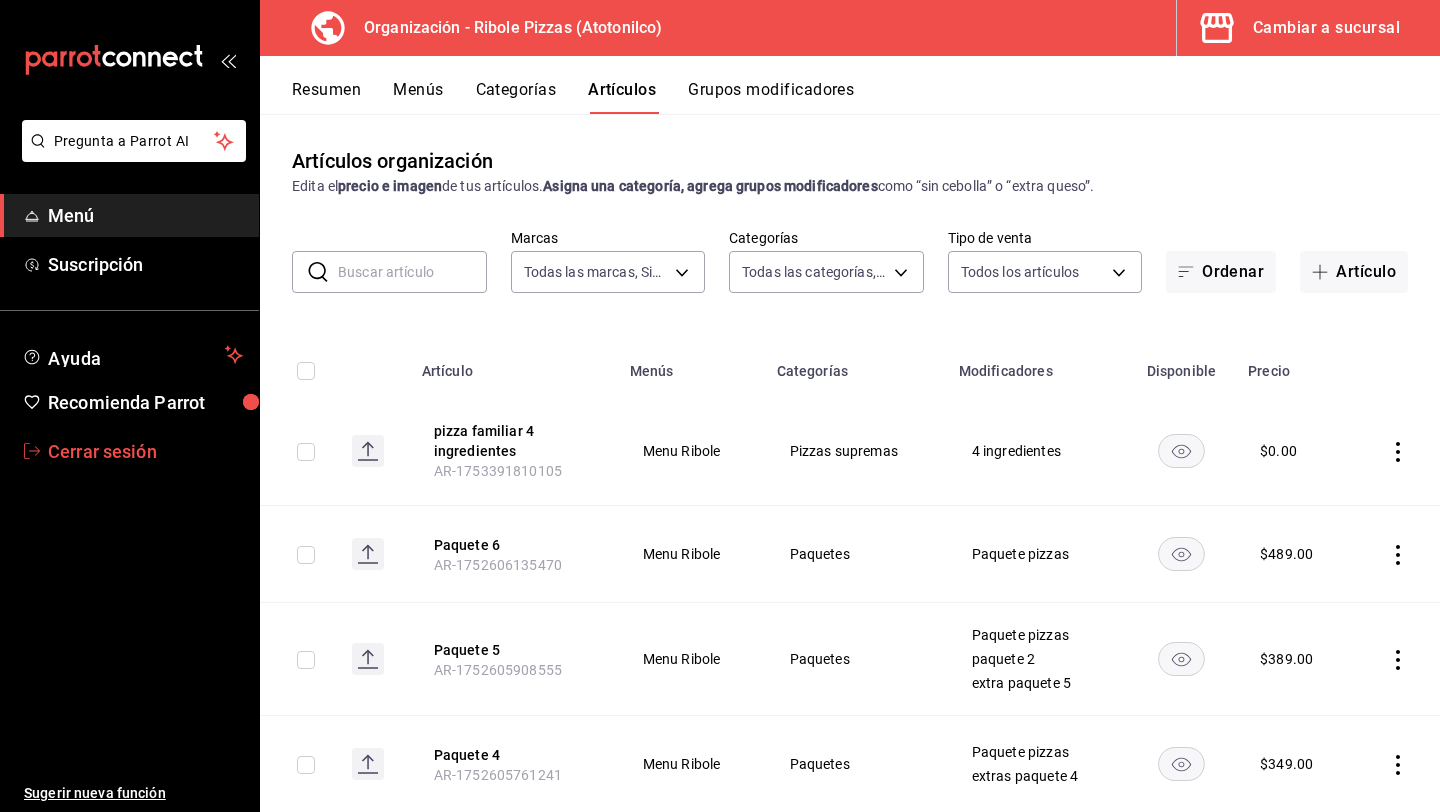 click on "Cerrar sesión" at bounding box center (145, 451) 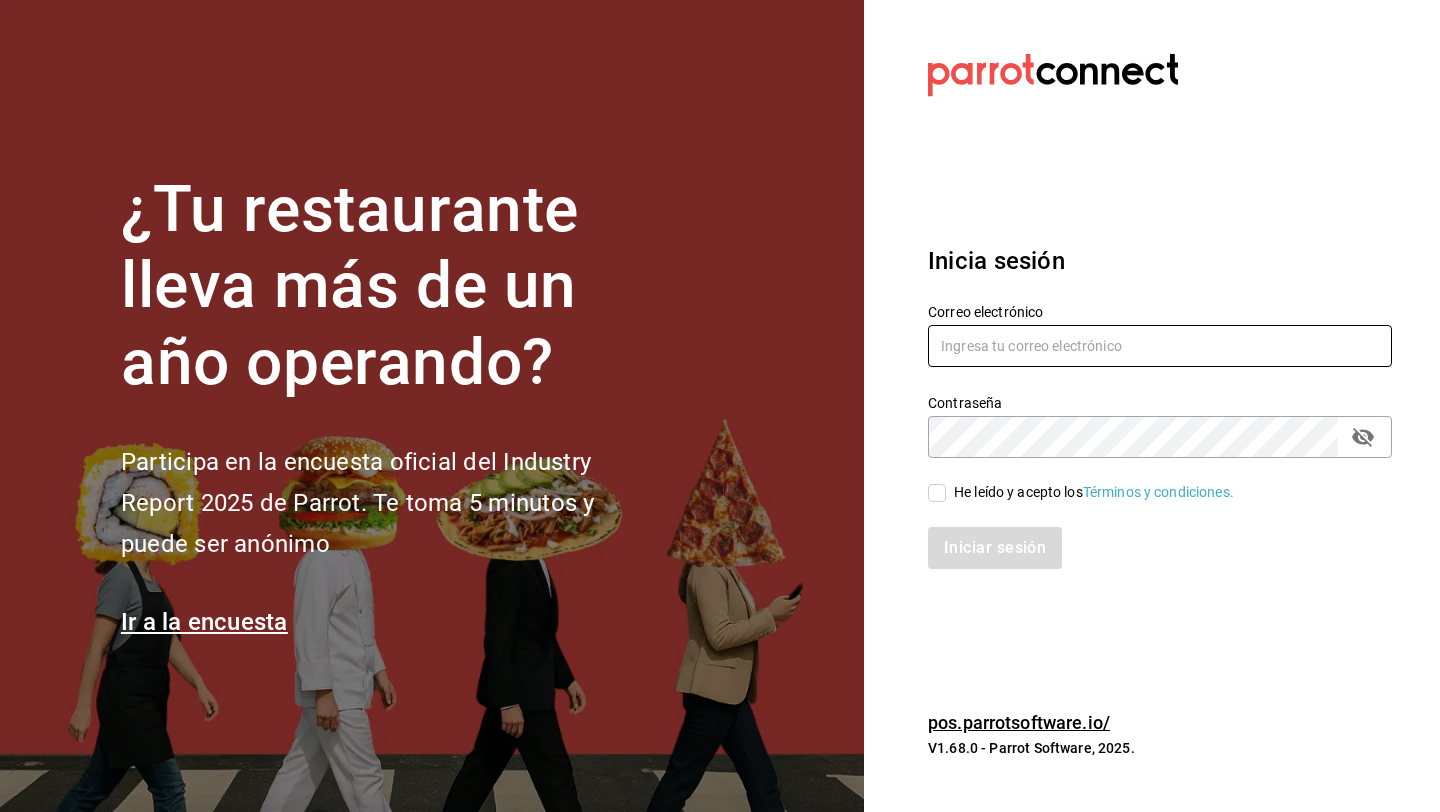 click at bounding box center (1160, 346) 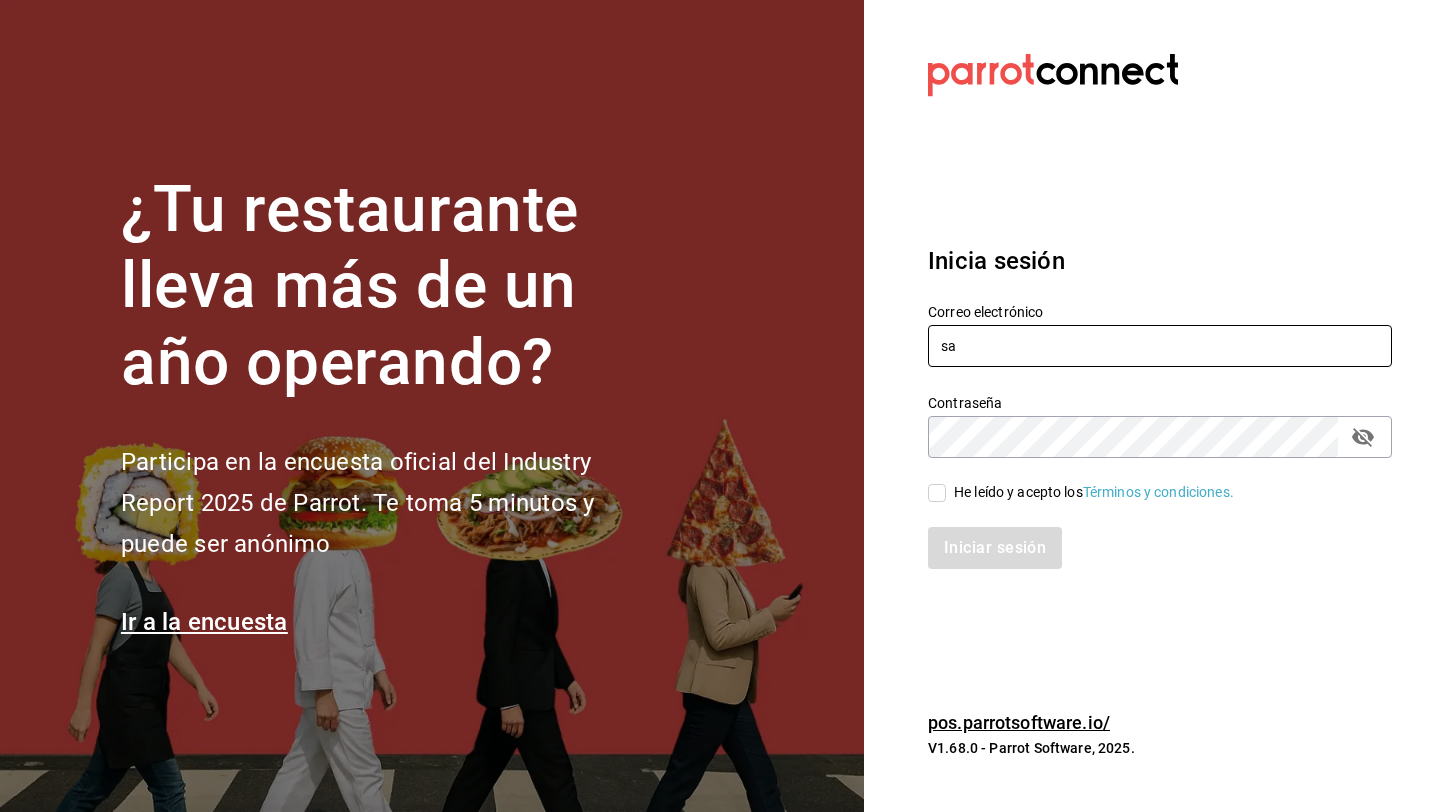type on "s" 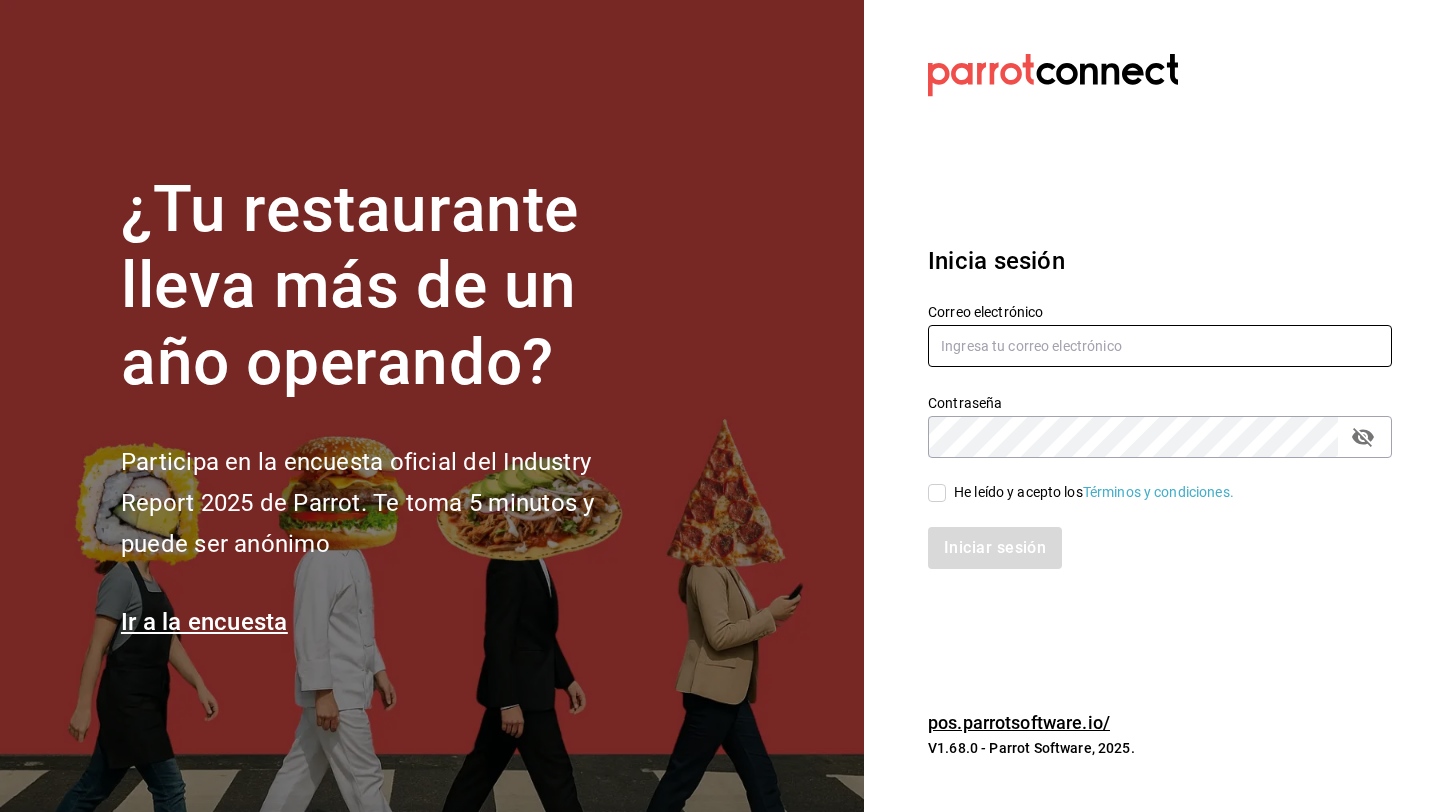 type on "sanbenitotortasyburritos@lapaz.com" 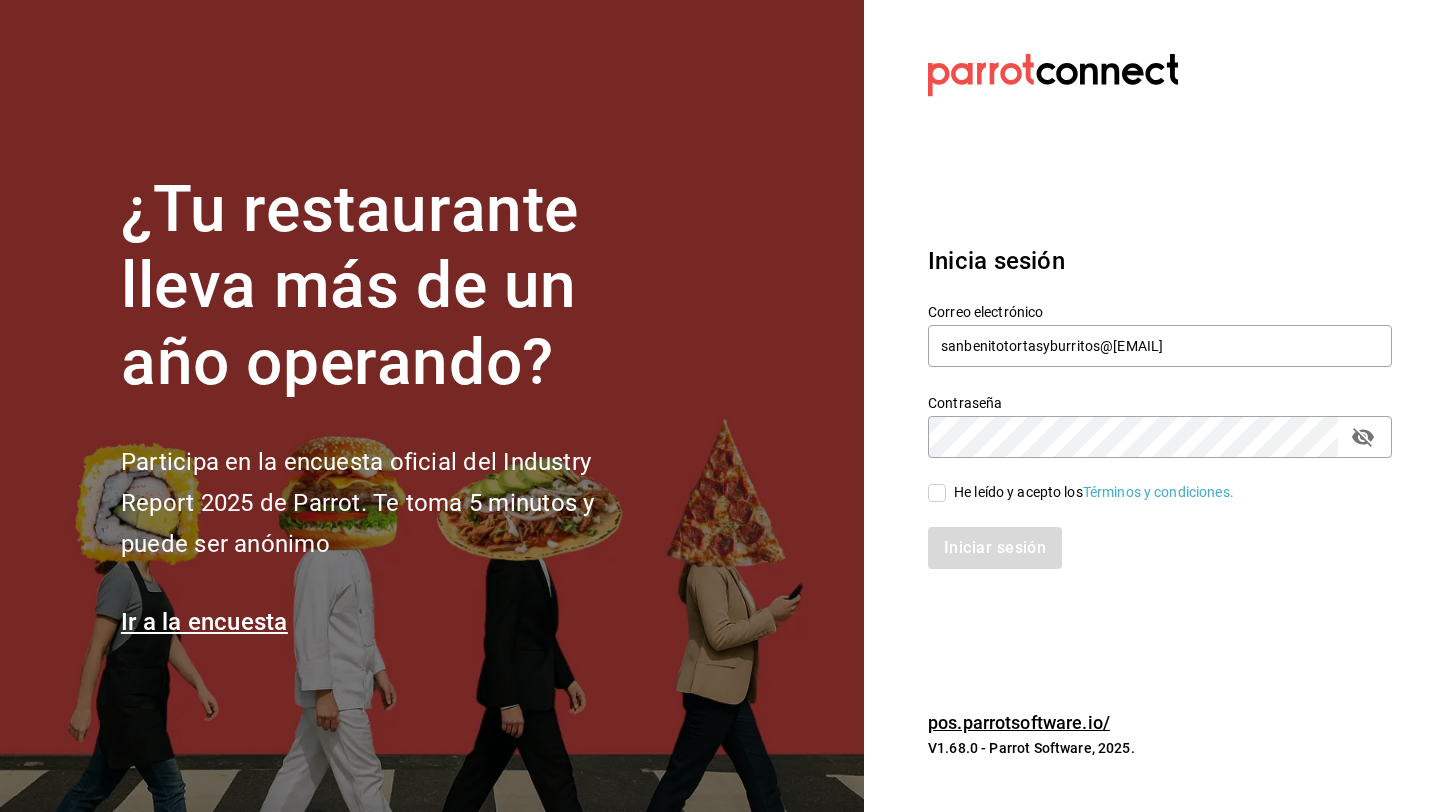 click on "He leído y acepto los  Términos y condiciones." at bounding box center [937, 493] 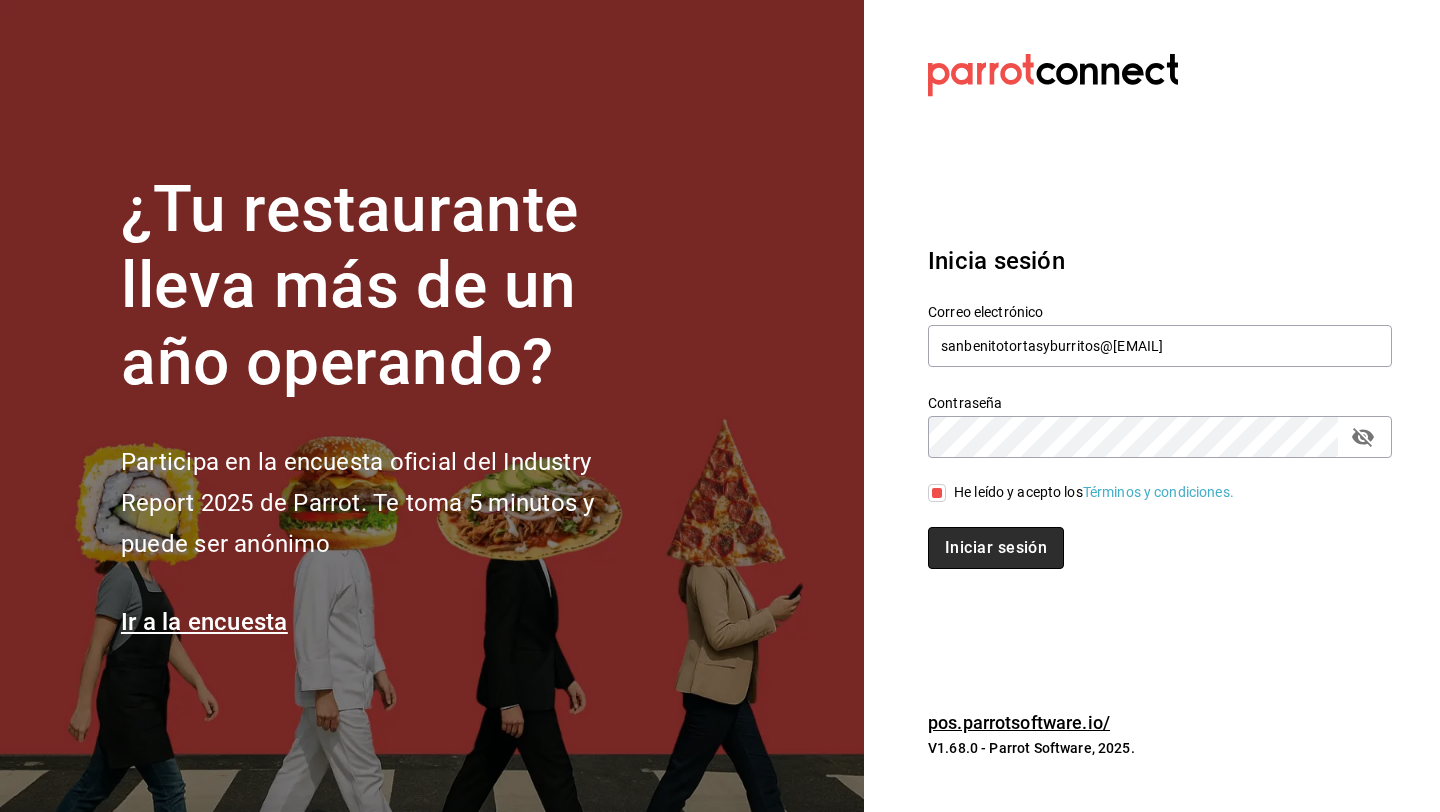 click on "Iniciar sesión" at bounding box center (996, 548) 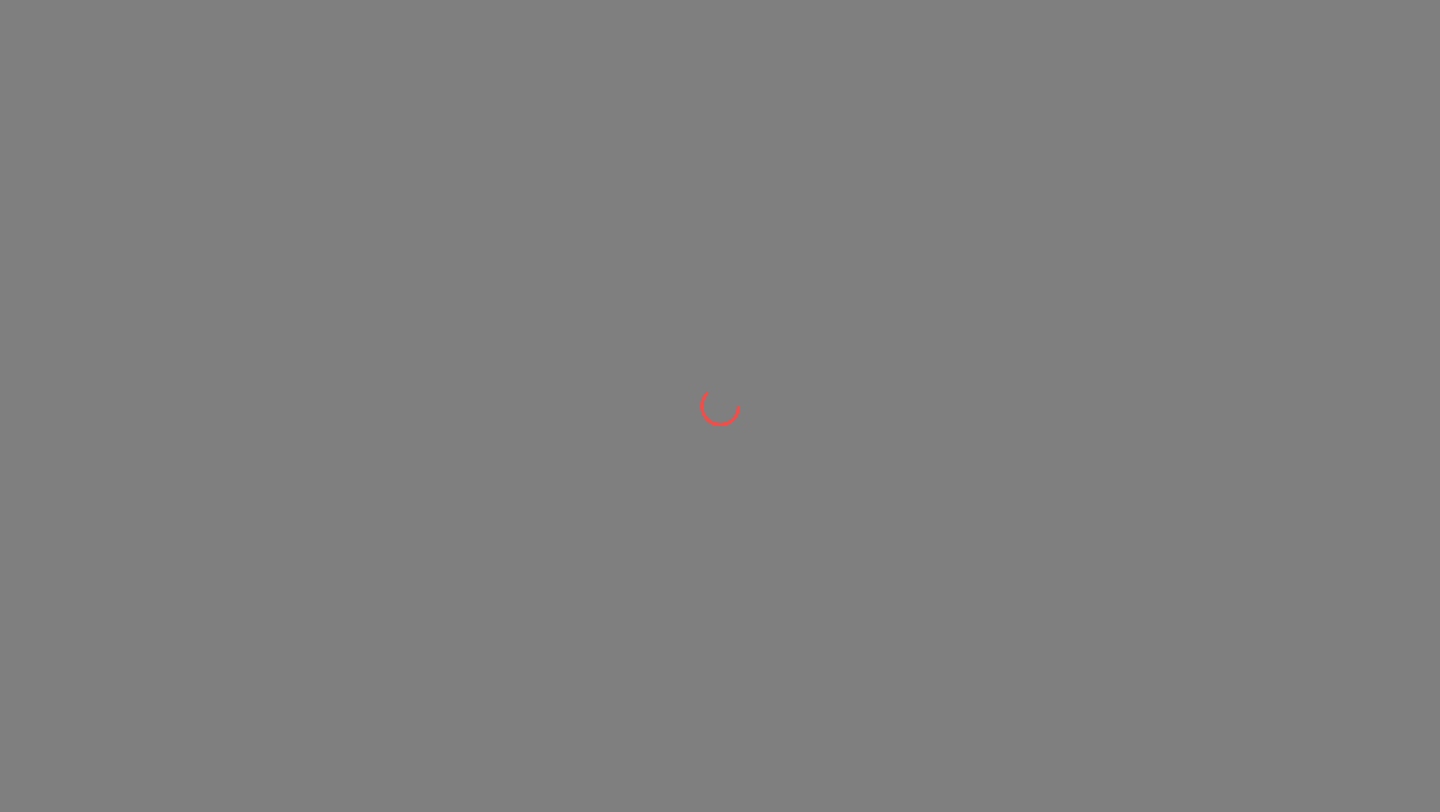 scroll, scrollTop: 0, scrollLeft: 0, axis: both 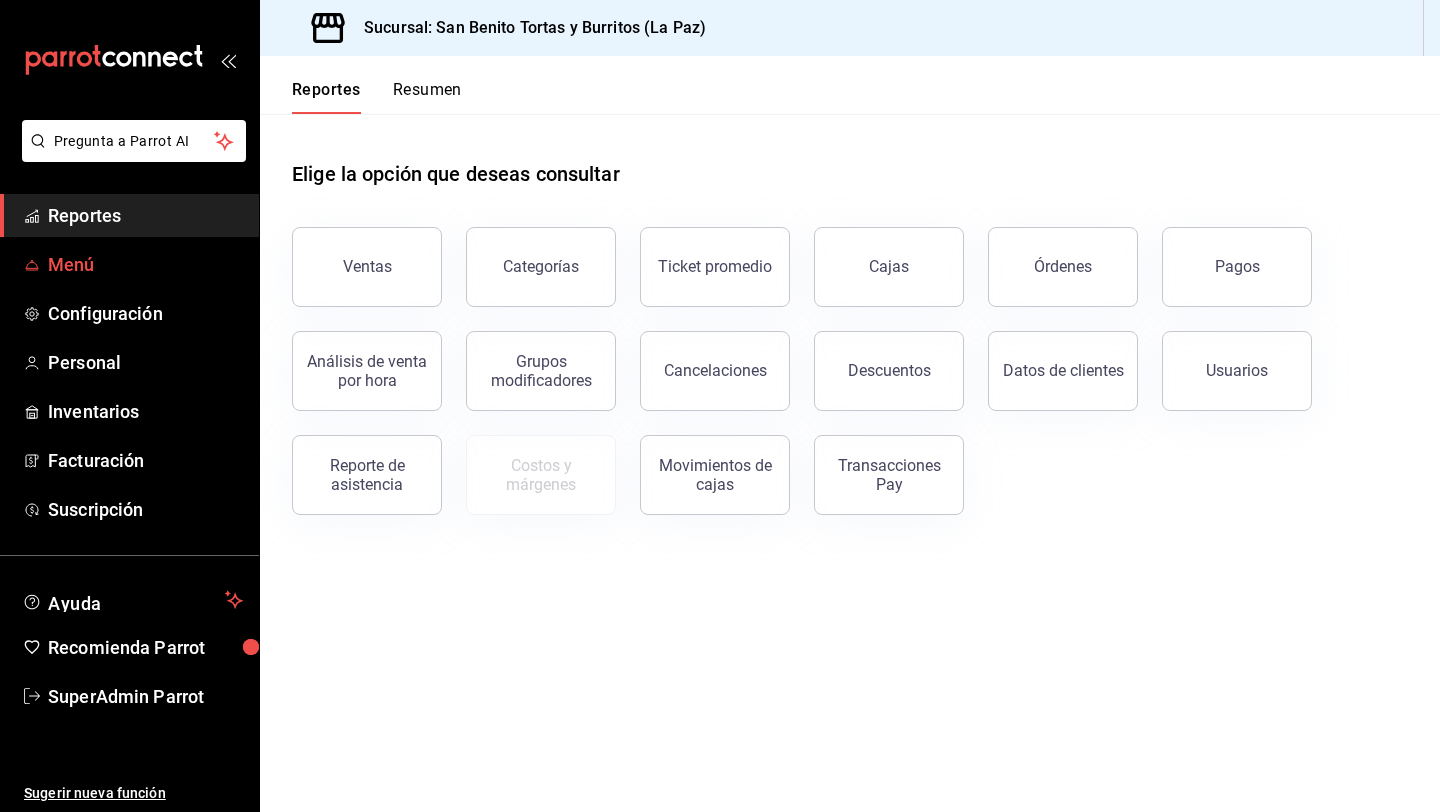 click on "Menú" at bounding box center (145, 264) 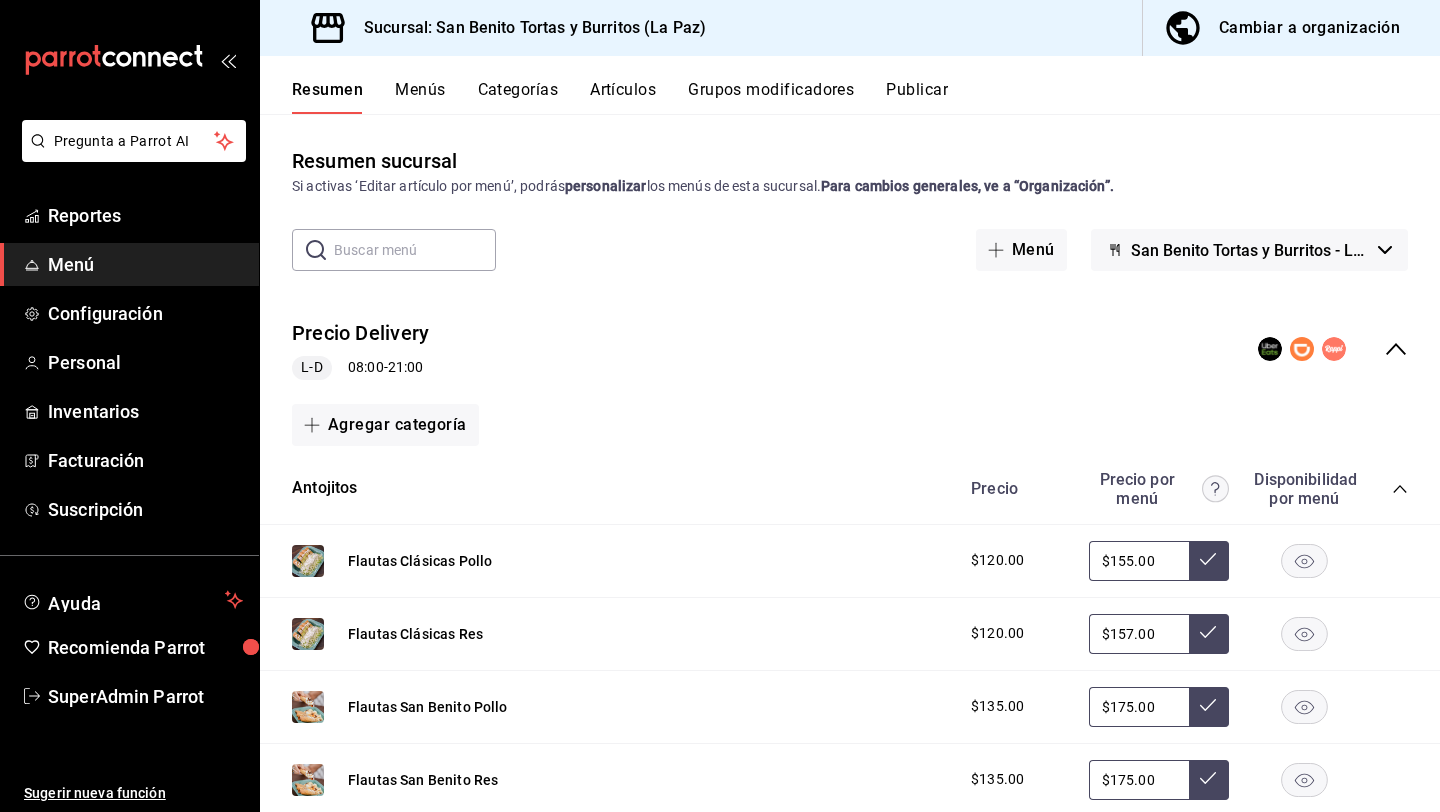 click on "Publicar" at bounding box center [917, 97] 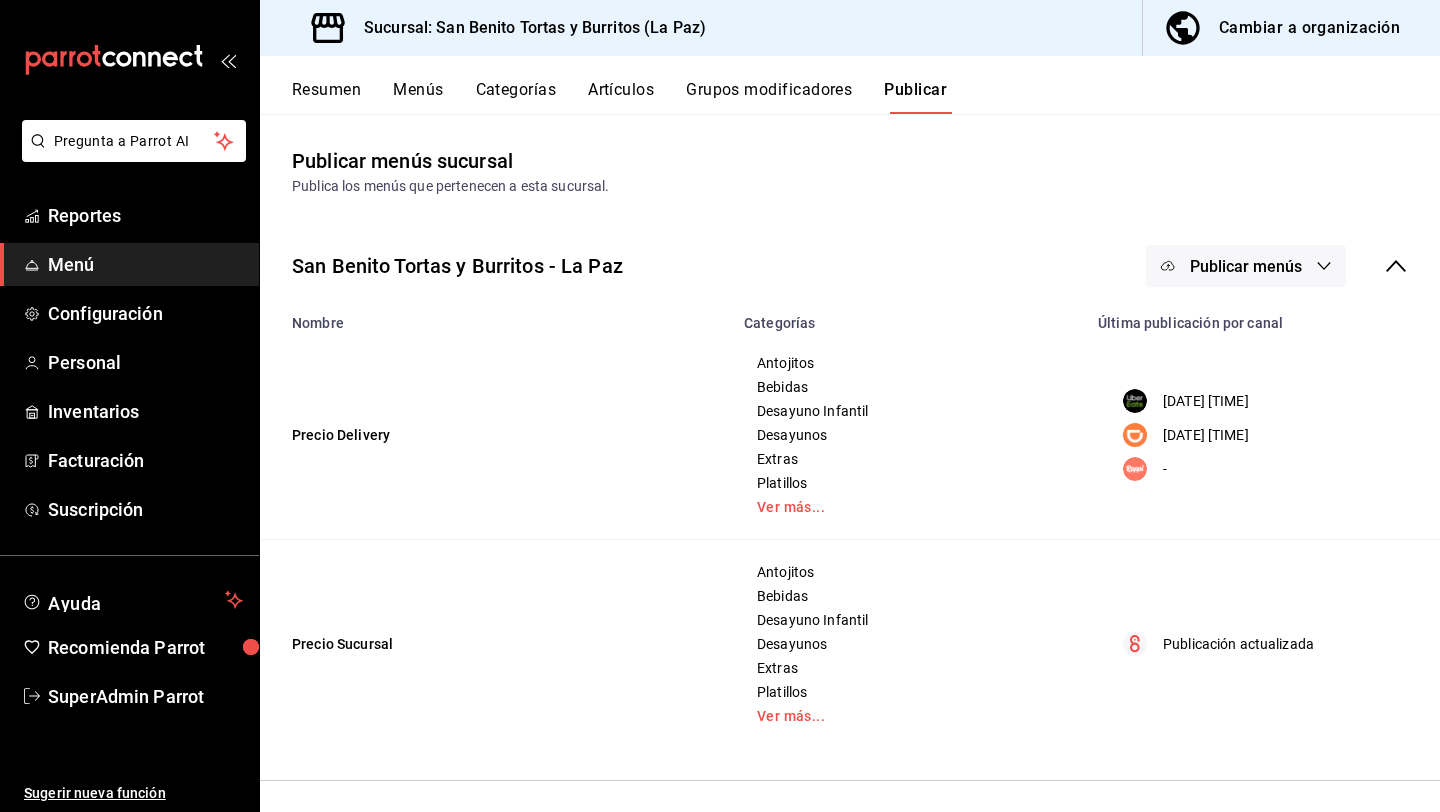 click on "Publicar menús" at bounding box center (1246, 266) 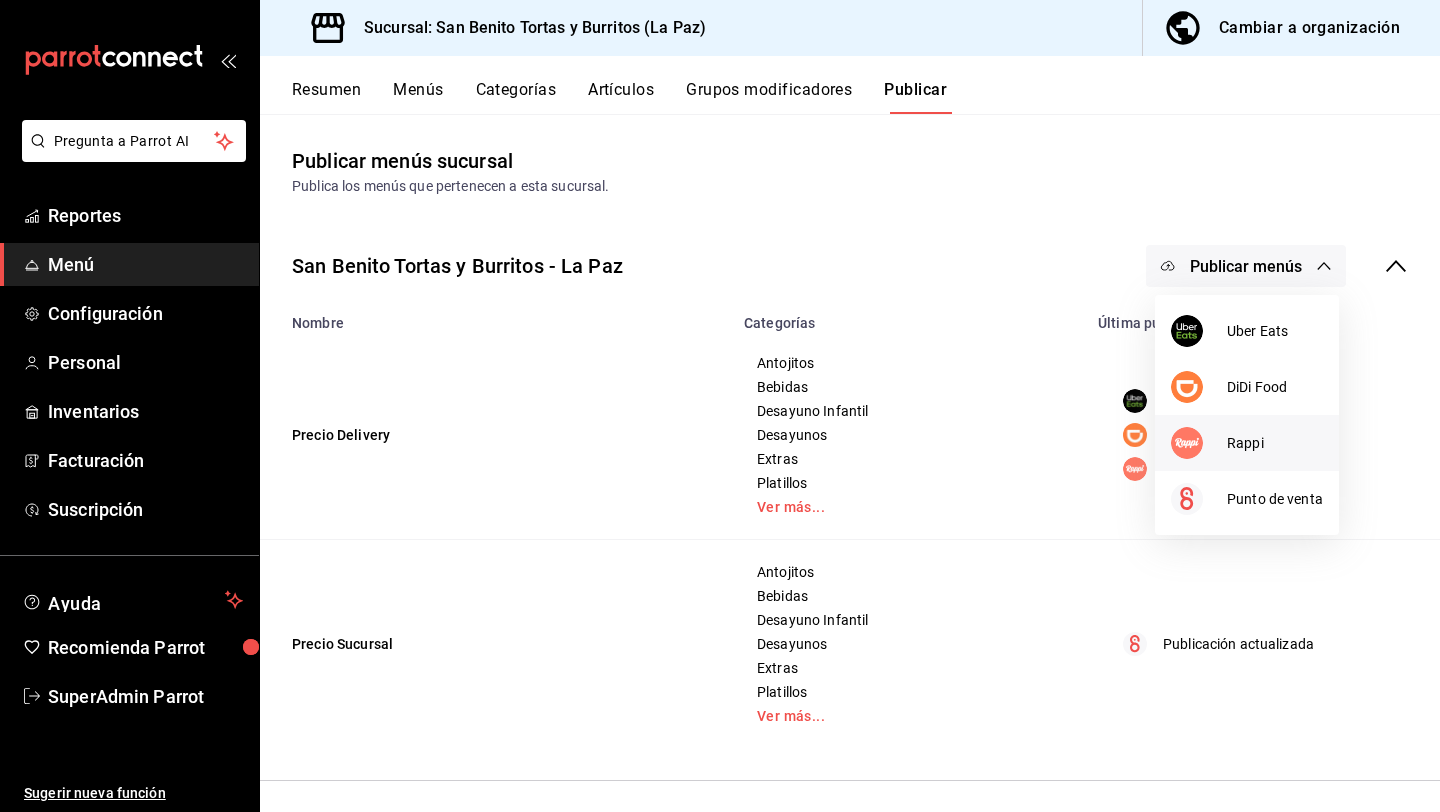 click at bounding box center [1199, 443] 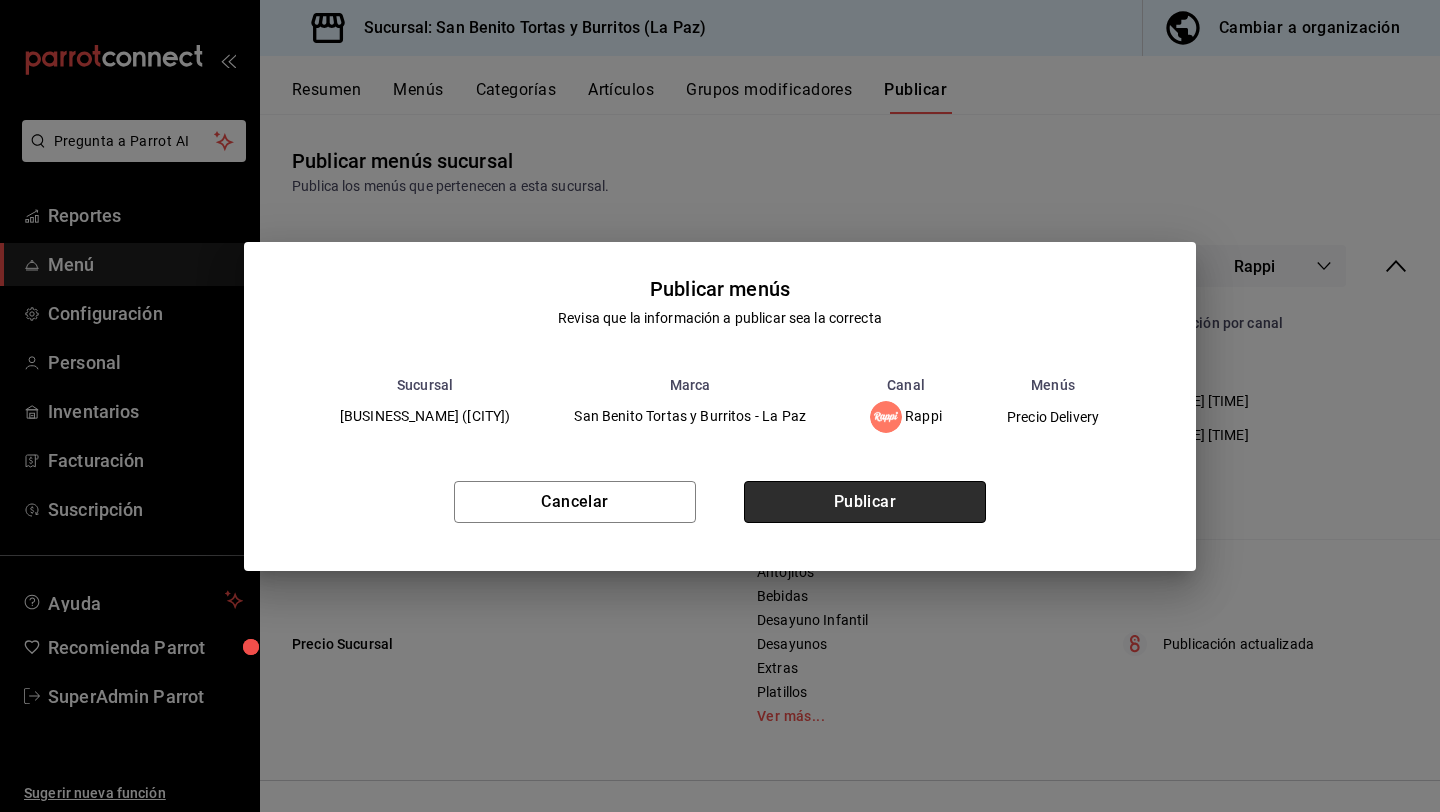 click on "Publicar" at bounding box center (865, 502) 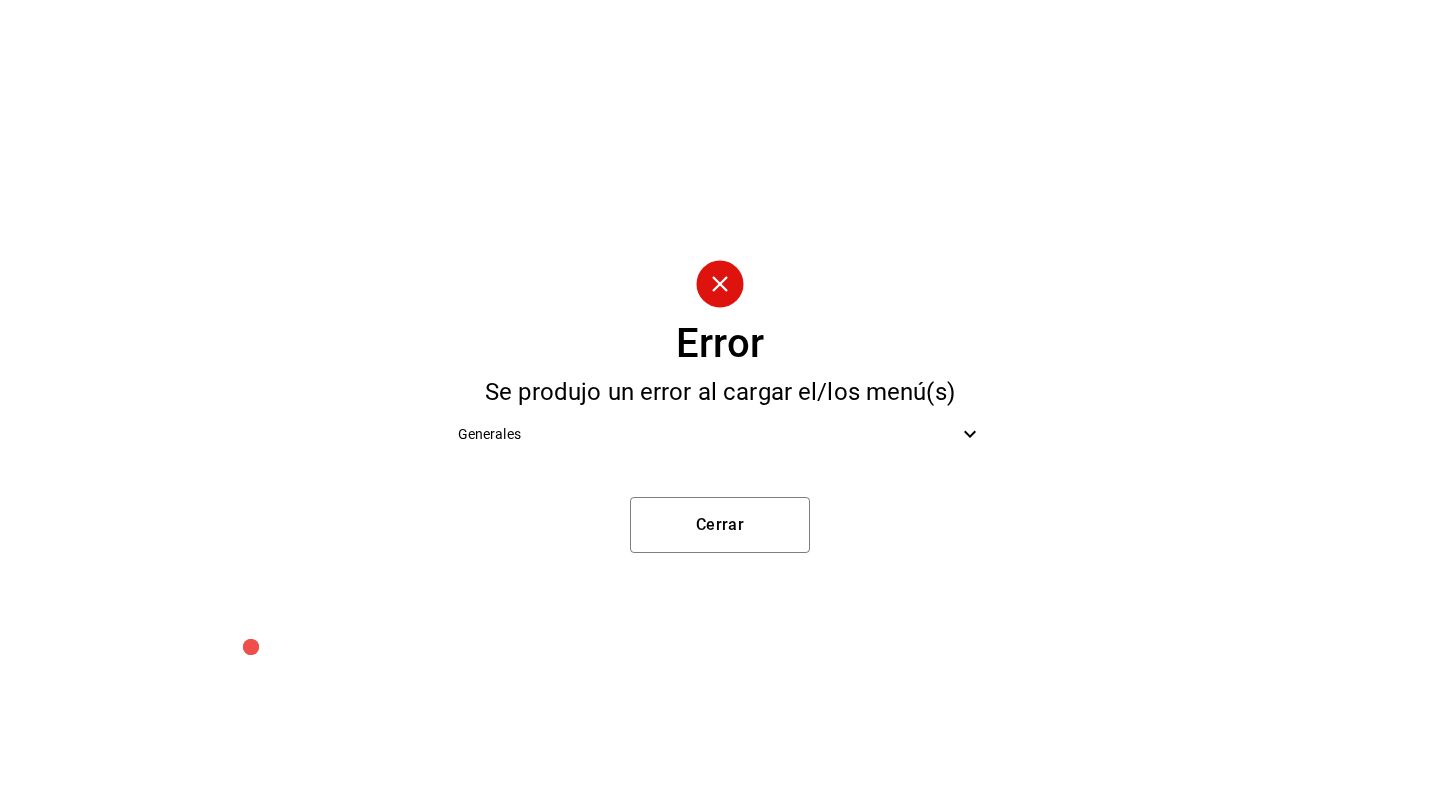click on "Generales" at bounding box center [708, 434] 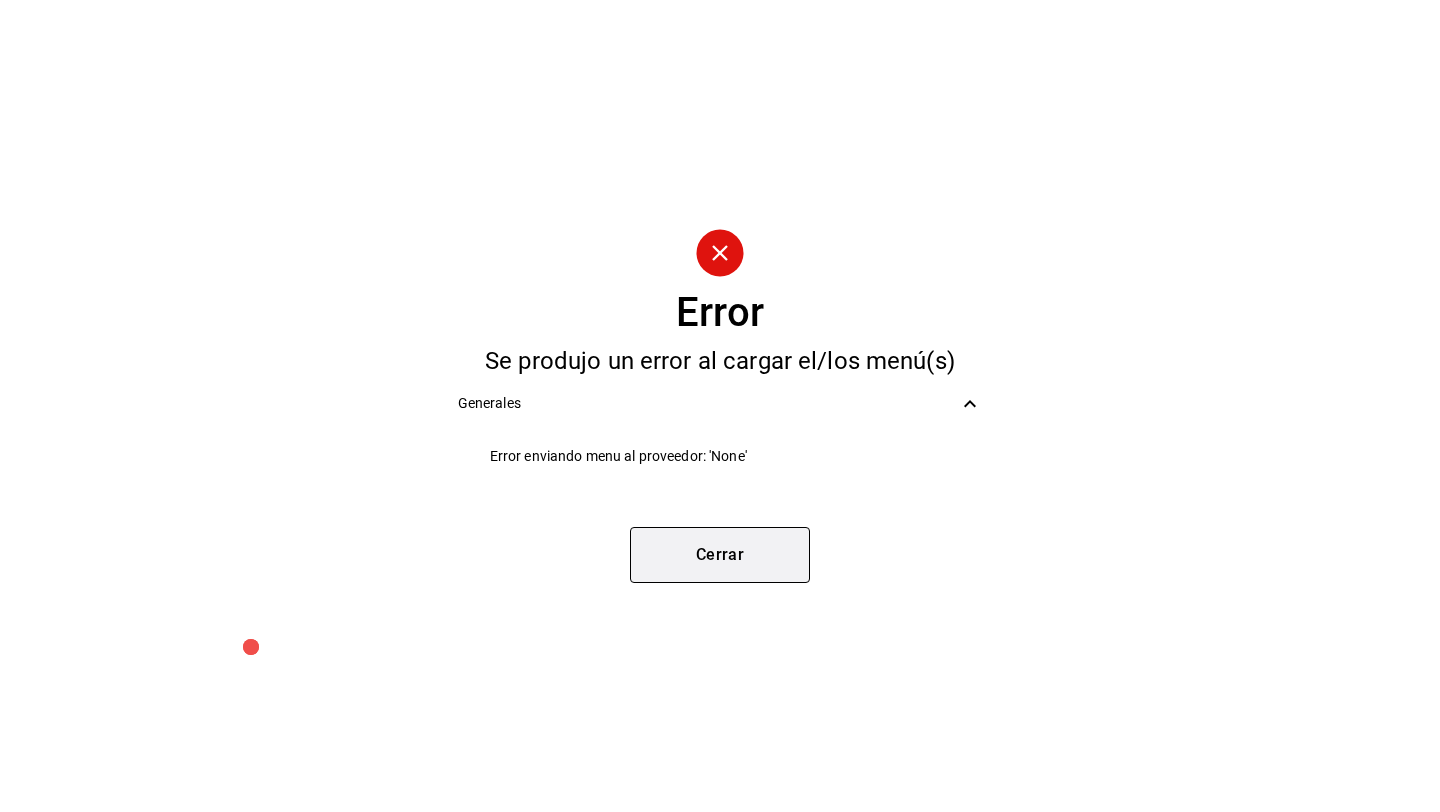 click on "Cerrar" at bounding box center [720, 555] 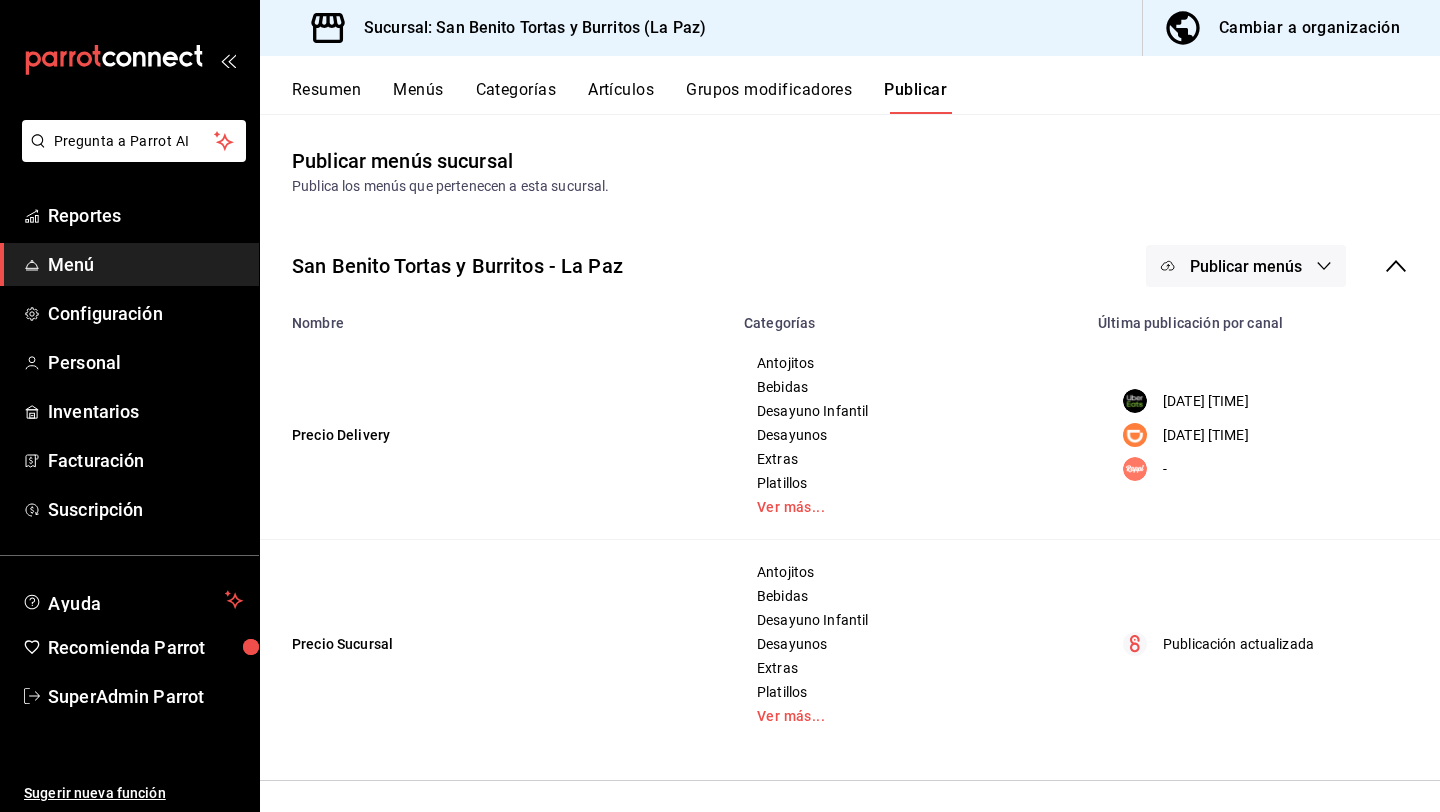 click on "Publicar menús" at bounding box center (1246, 266) 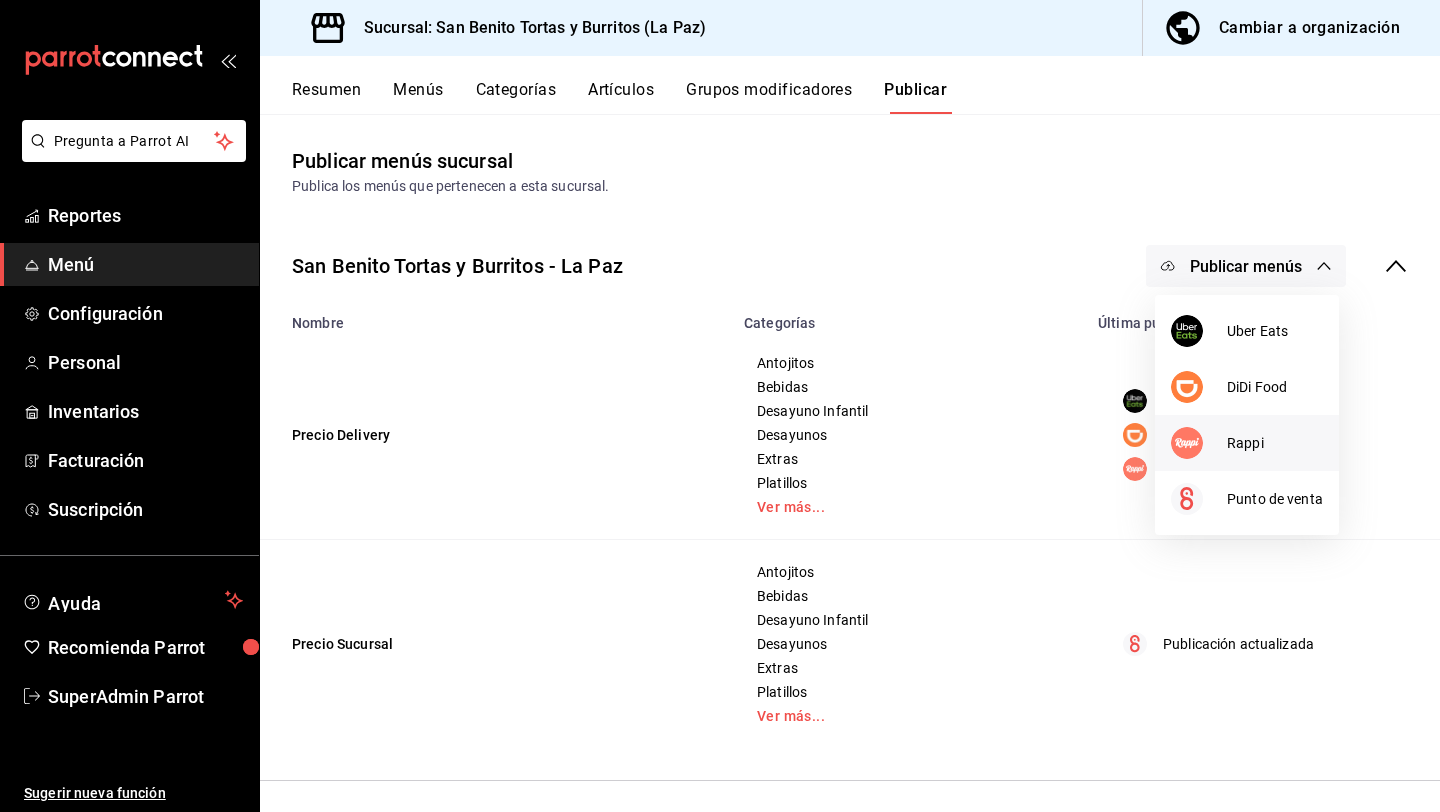click on "Rappi" at bounding box center (1247, 443) 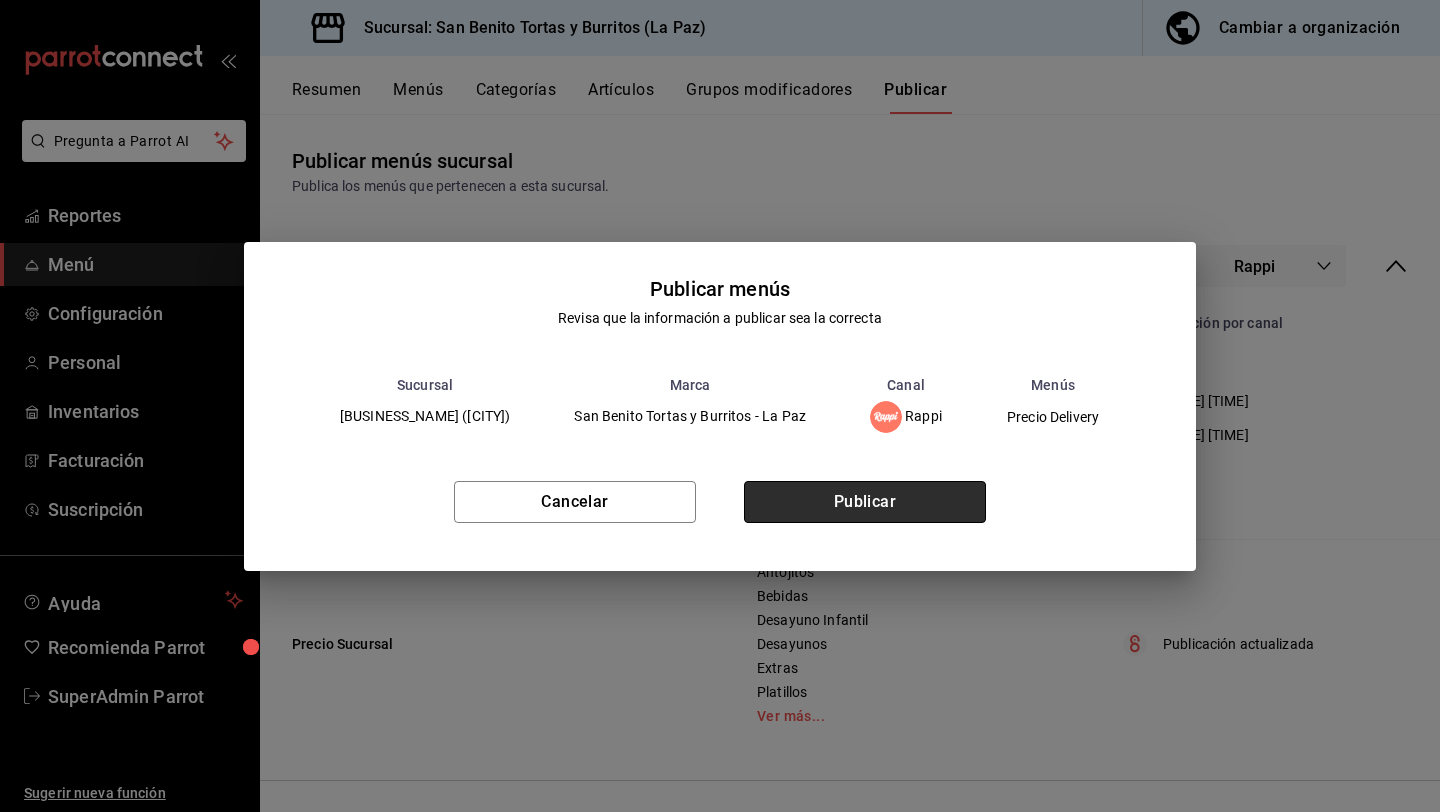 click on "Publicar" at bounding box center (865, 502) 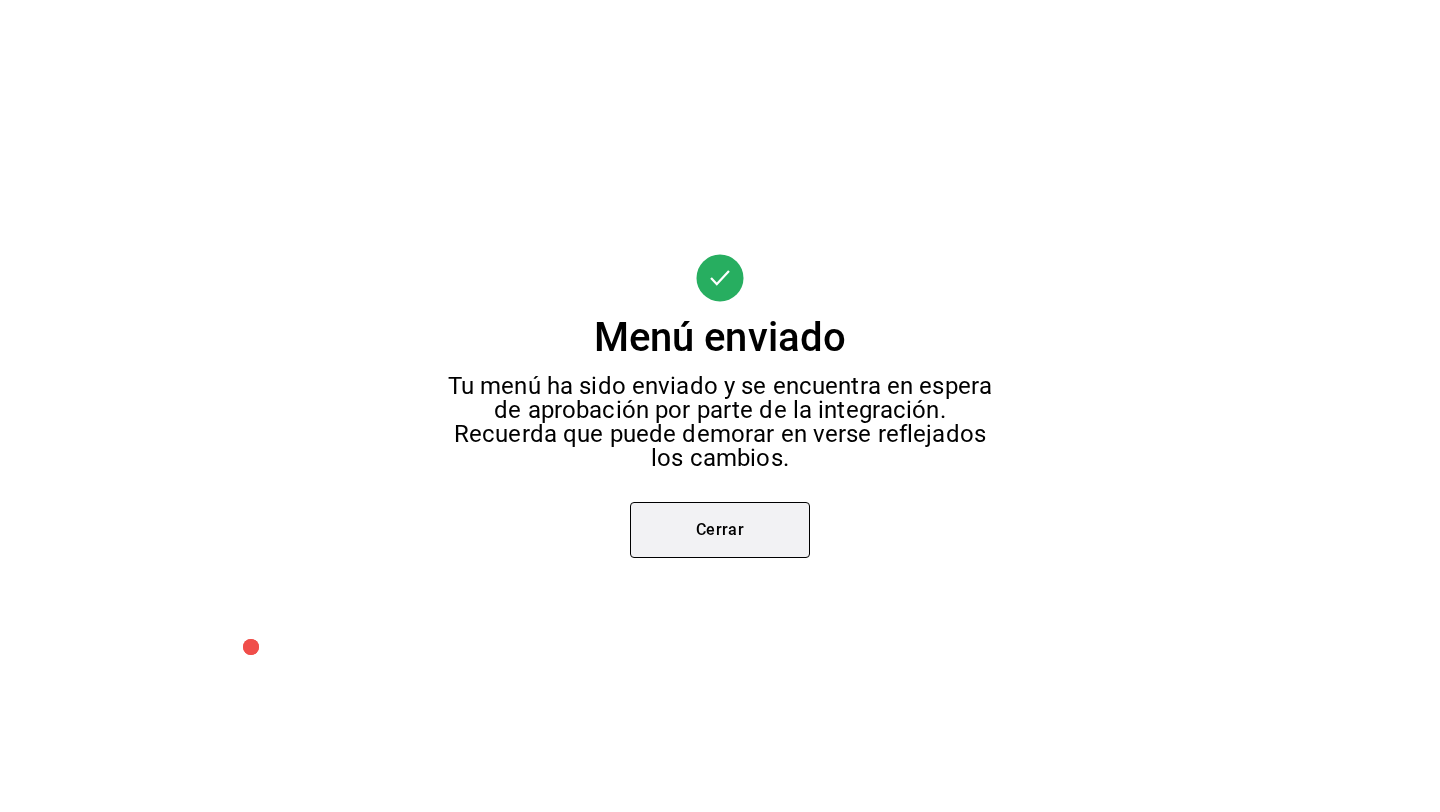 click on "Cerrar" at bounding box center [720, 530] 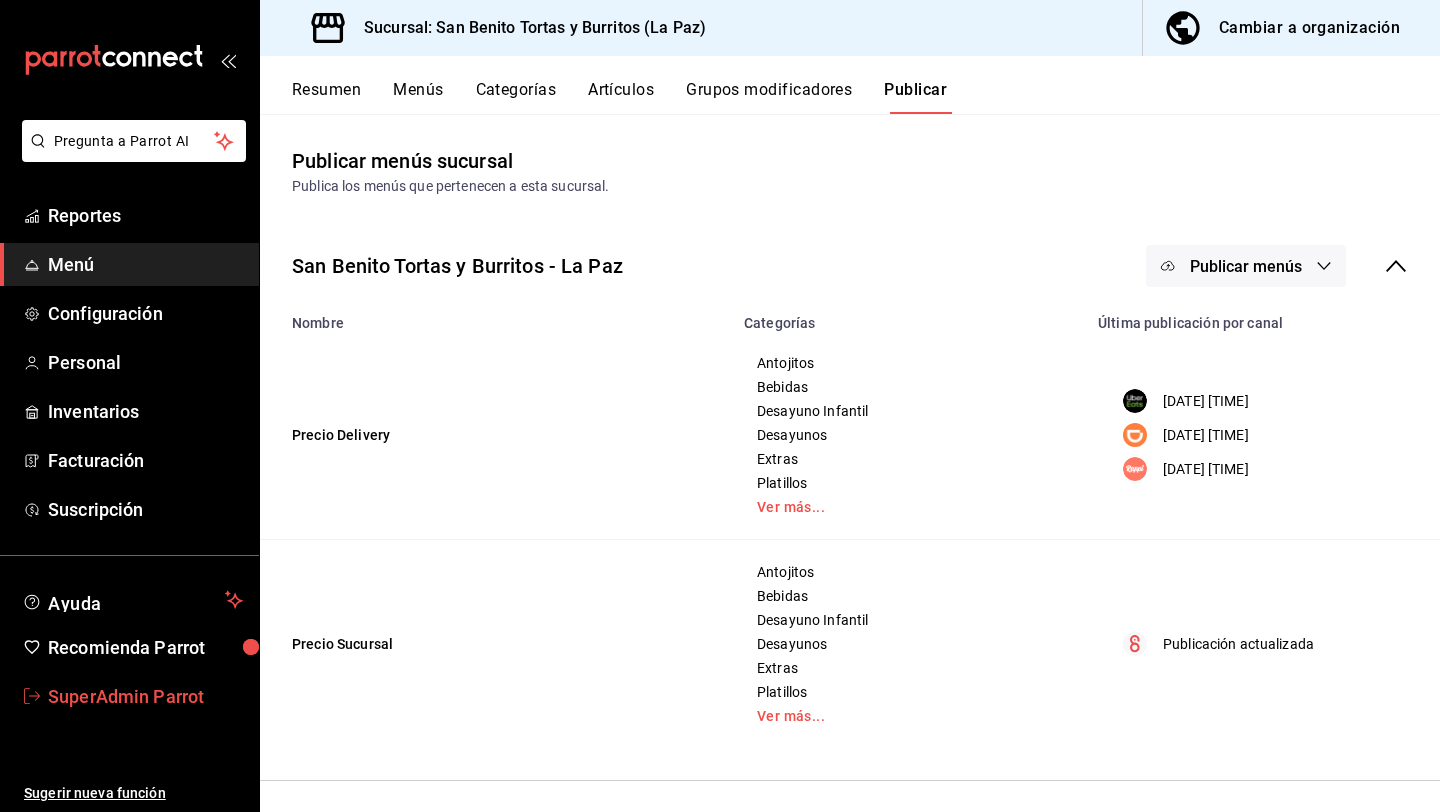 click on "SuperAdmin Parrot" at bounding box center (145, 696) 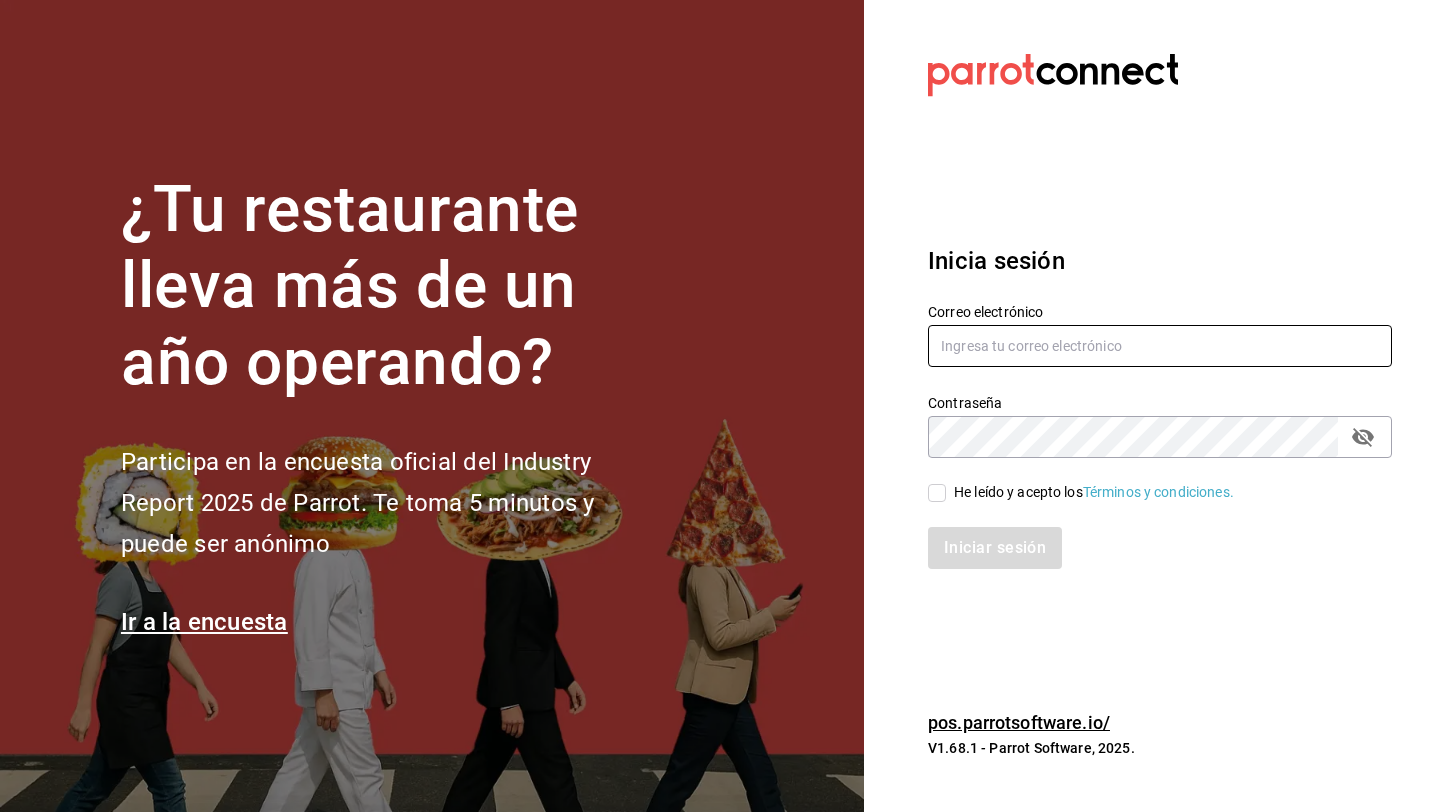 click at bounding box center (1160, 346) 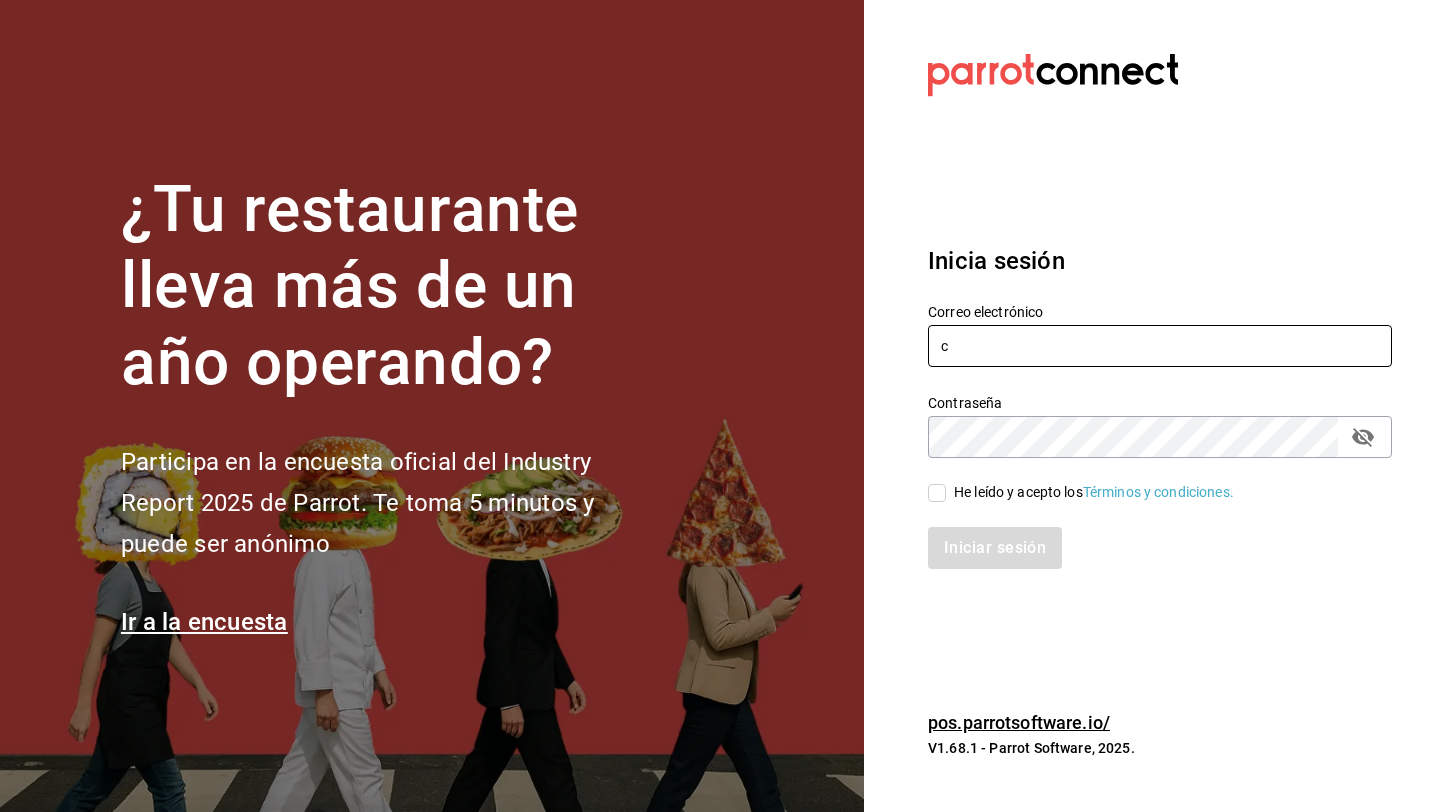 type on "cafecacao@tec.com" 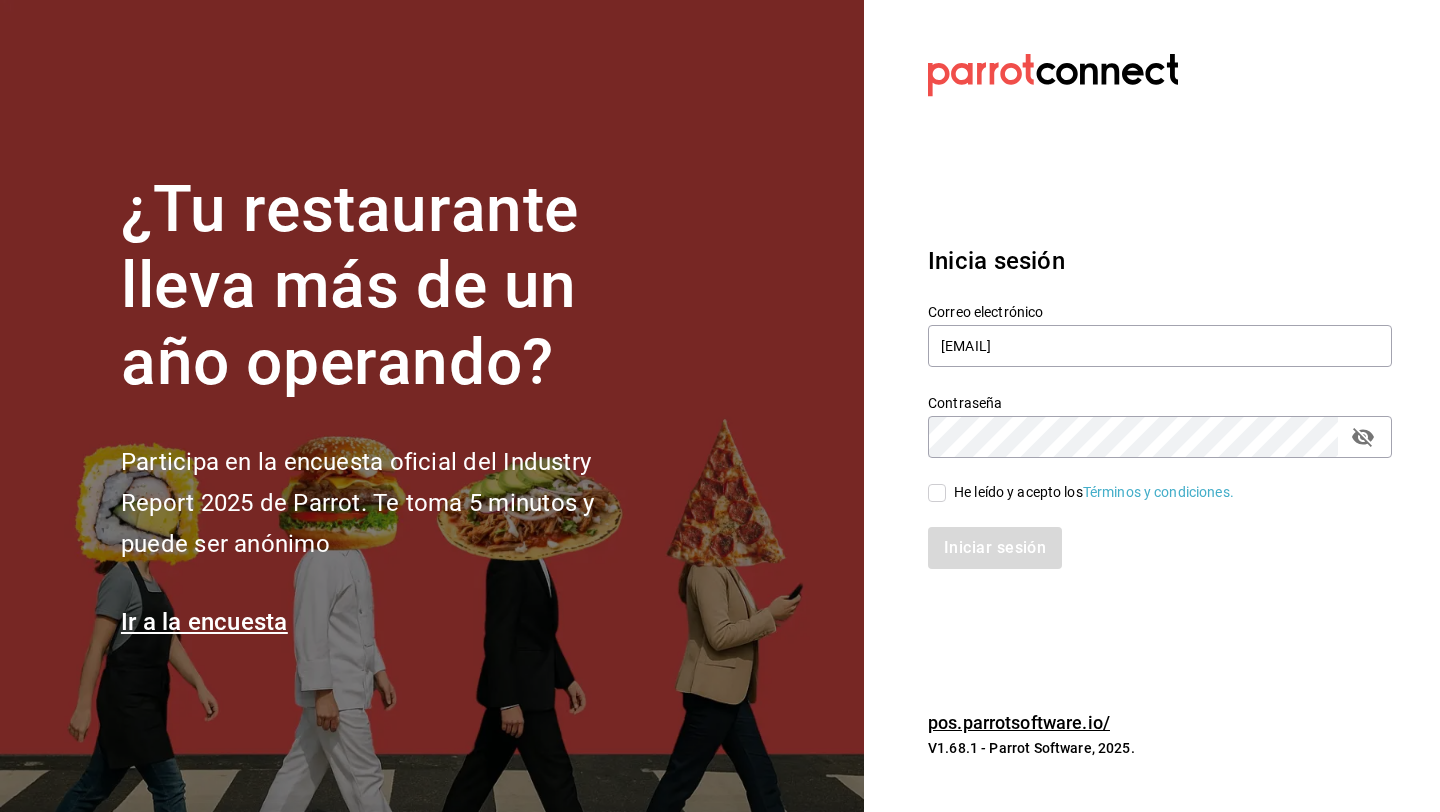 click on "He leído y acepto los  Términos y condiciones." at bounding box center [1148, 481] 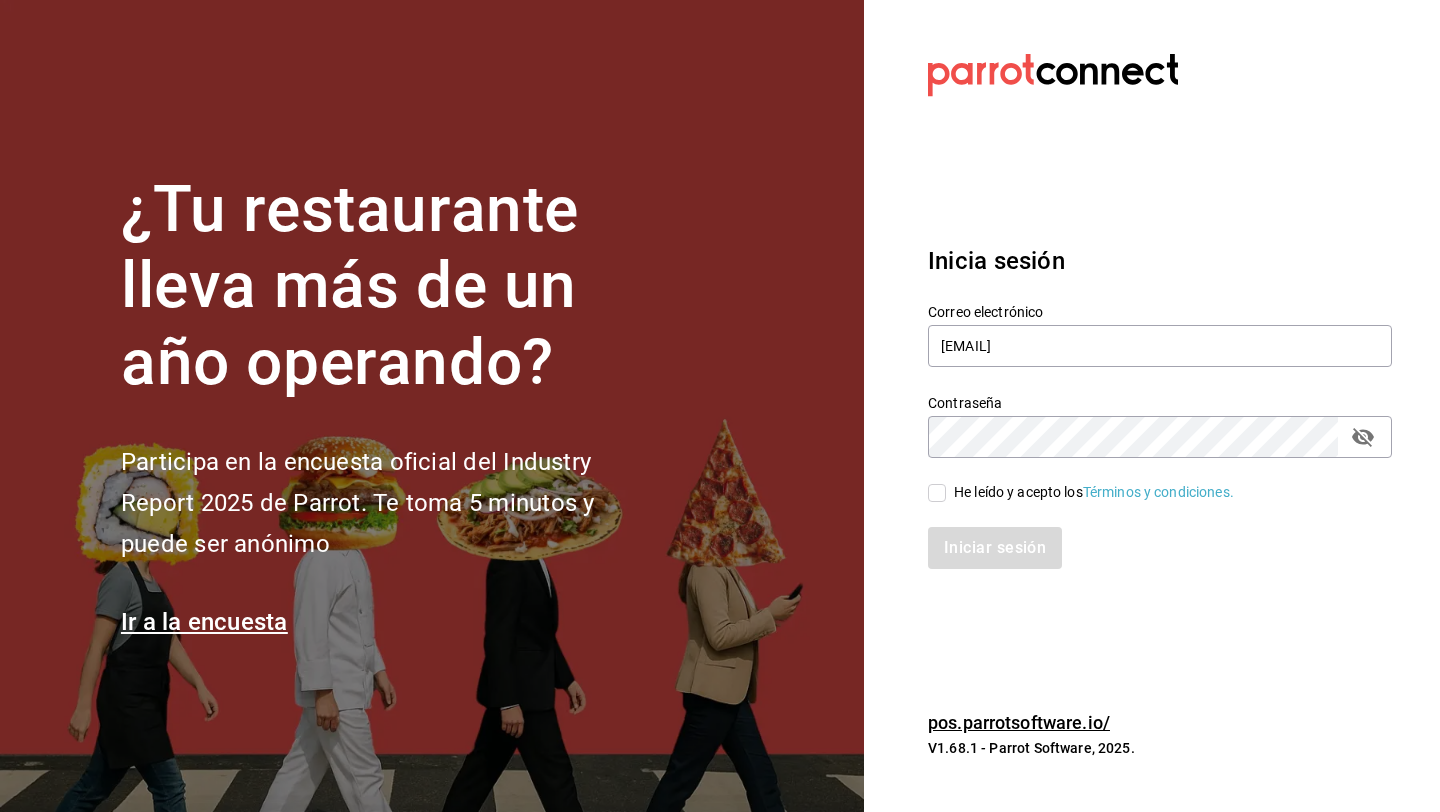 checkbox on "true" 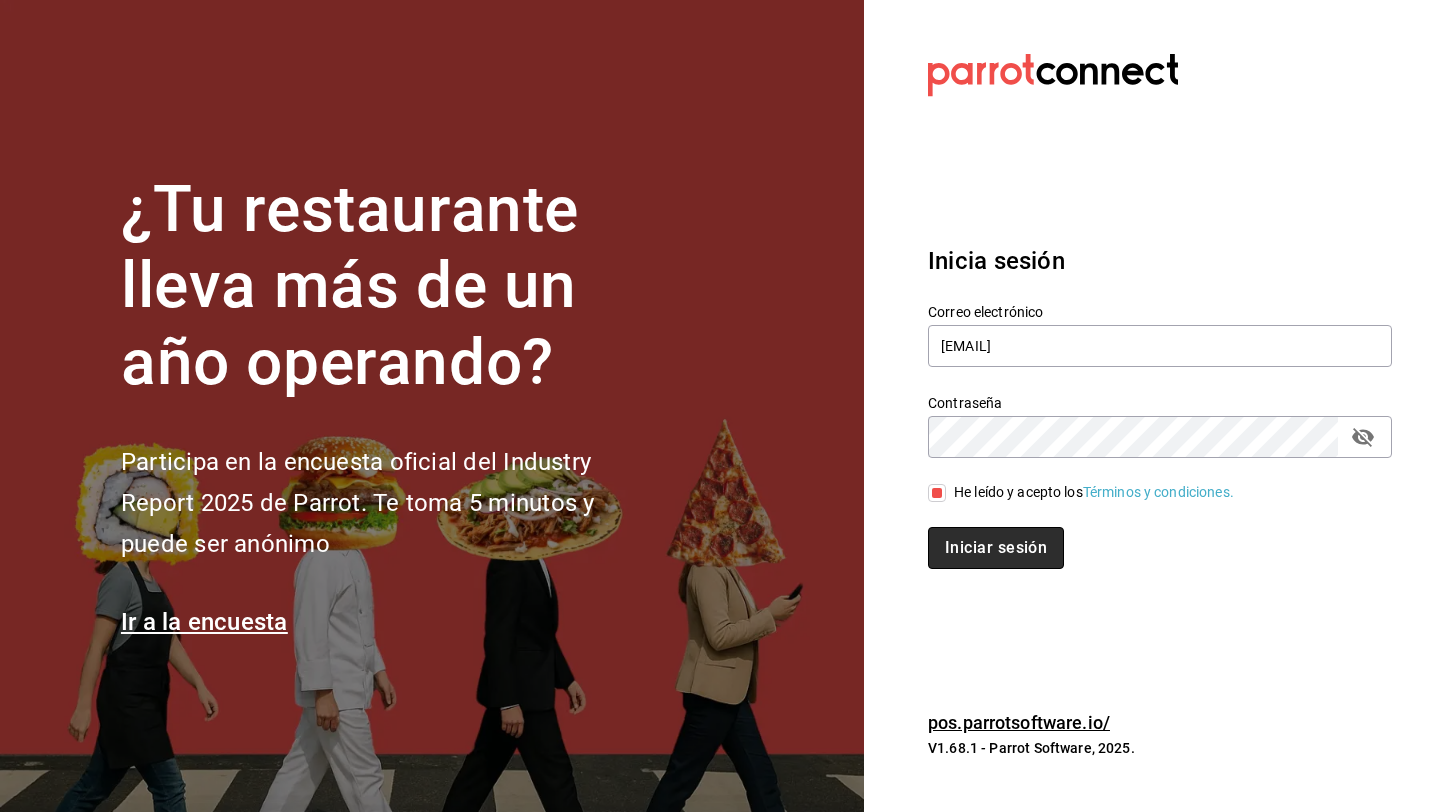 click on "Iniciar sesión" at bounding box center (996, 548) 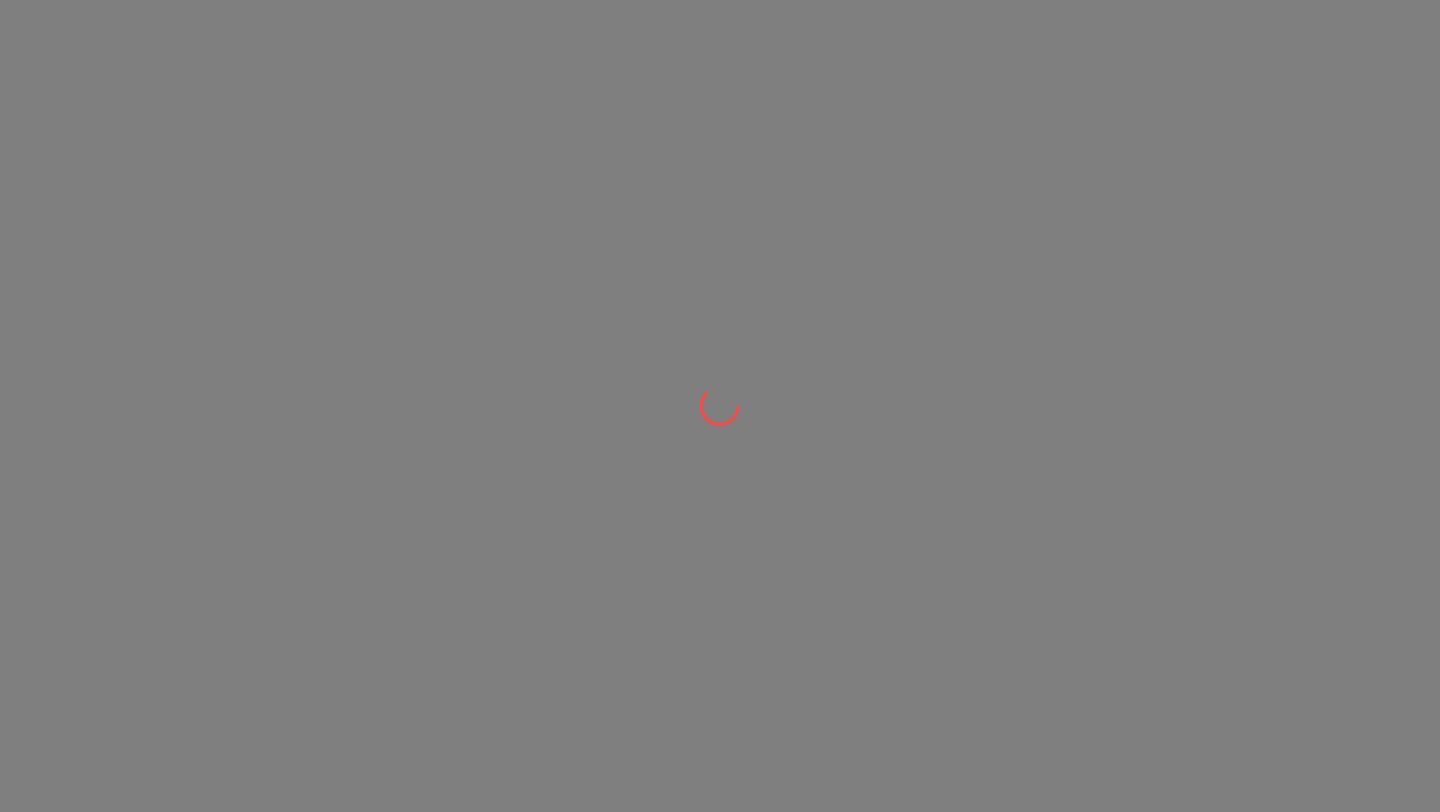 scroll, scrollTop: 0, scrollLeft: 0, axis: both 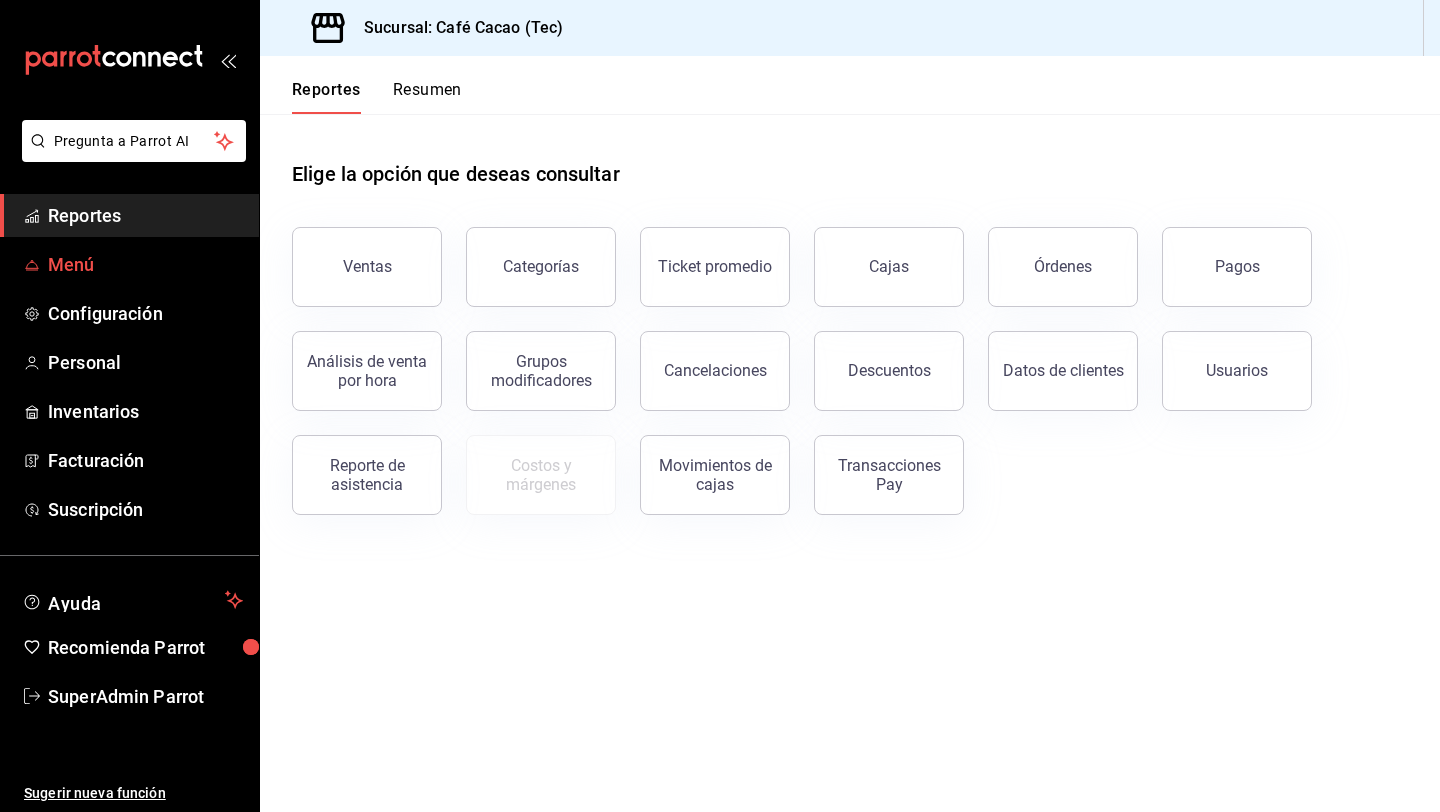 click on "Menú" at bounding box center (145, 264) 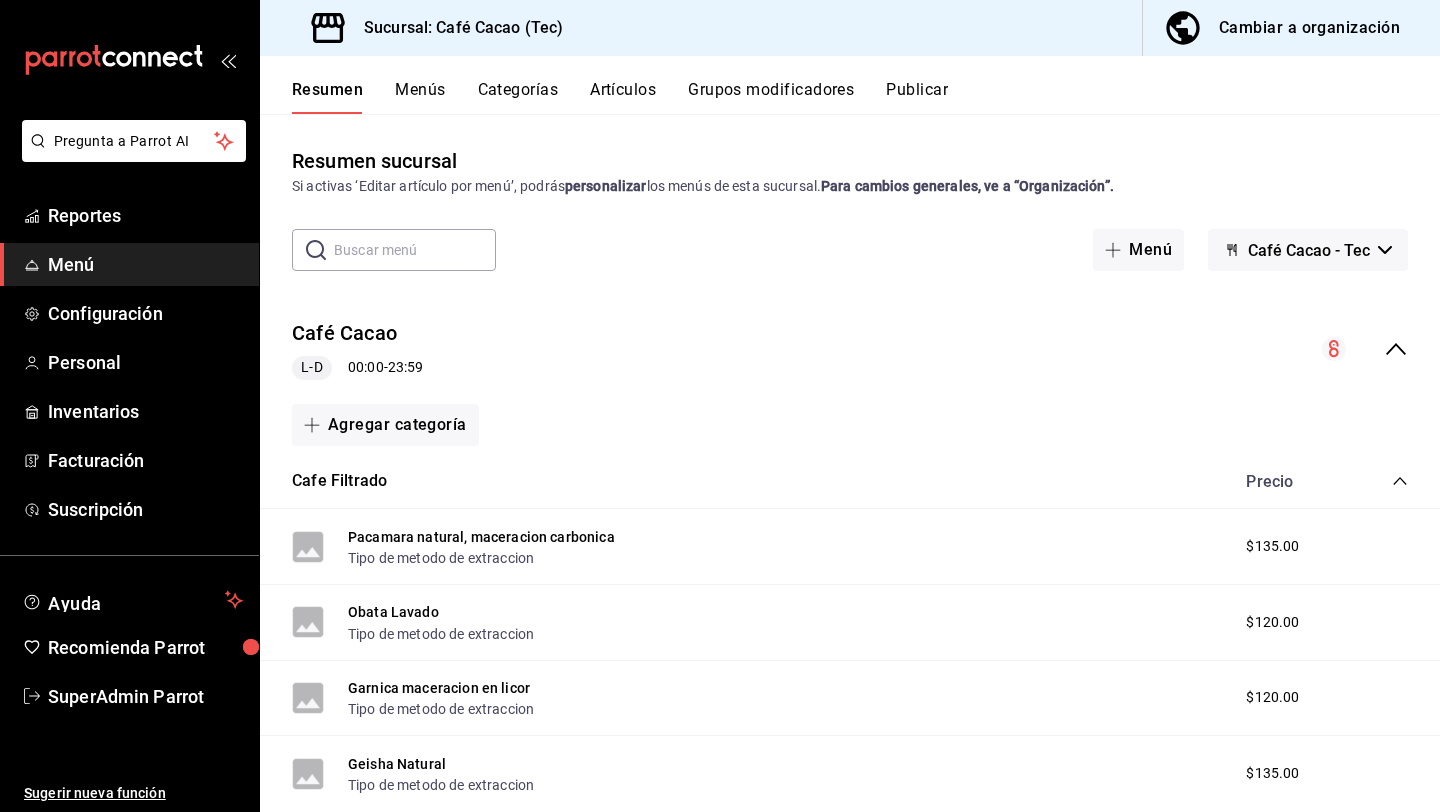 click on "Cambiar a organización" at bounding box center [1309, 28] 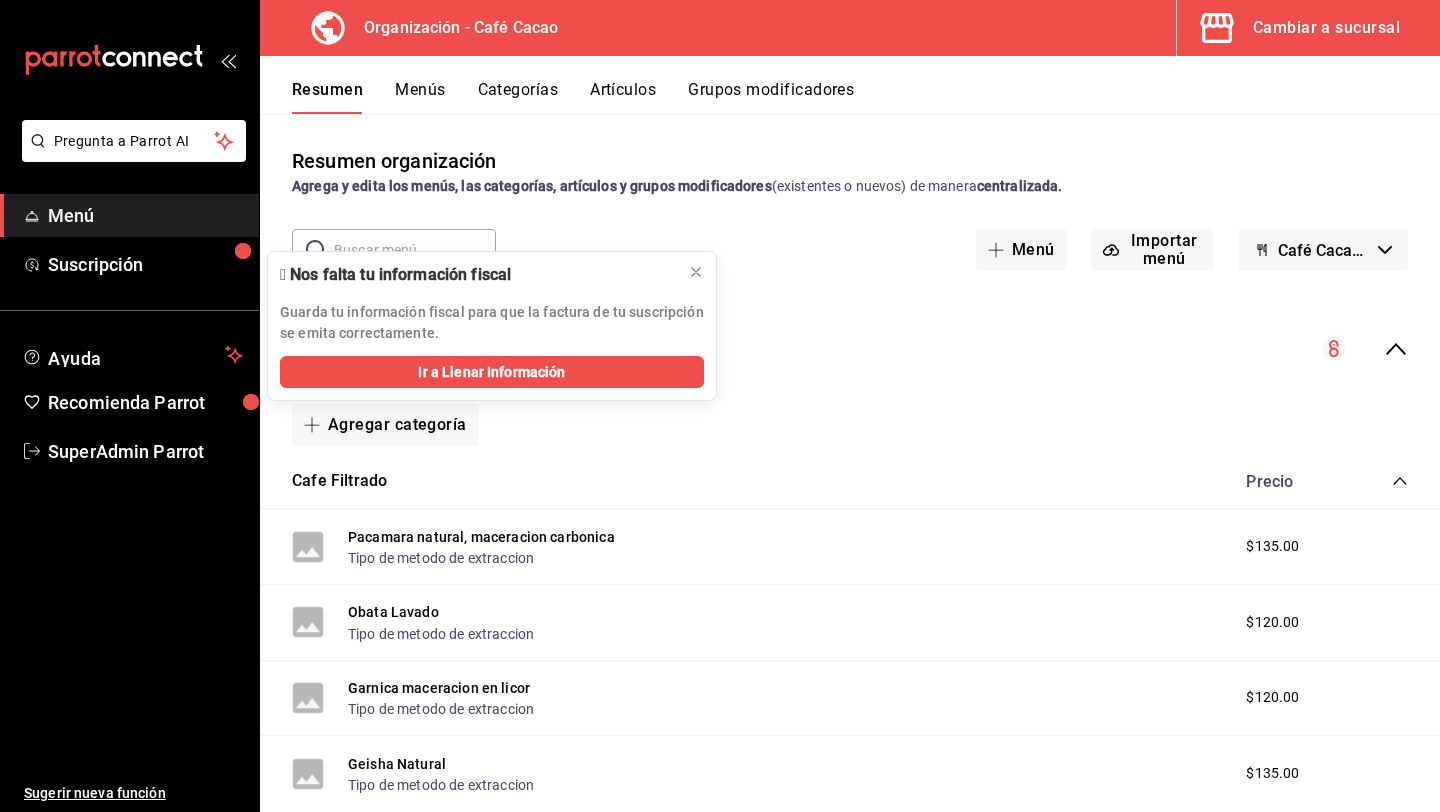 click on "Menús" at bounding box center (420, 97) 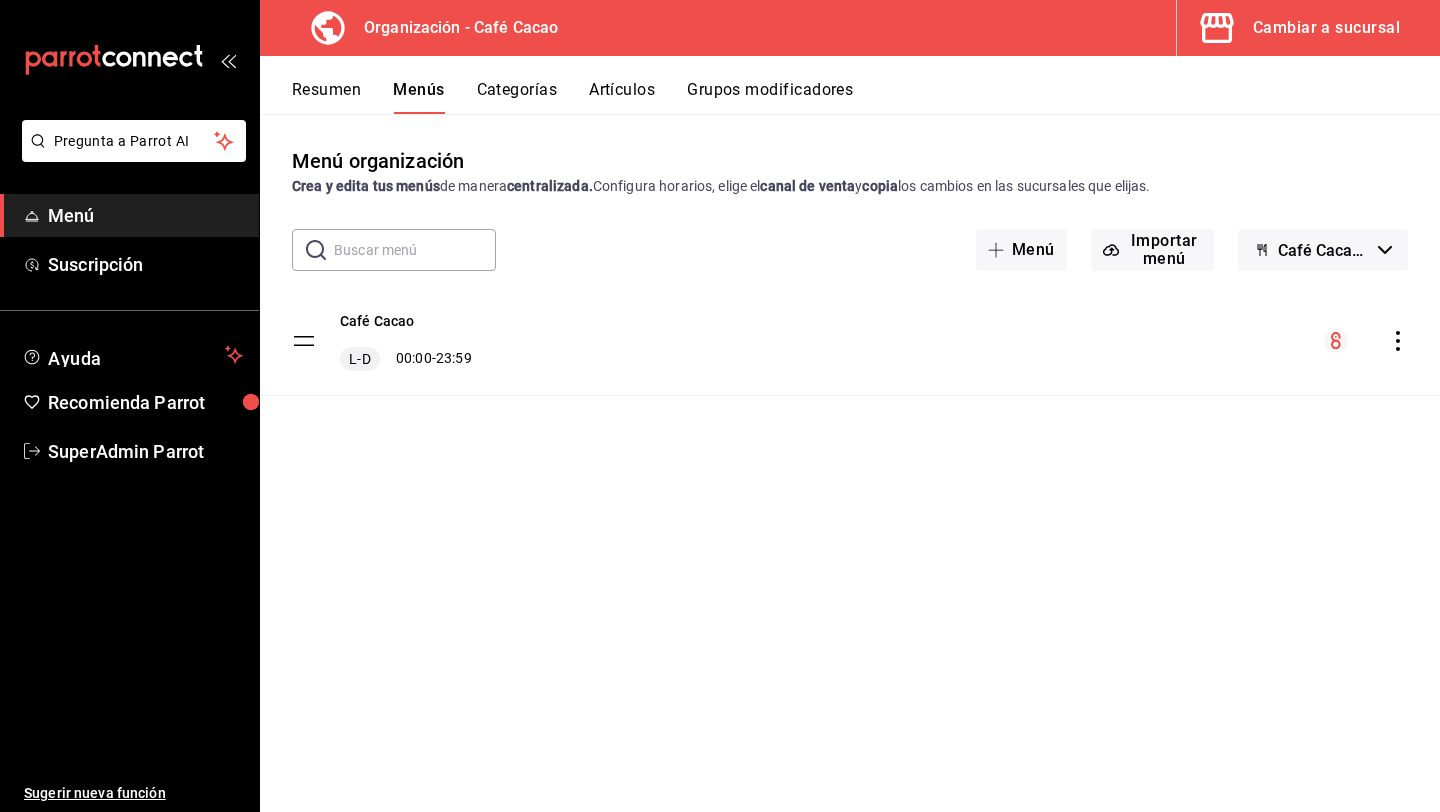 click 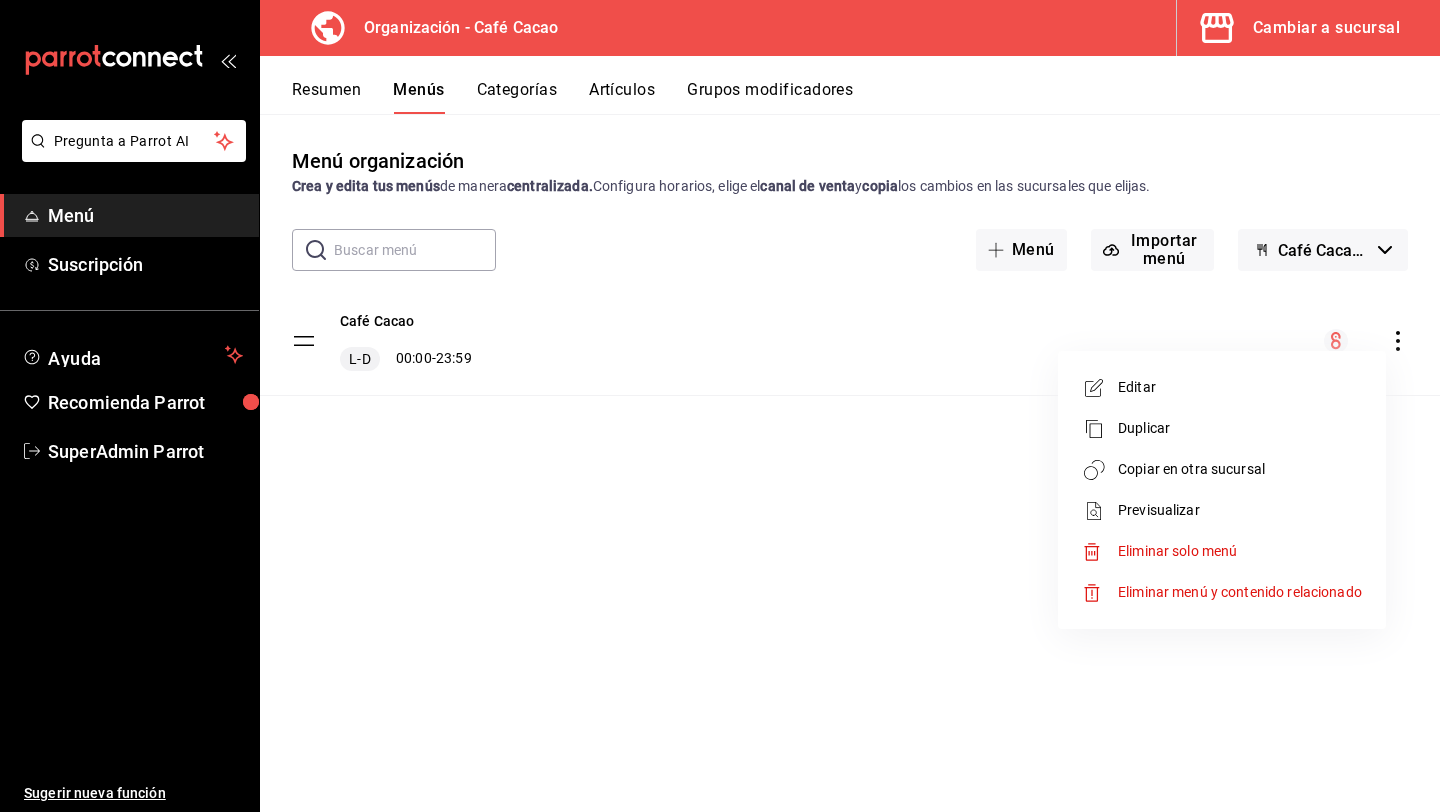 click on "Copiar en otra sucursal" at bounding box center [1240, 469] 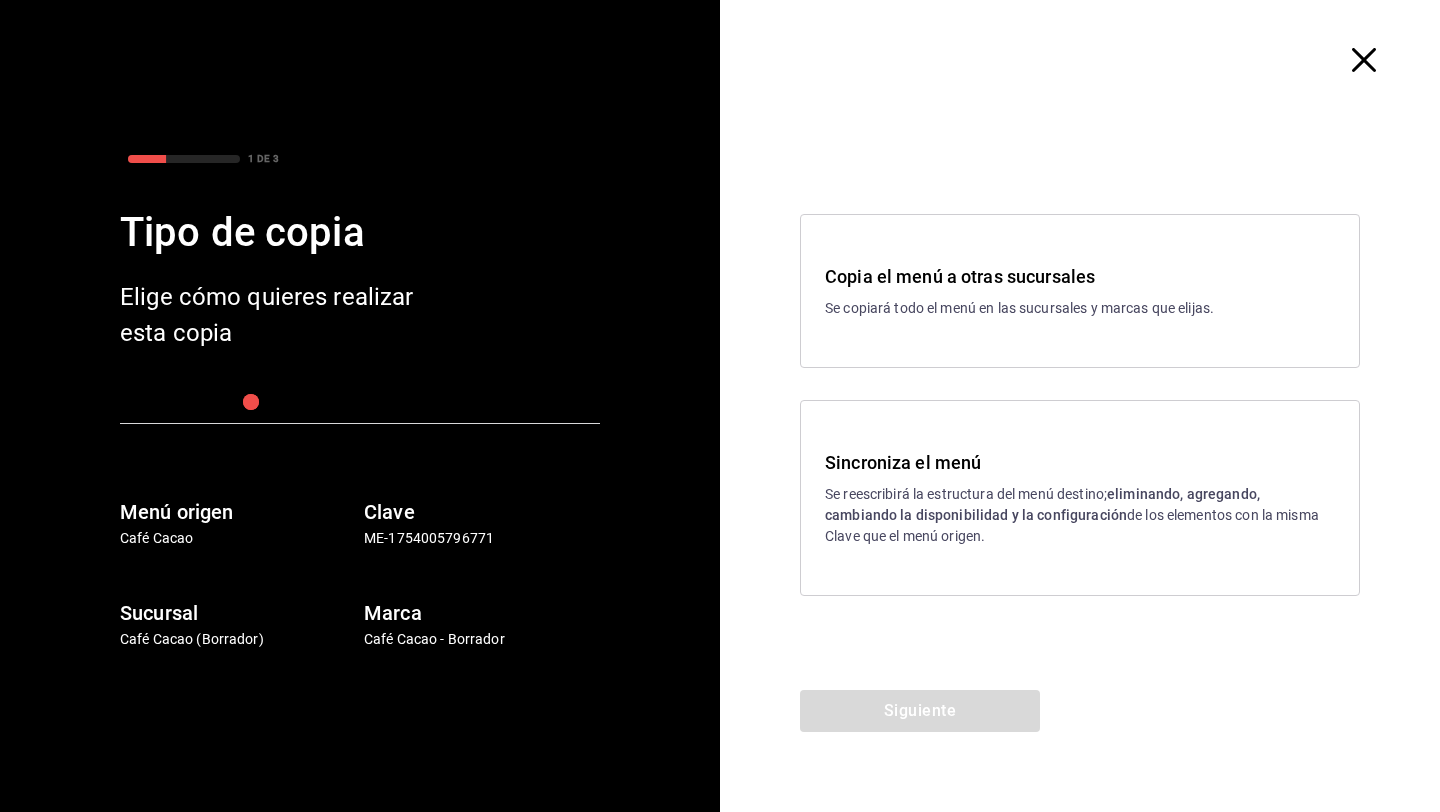 click on "Copia el menú a otras sucursales Se copiará todo el menú en las sucursales y marcas que elijas." at bounding box center (1080, 291) 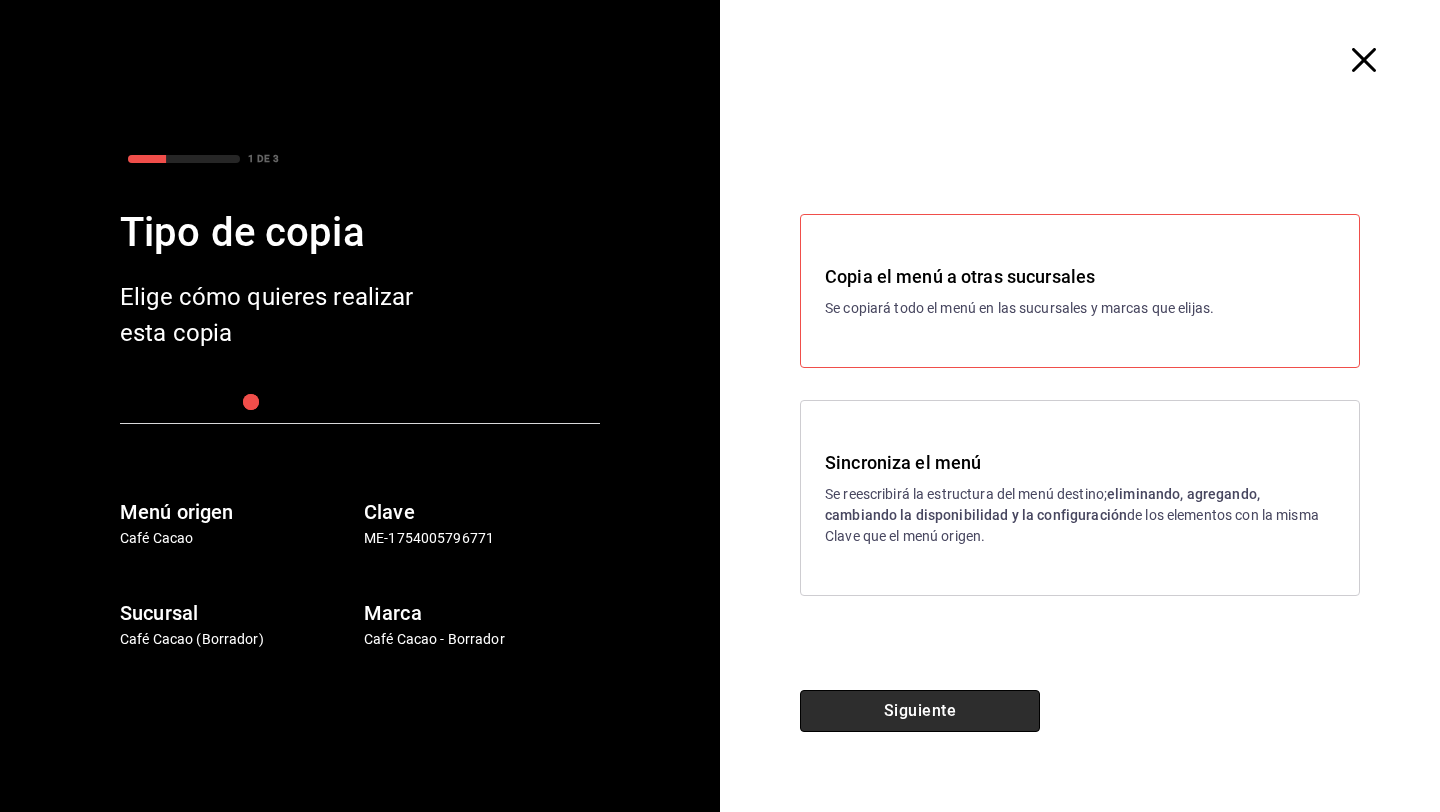 click on "Siguiente" at bounding box center (920, 711) 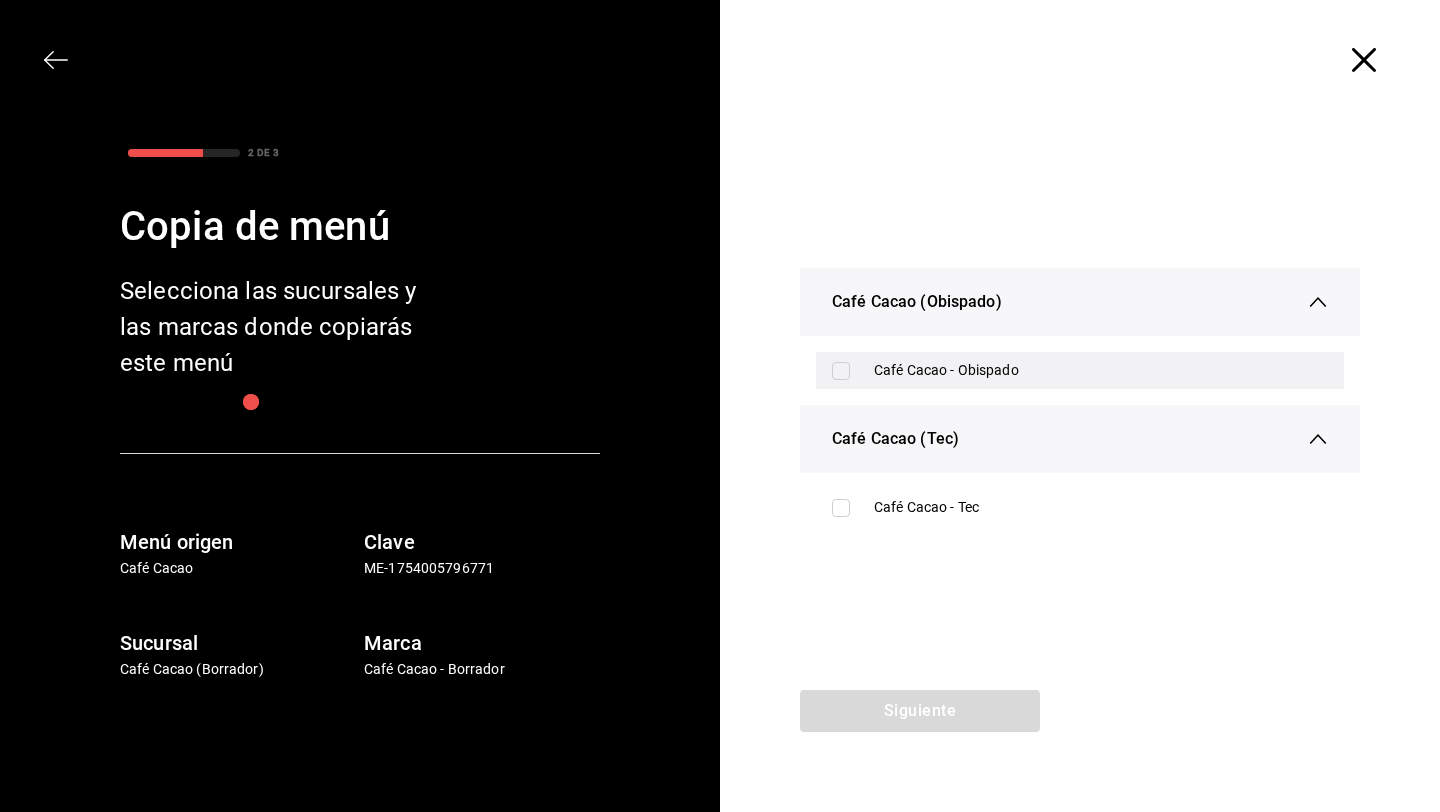 click on "Café Cacao - Obispado" at bounding box center (1080, 370) 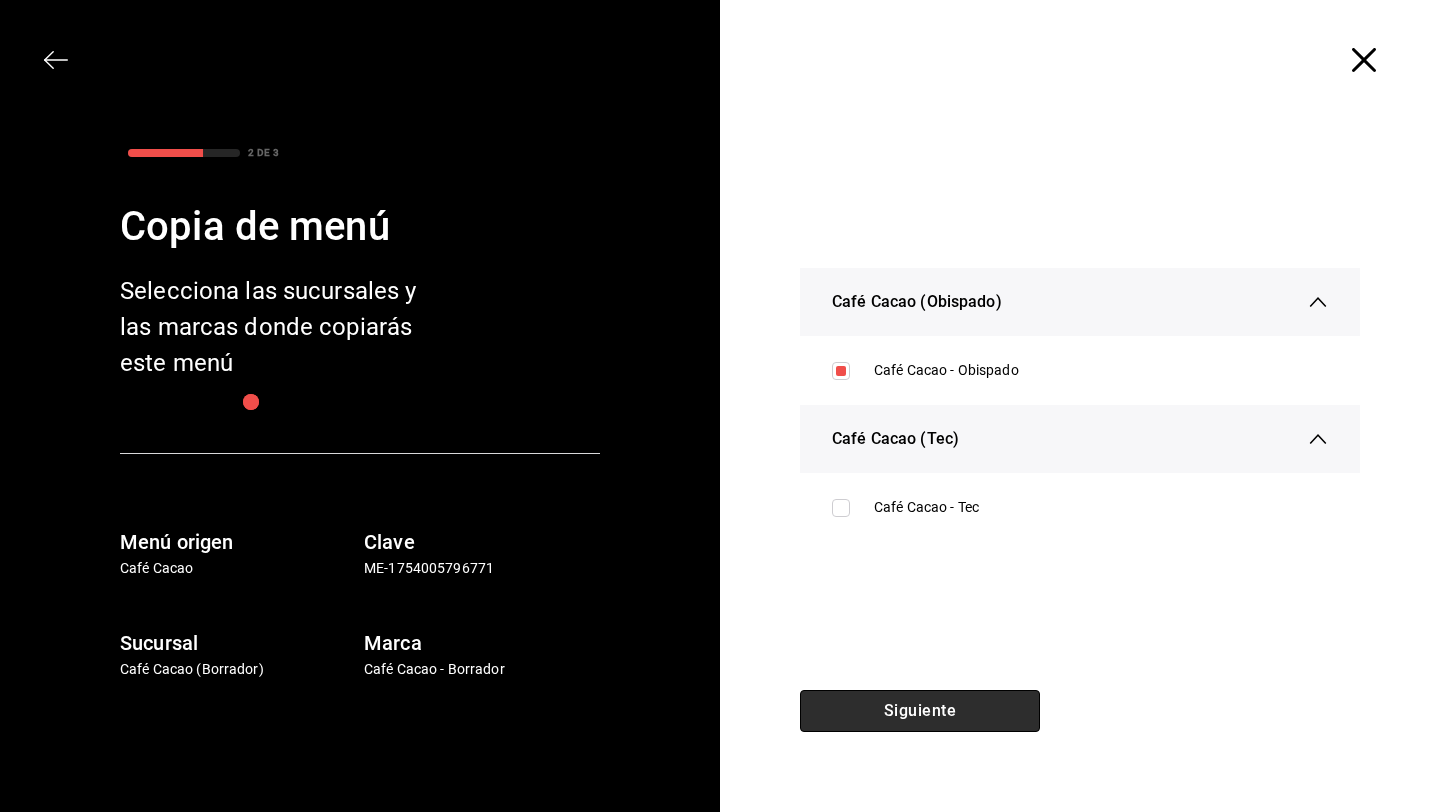 click on "Siguiente" at bounding box center [920, 711] 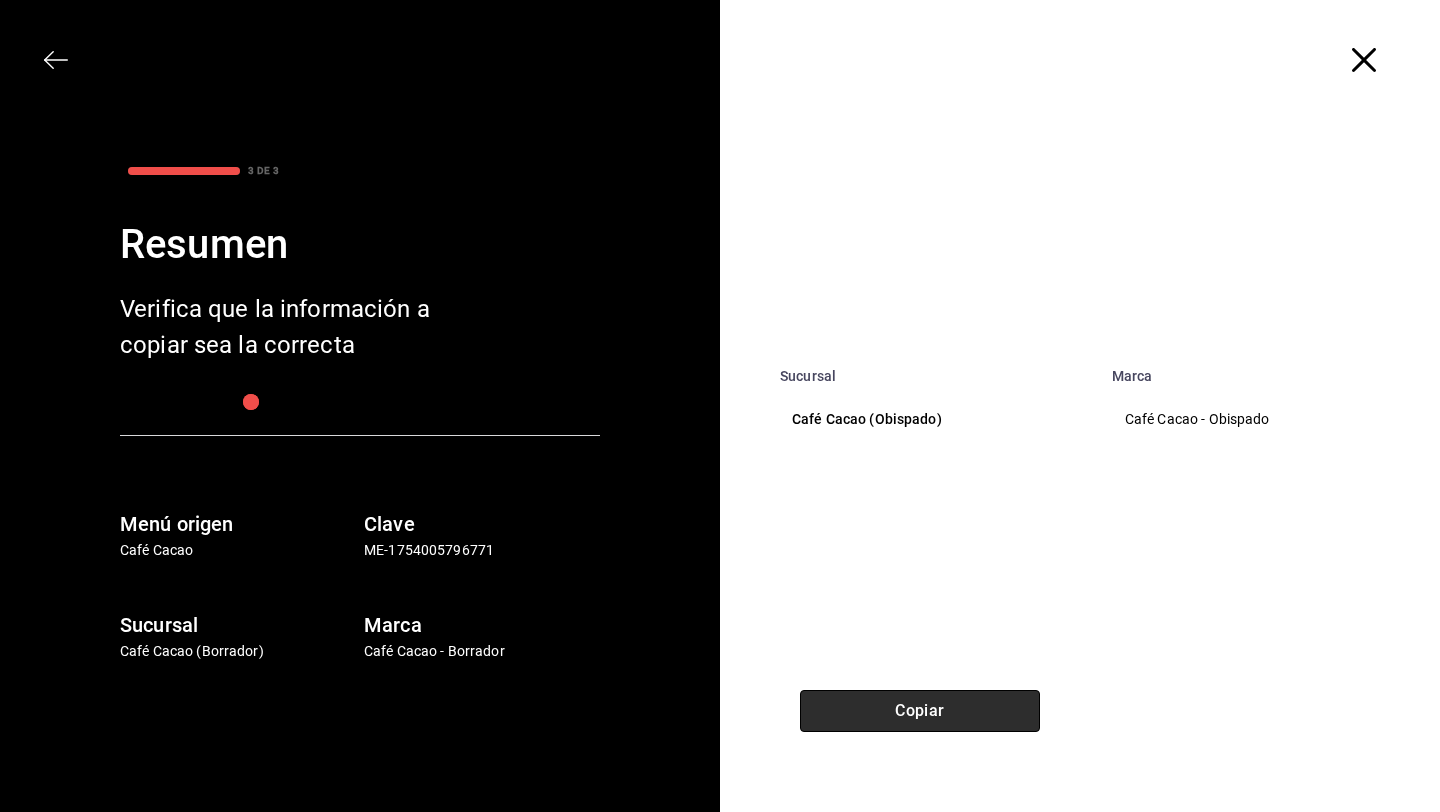 click on "Copiar" at bounding box center [920, 711] 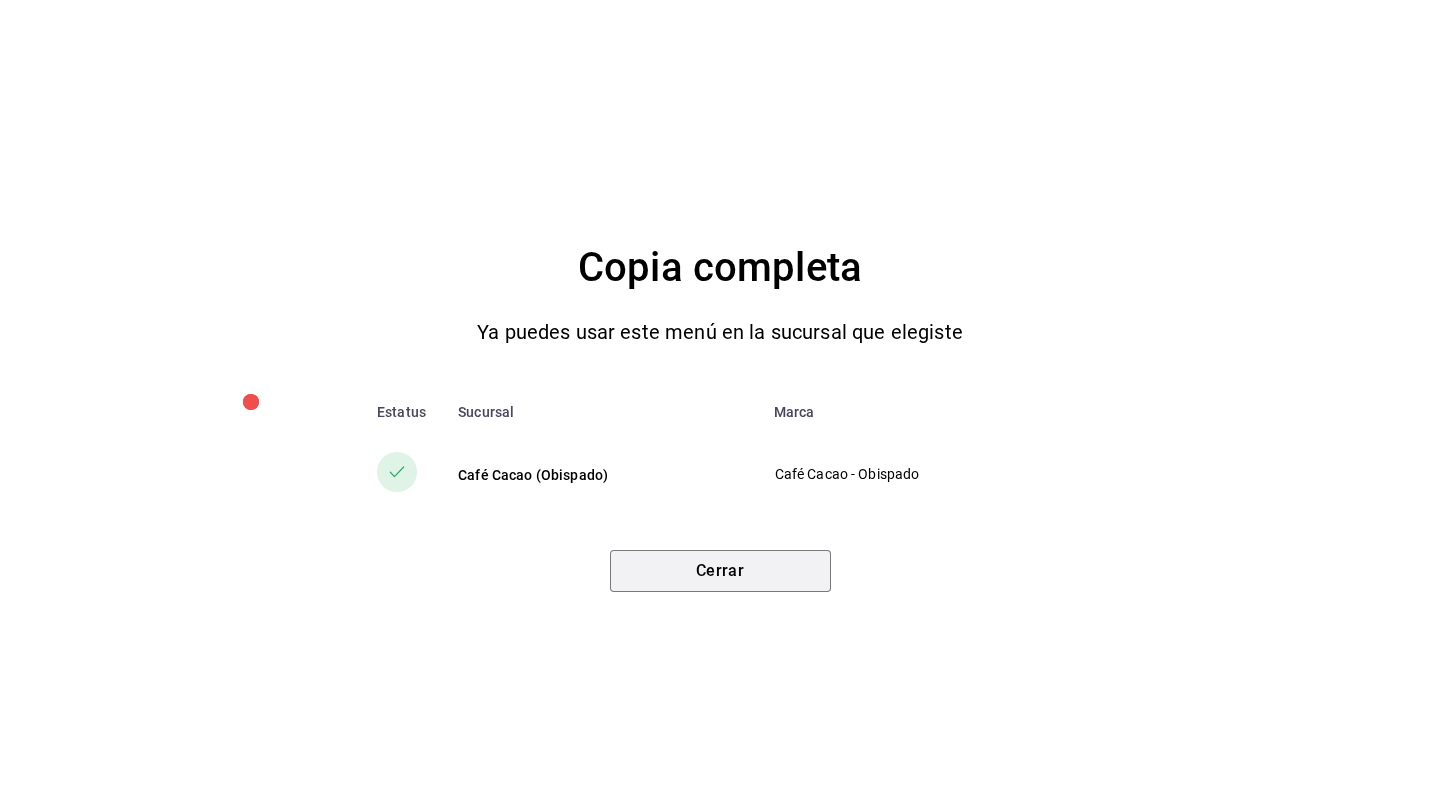 click on "Cerrar" at bounding box center [720, 571] 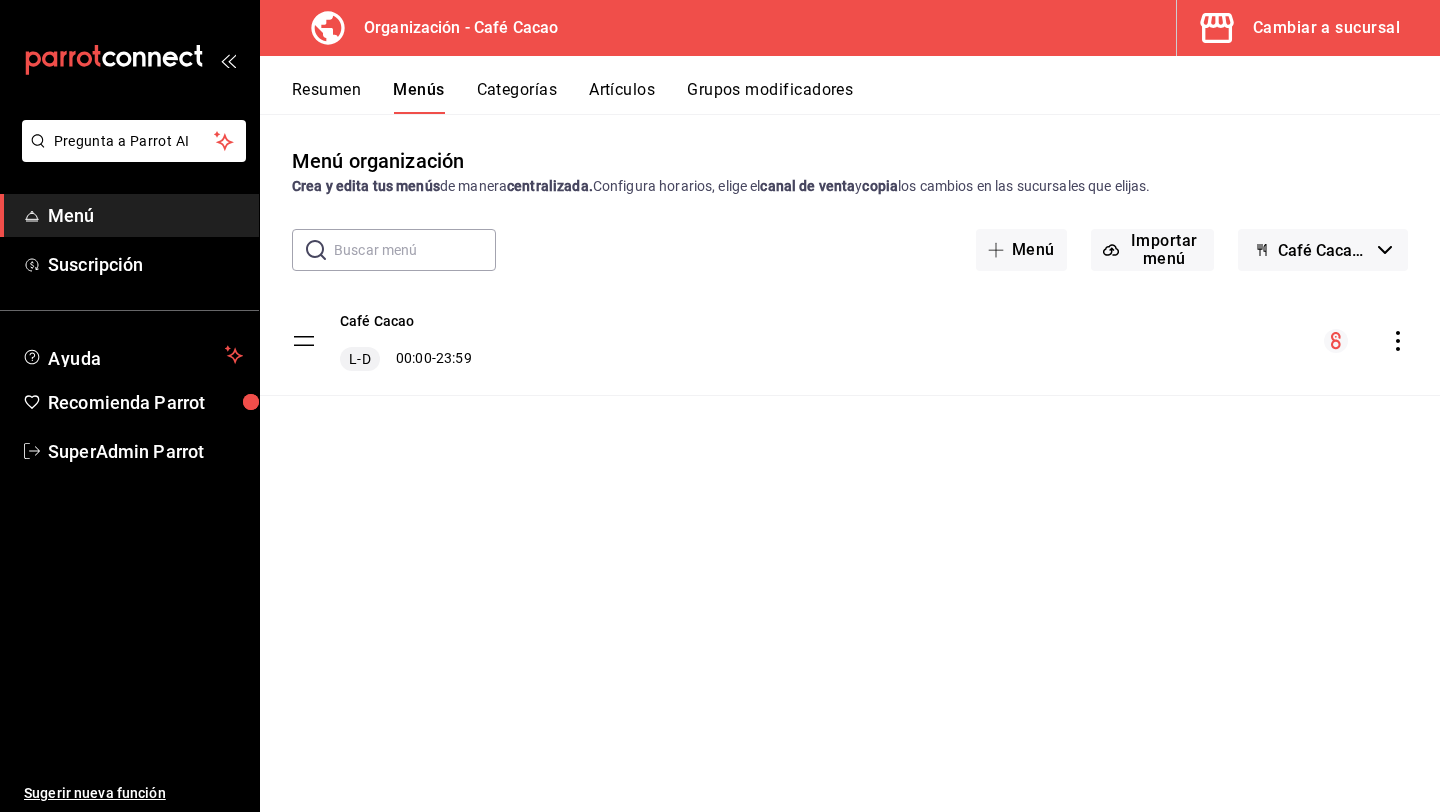 click 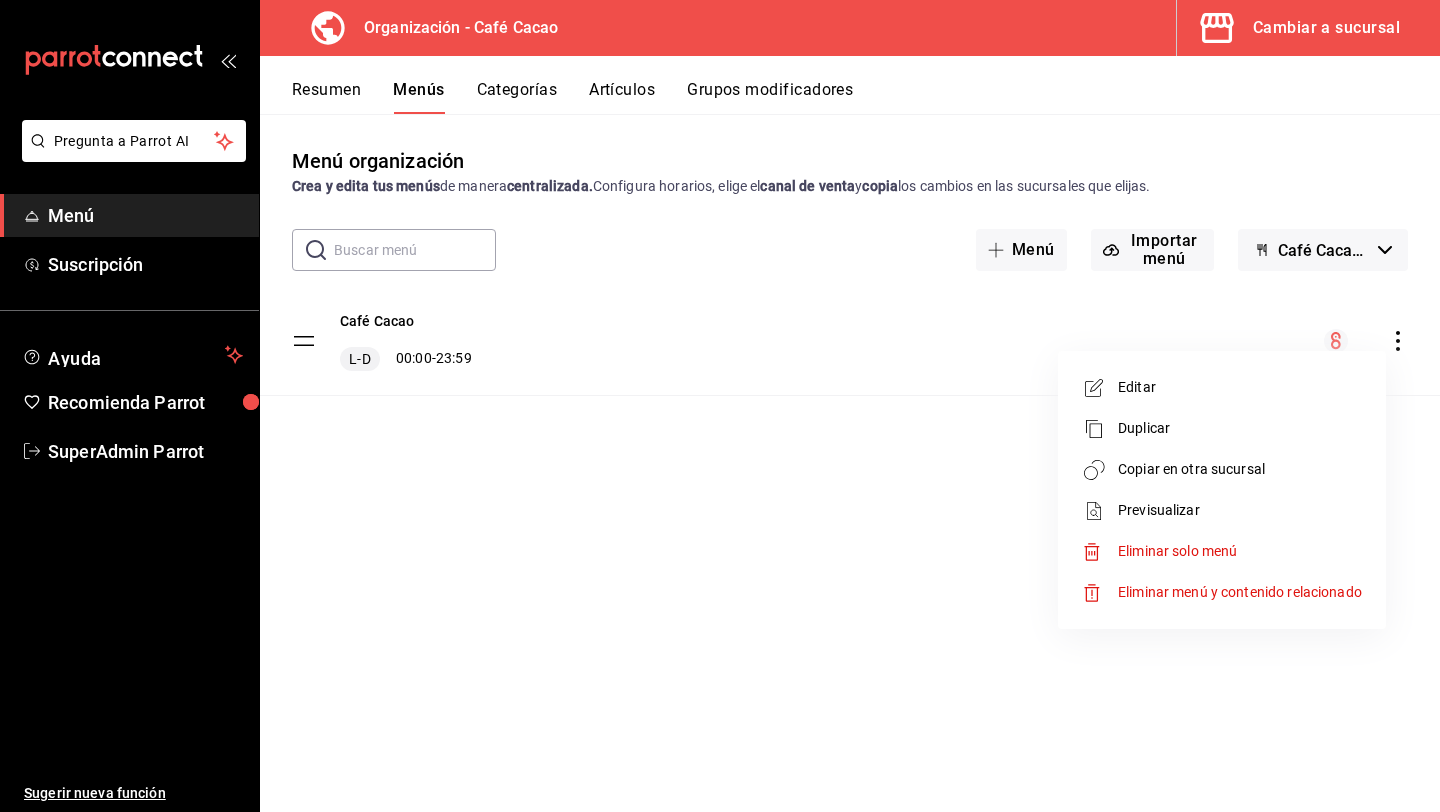 click on "Copiar en otra sucursal" at bounding box center [1240, 469] 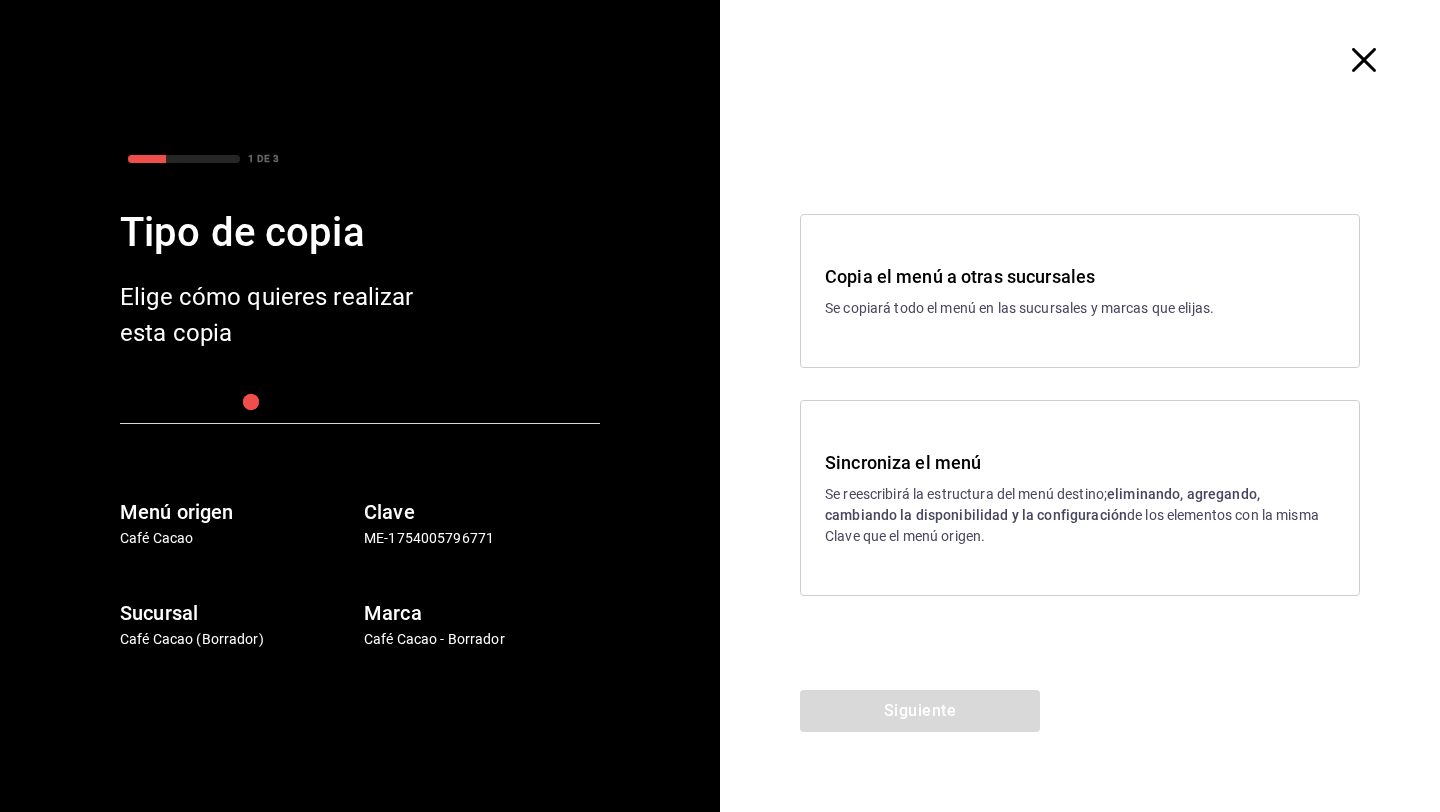 click on "Se reescribirá la estructura del menú destino;  eliminando, agregando, cambiando la disponibilidad y la configuración  de los elementos con la misma Clave que el menú origen." at bounding box center [1080, 515] 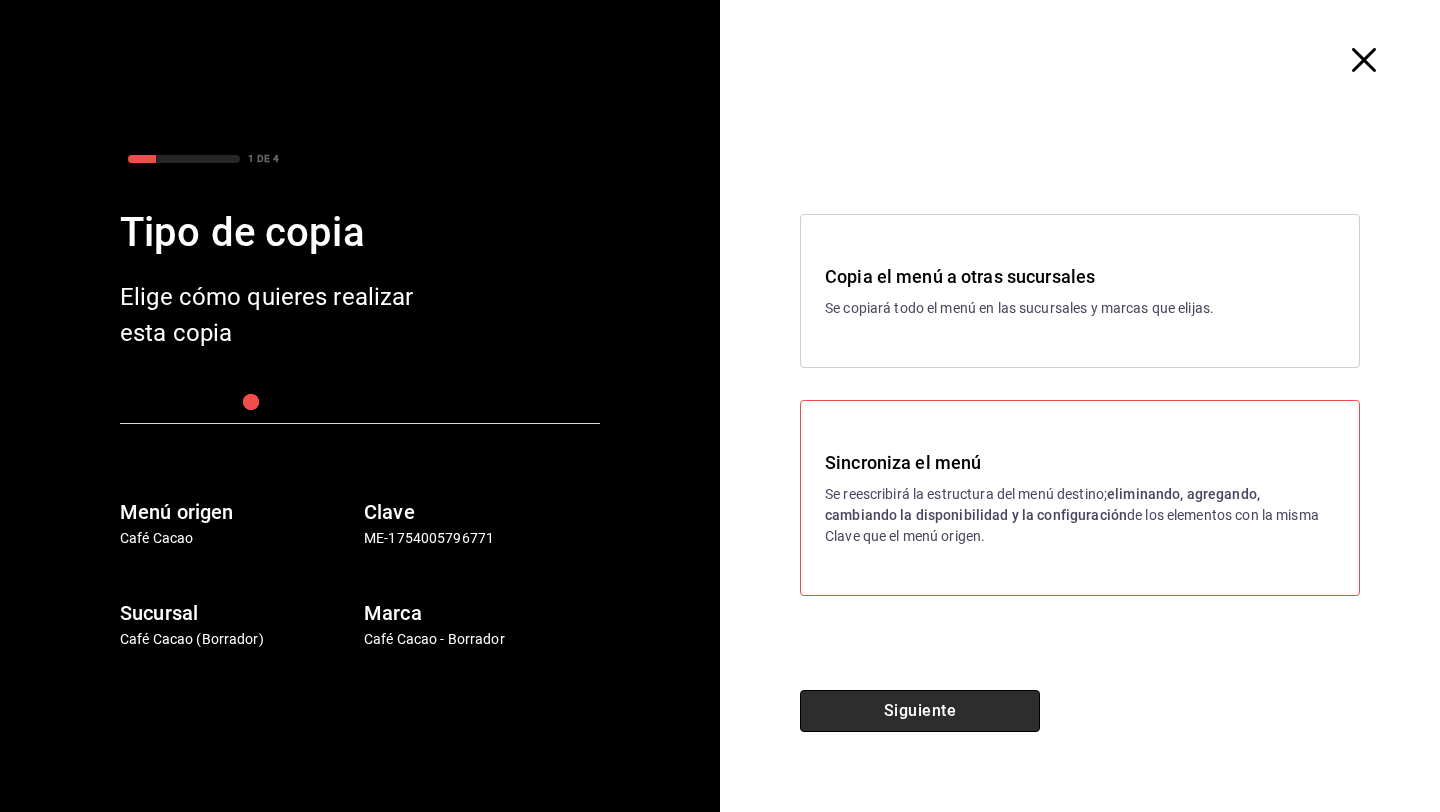 click on "Siguiente" at bounding box center [920, 711] 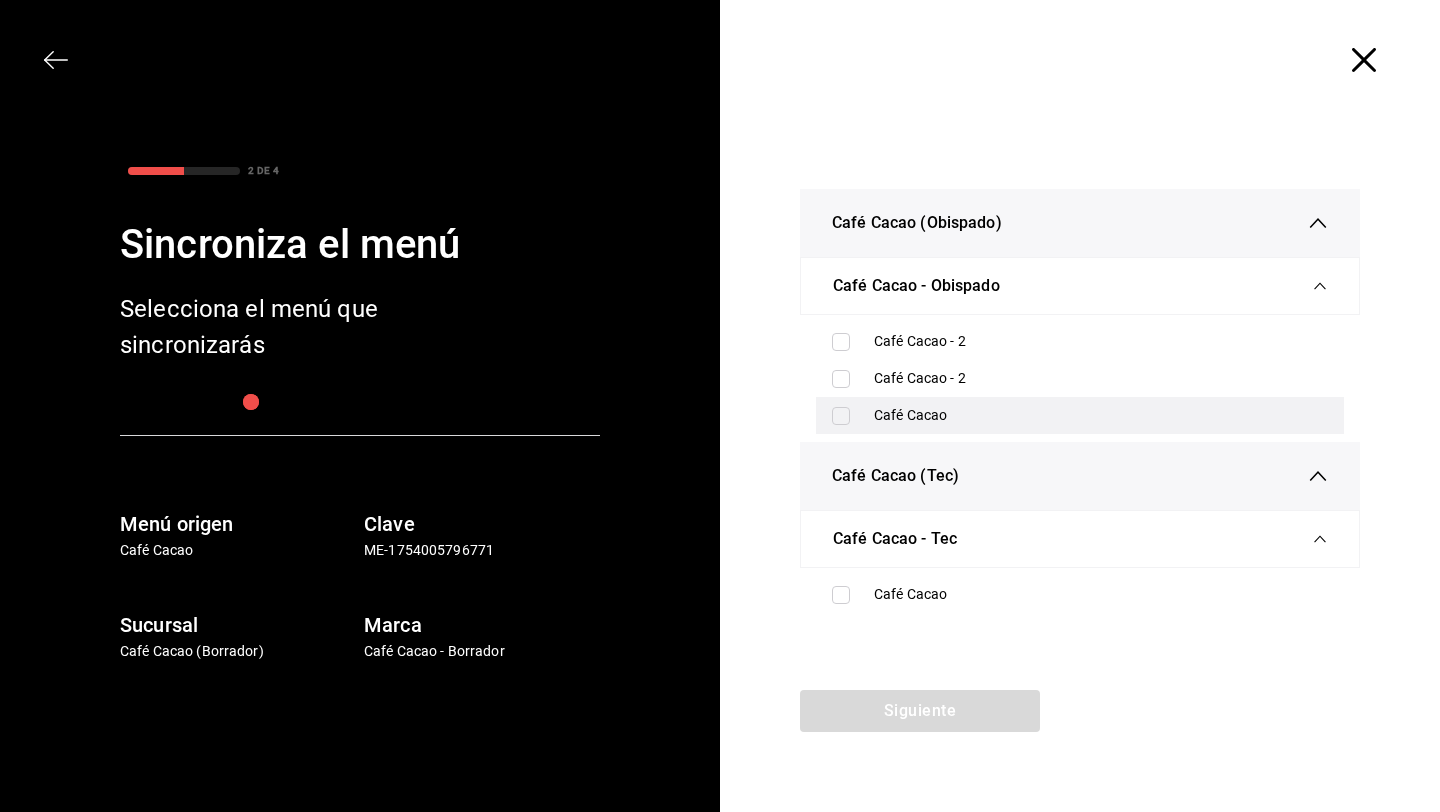 click at bounding box center (841, 416) 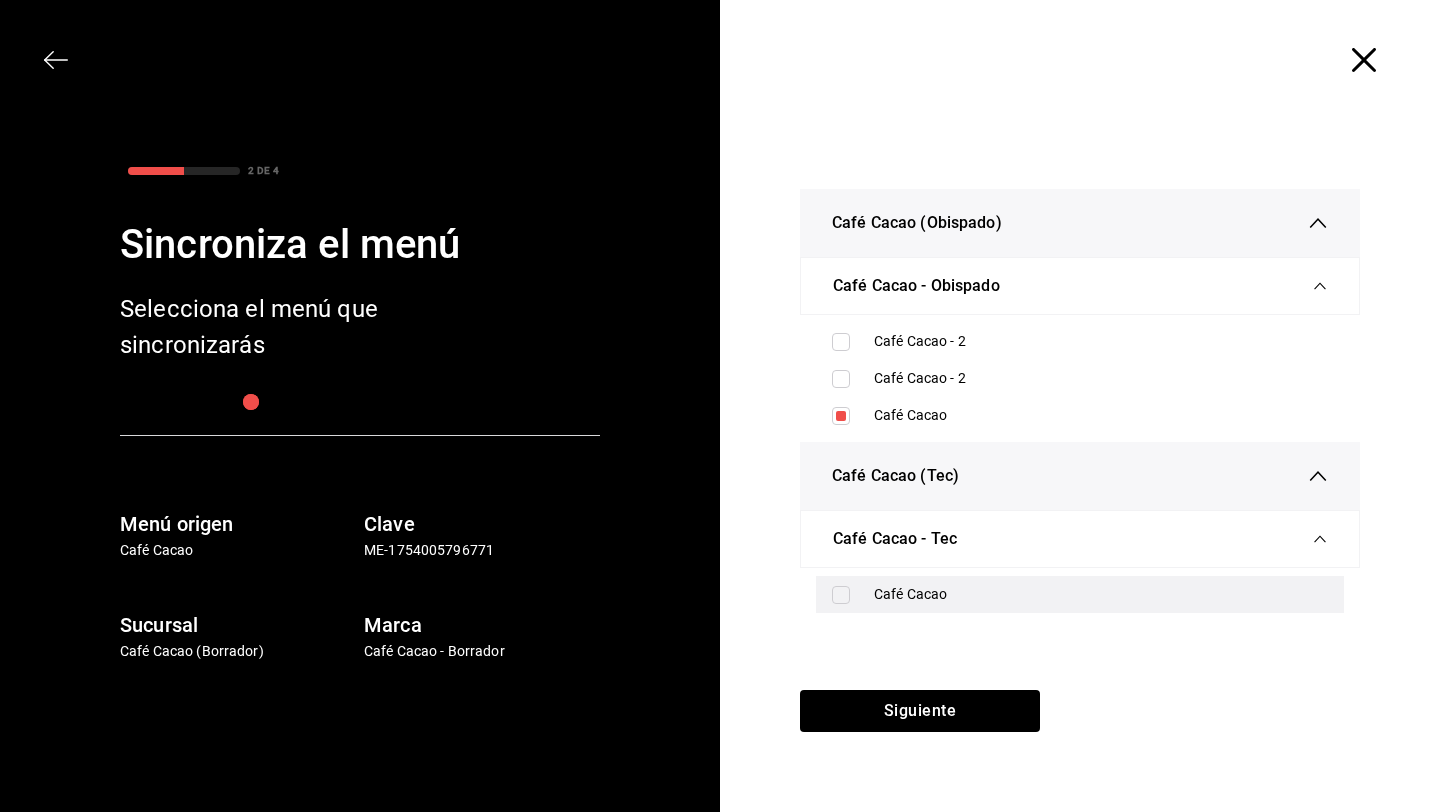 click at bounding box center [841, 595] 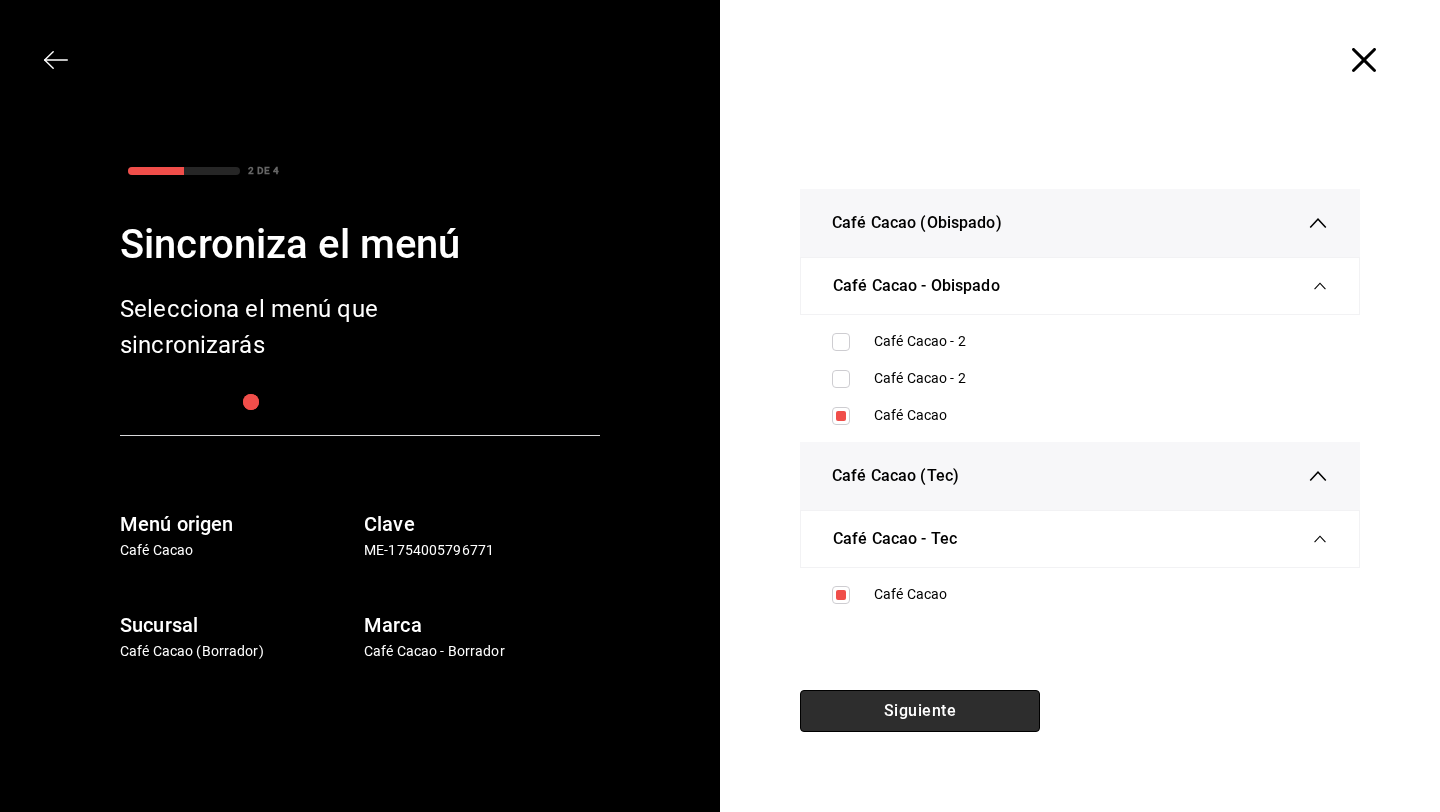 click on "Siguiente" at bounding box center (920, 711) 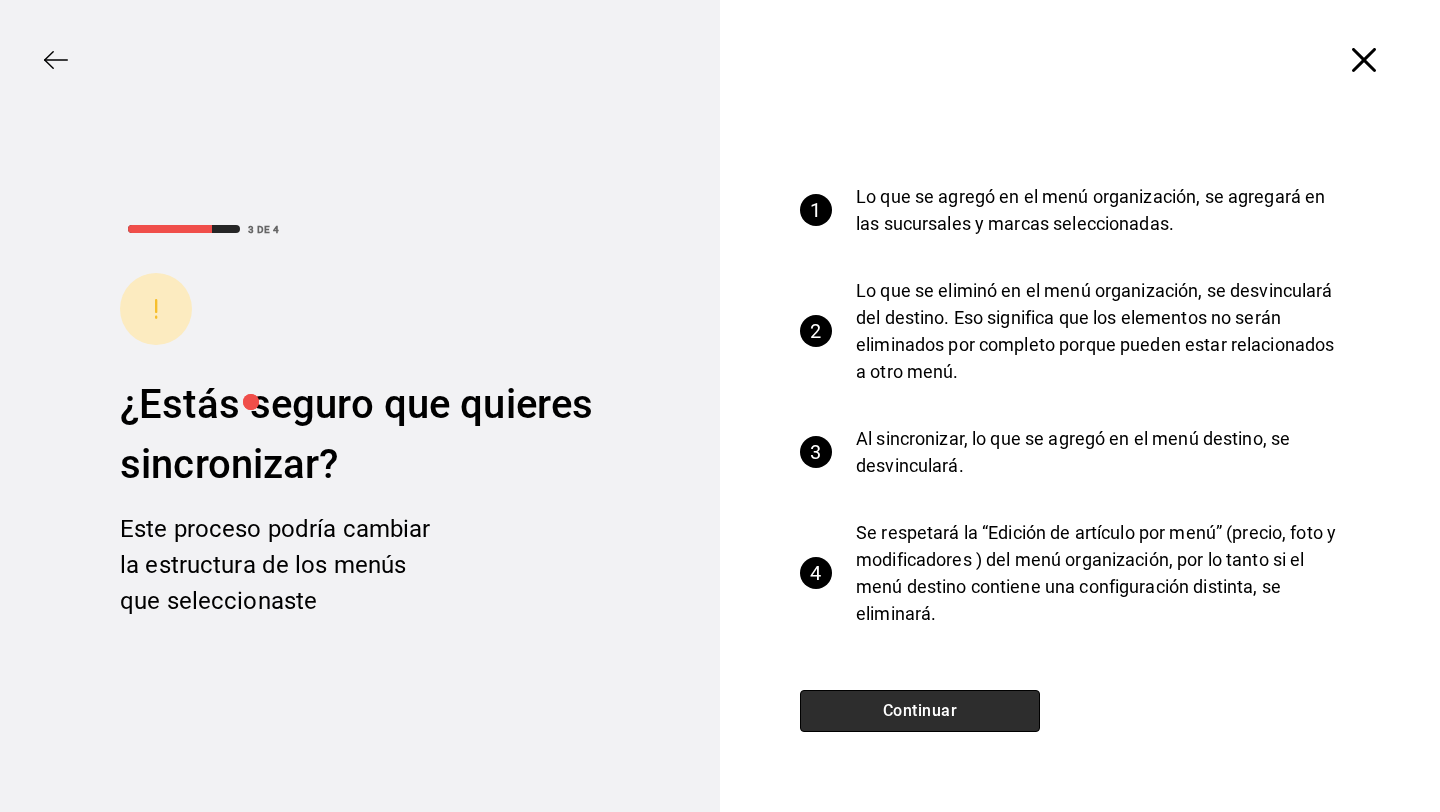 click on "Continuar" at bounding box center (920, 711) 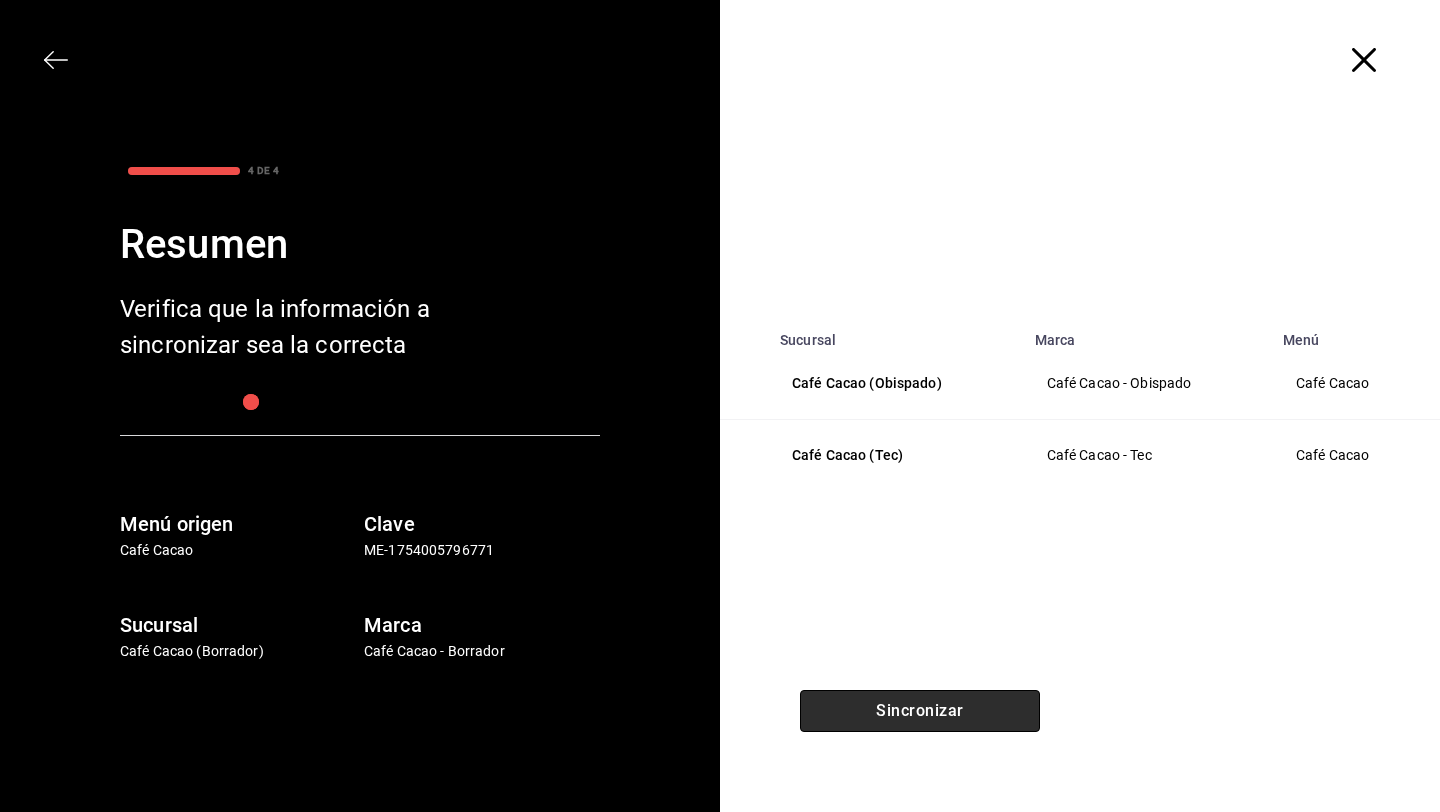 click on "Sincronizar" at bounding box center [920, 711] 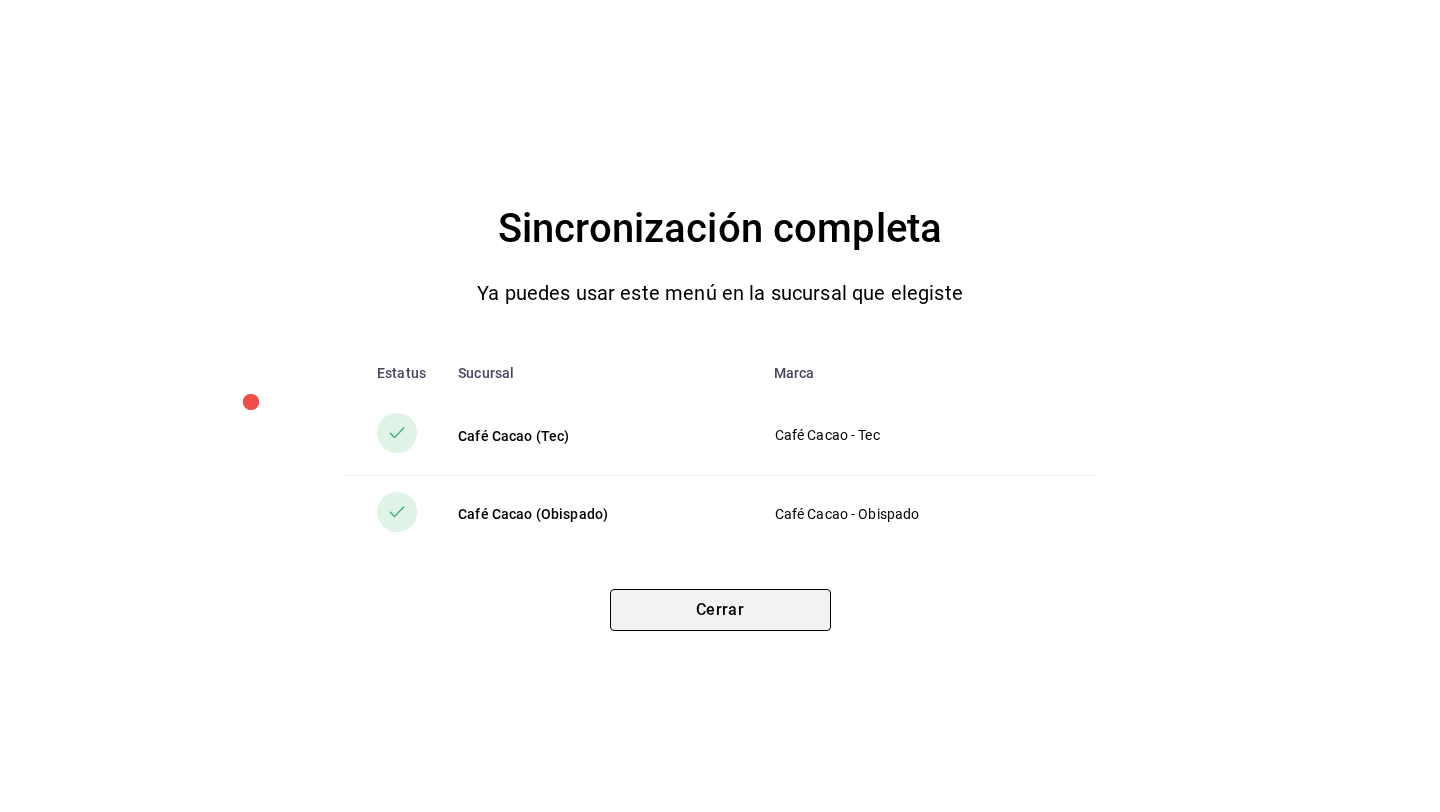 click on "Cerrar" at bounding box center (720, 610) 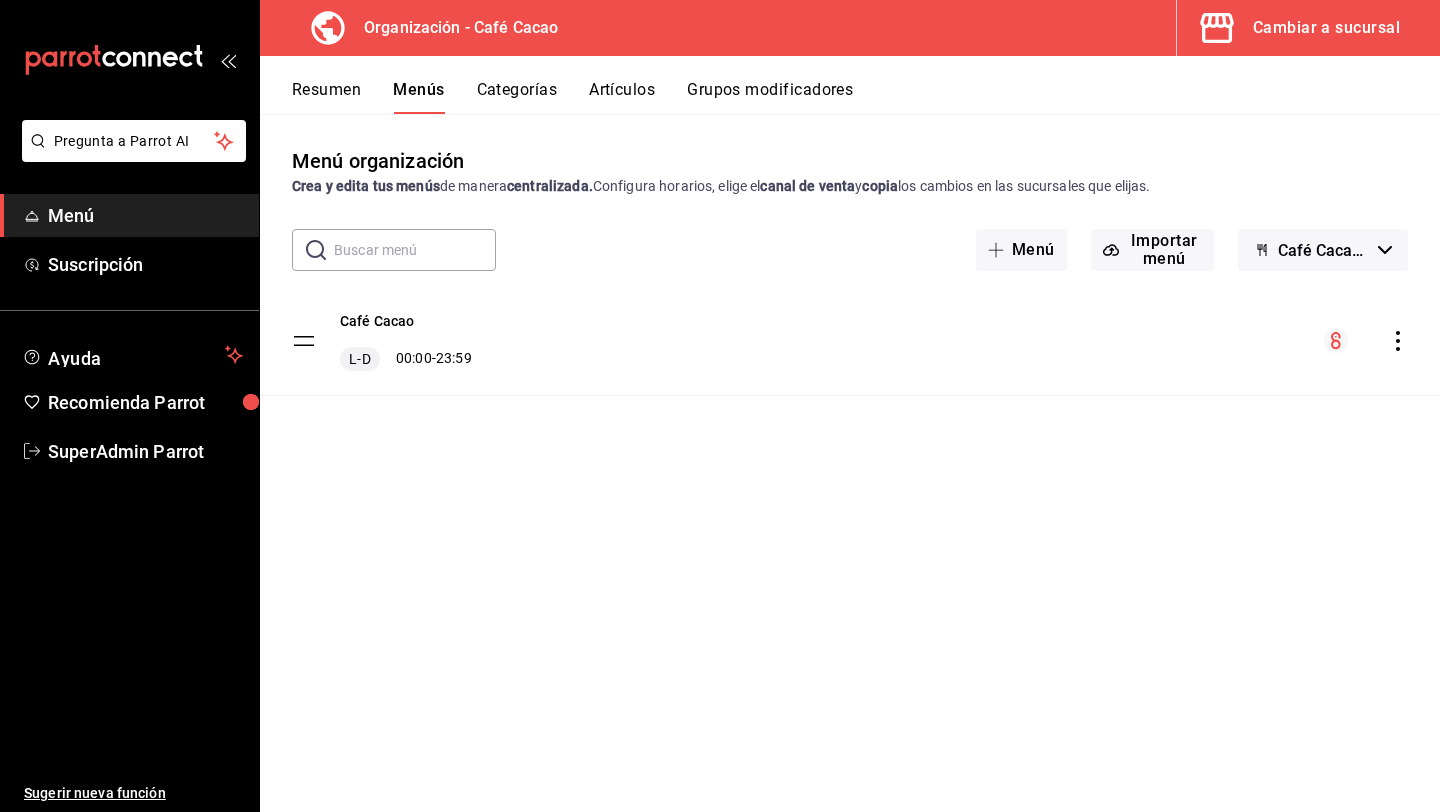 click on "Cambiar a sucursal" at bounding box center (1300, 28) 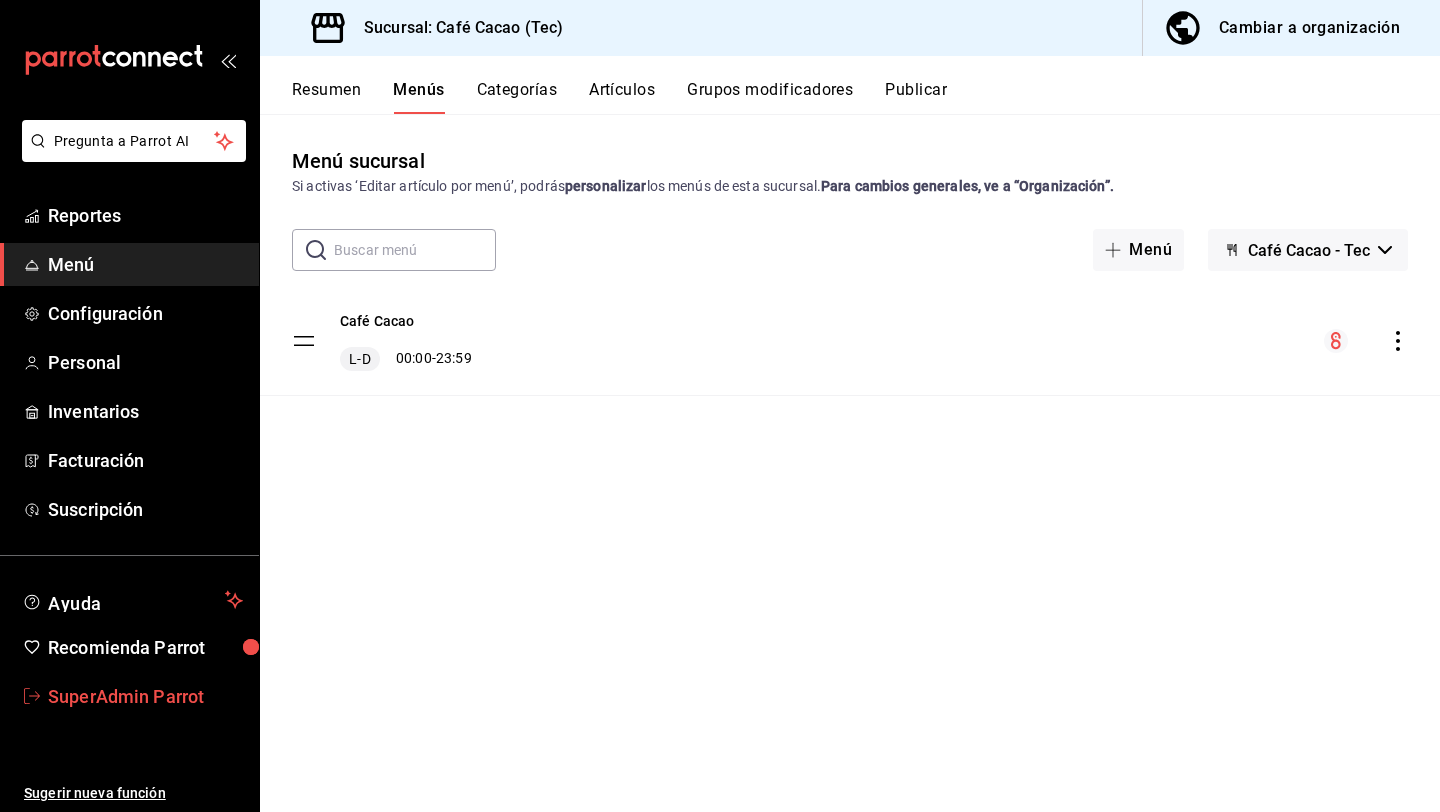 click on "SuperAdmin Parrot" at bounding box center [145, 696] 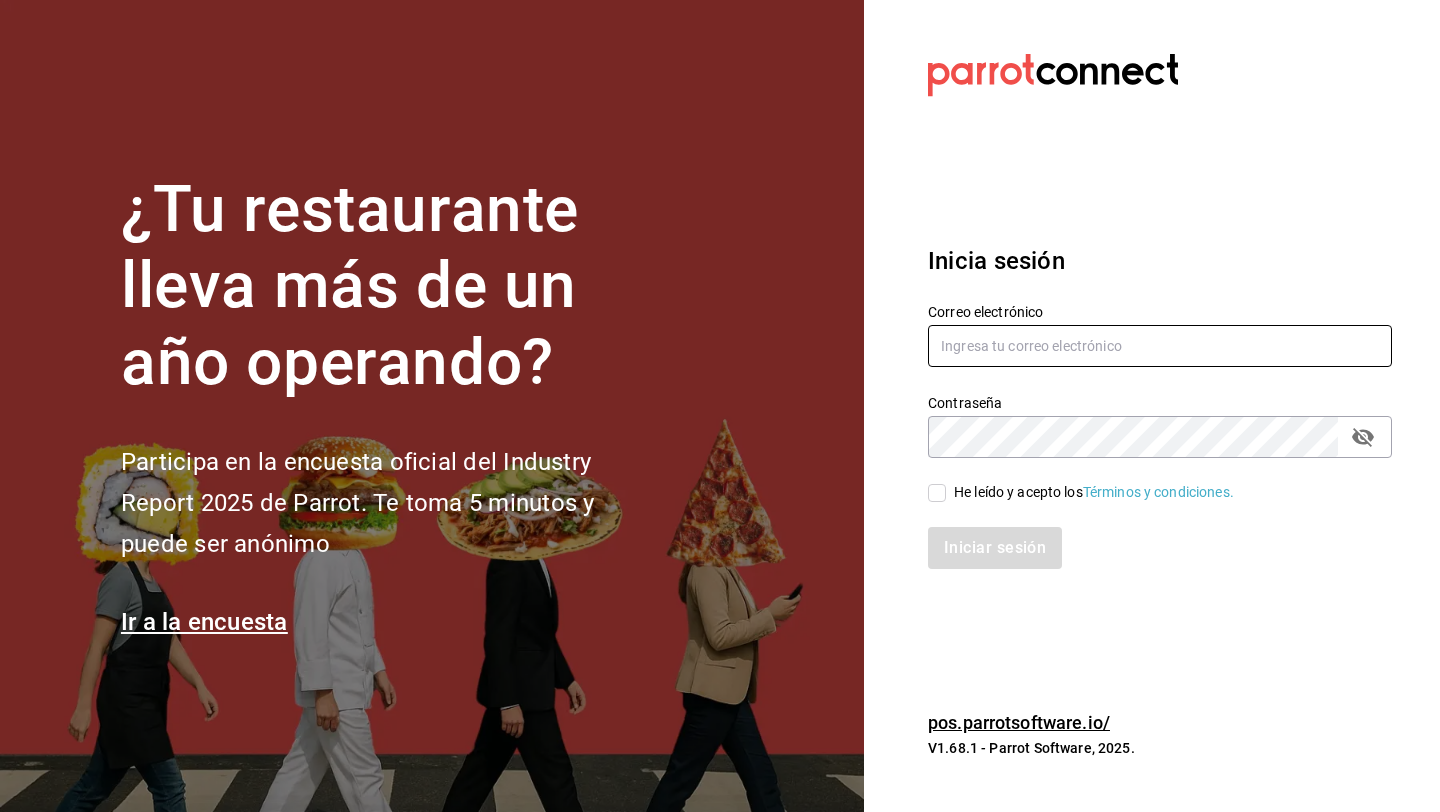 click at bounding box center [1160, 346] 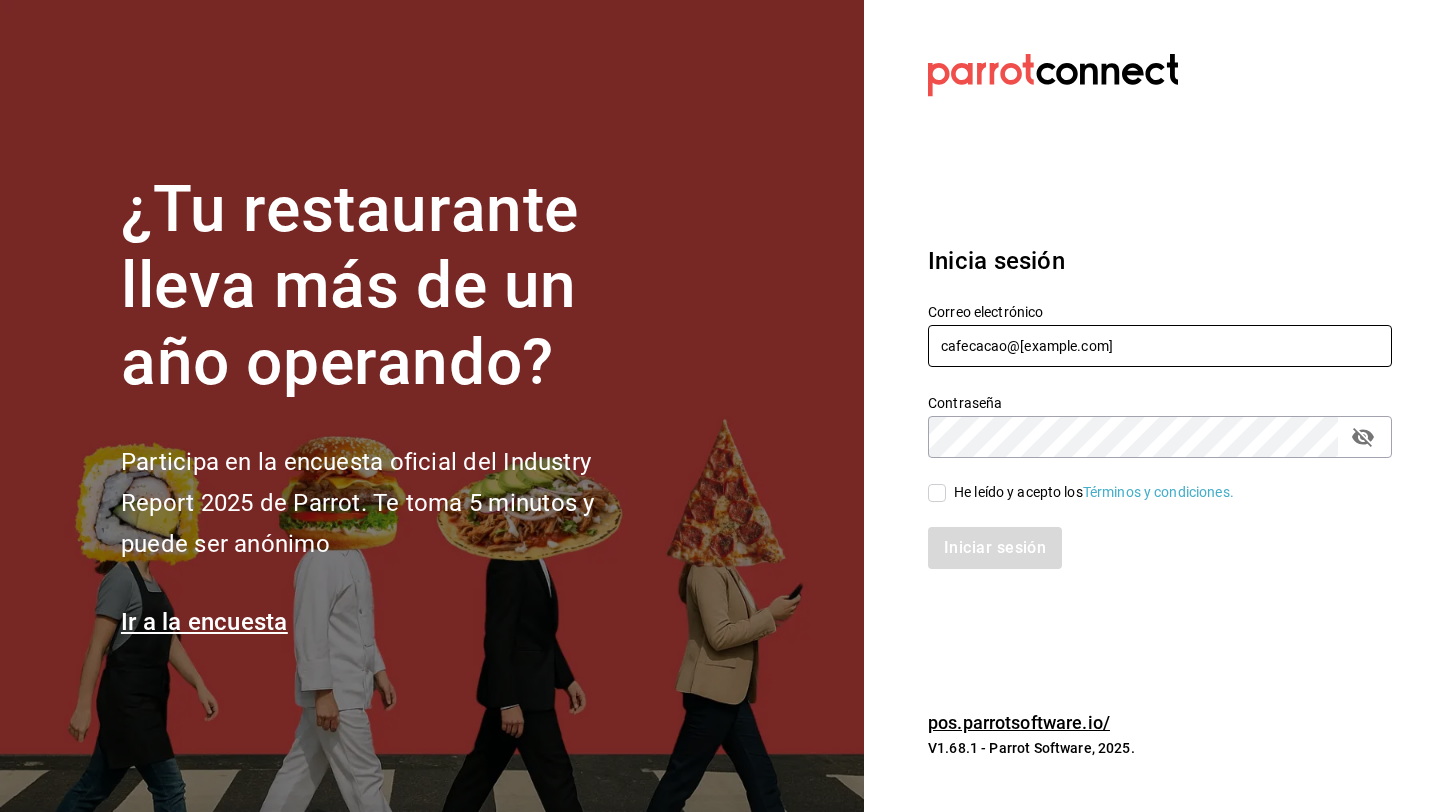 click on "cafecacao@tec.com" at bounding box center [1160, 346] 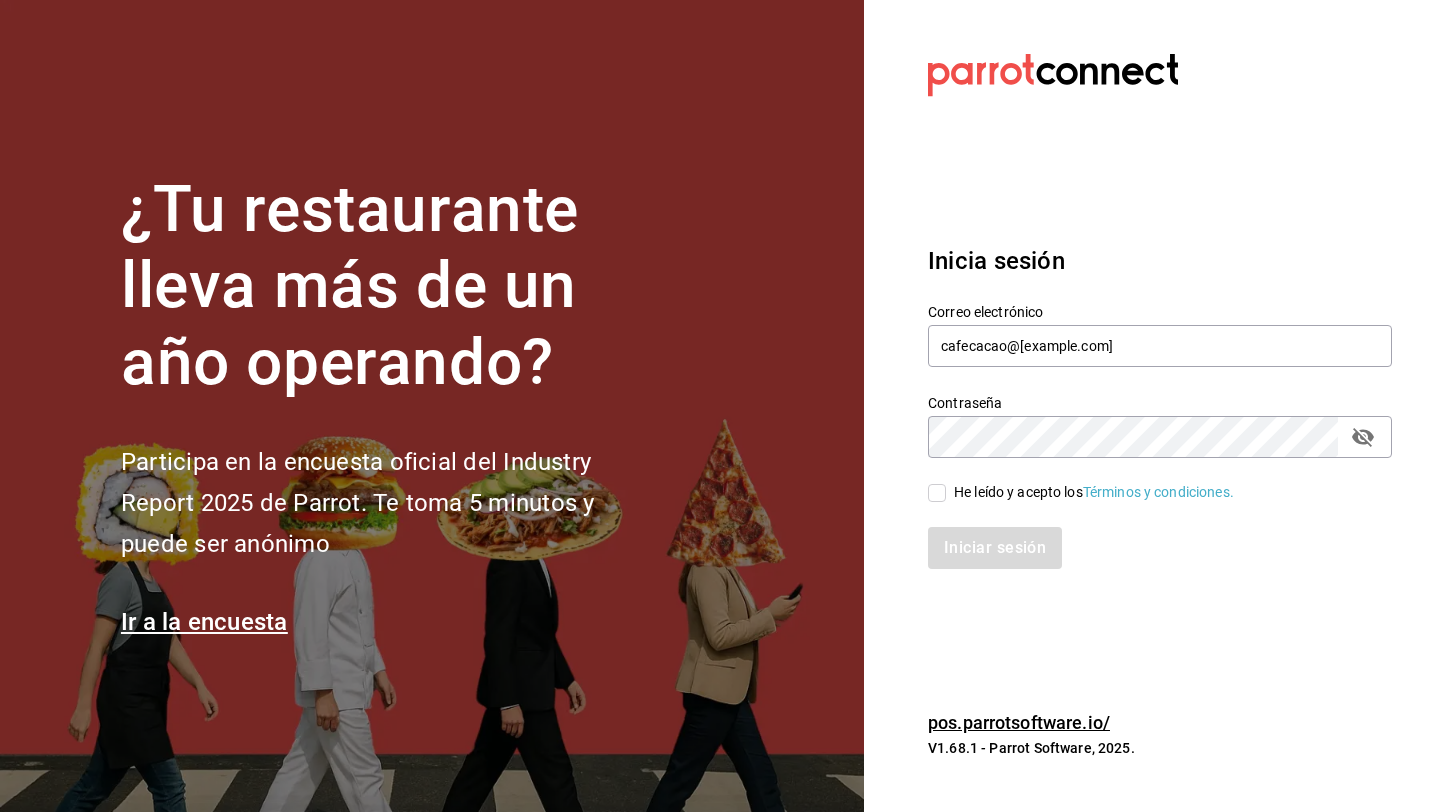 click on "He leído y acepto los  Términos y condiciones." at bounding box center (1090, 492) 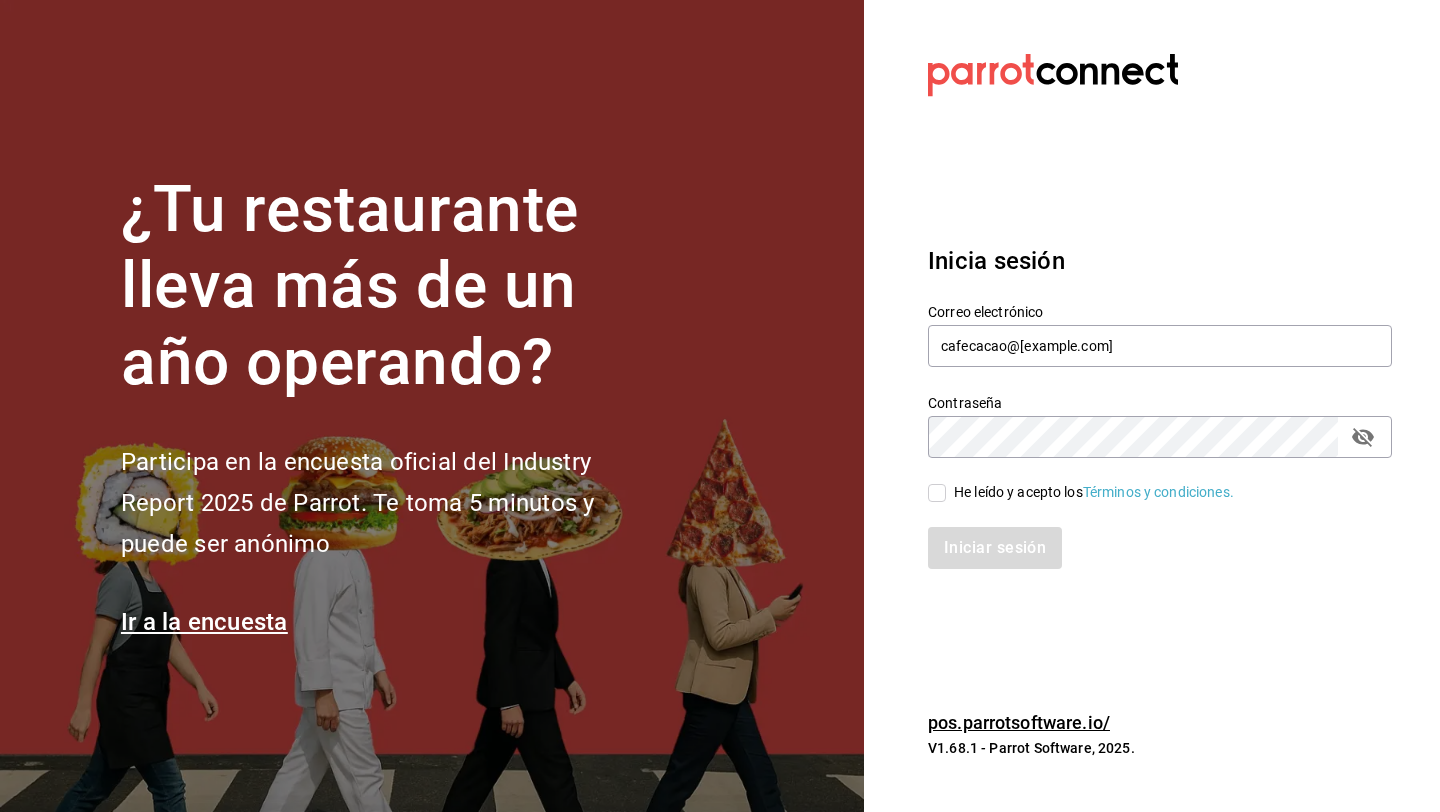 checkbox on "true" 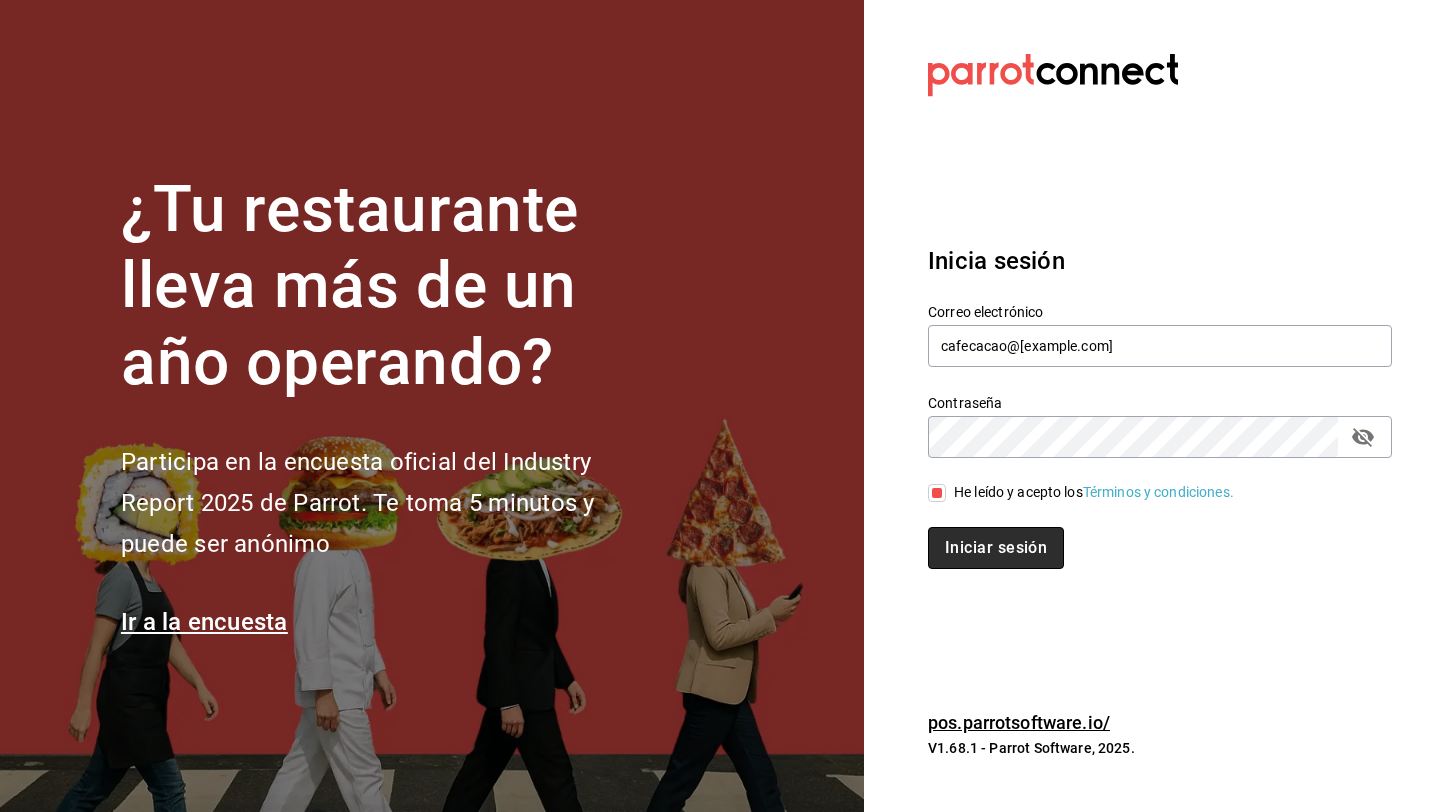 click on "Iniciar sesión" at bounding box center (996, 548) 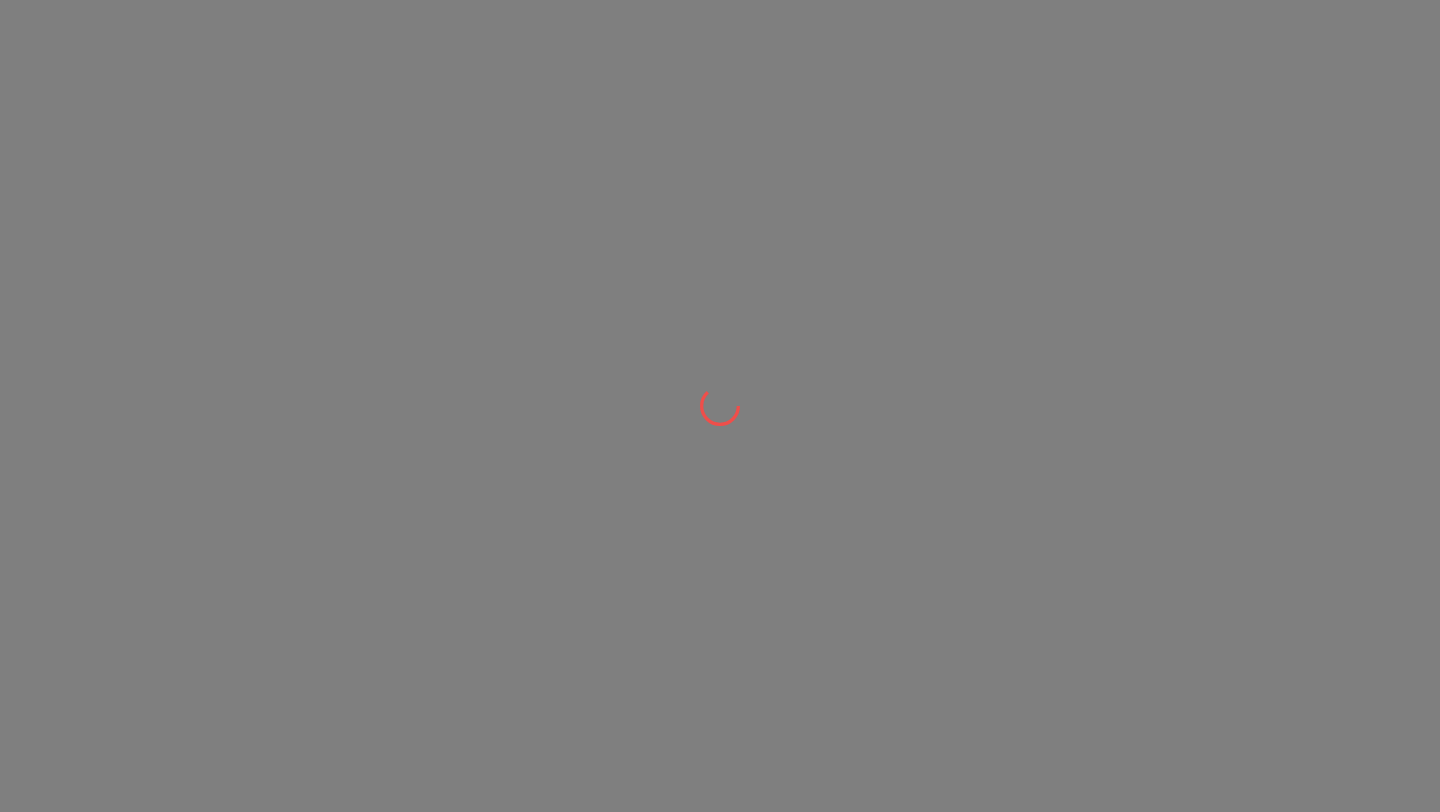 scroll, scrollTop: 0, scrollLeft: 0, axis: both 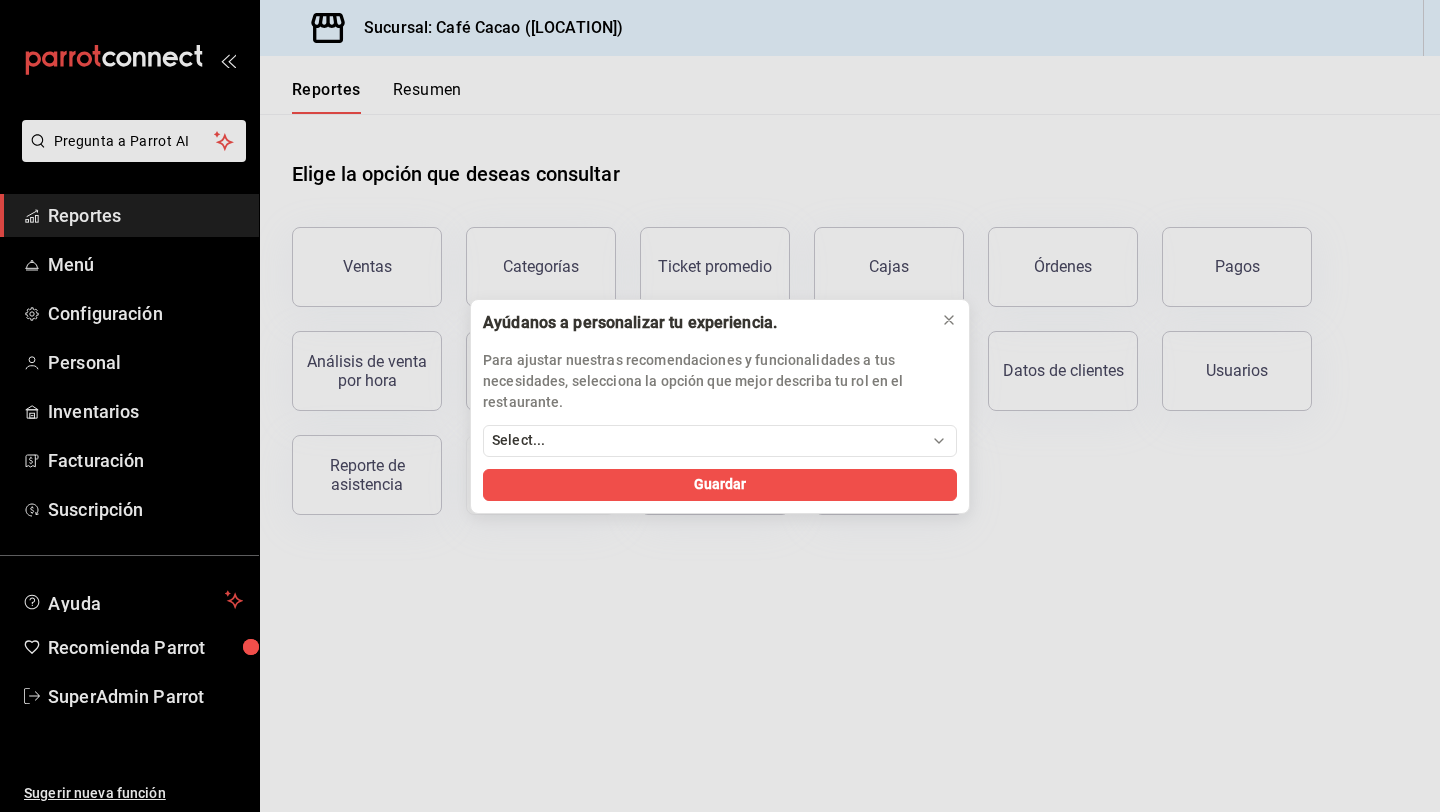 click on "Ayúdanos a personalizar tu experiencia. Para ajustar nuestras recomendaciones y funcionalidades a tus necesidades, selecciona la opción que mejor describa tu rol en el restaurante. Select... [ROLE] [ROLE] [ROLE] [ROLE] [ROLE] [ROLE] [ROLE] [ROLE] Guardar" at bounding box center (720, 406) 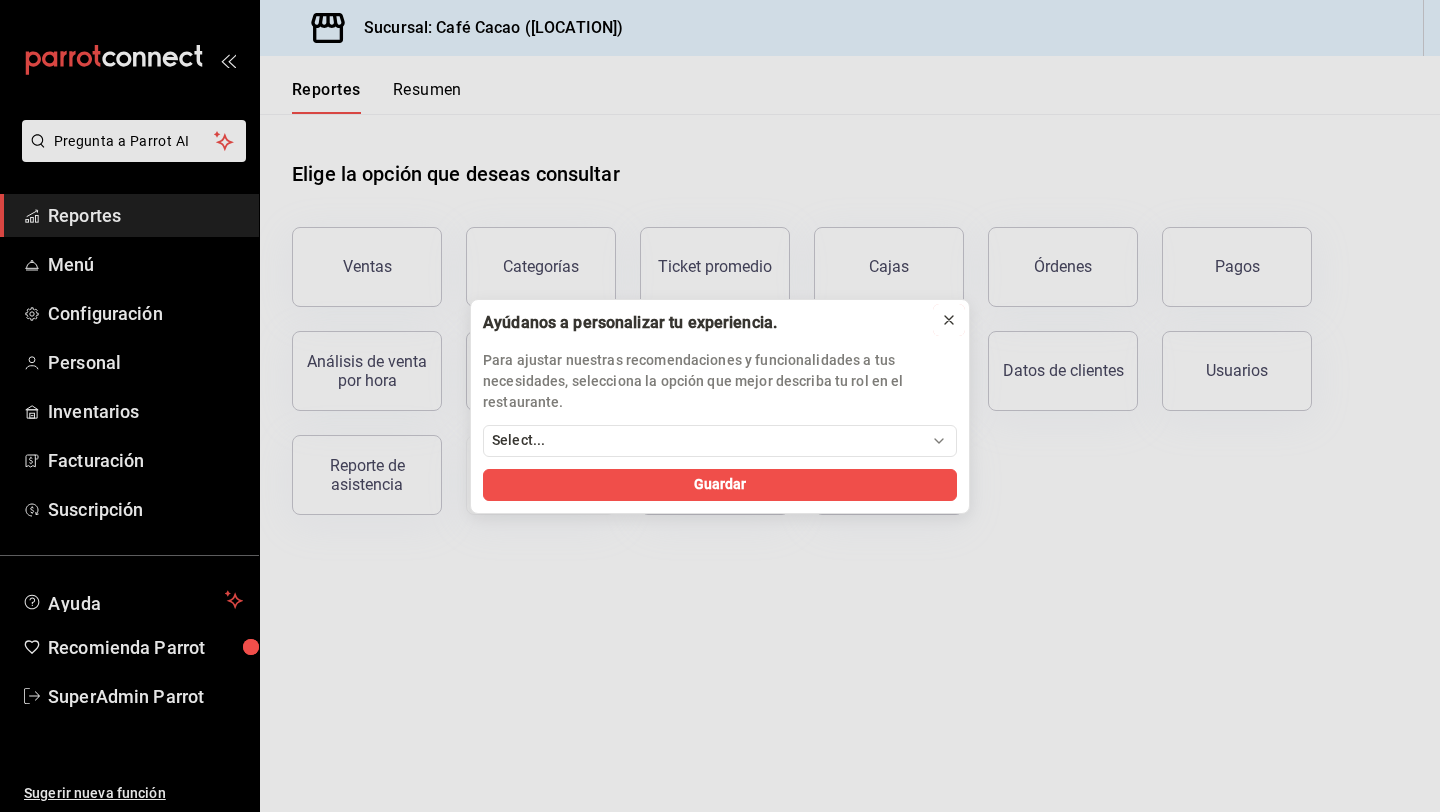 click 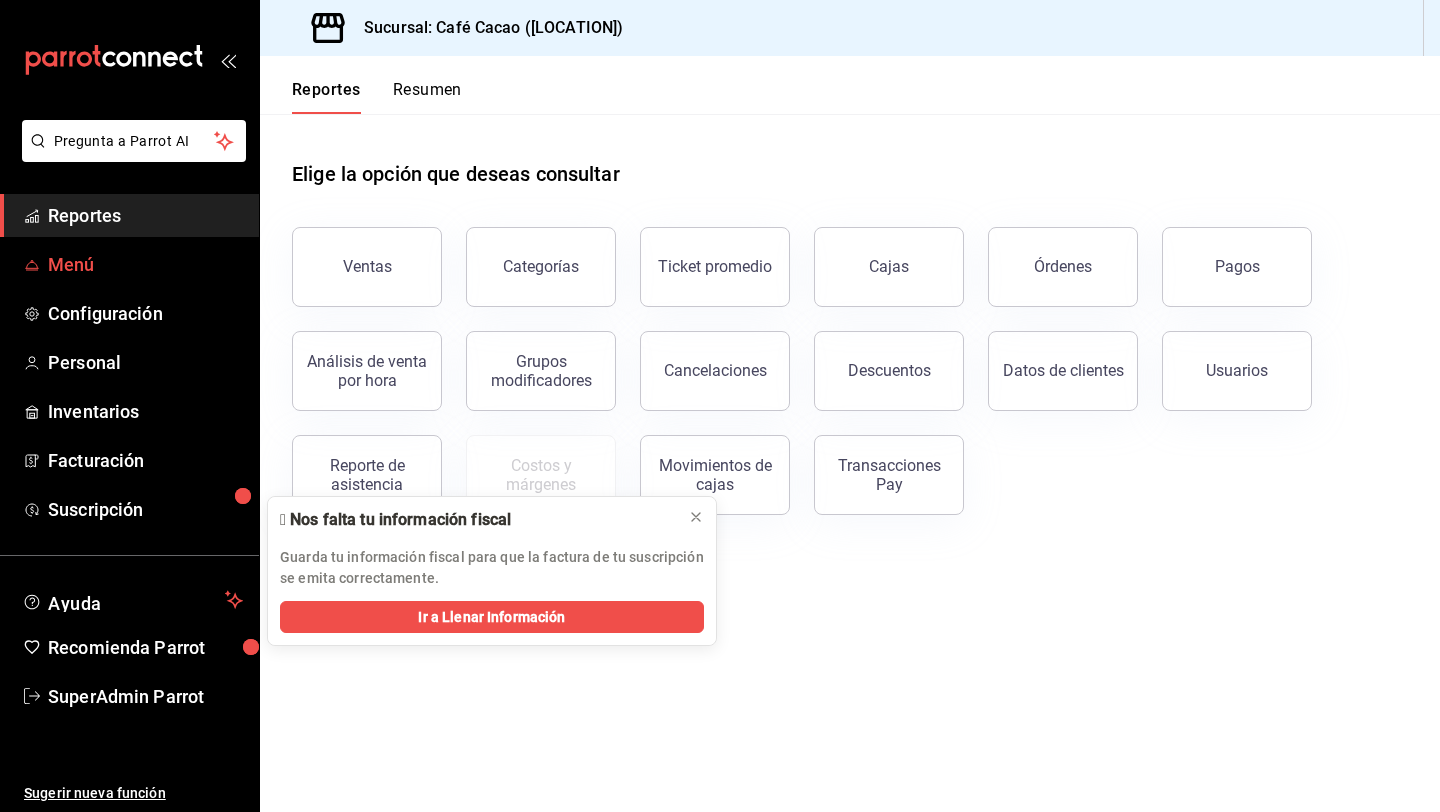 click on "Menú" at bounding box center (145, 264) 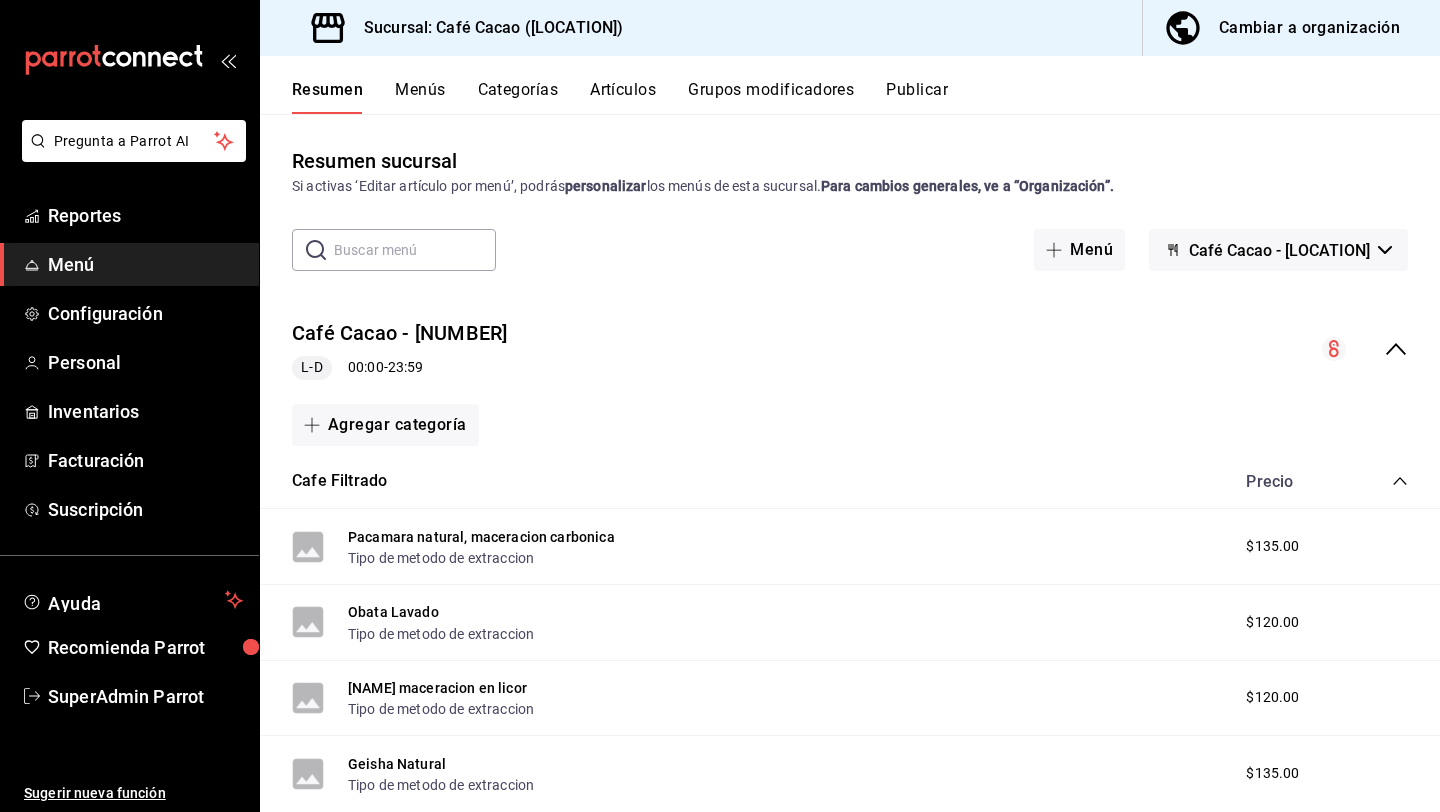 click on "Menús" at bounding box center [420, 97] 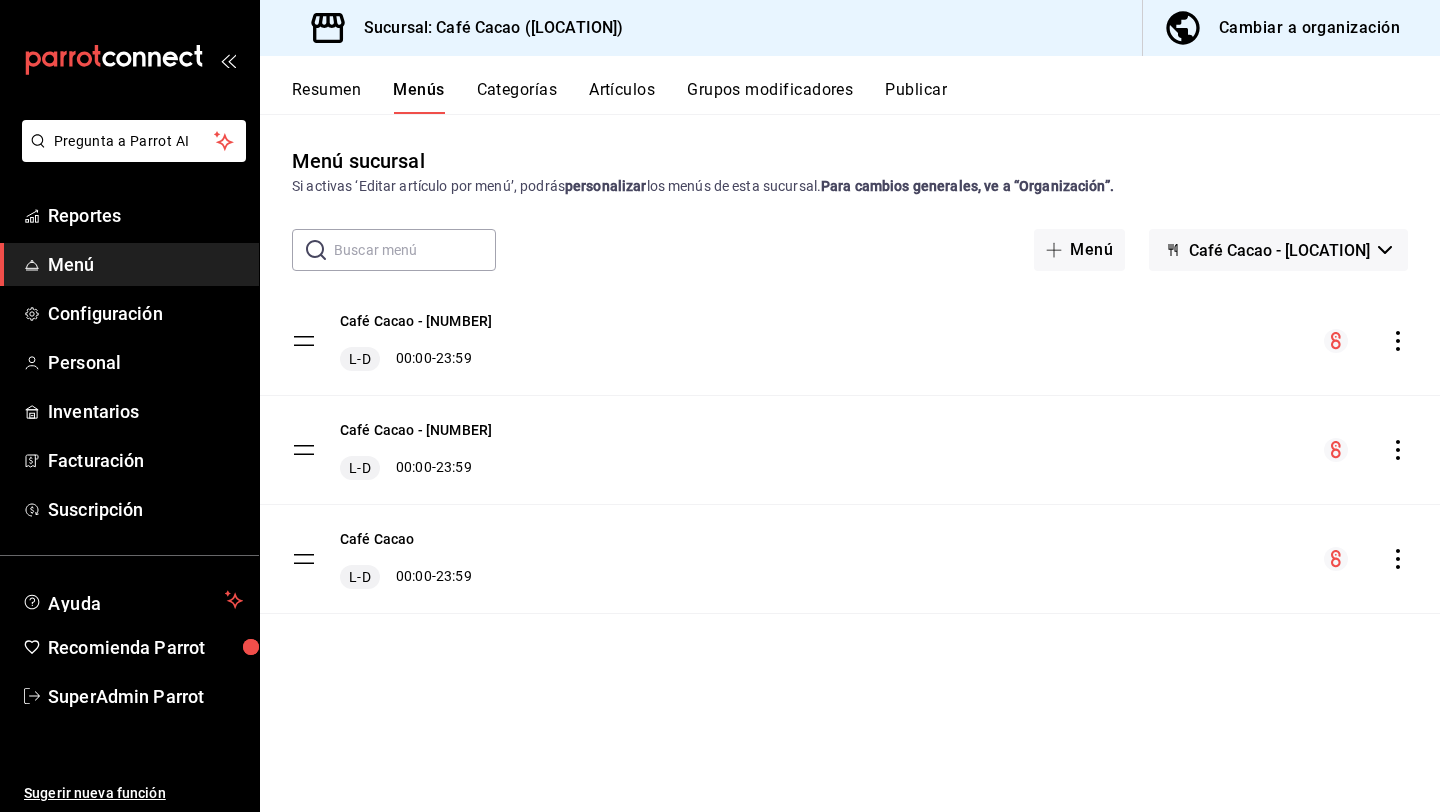 click 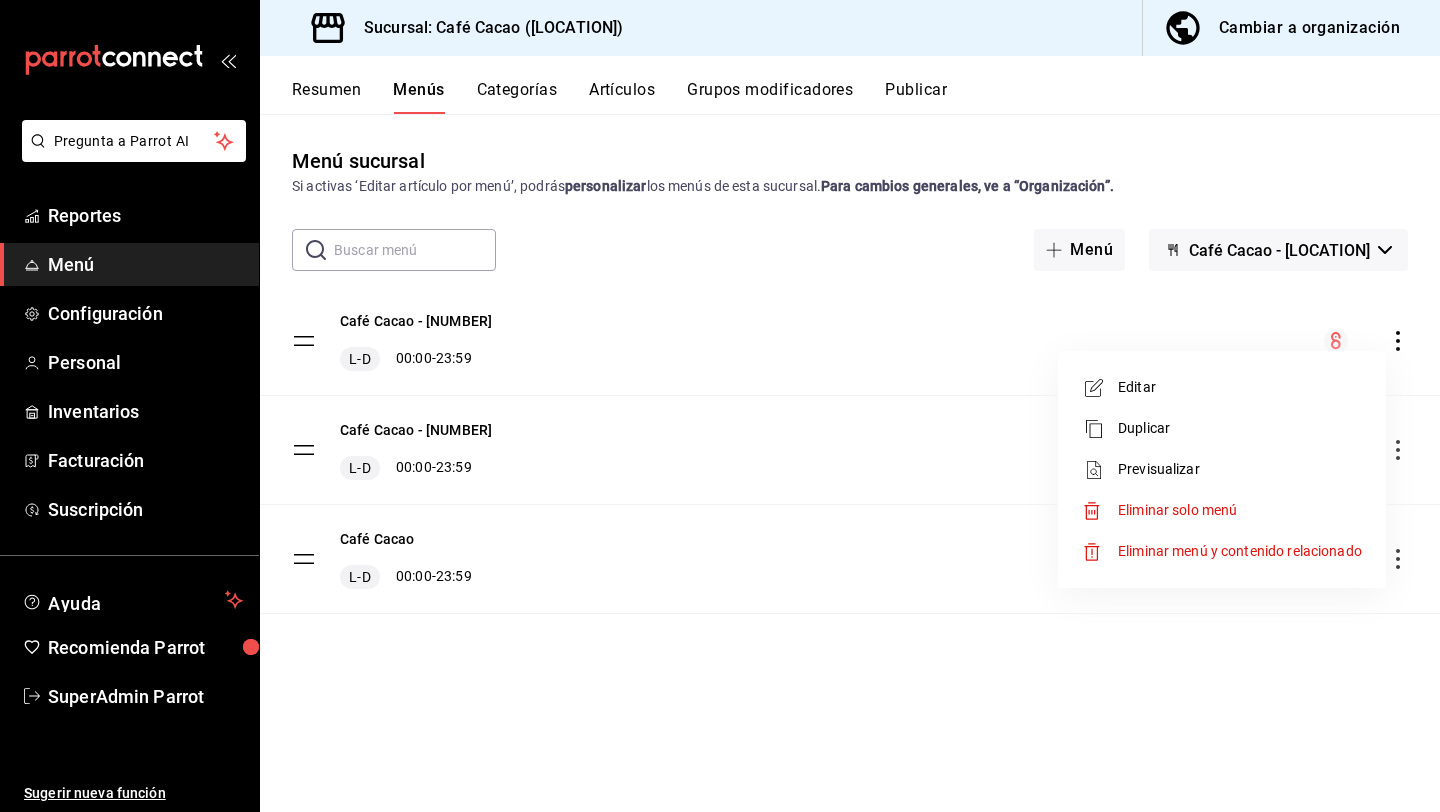 click on "Eliminar menú y contenido relacionado" at bounding box center (1240, 551) 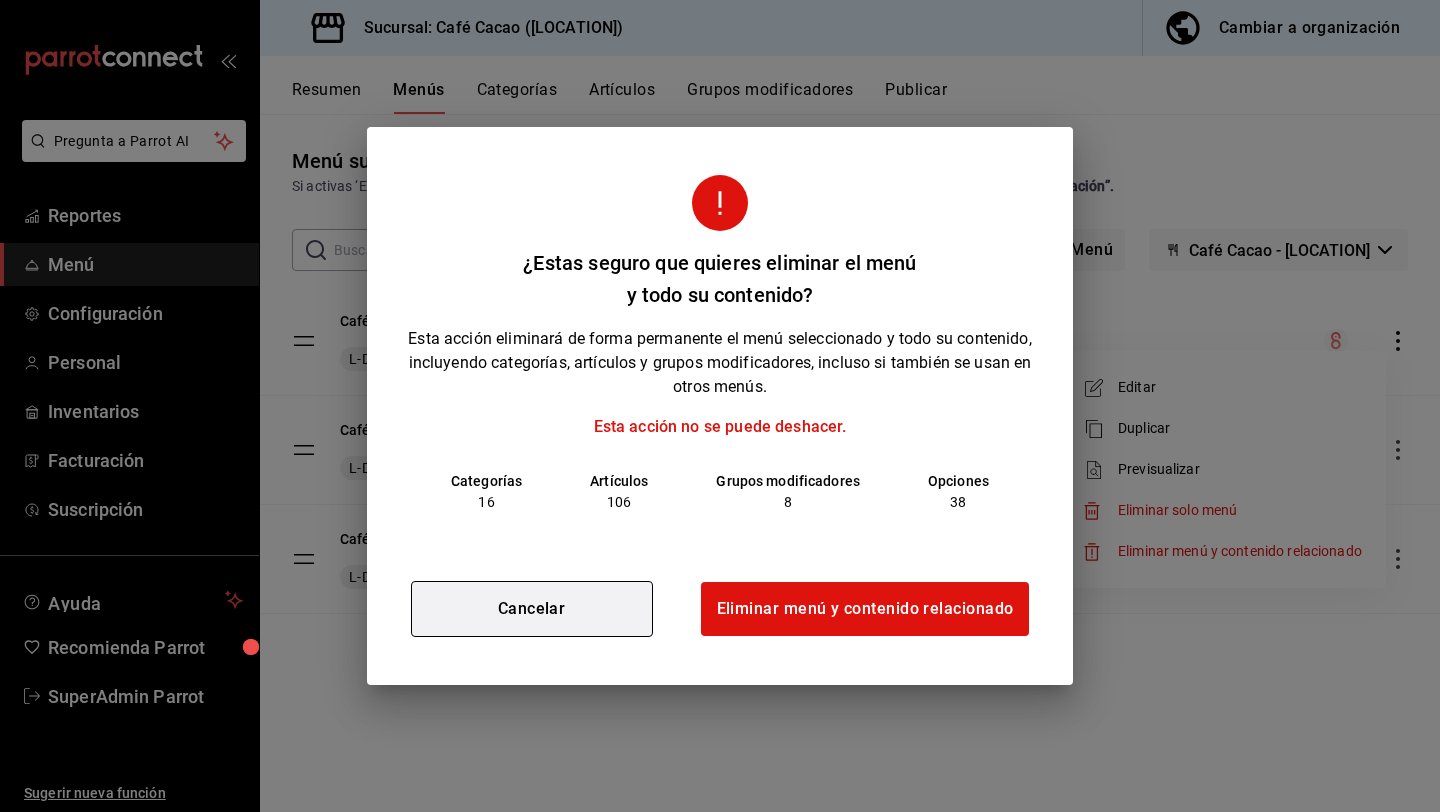 click on "Cancelar" at bounding box center (532, 609) 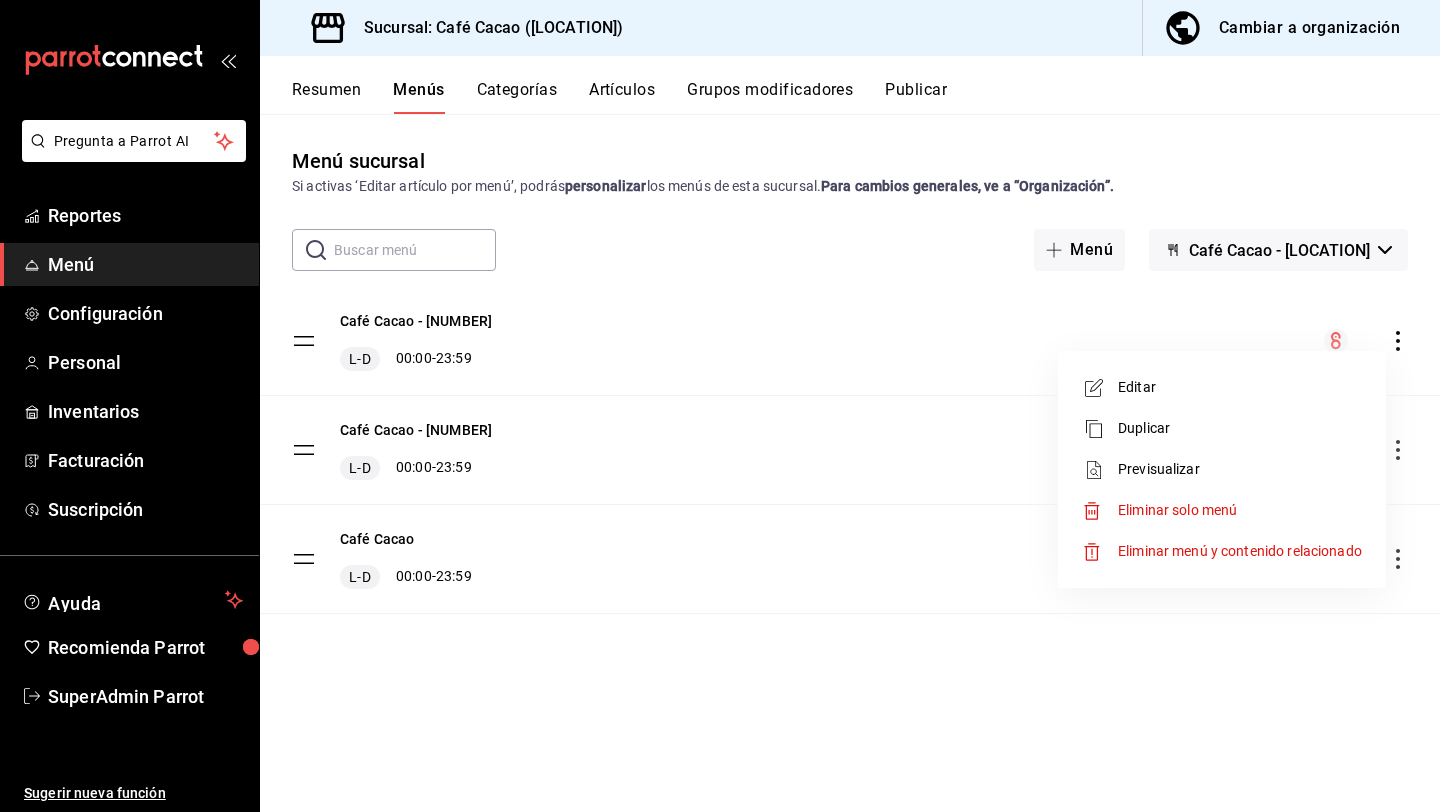 click on "Eliminar solo menú" at bounding box center [1240, 510] 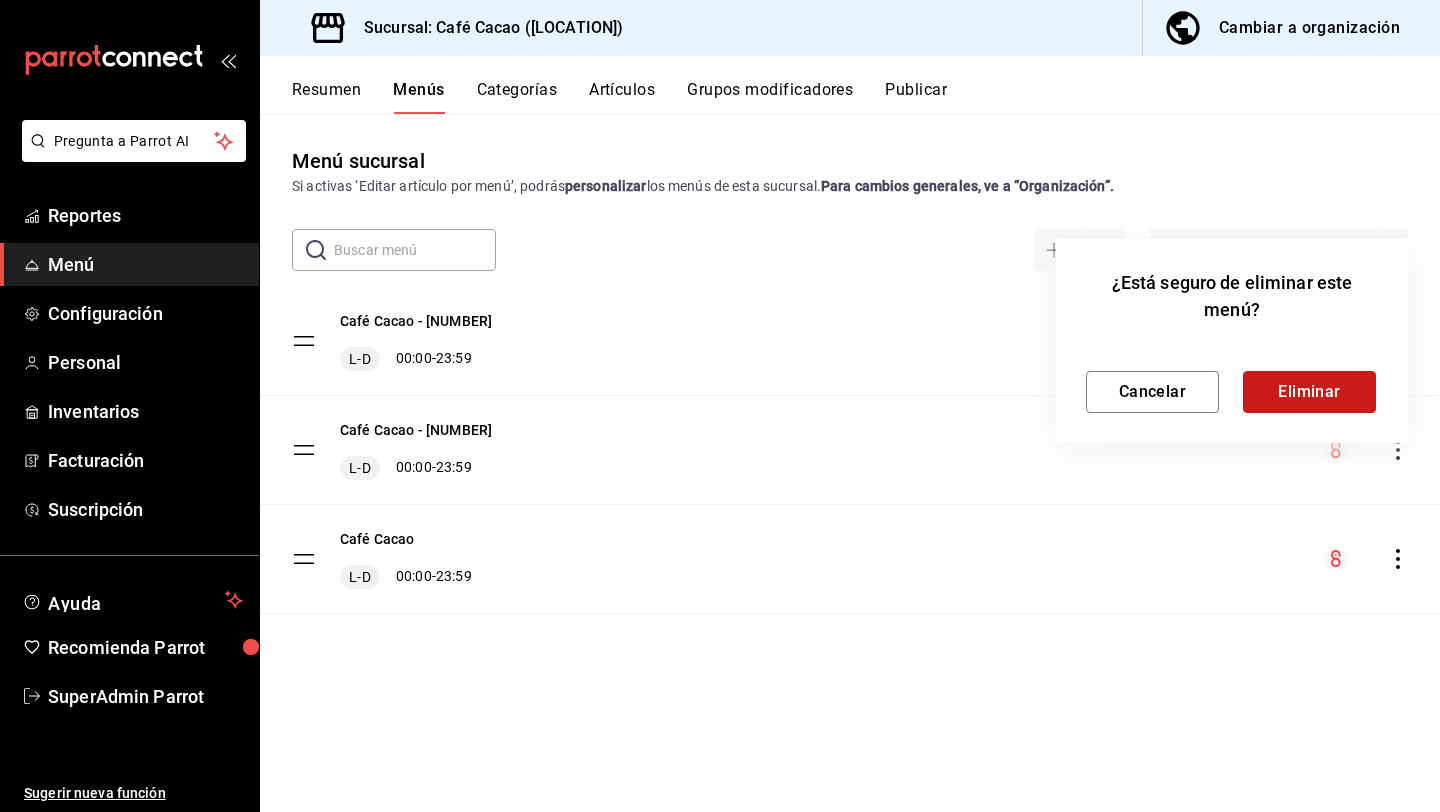 click on "Eliminar" at bounding box center (1309, 392) 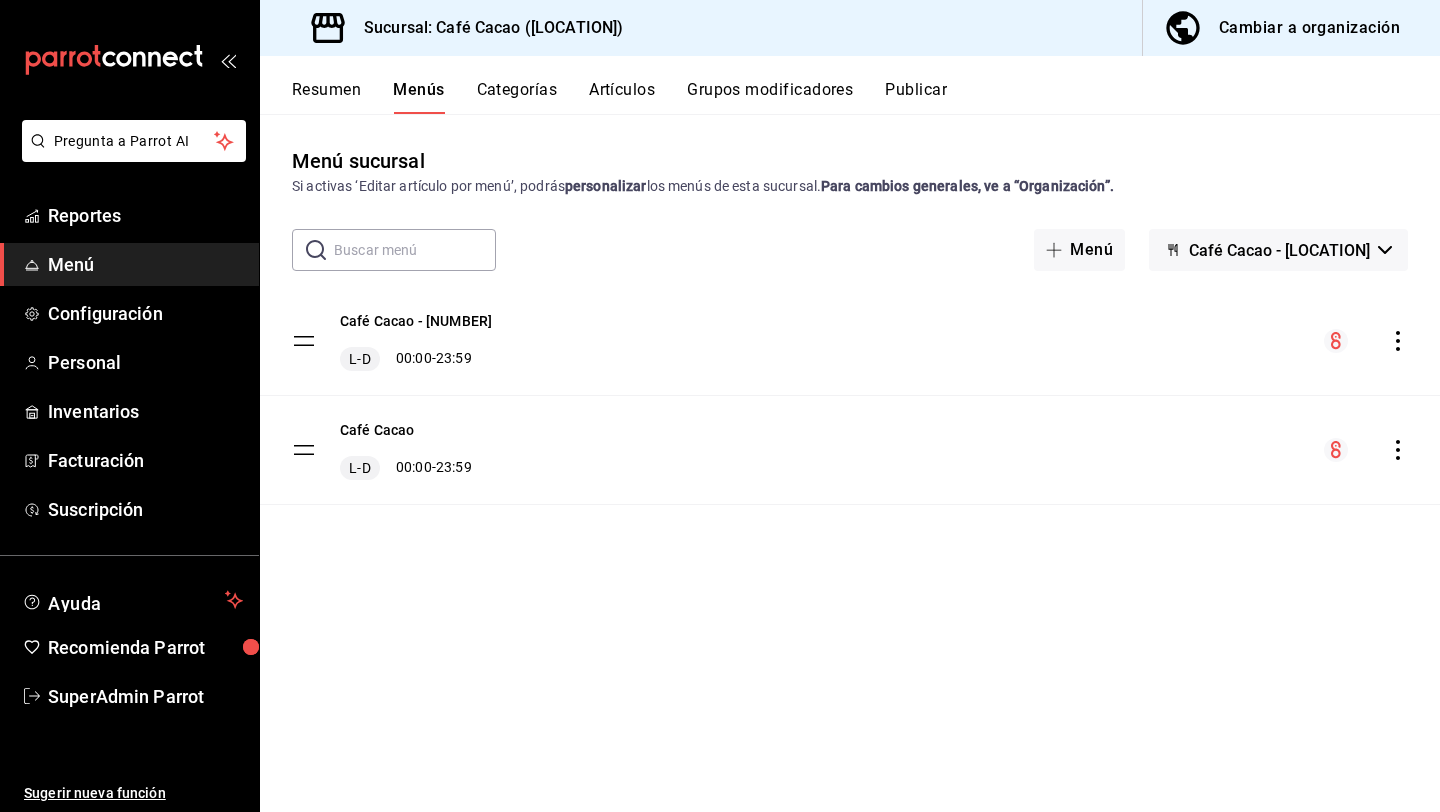 click 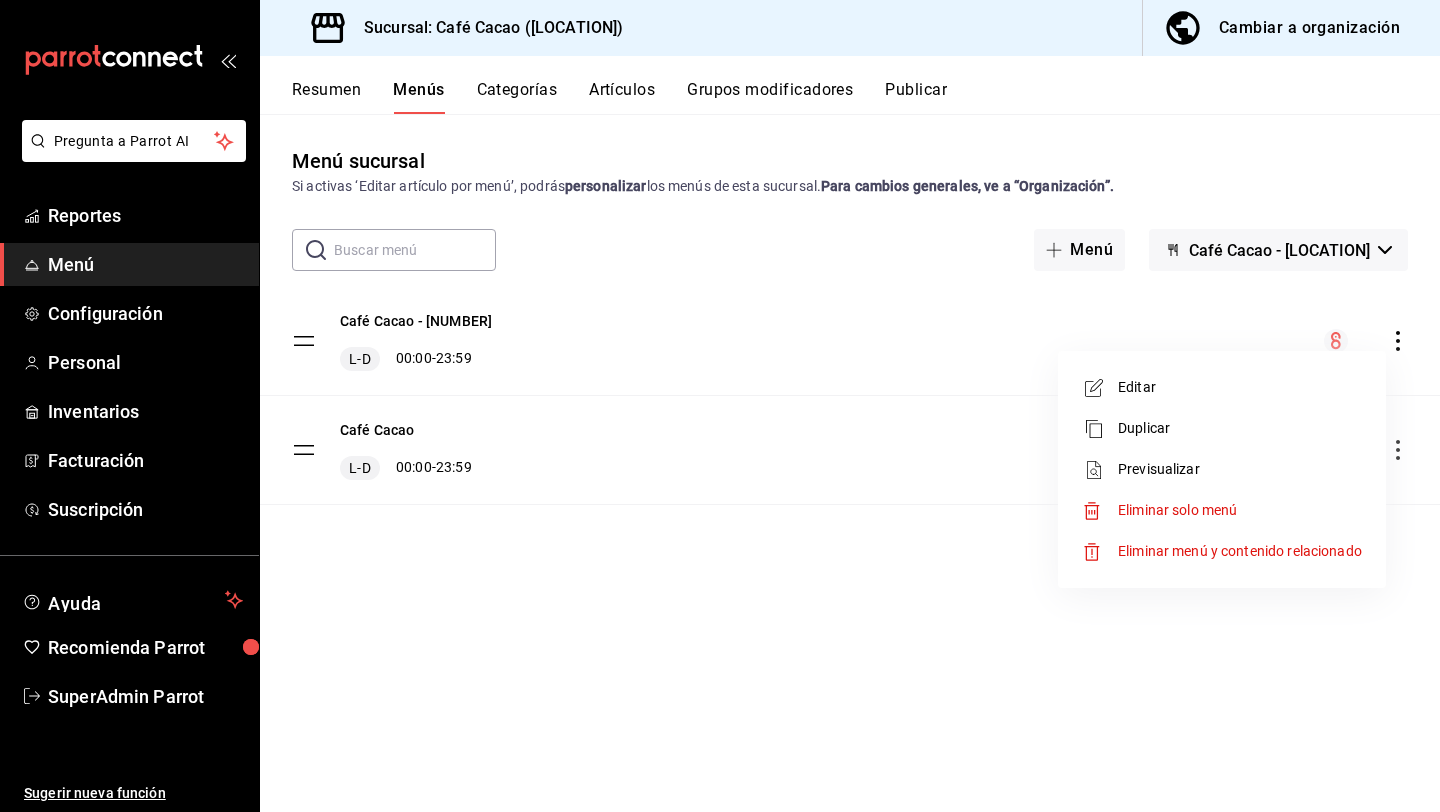 click on "Eliminar solo menú" at bounding box center [1177, 510] 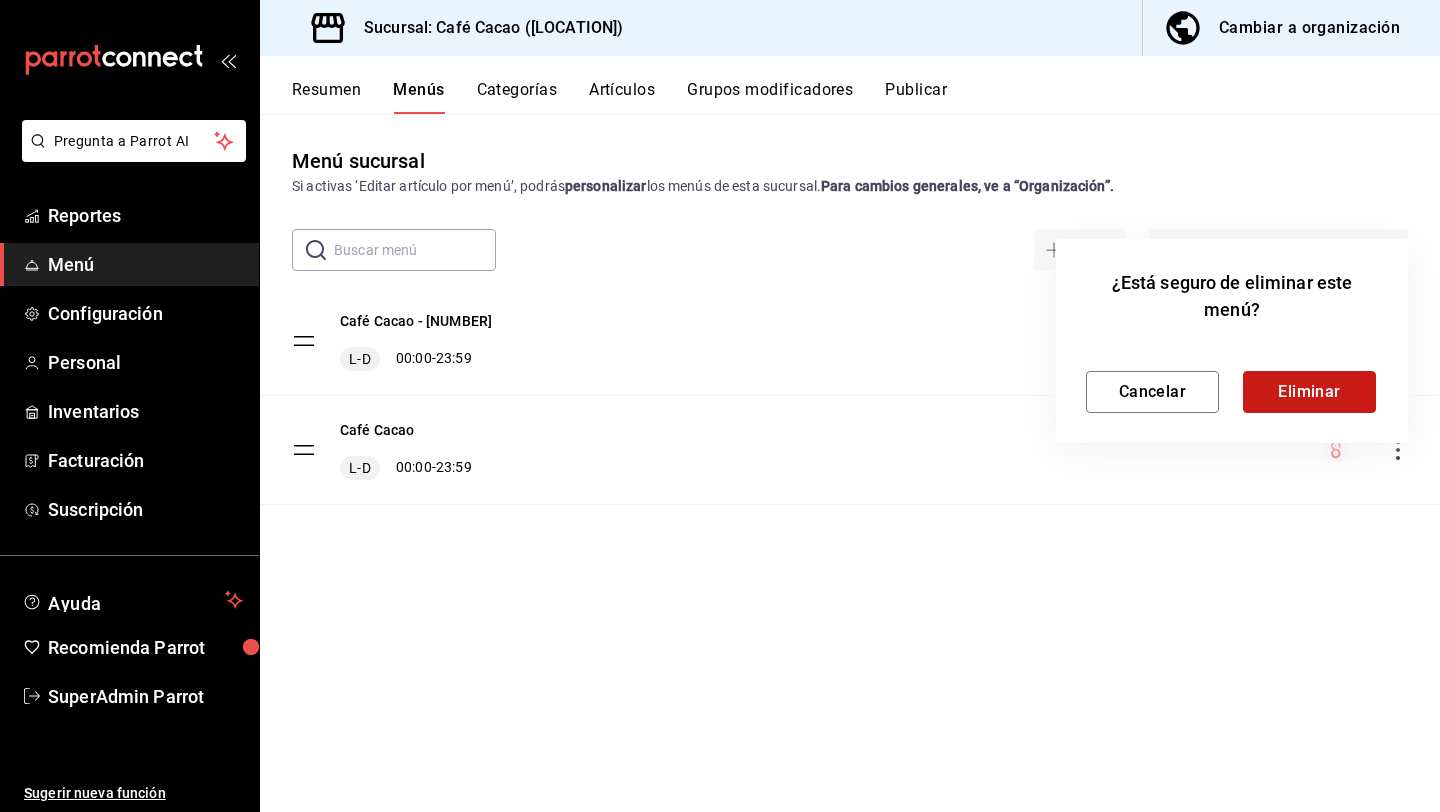 click on "Eliminar" at bounding box center (1309, 392) 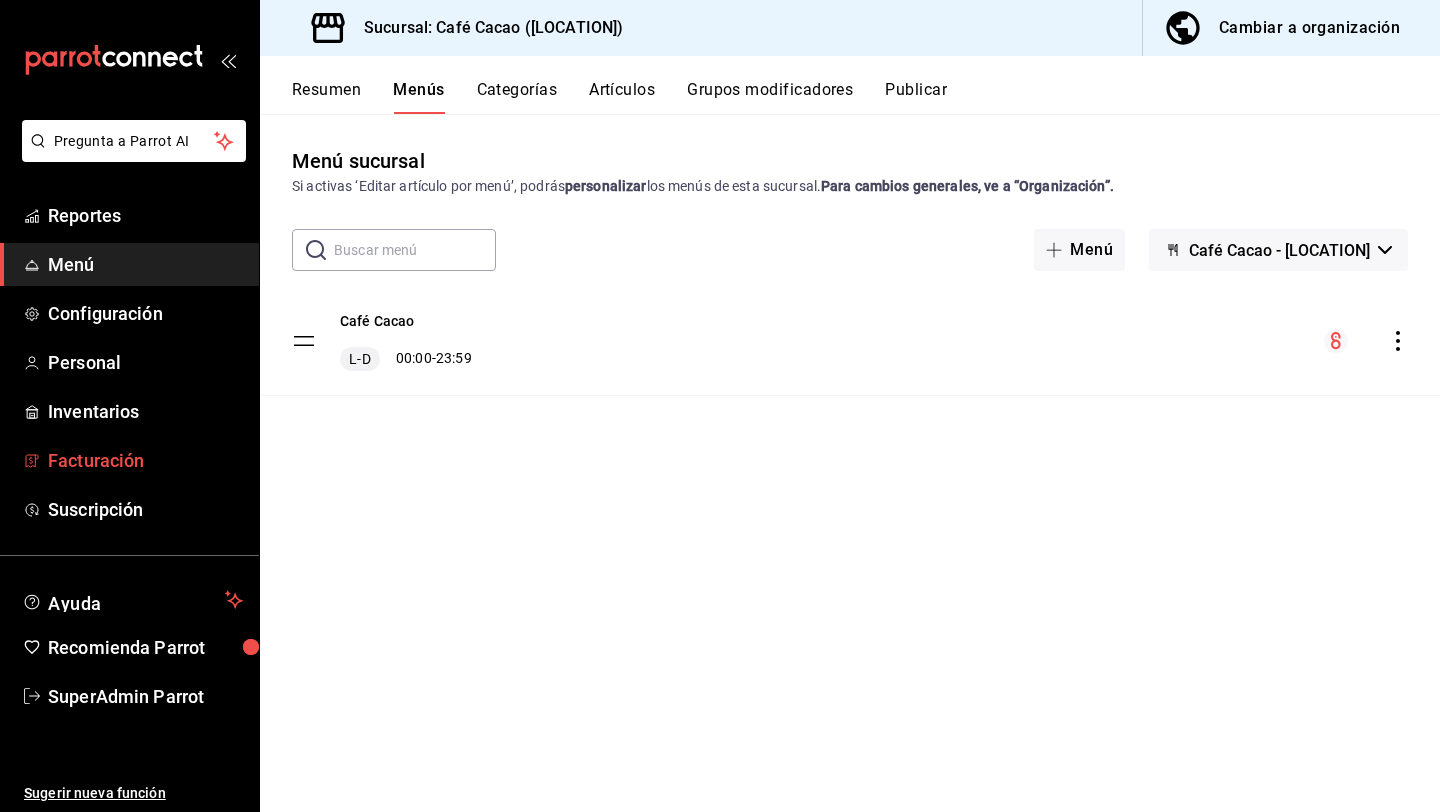 click on "Facturación" at bounding box center [145, 460] 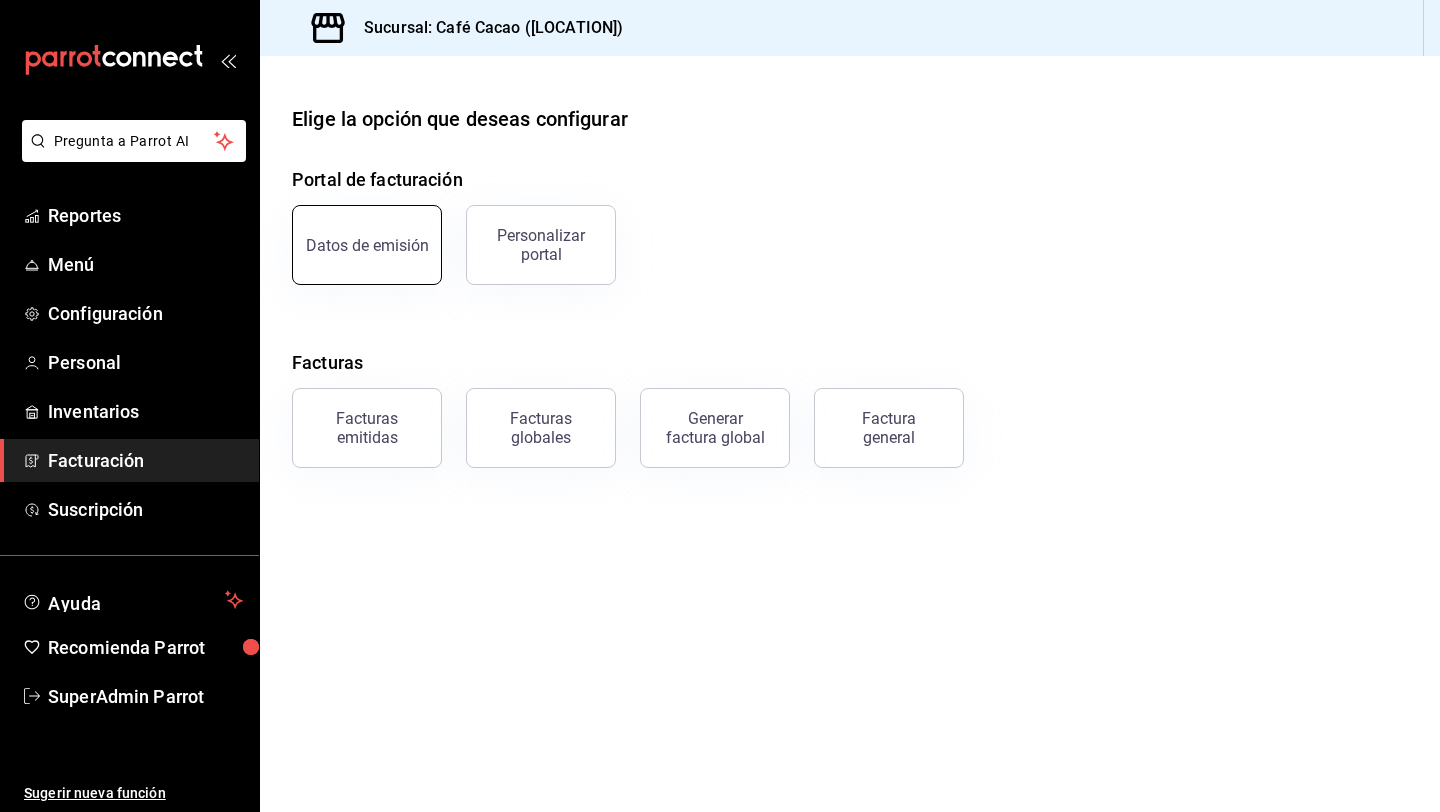click on "Datos de emisión" at bounding box center [367, 245] 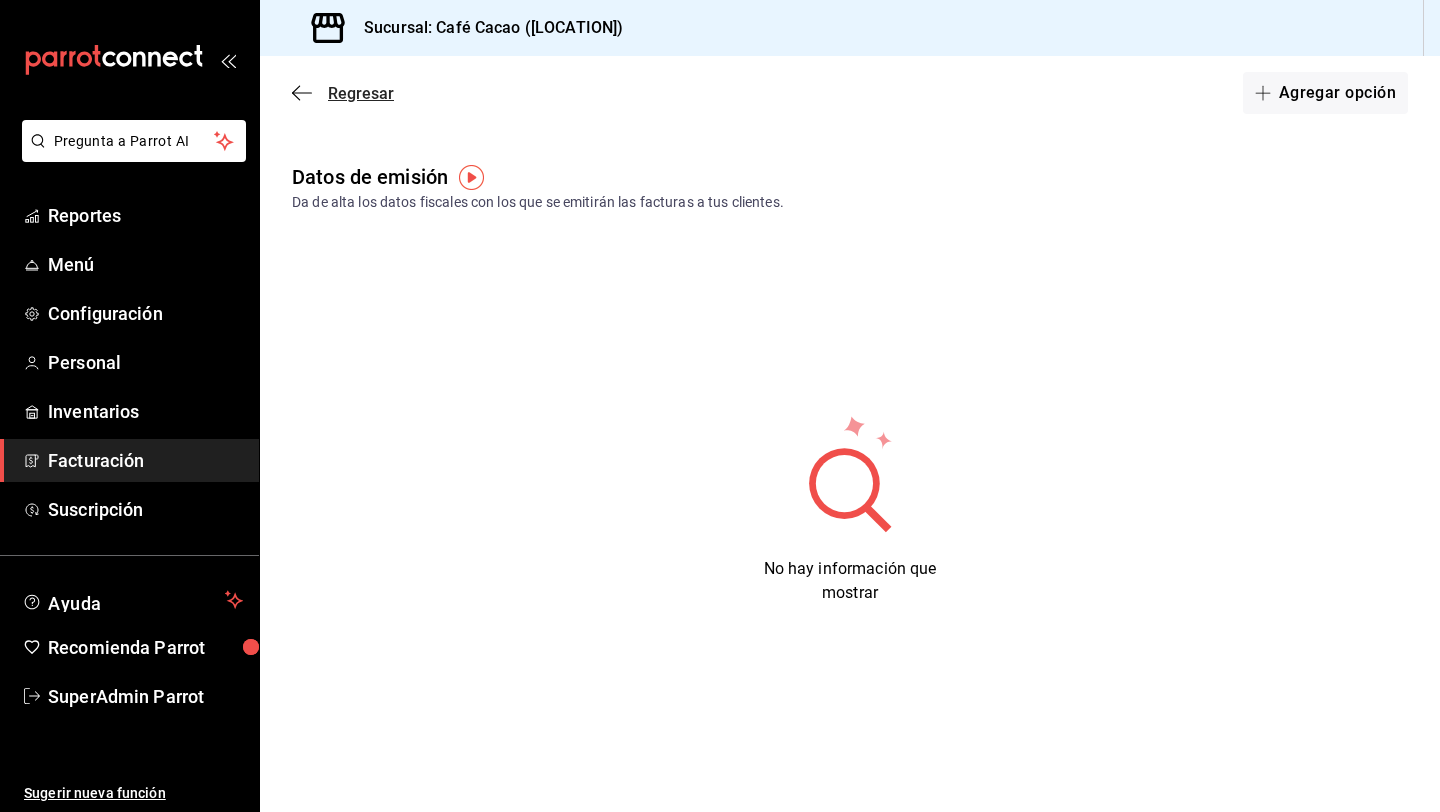 click 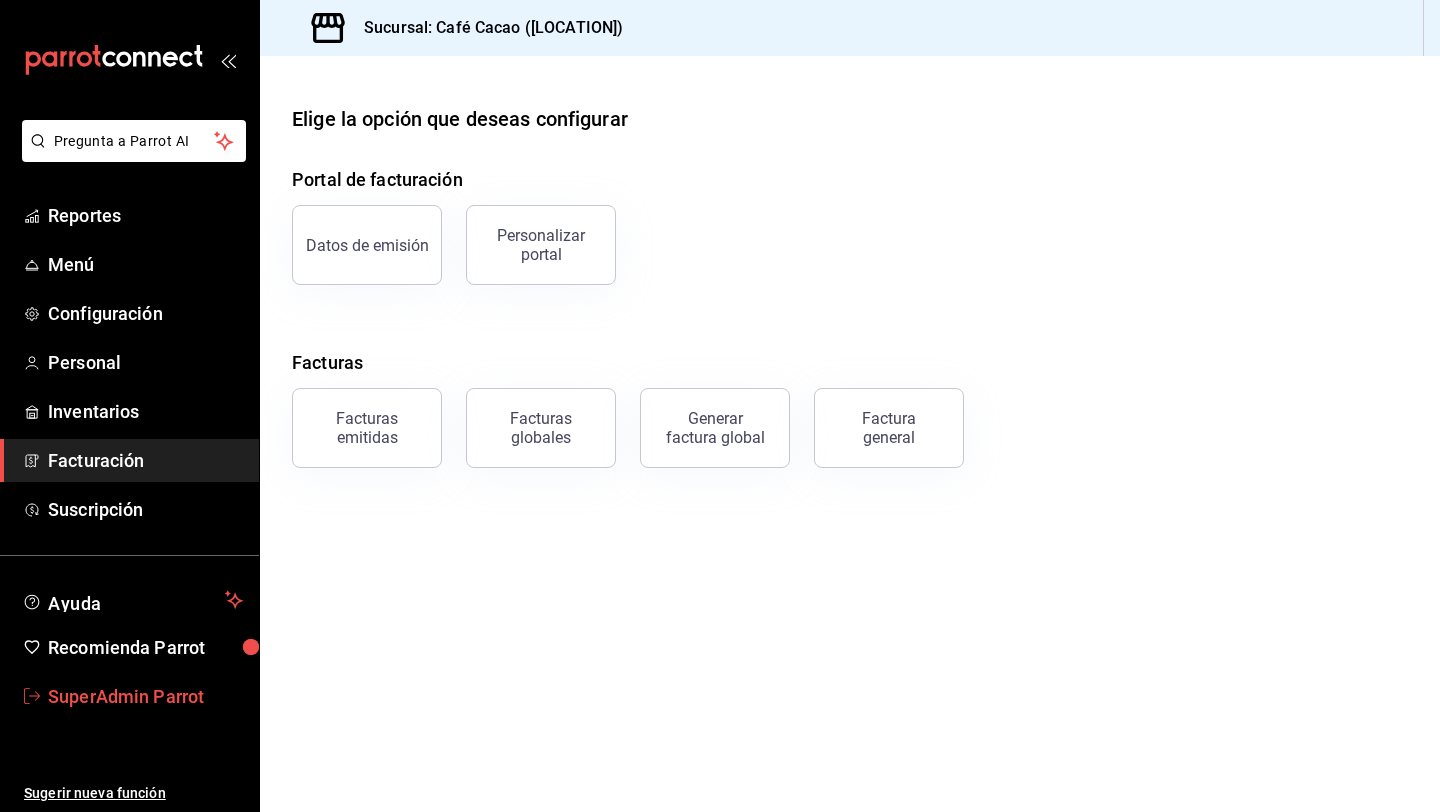 click on "SuperAdmin Parrot" at bounding box center (145, 696) 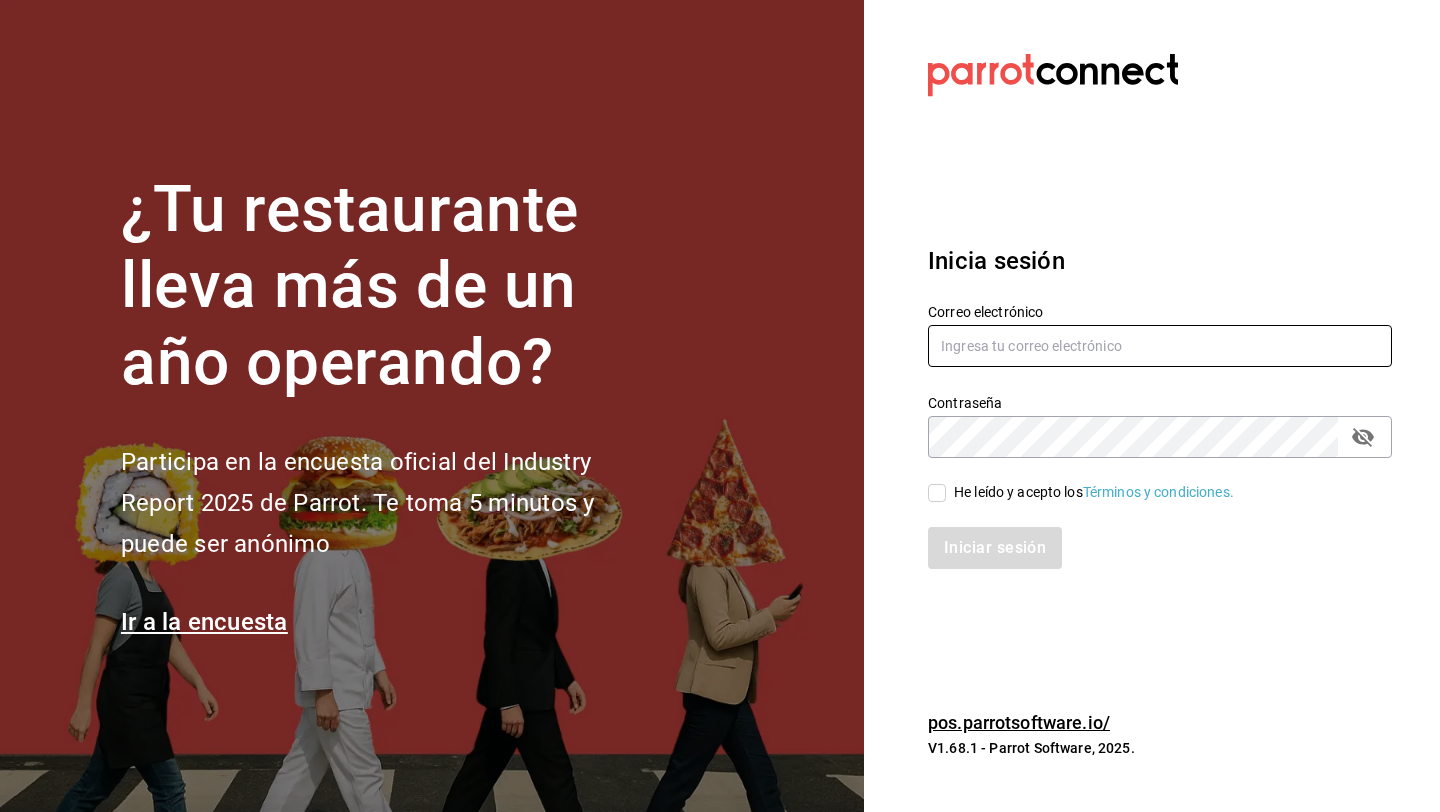 click at bounding box center (1160, 346) 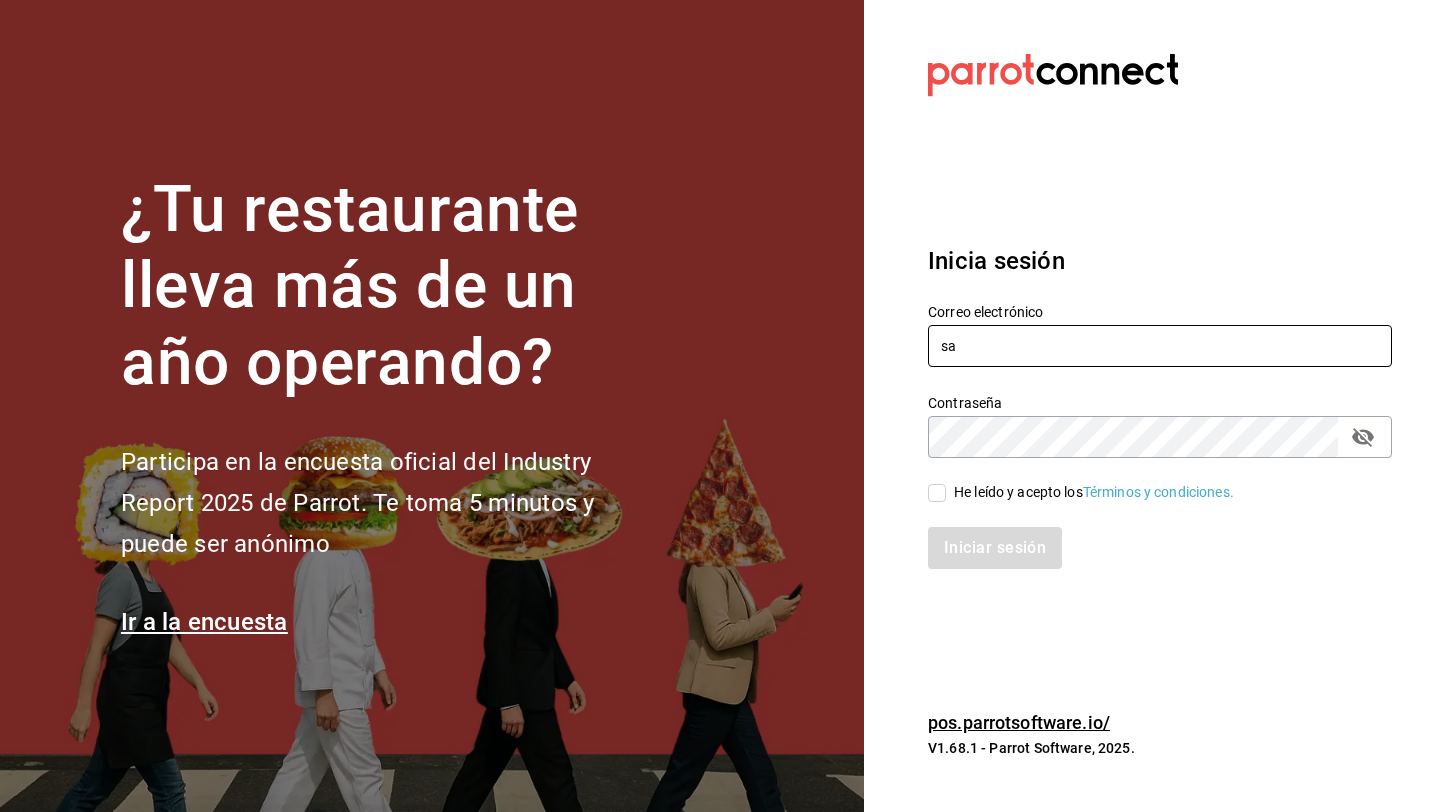 type on "sanbenitotortasyburritos@[EMAIL]" 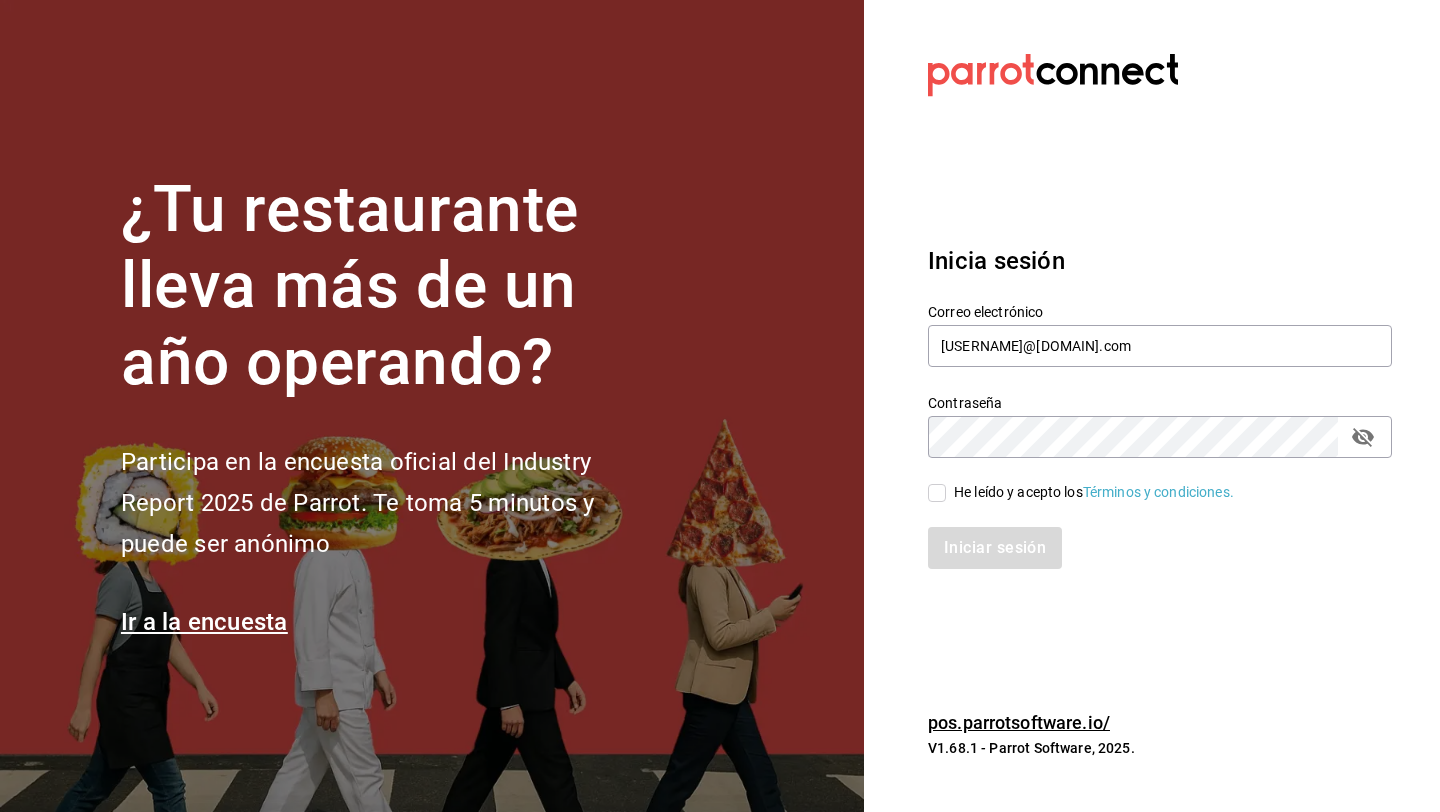 click on "He leído y acepto los  Términos y condiciones." at bounding box center (1094, 492) 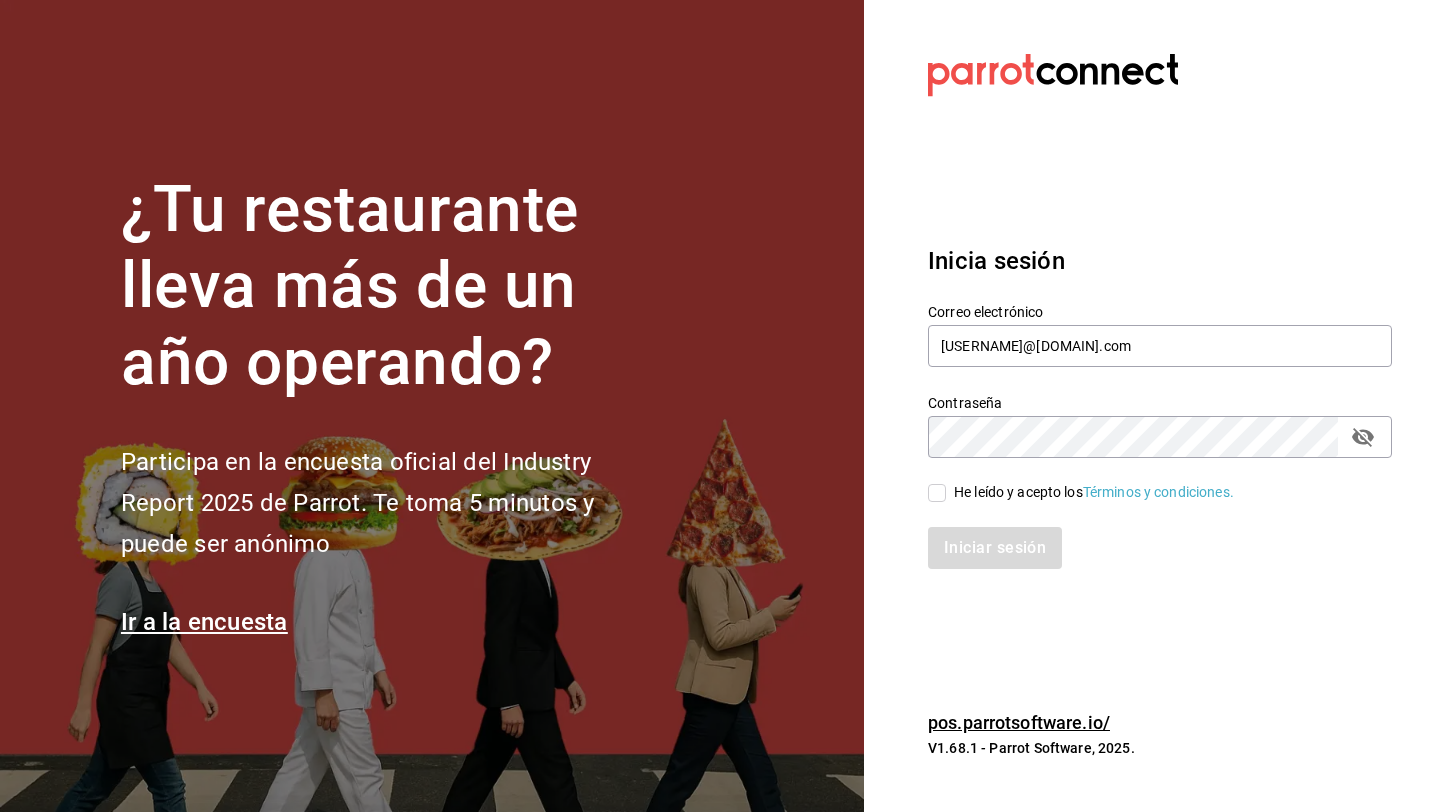 checkbox on "true" 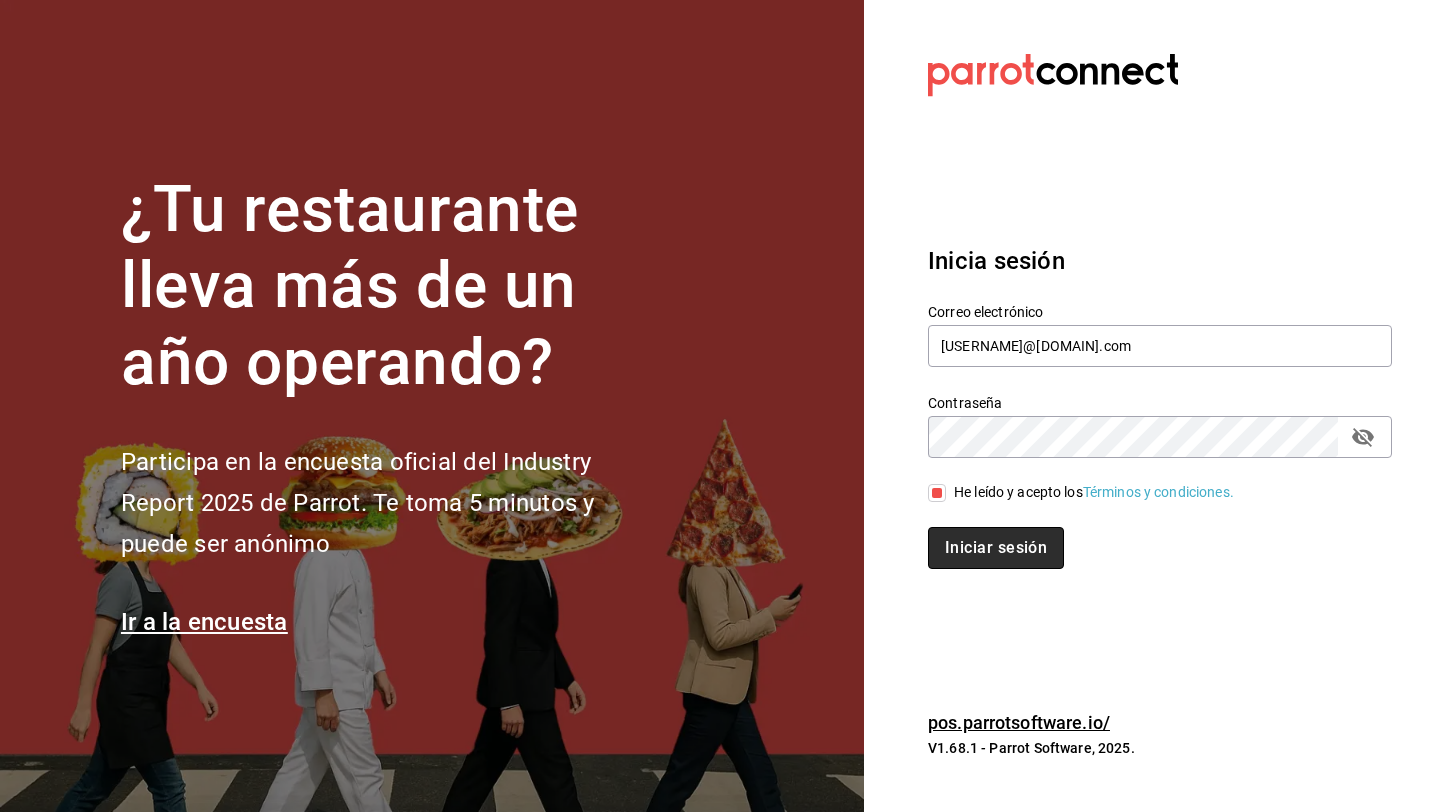 click on "Iniciar sesión" at bounding box center (996, 548) 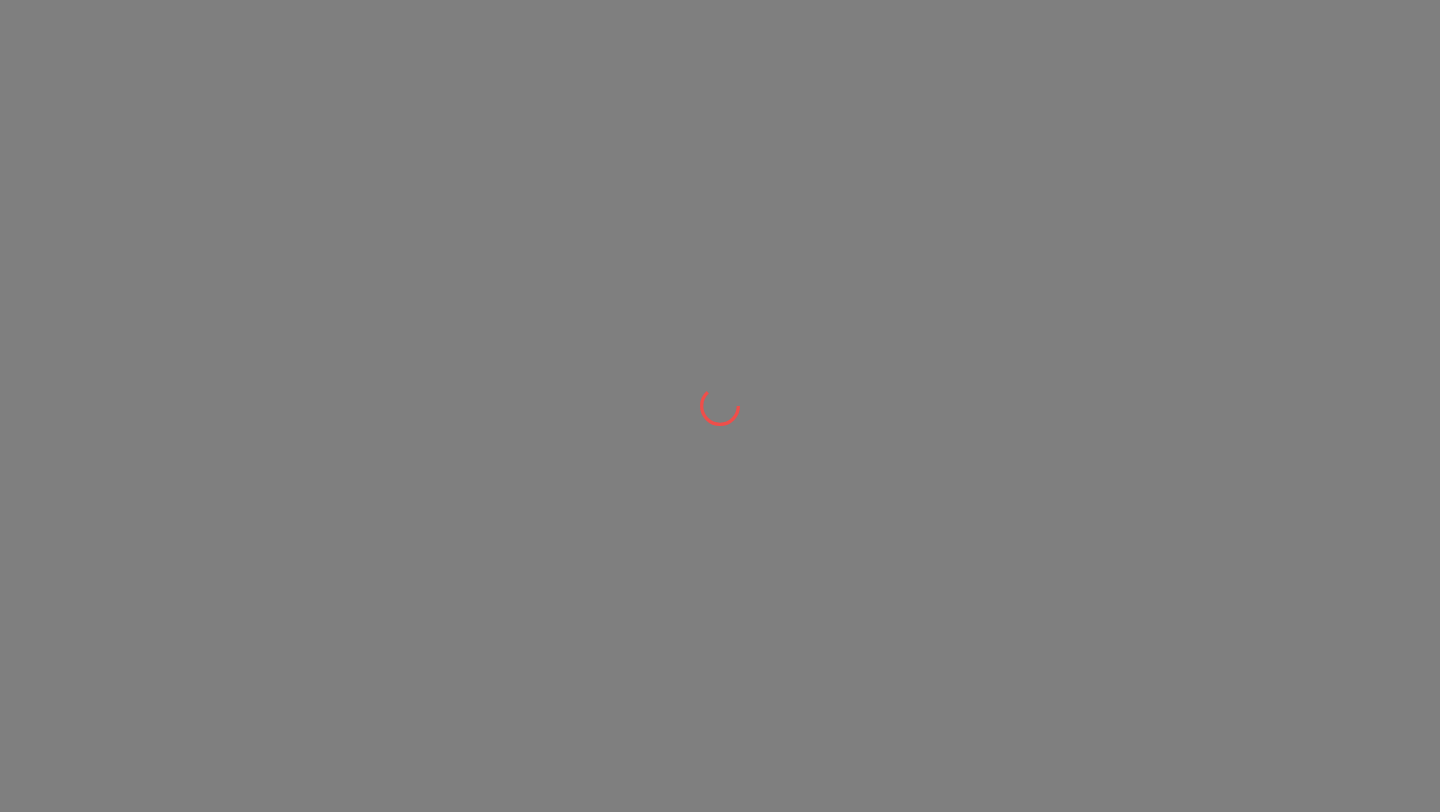 scroll, scrollTop: 0, scrollLeft: 0, axis: both 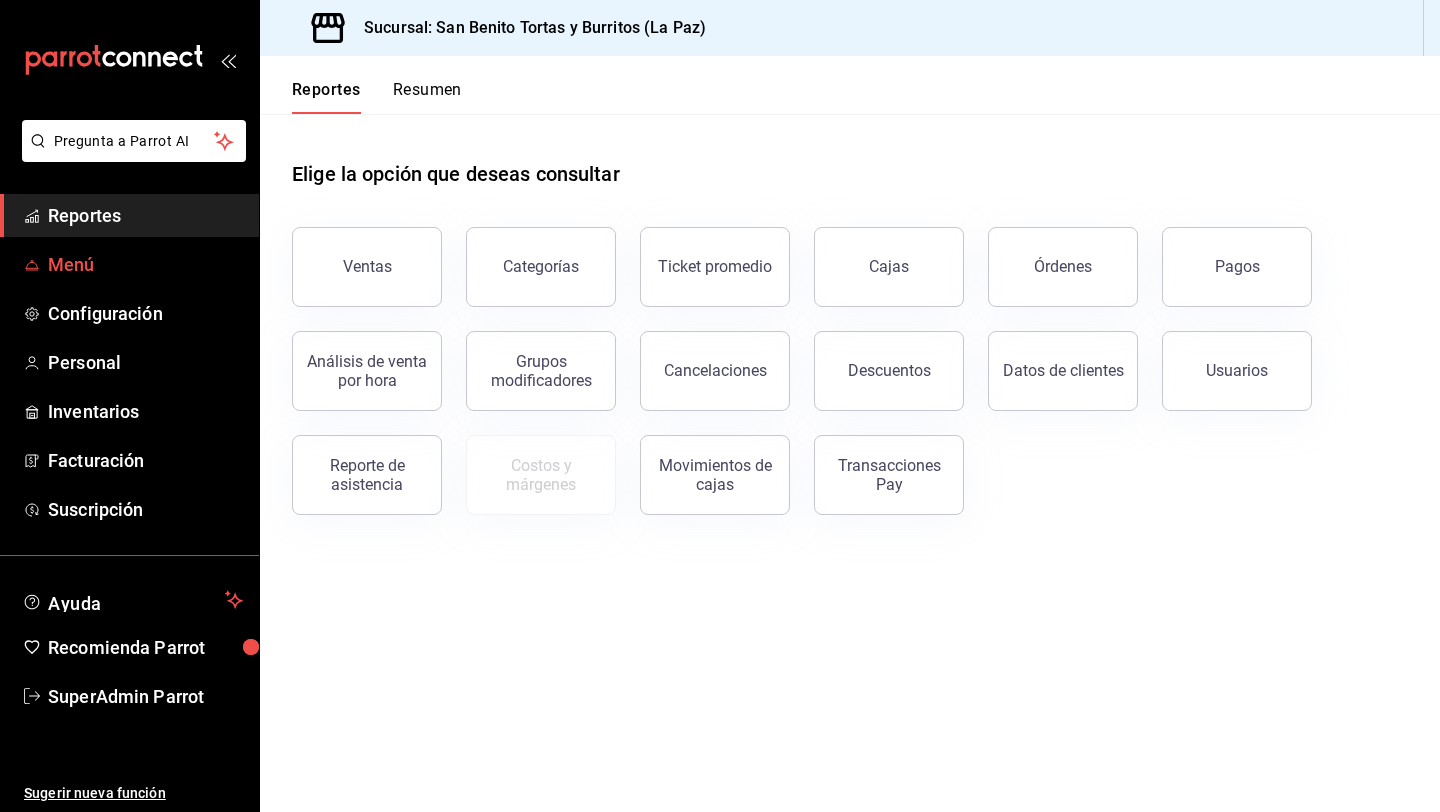 click on "Menú" at bounding box center (129, 264) 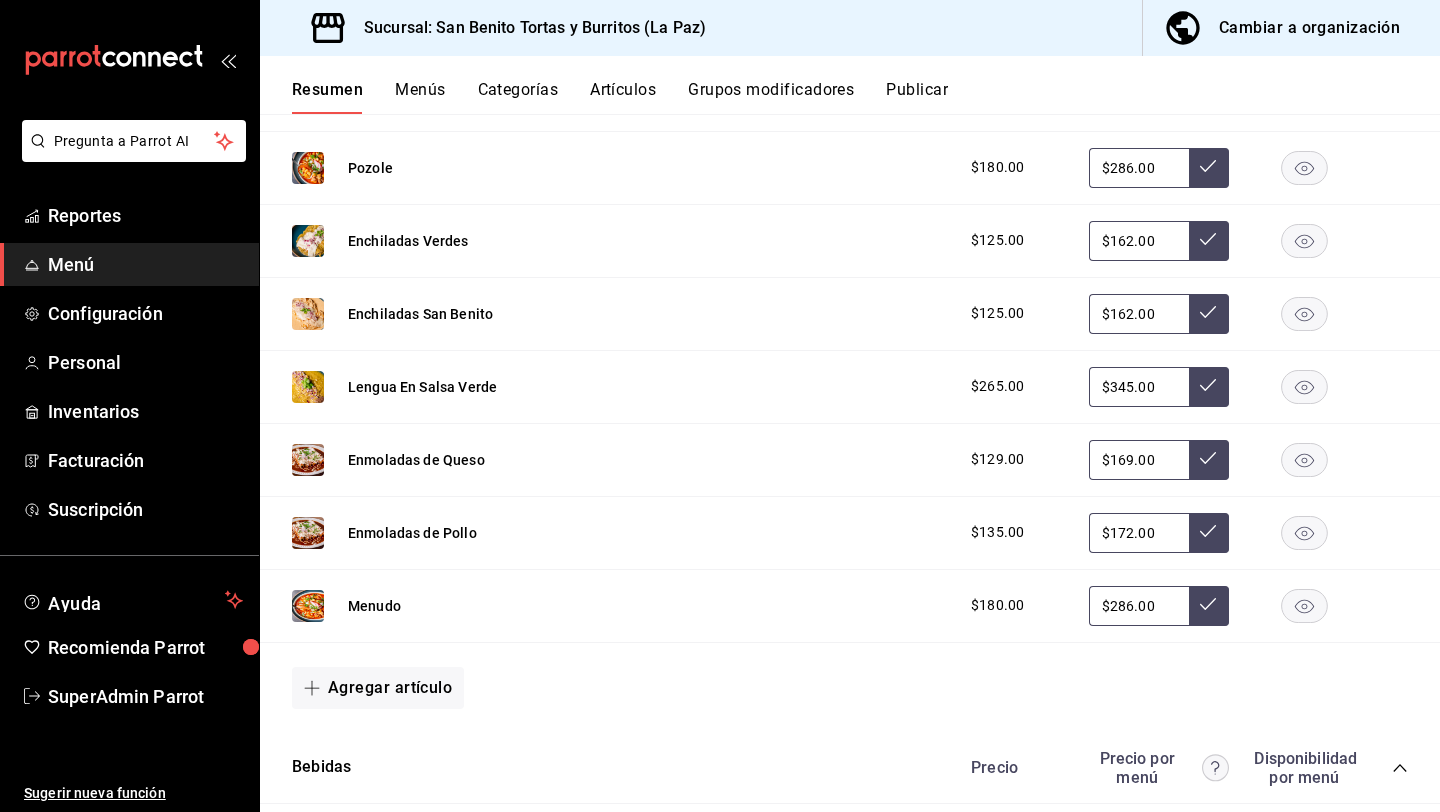 scroll, scrollTop: 1223, scrollLeft: 0, axis: vertical 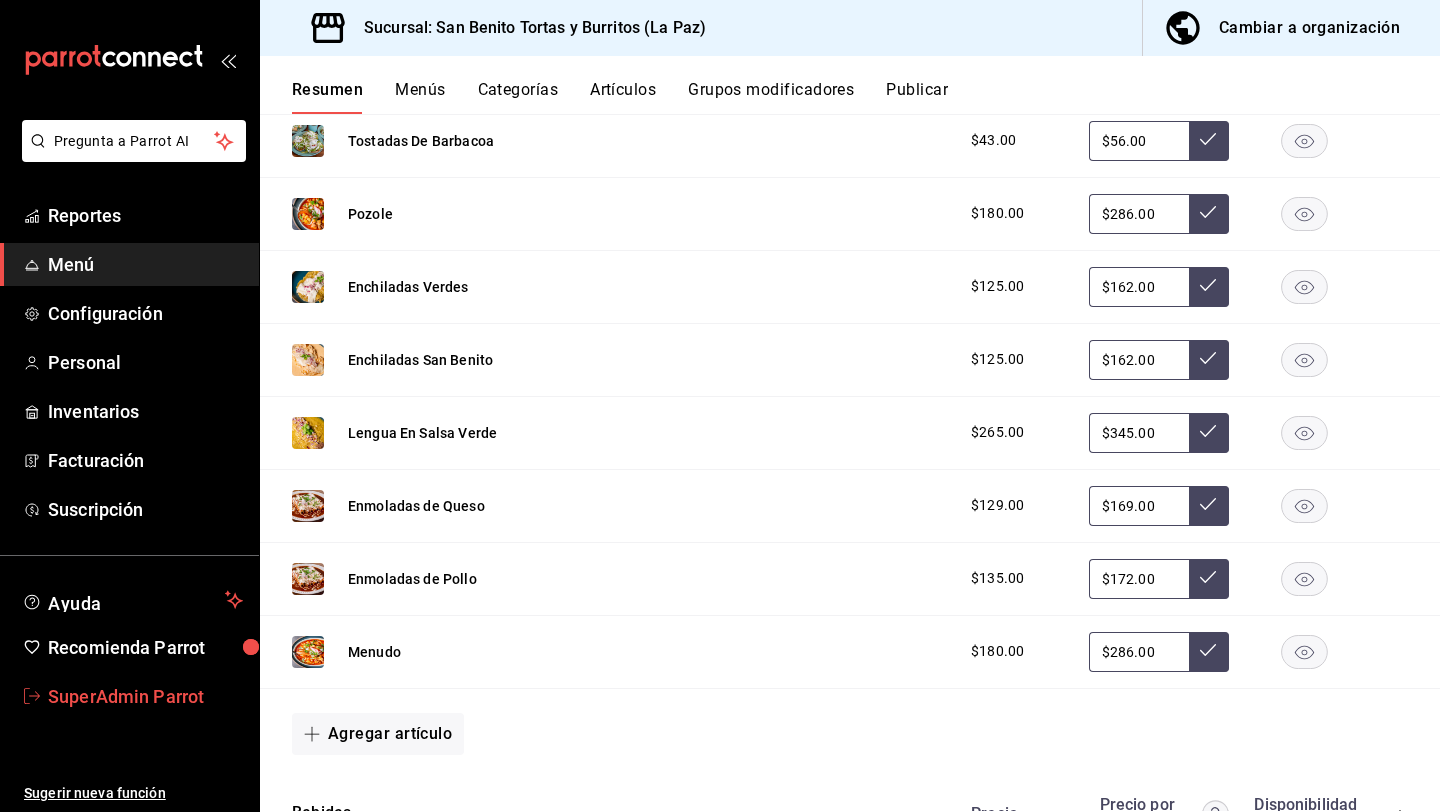 click on "SuperAdmin Parrot" at bounding box center [145, 696] 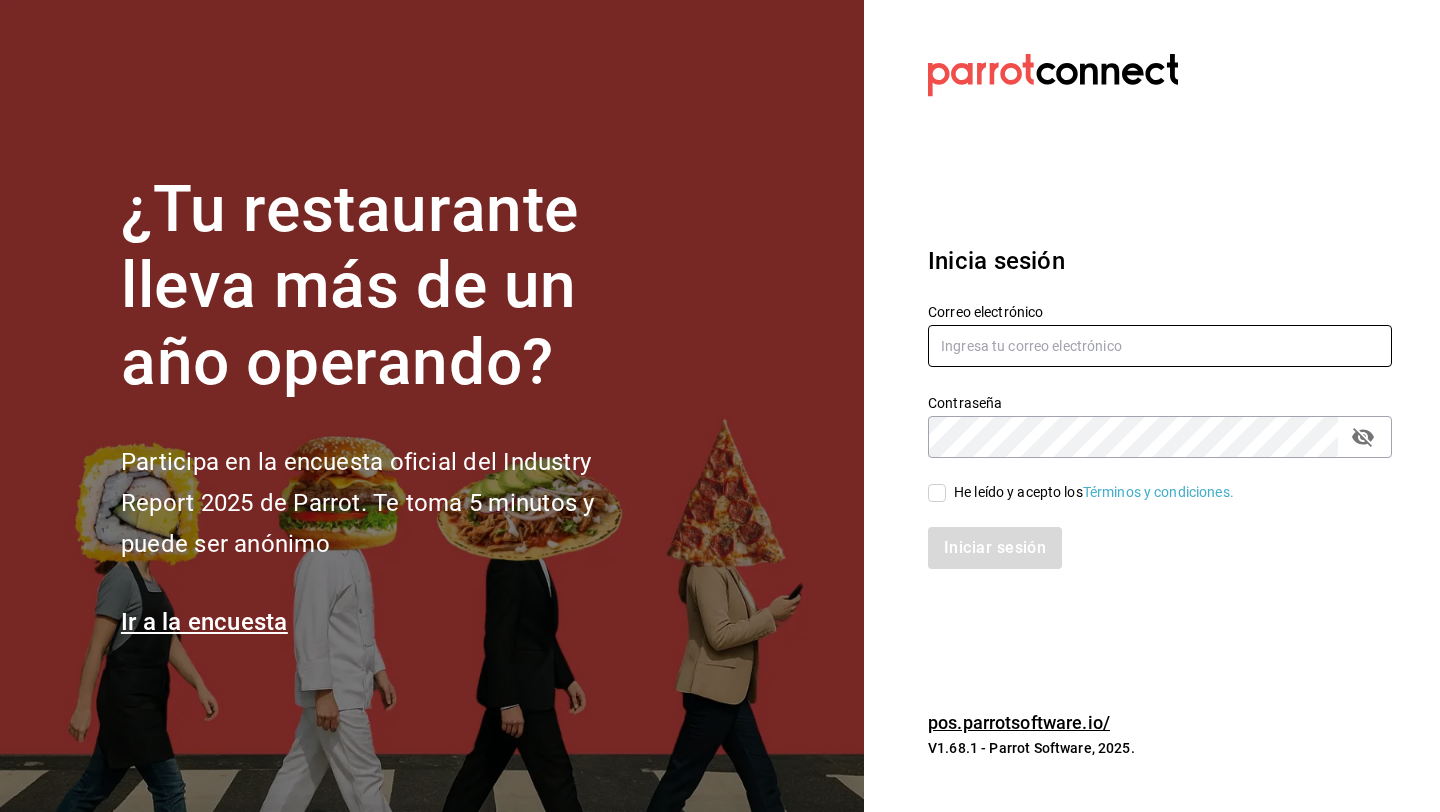 click at bounding box center [1160, 346] 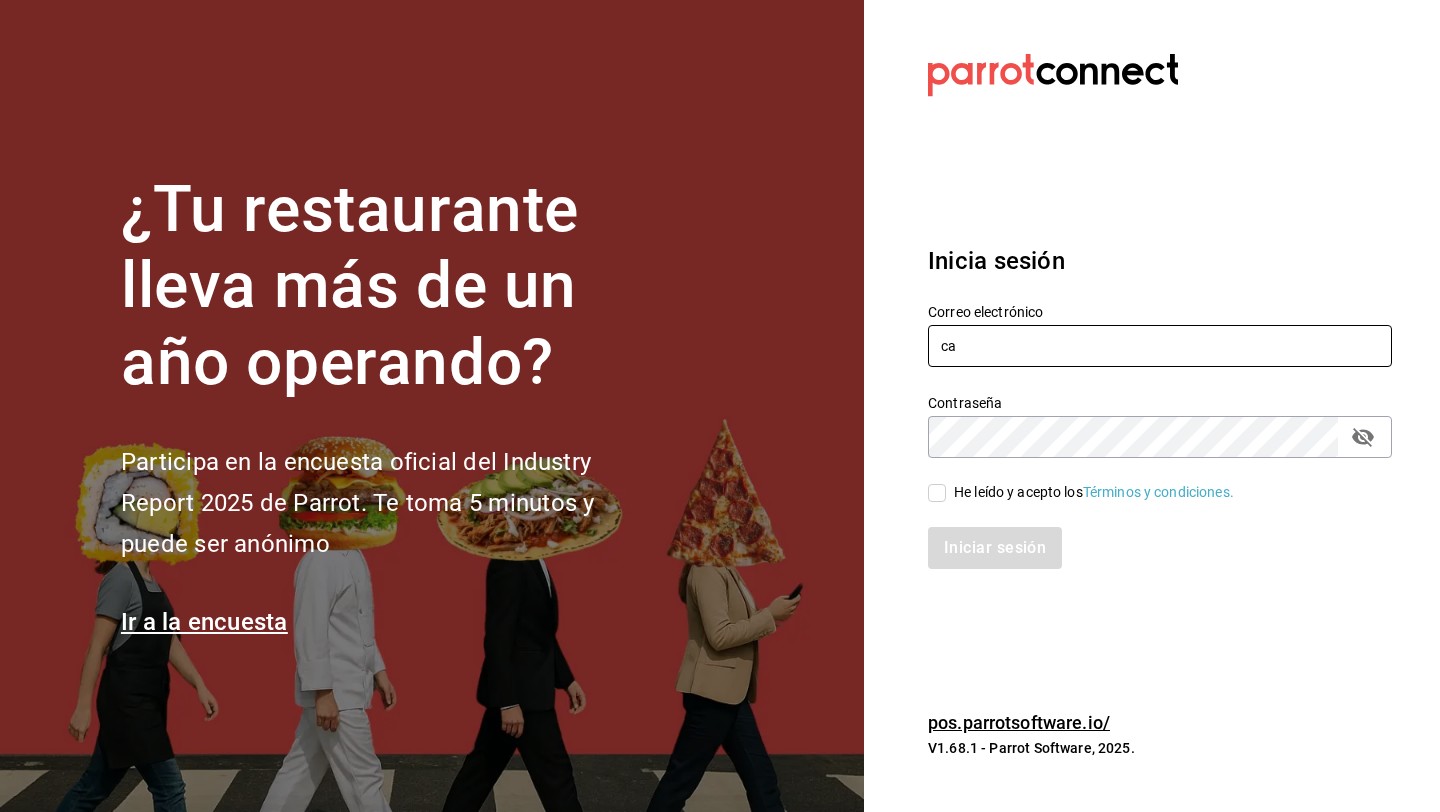 type on "c" 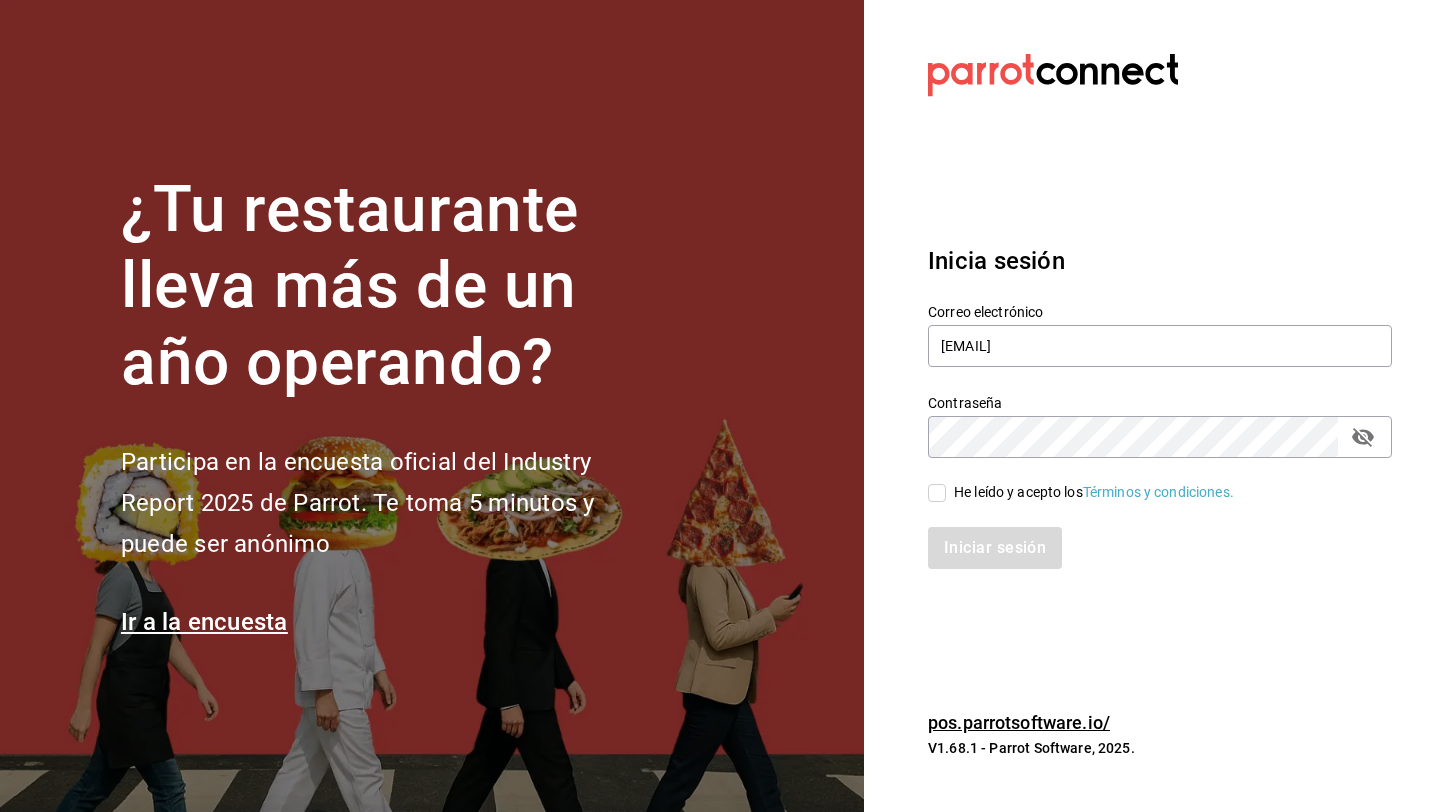 click on "He leído y acepto los  Términos y condiciones." at bounding box center (1094, 492) 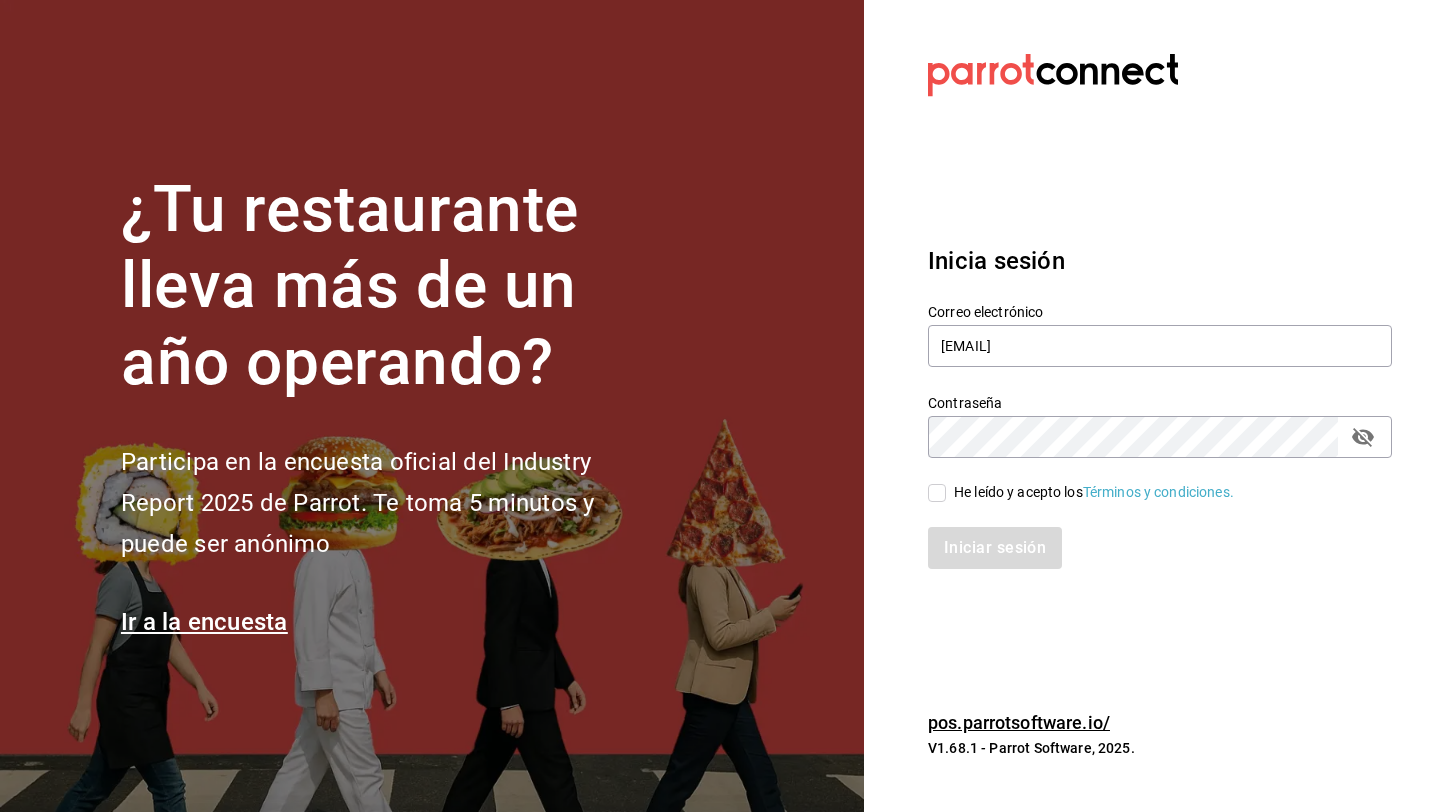 checkbox on "true" 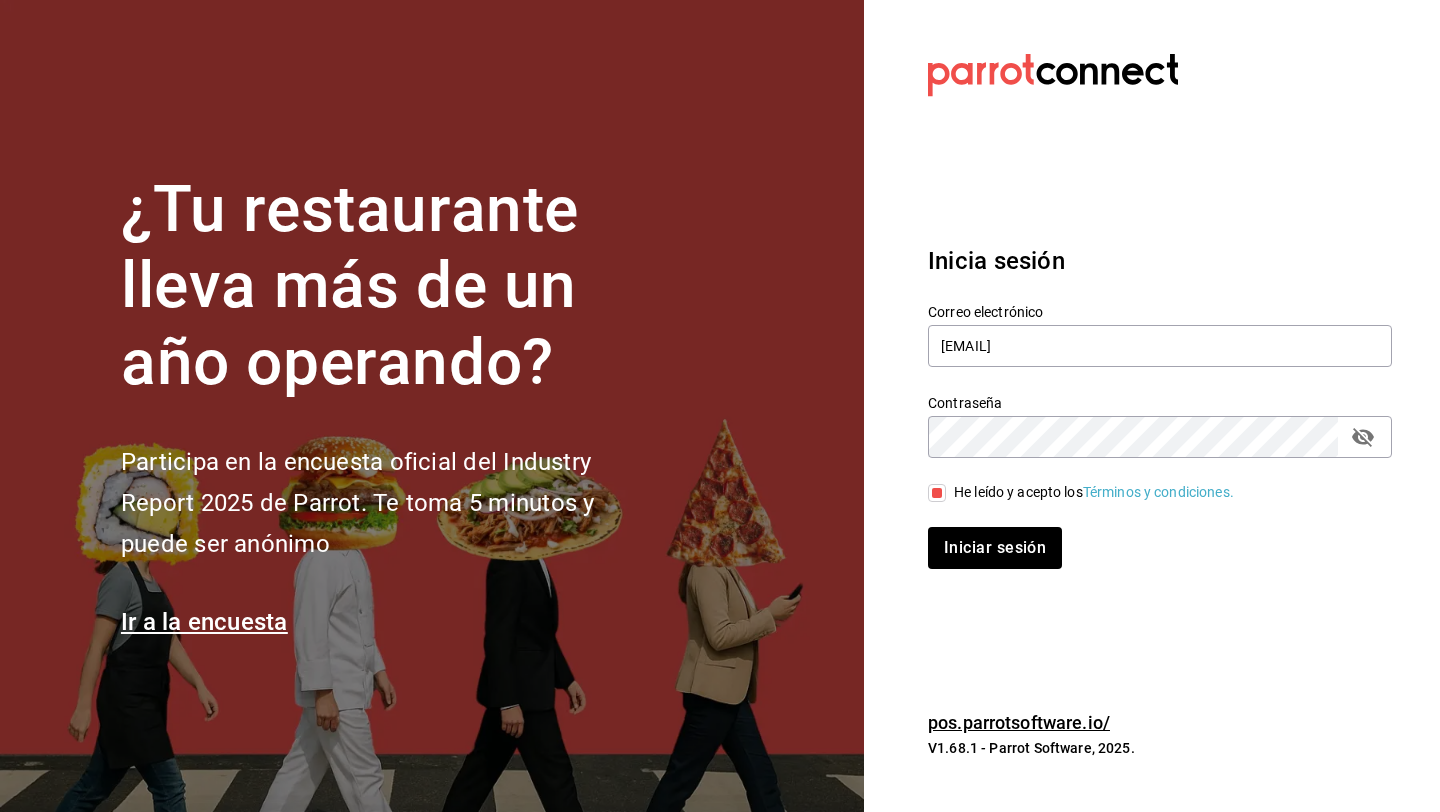 click on "Inicia sesión Correo electrónico cafecacao@obispado.com Contraseña Contraseña He leído y acepto los  Términos y condiciones. Iniciar sesión" at bounding box center [1160, 406] 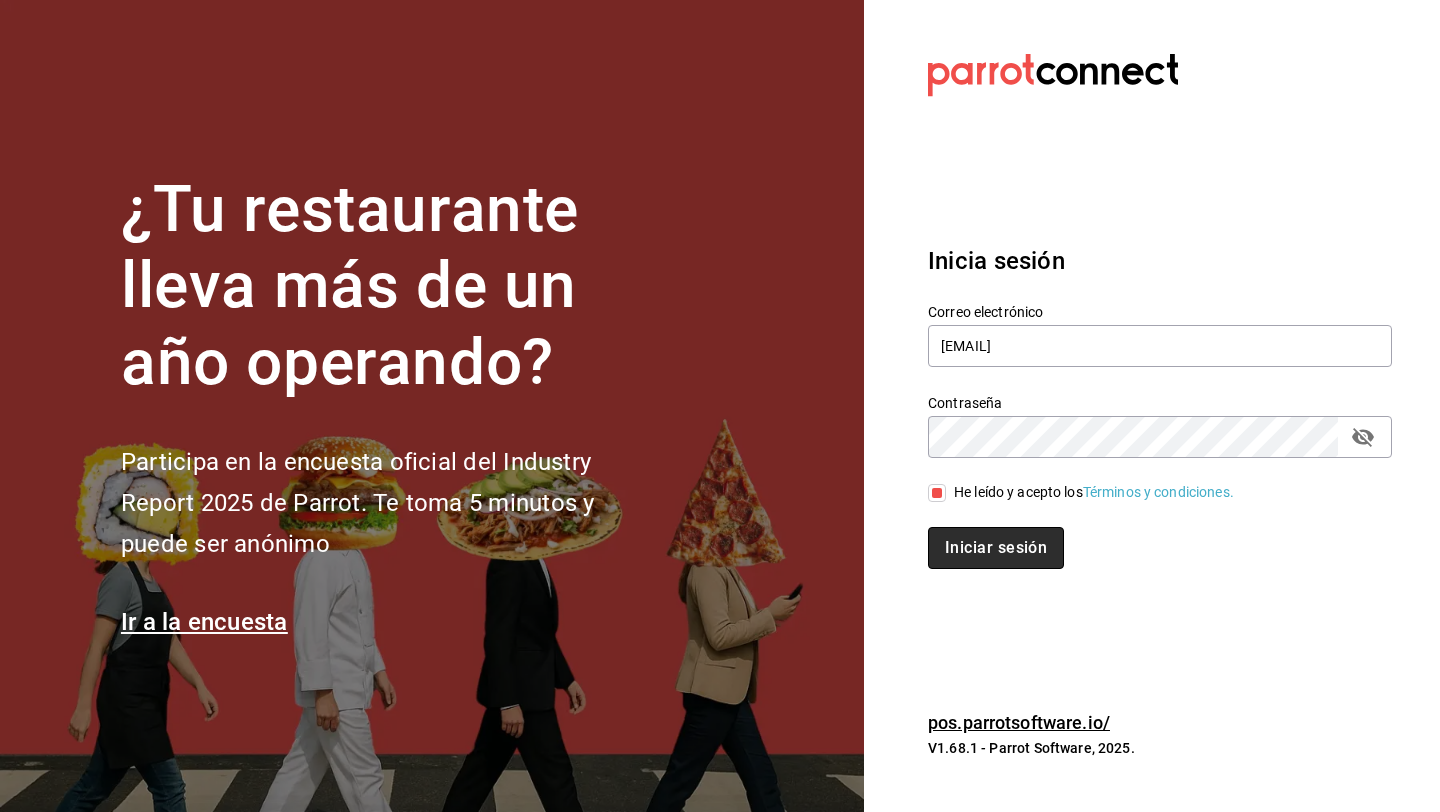 click on "Iniciar sesión" at bounding box center [996, 548] 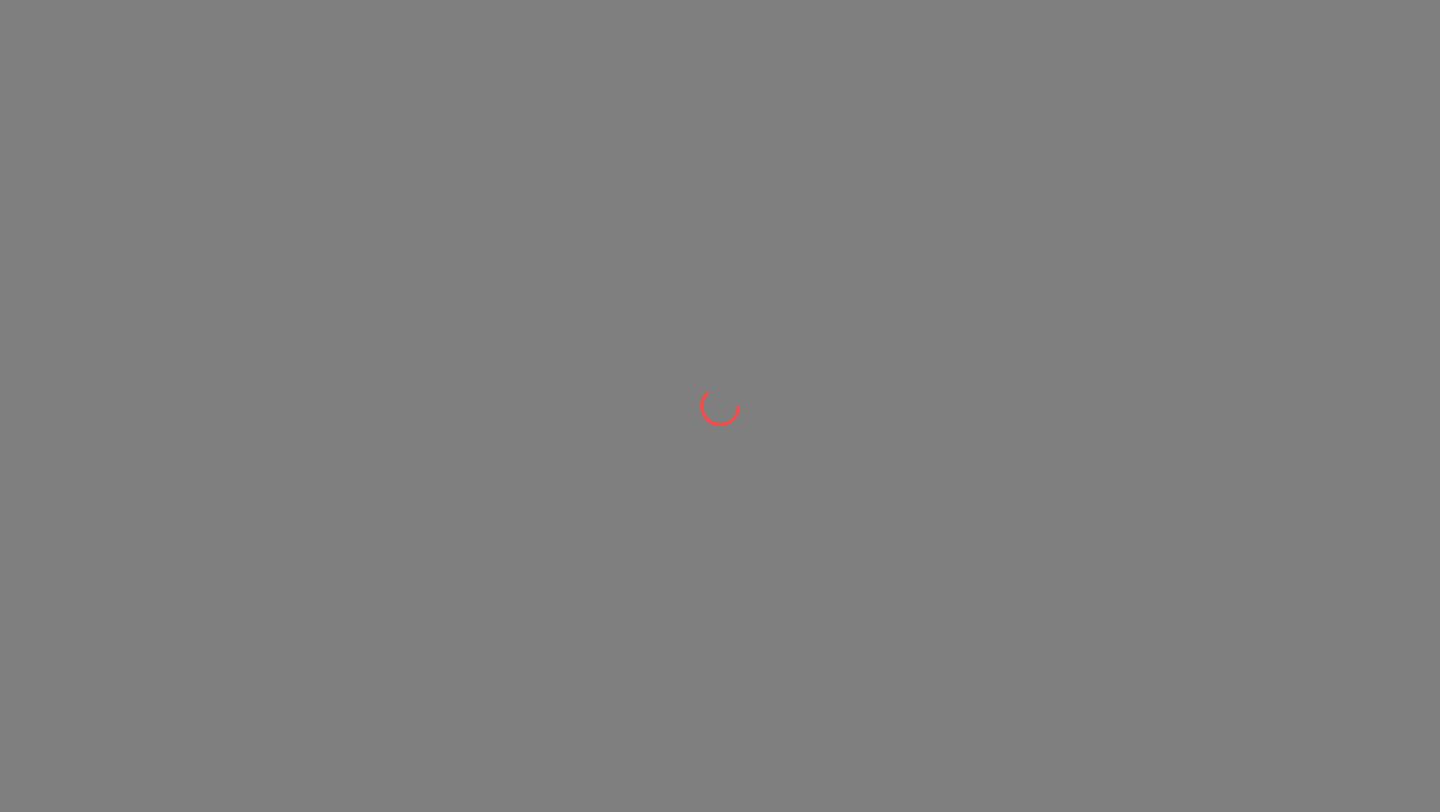 scroll, scrollTop: 0, scrollLeft: 0, axis: both 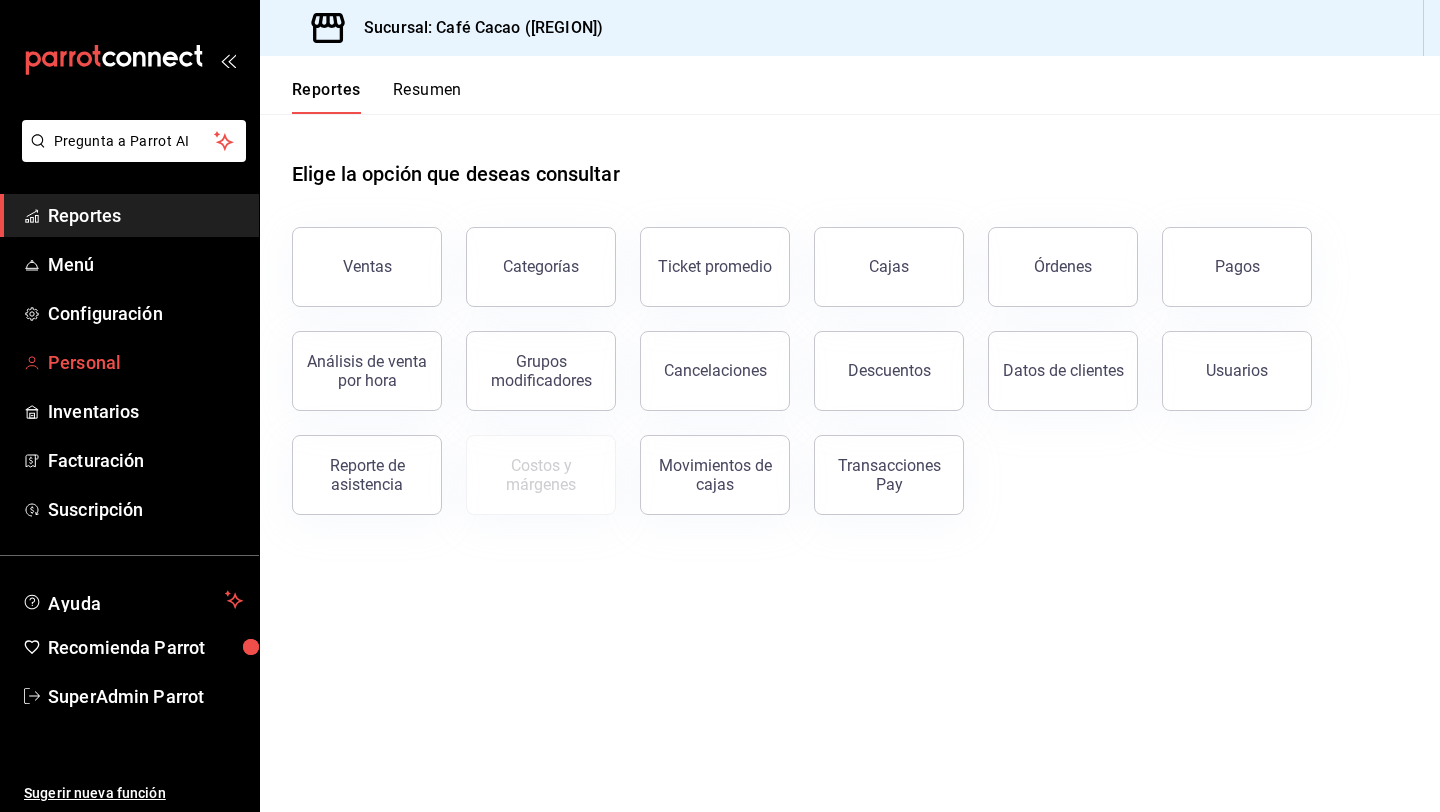 click on "Personal" at bounding box center [145, 362] 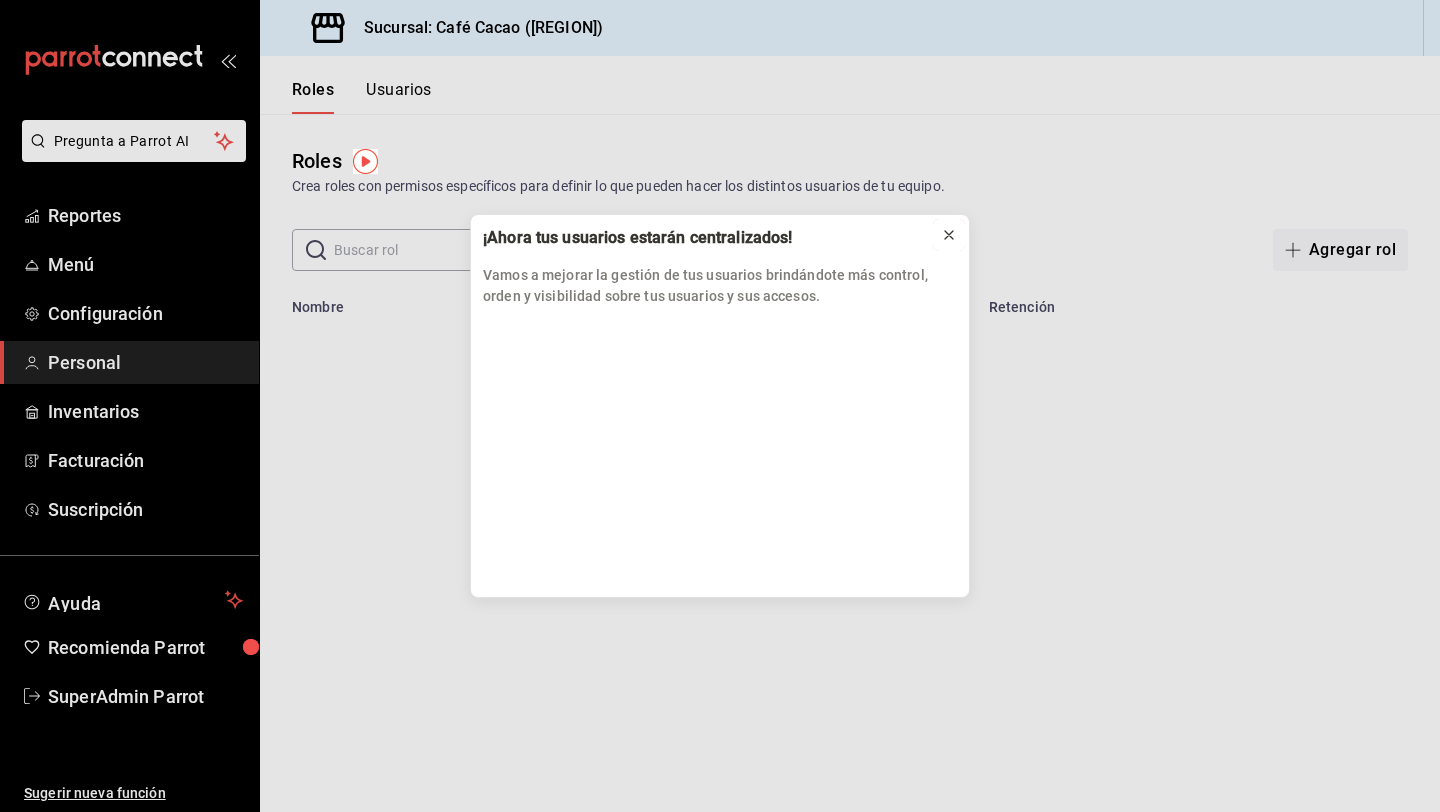 click 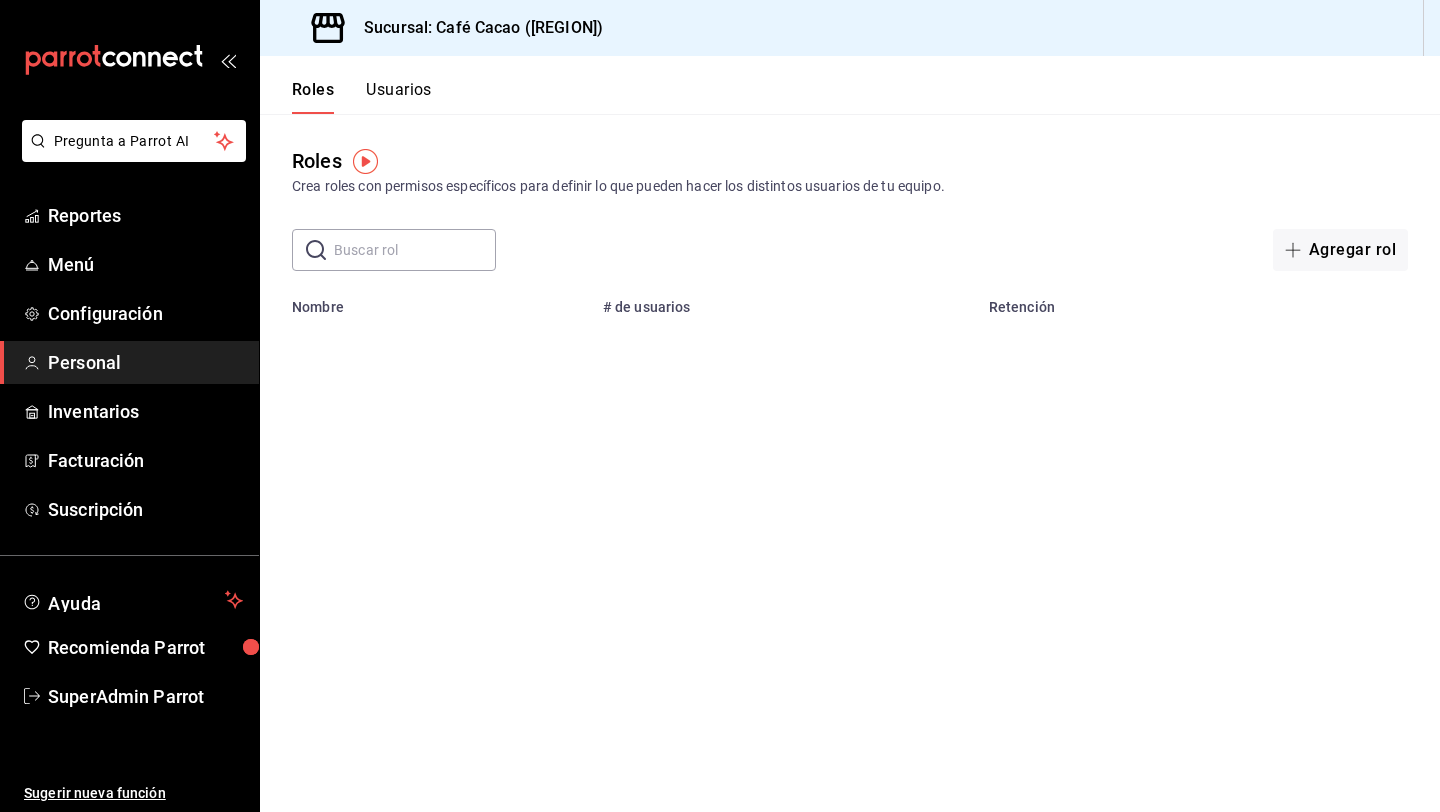 click on "Usuarios" at bounding box center (399, 97) 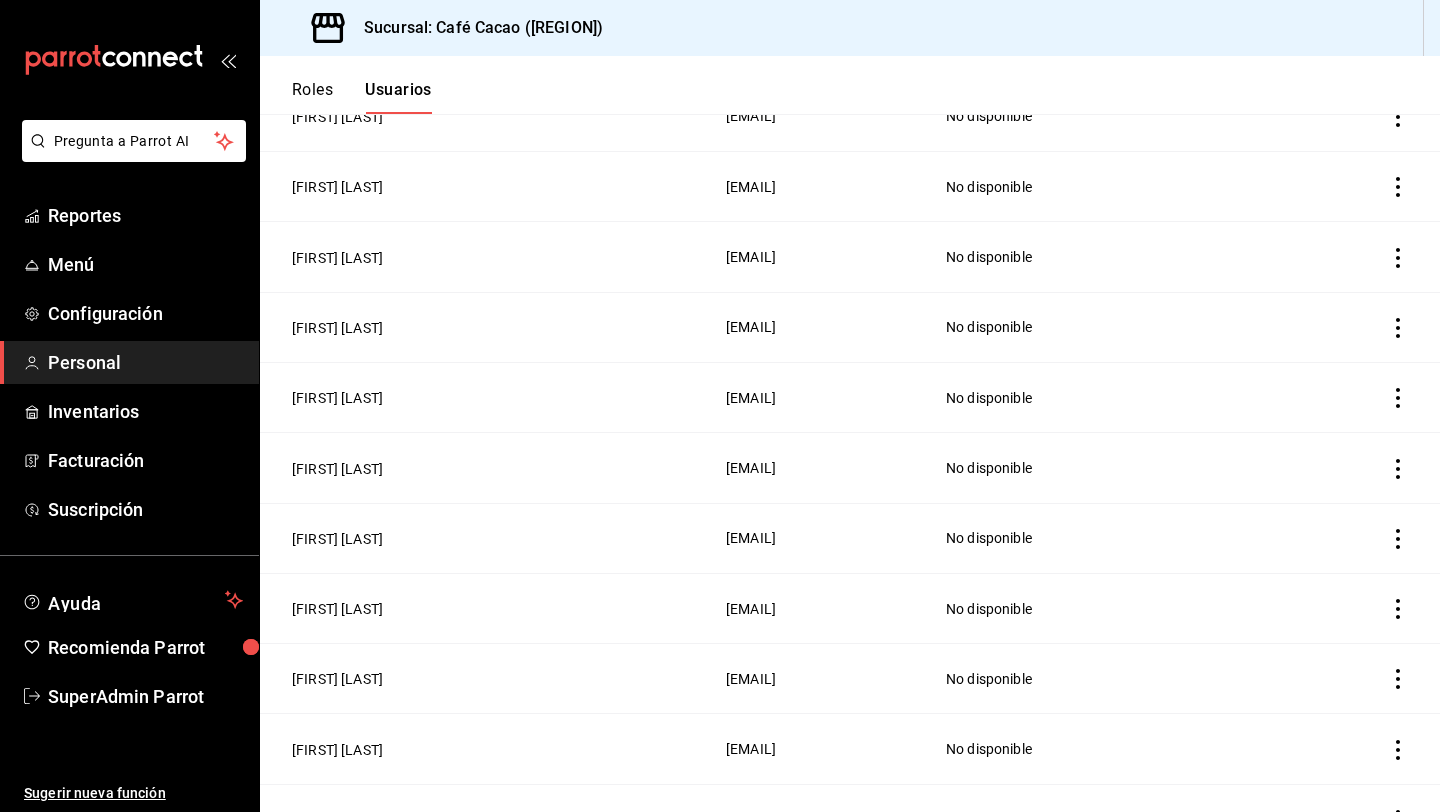 scroll, scrollTop: 689, scrollLeft: 0, axis: vertical 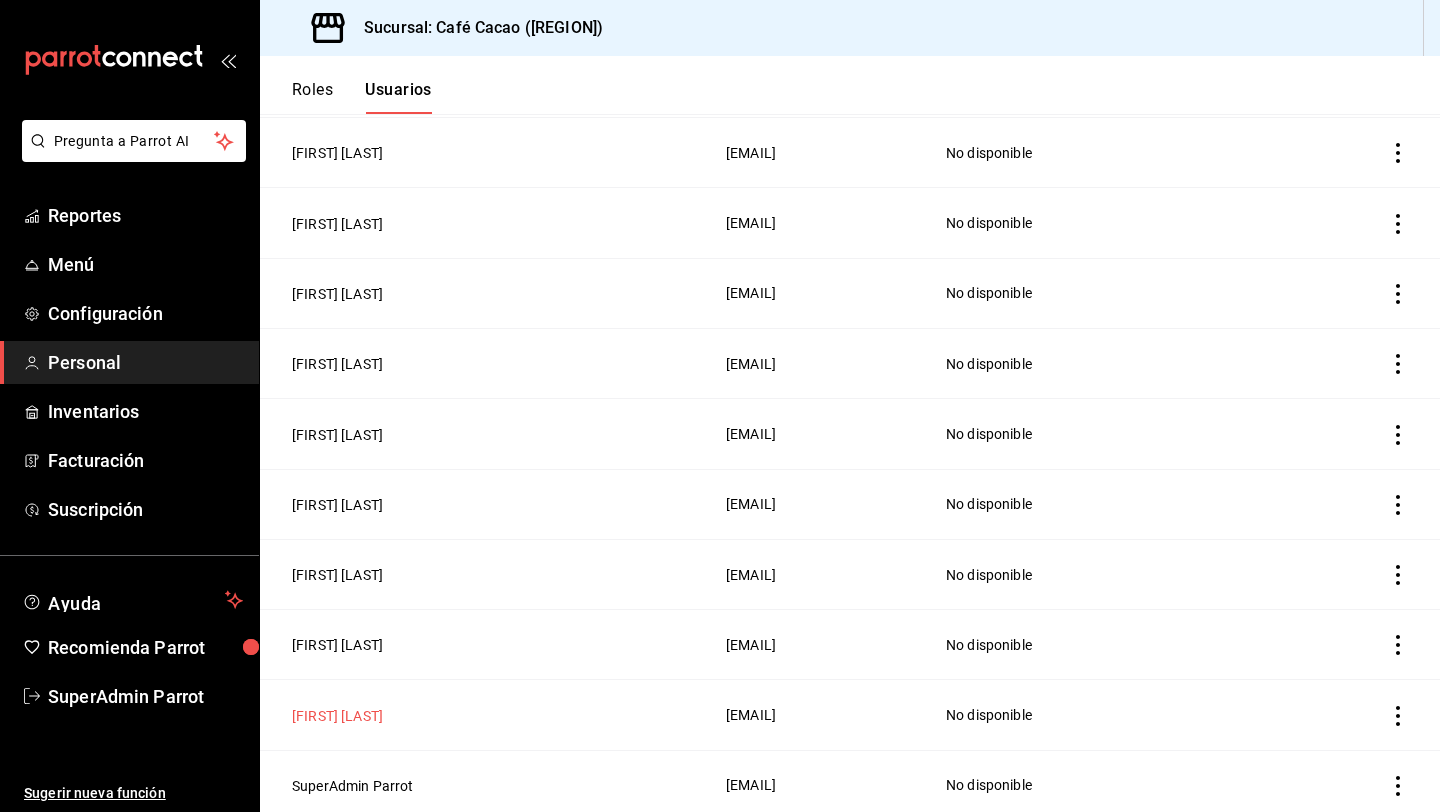 click on "[FIRST] [LAST]" at bounding box center [337, 716] 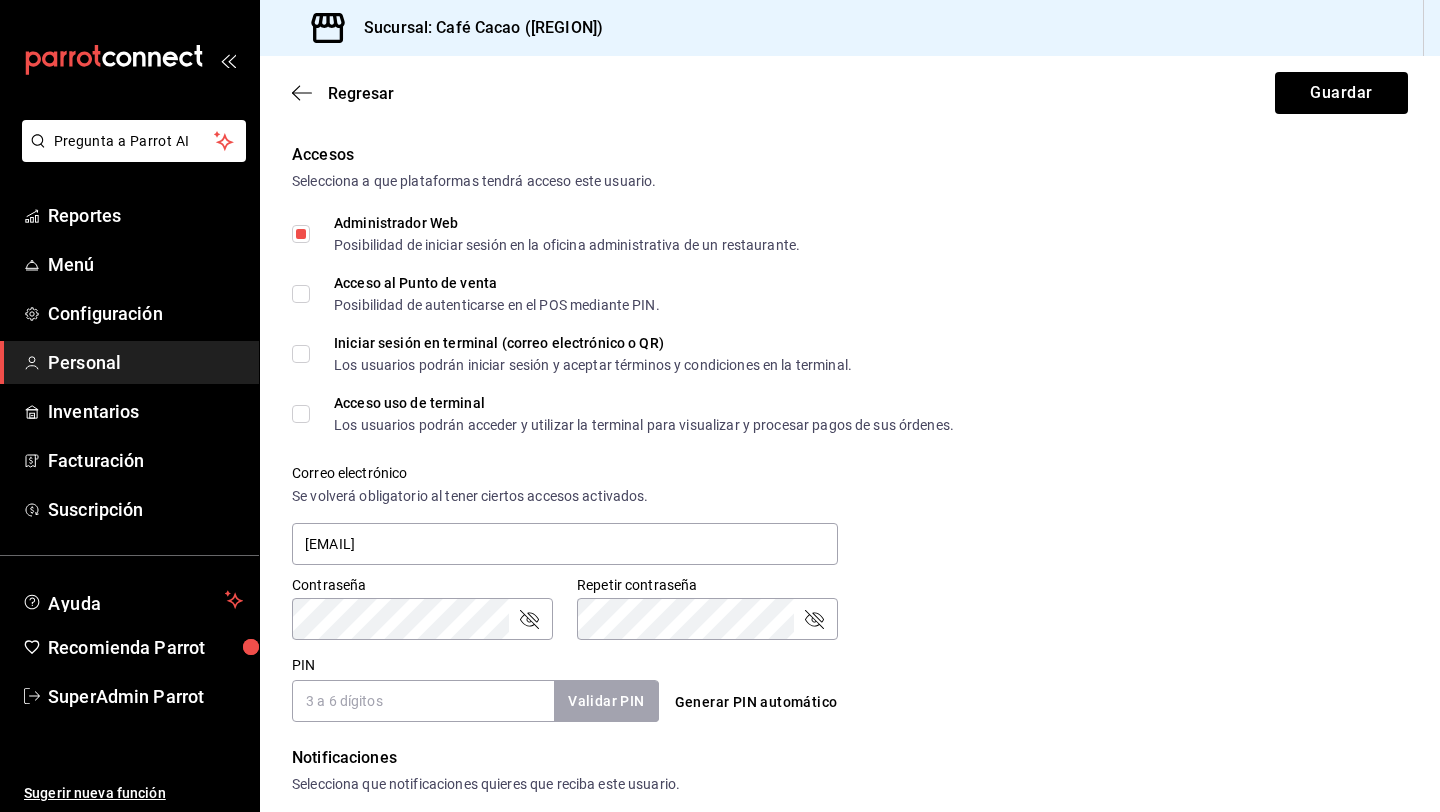 scroll, scrollTop: 763, scrollLeft: 0, axis: vertical 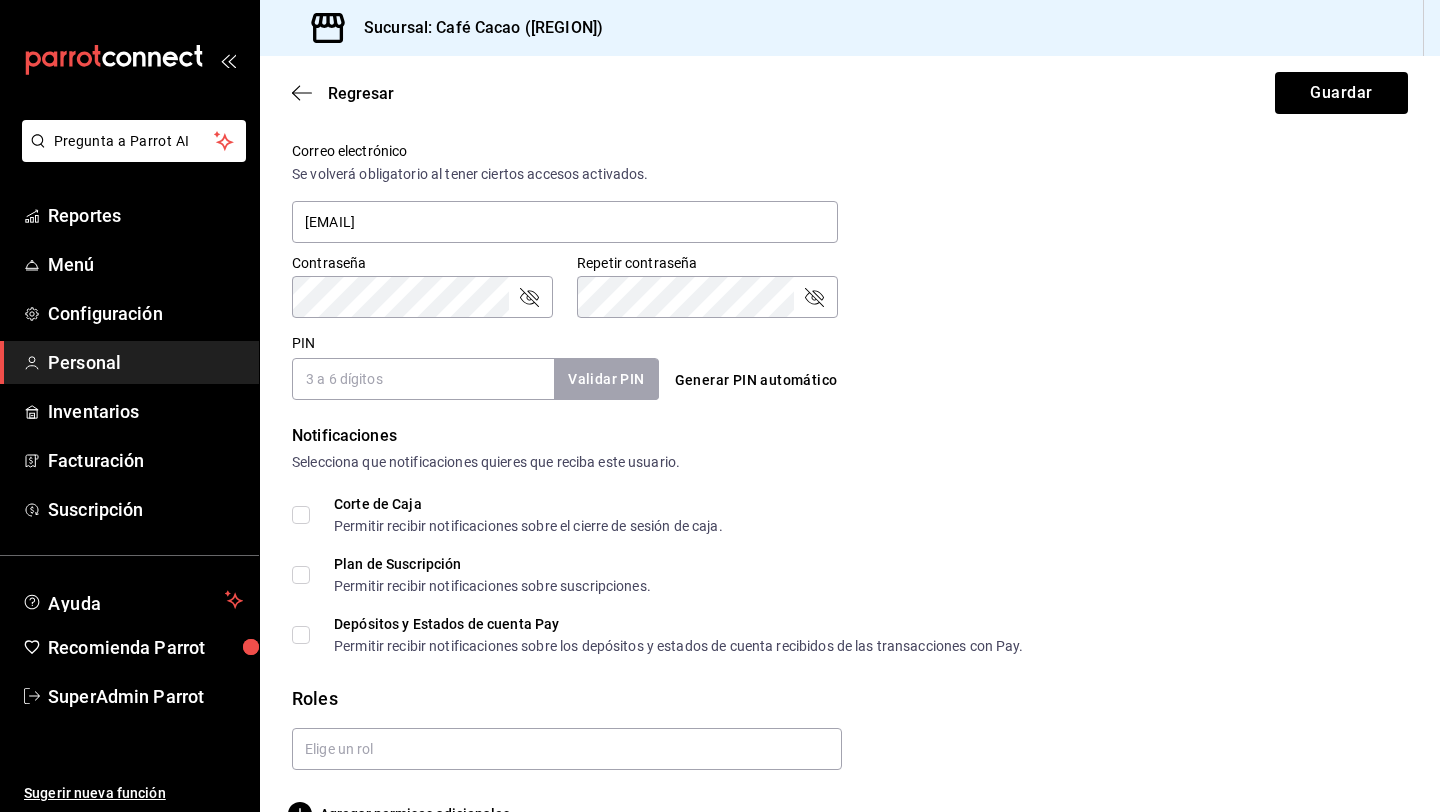 click on "PIN" at bounding box center [423, 379] 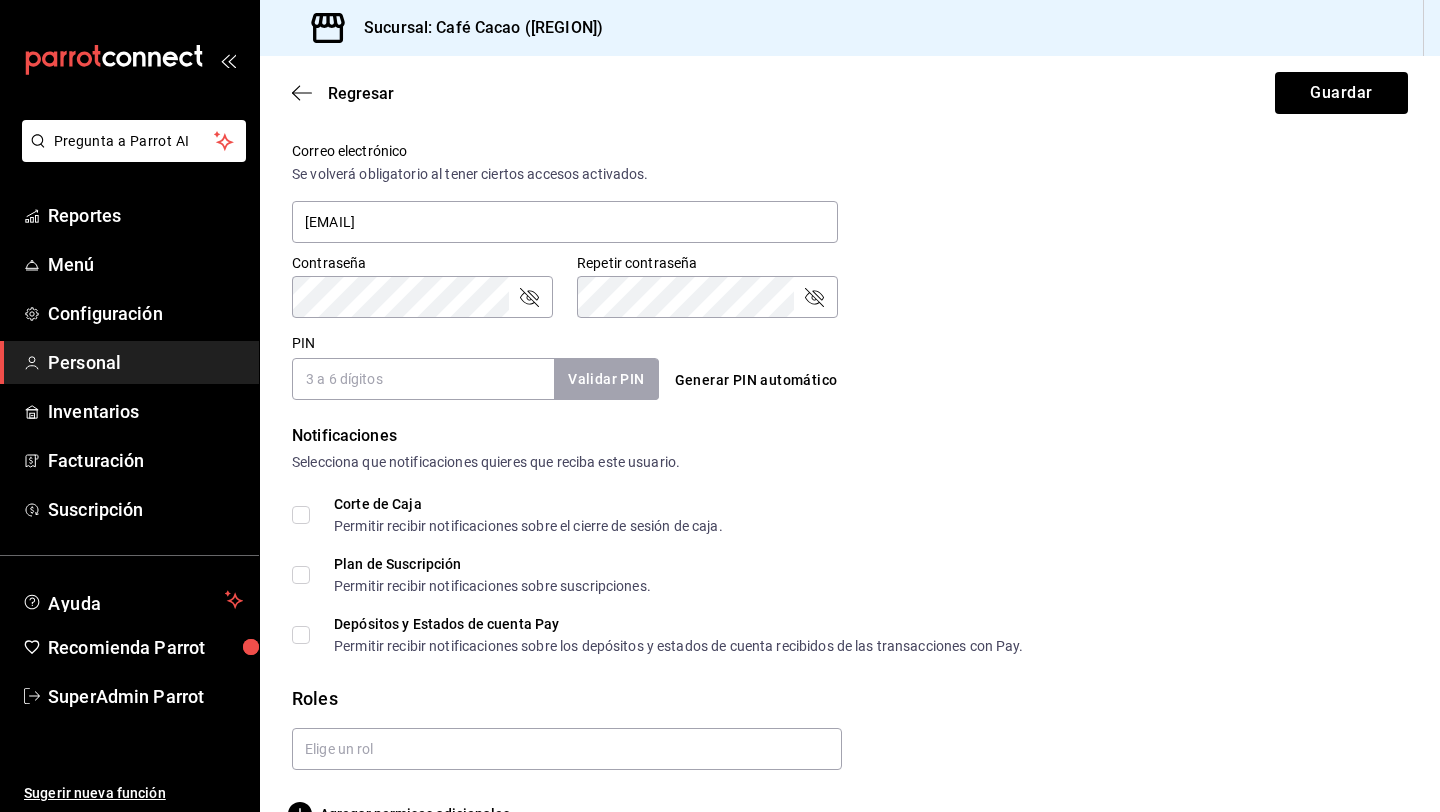 click on "Contraseña Contraseña" at bounding box center [422, 286] 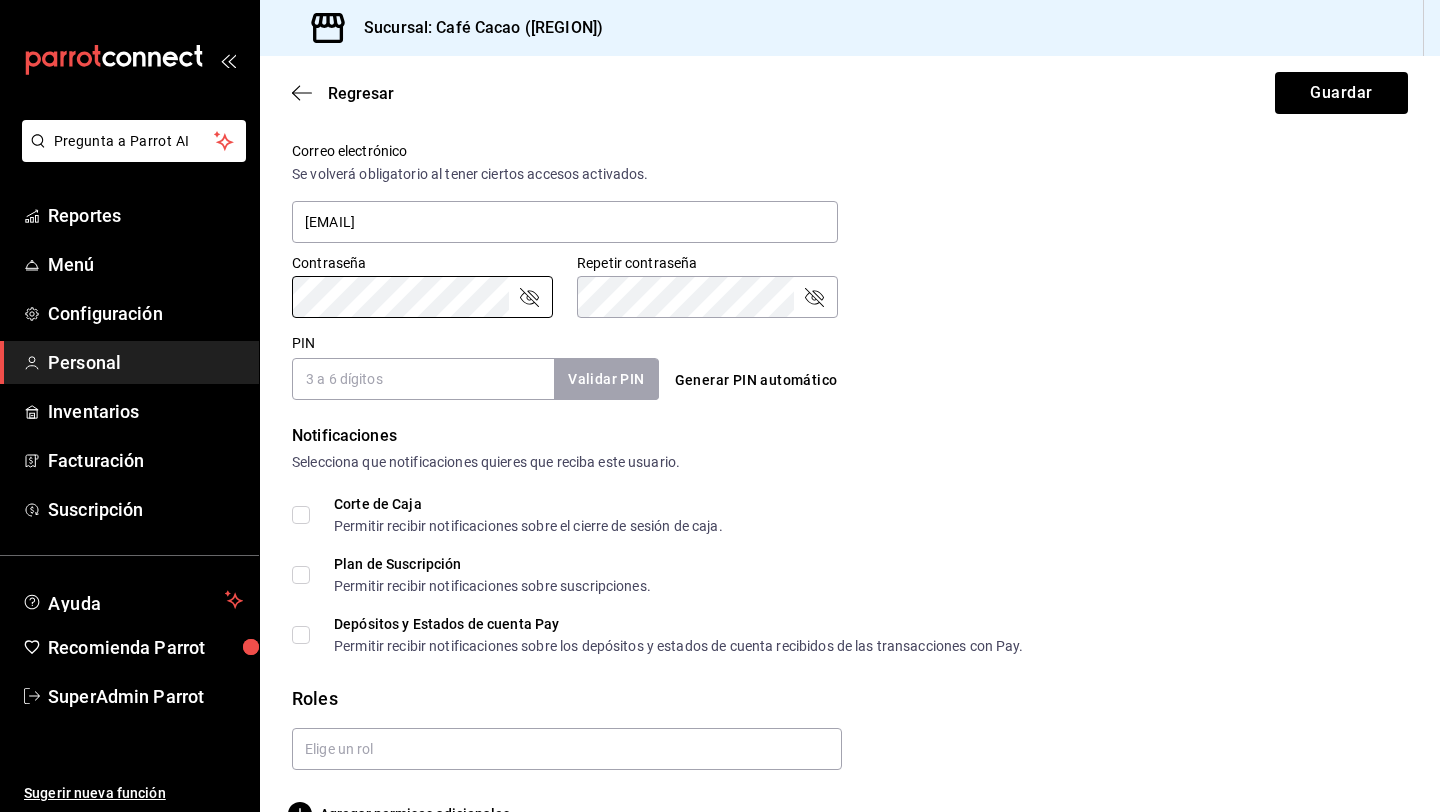 click on "Contraseña Contraseña Repetir contraseña Repetir contraseña" at bounding box center [838, 274] 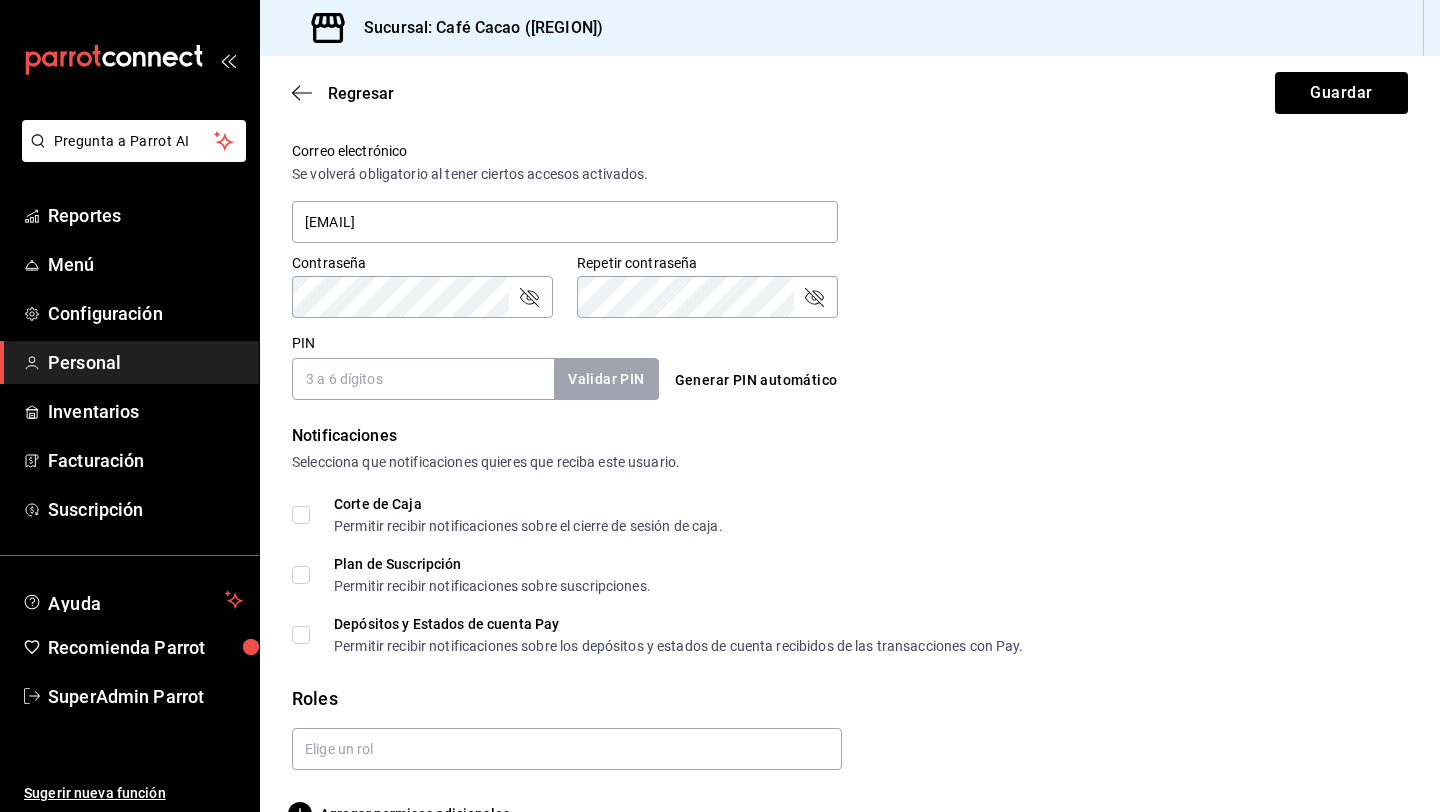 click on "Contraseña" at bounding box center [422, 297] 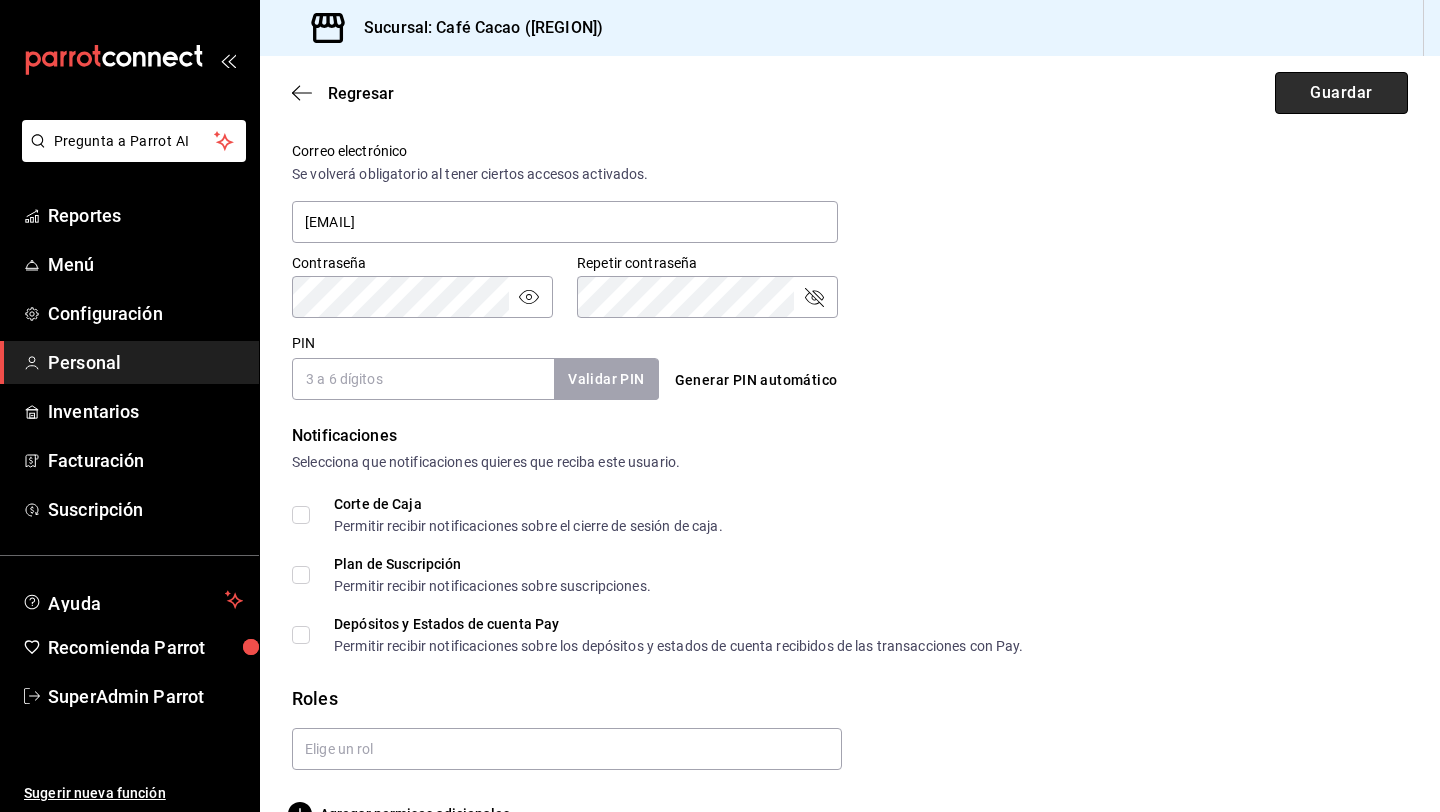 click on "Guardar" at bounding box center (1341, 93) 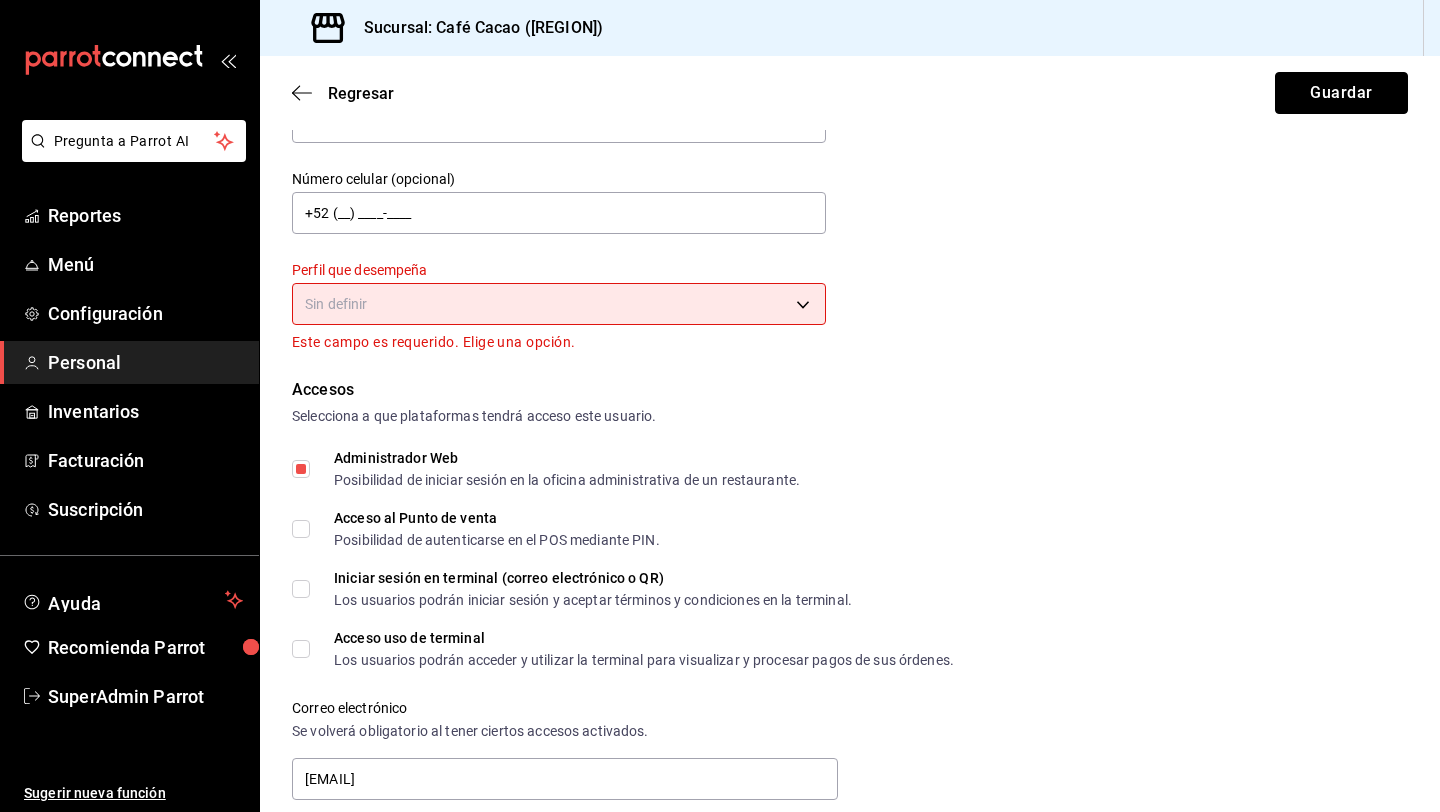 scroll, scrollTop: 202, scrollLeft: 0, axis: vertical 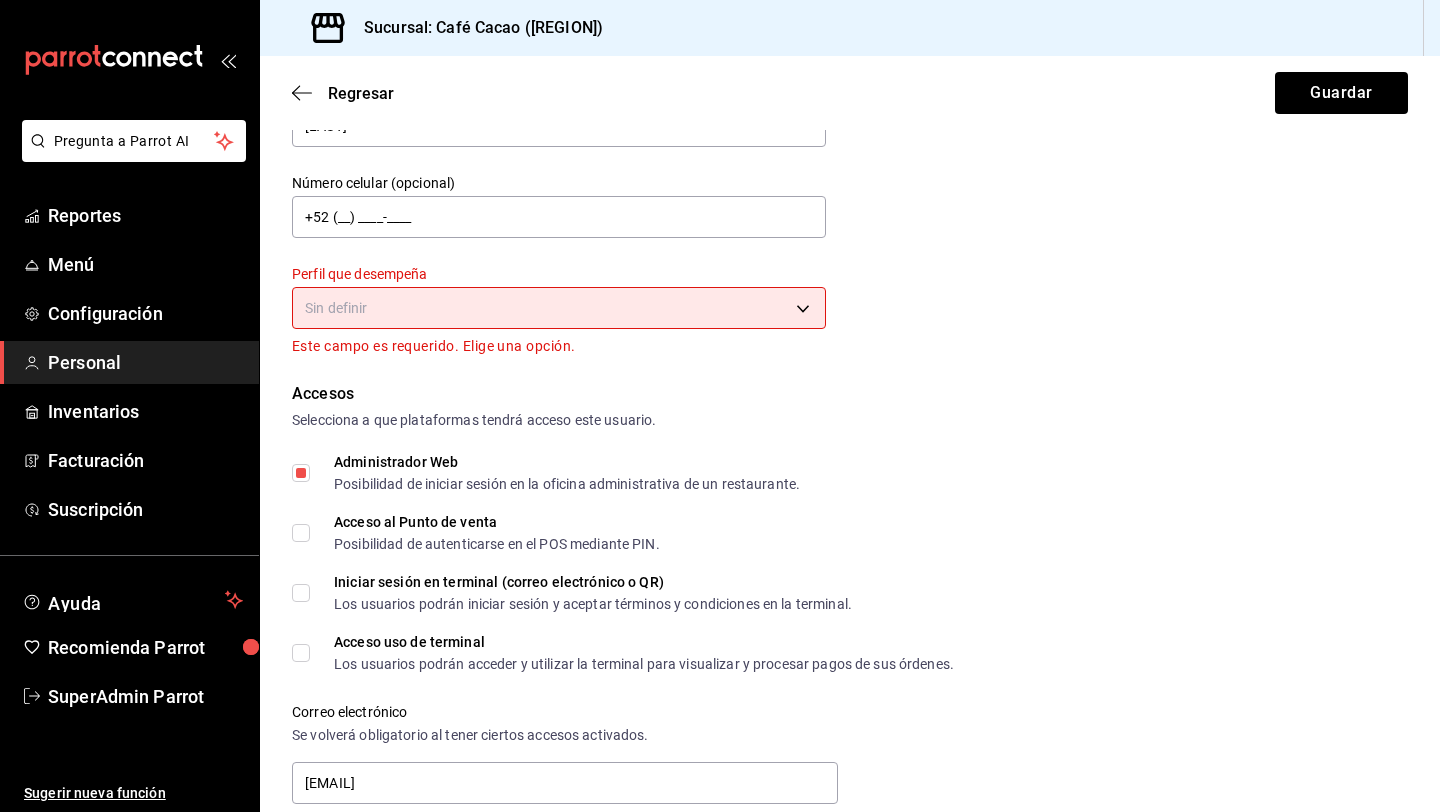 click on "Pregunta a Parrot AI Reportes   Menú   Configuración   Personal   Inventarios   Facturación   Suscripción   Ayuda Recomienda Parrot   SuperAdmin Parrot   Sugerir nueva función   Sucursal: Café Cacao (Obispado) Regresar Guardar Datos personales Nombre Nivde Apellido Kaplun Número celular (opcional) +52 (__) ____-____ Perfil que desempeña Sin definir Este campo es requerido. Elige una opción. Accesos Selecciona a que plataformas tendrá acceso este usuario. Administrador Web Posibilidad de iniciar sesión en la oficina administrativa de un restaurante.  Acceso al Punto de venta Posibilidad de autenticarse en el POS mediante PIN.  Iniciar sesión en terminal (correo electrónico o QR) Los usuarios podrán iniciar sesión y aceptar términos y condiciones en la terminal. Acceso uso de terminal Los usuarios podrán acceder y utilizar la terminal para visualizar y procesar pagos de sus órdenes. Correo electrónico Se volverá obligatorio al tener ciertos accesos activados. gerencia@cafecacao.mx PIN ​" at bounding box center [720, 406] 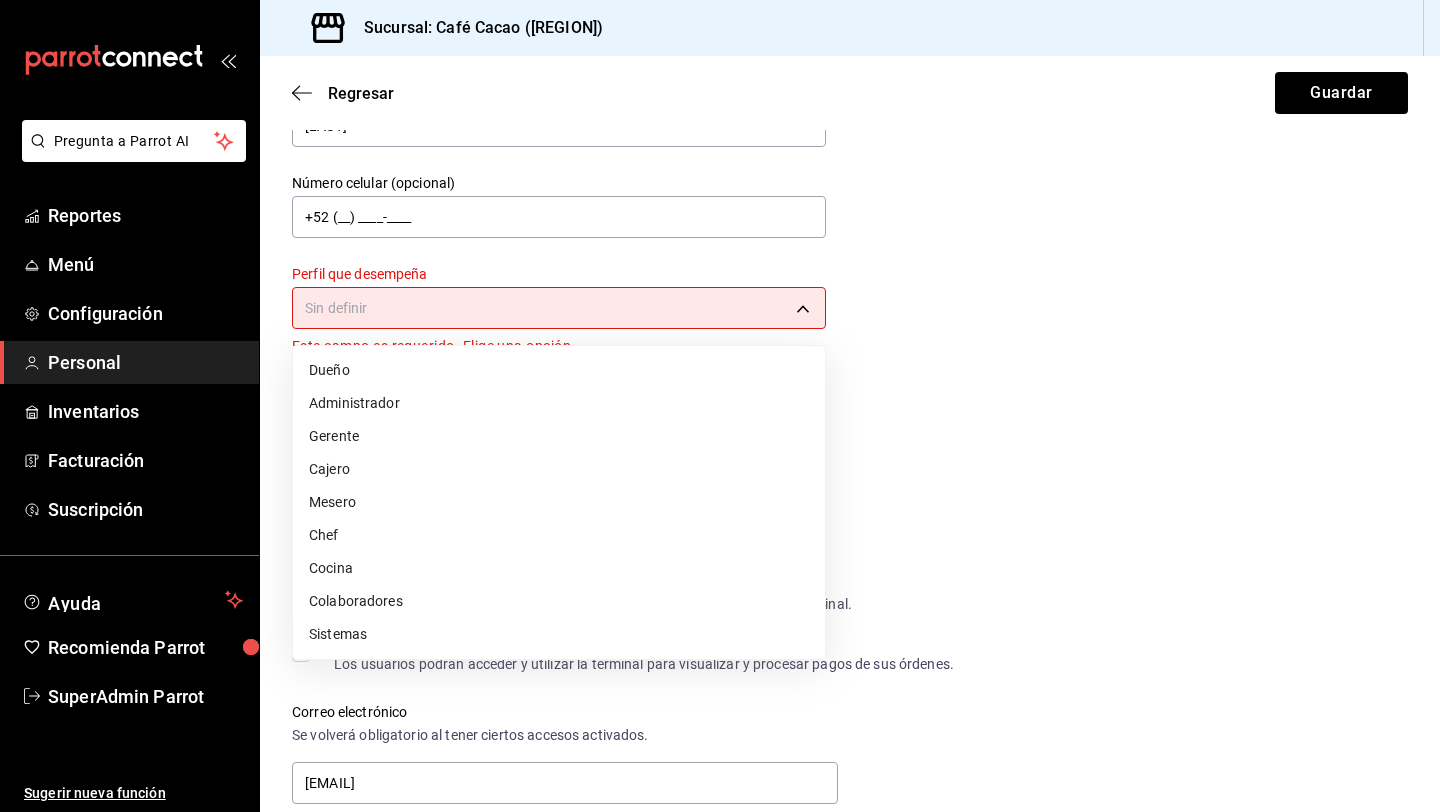 click on "Dueño" at bounding box center (559, 370) 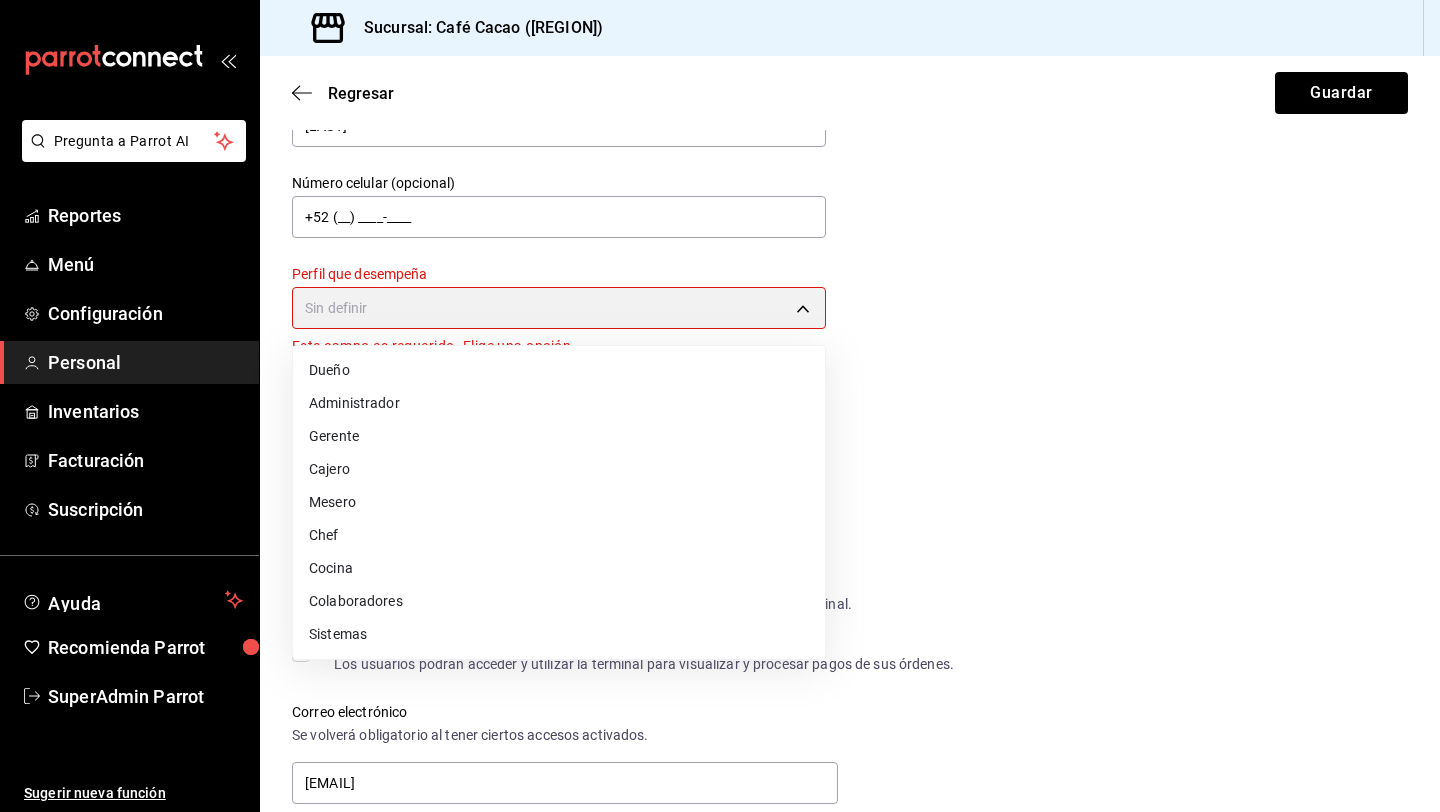 type on "OWNER" 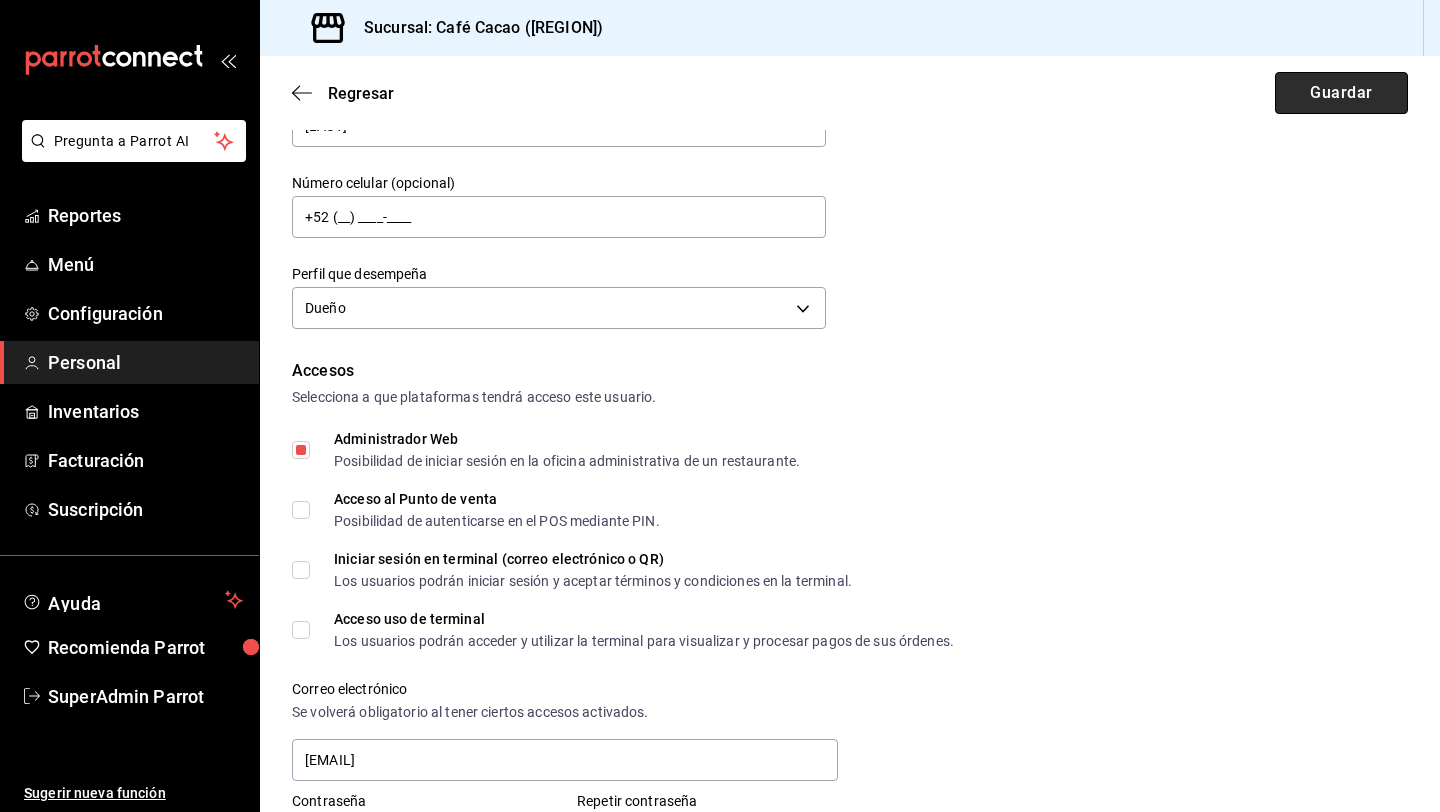 click on "Guardar" at bounding box center (1341, 93) 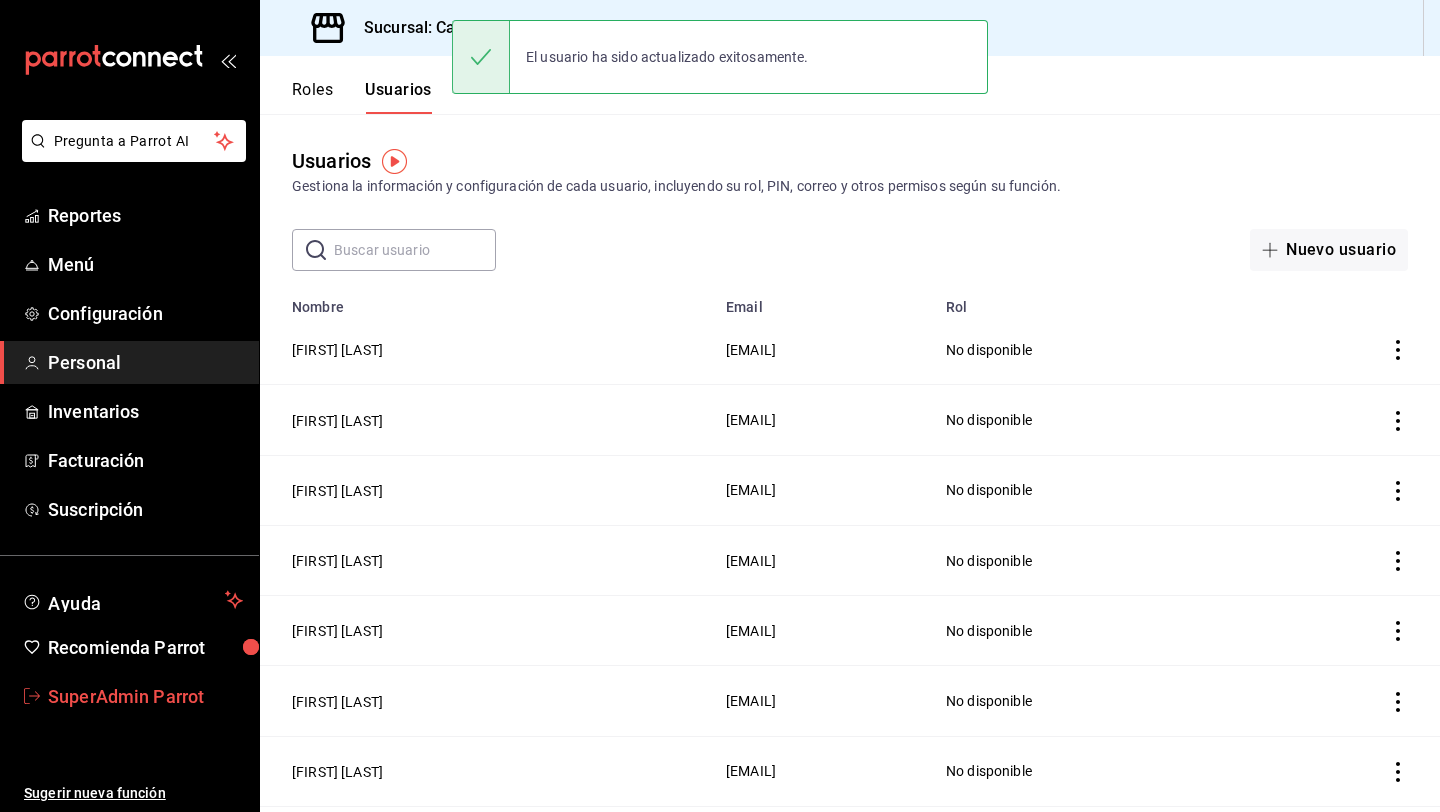 click on "SuperAdmin Parrot" at bounding box center (145, 696) 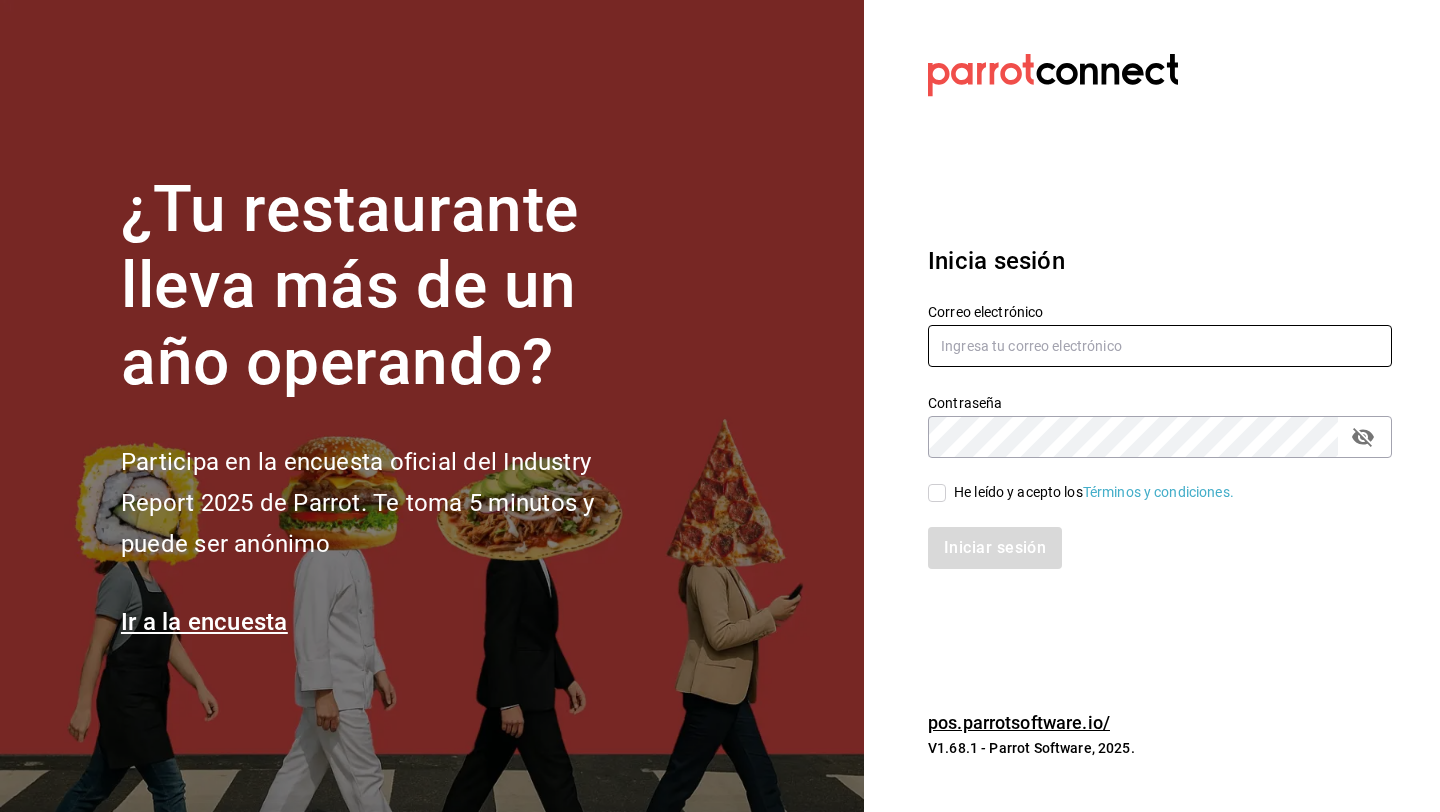 click at bounding box center [1160, 346] 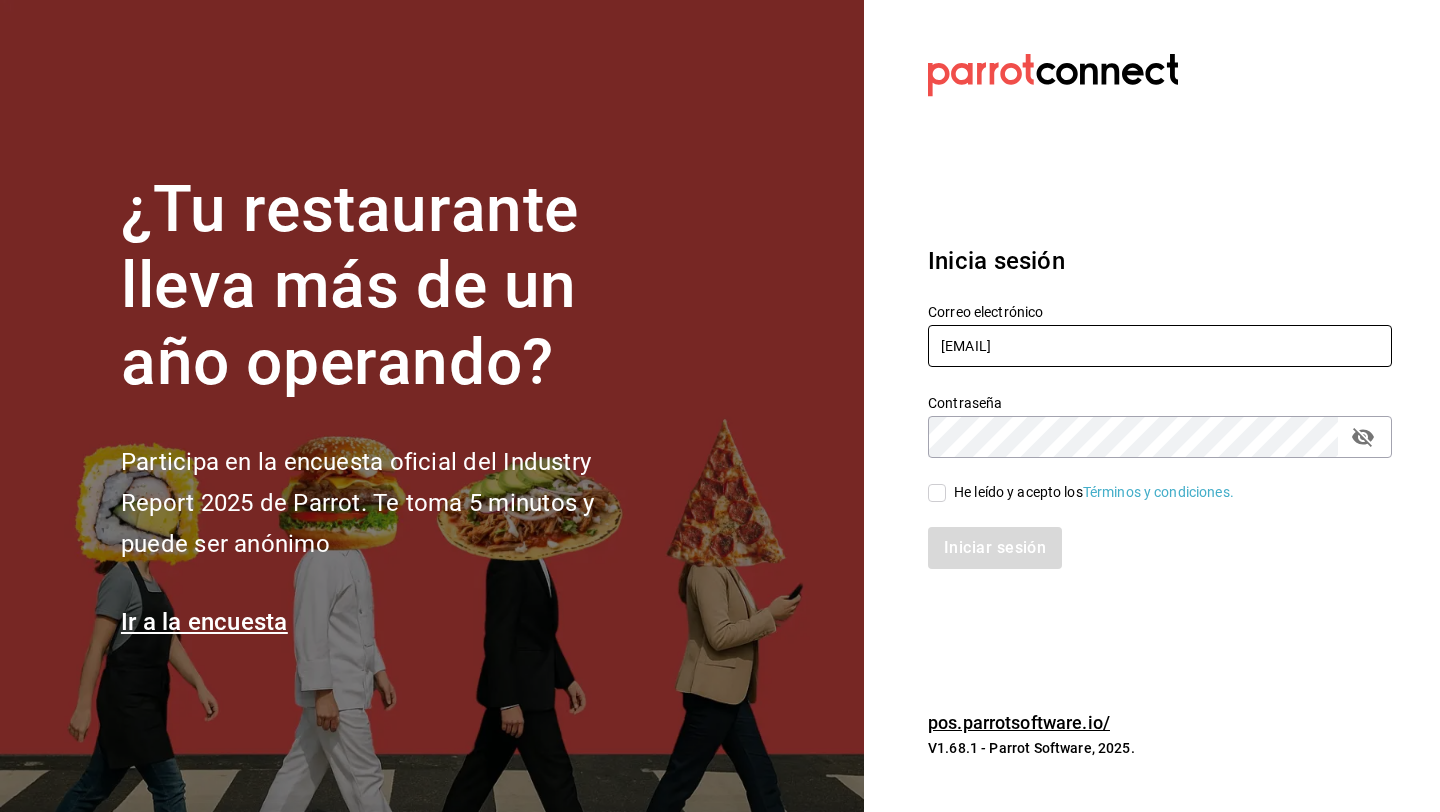 type on "gerencia@cafecacao.mx" 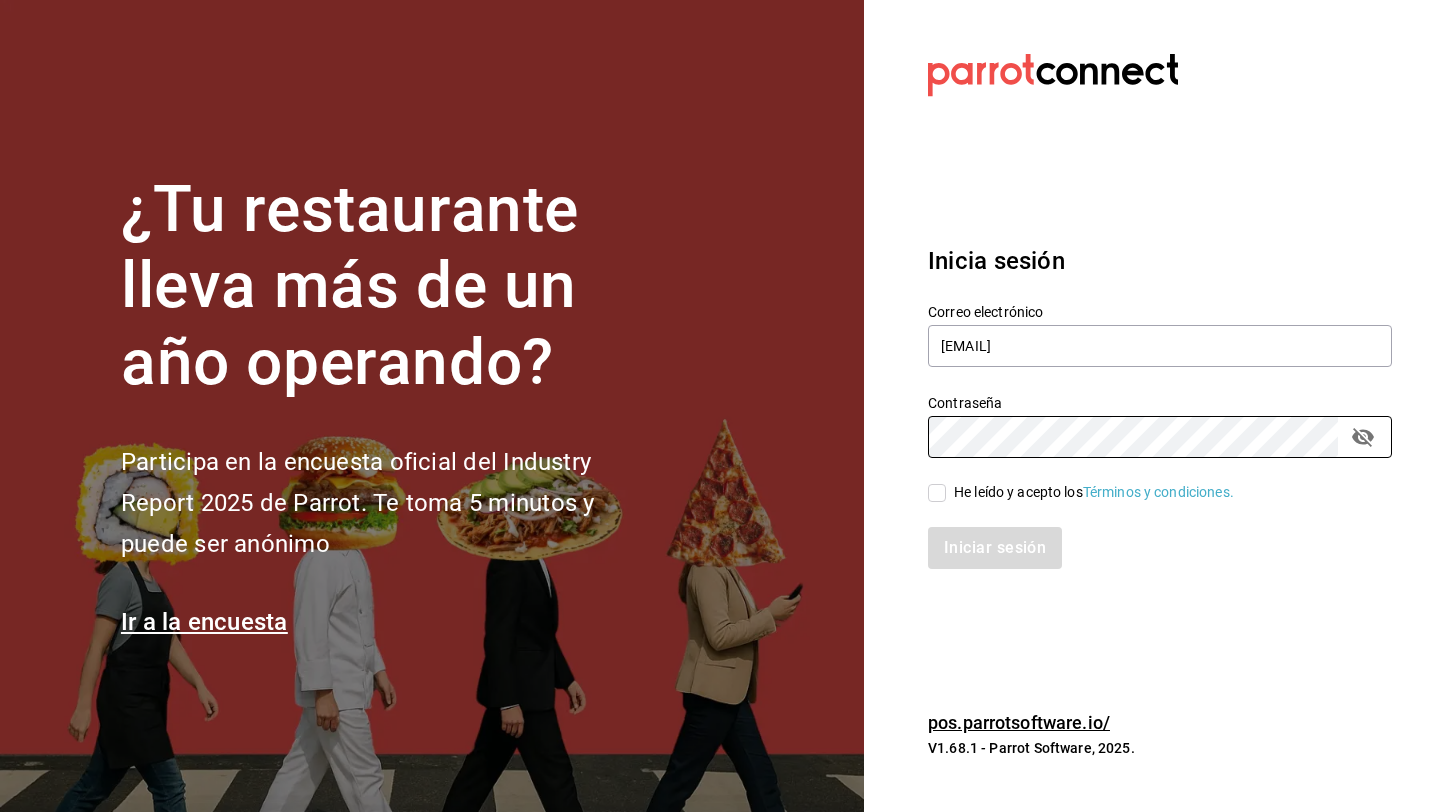 click on "He leído y acepto los  Términos y condiciones." at bounding box center [1094, 492] 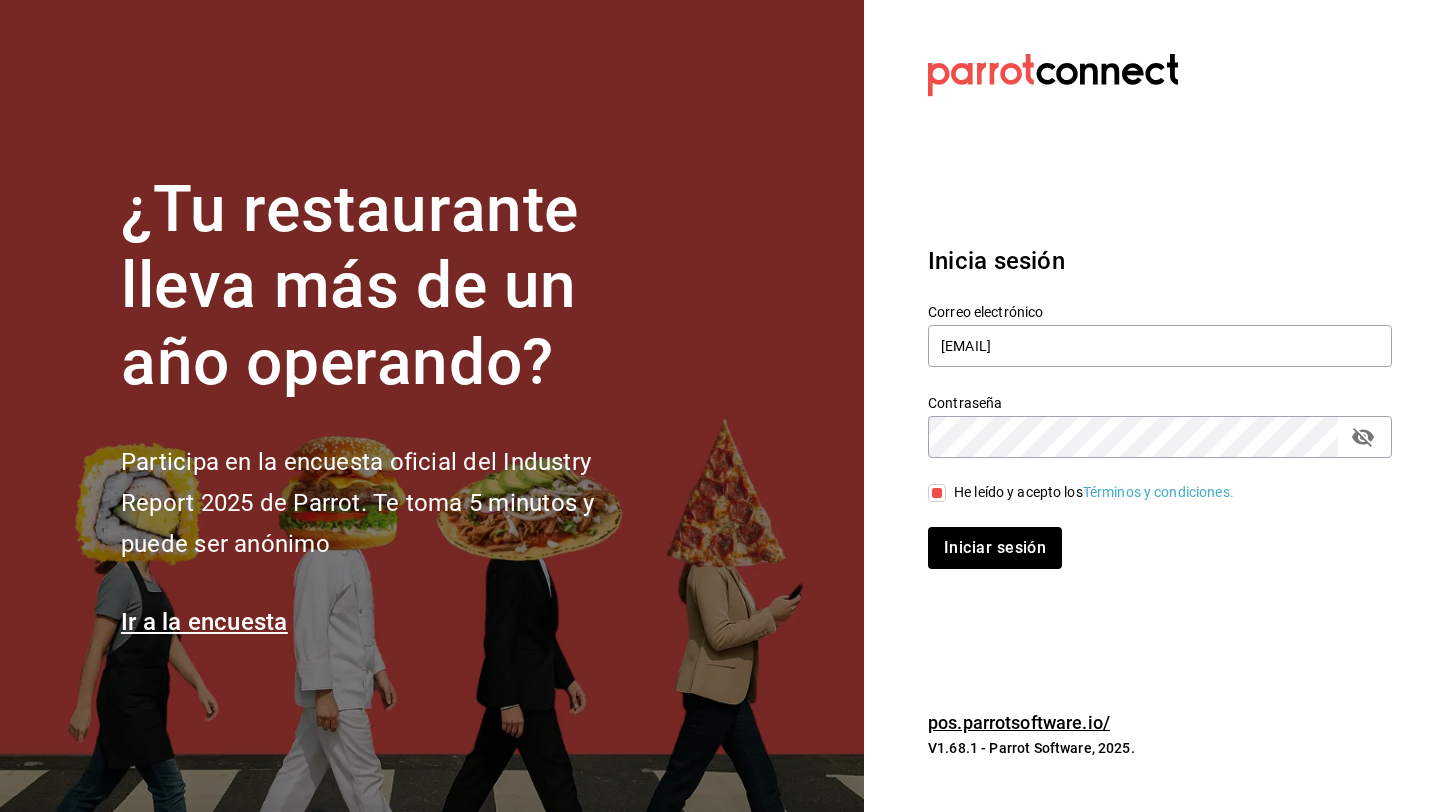 click on "Iniciar sesión" at bounding box center [1148, 536] 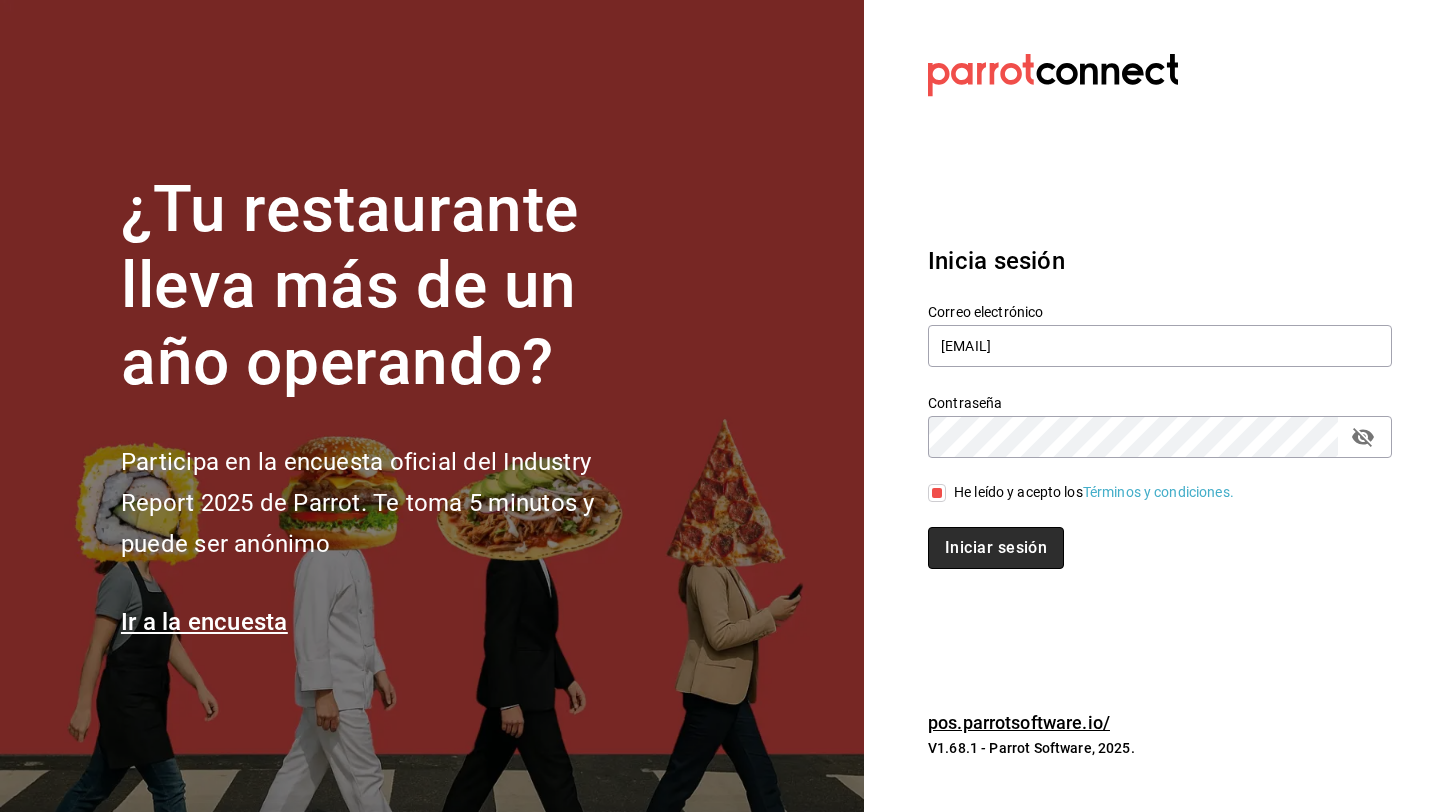 click on "Iniciar sesión" at bounding box center (996, 548) 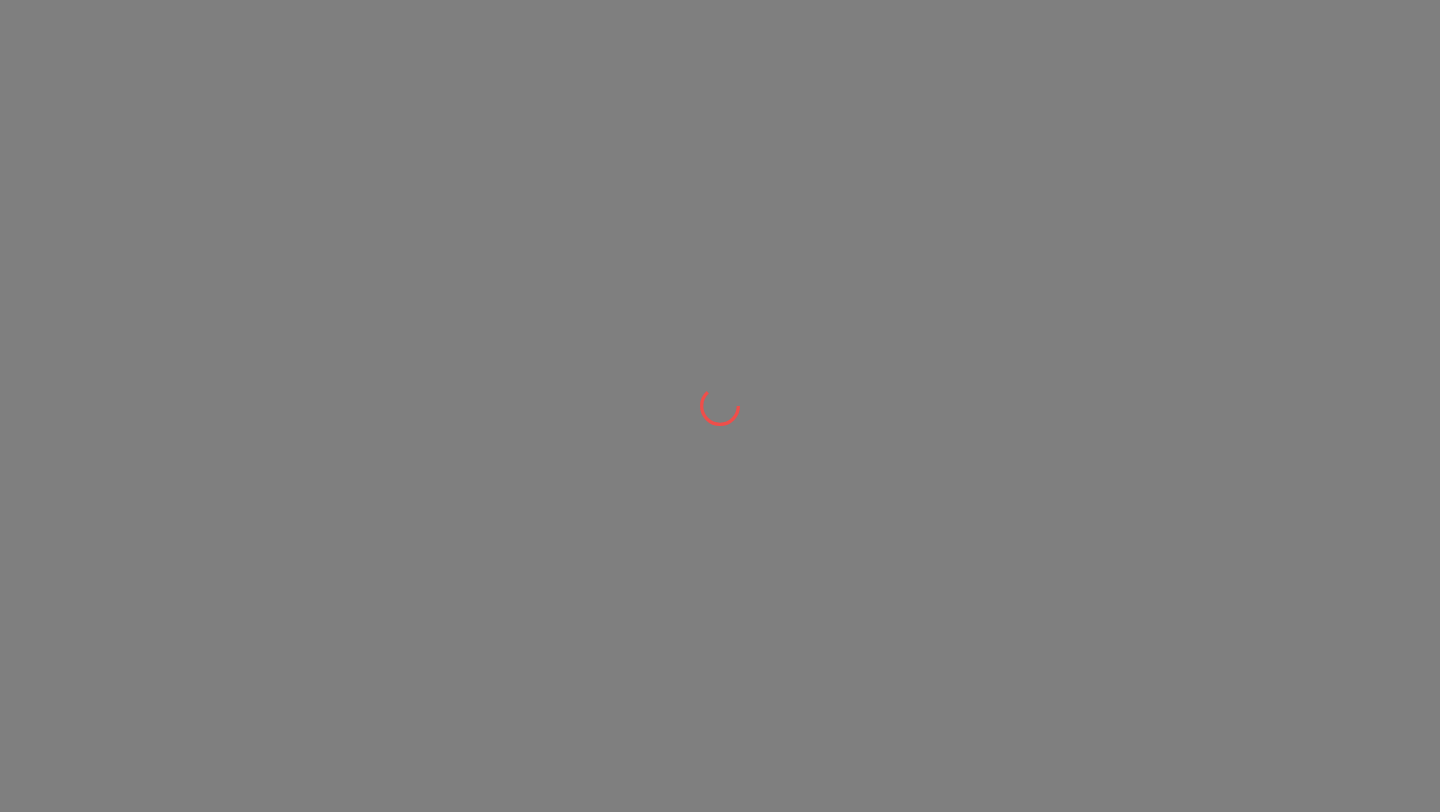 scroll, scrollTop: 0, scrollLeft: 0, axis: both 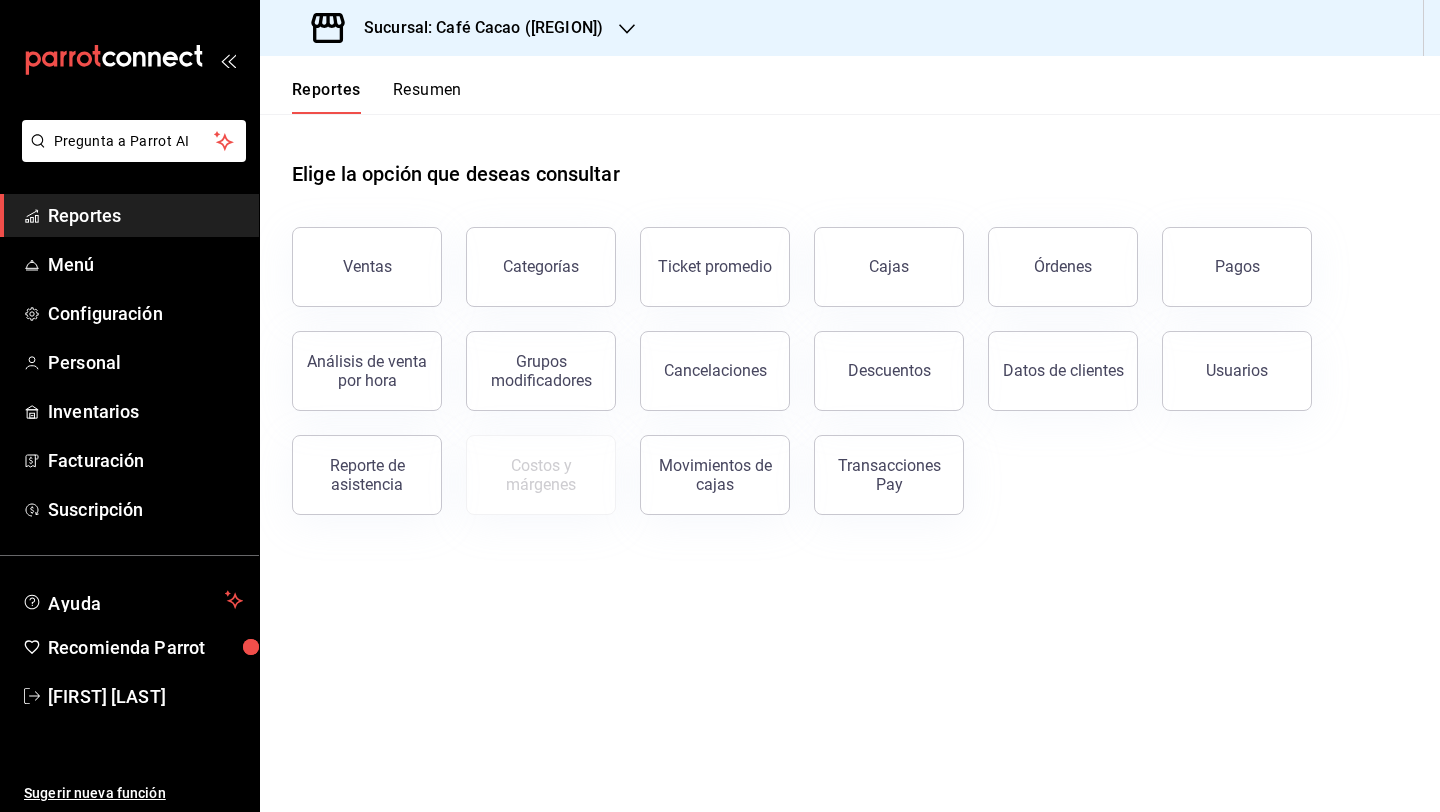click on "Sucursal: Café Cacao ([REGION])" at bounding box center [475, 28] 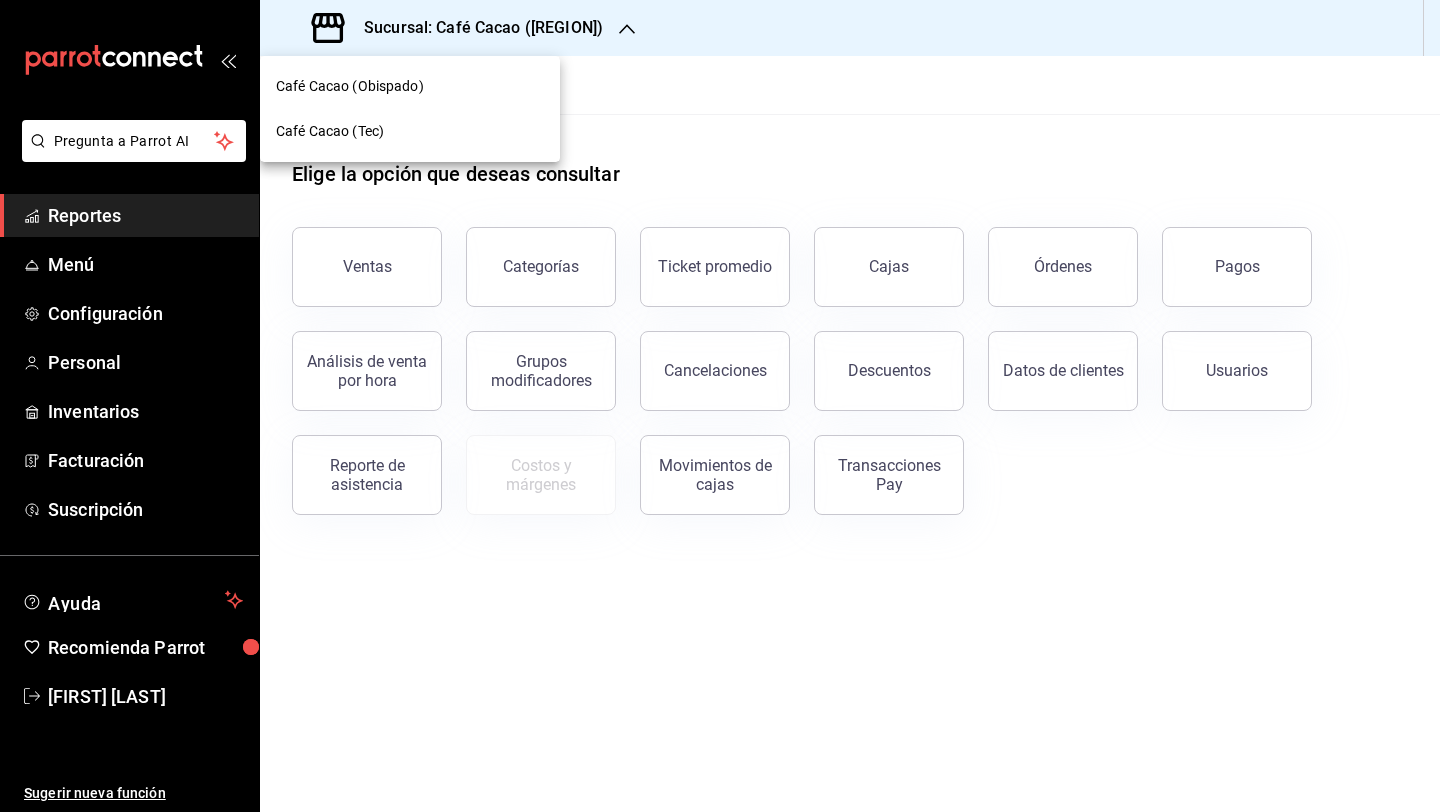 click at bounding box center [720, 406] 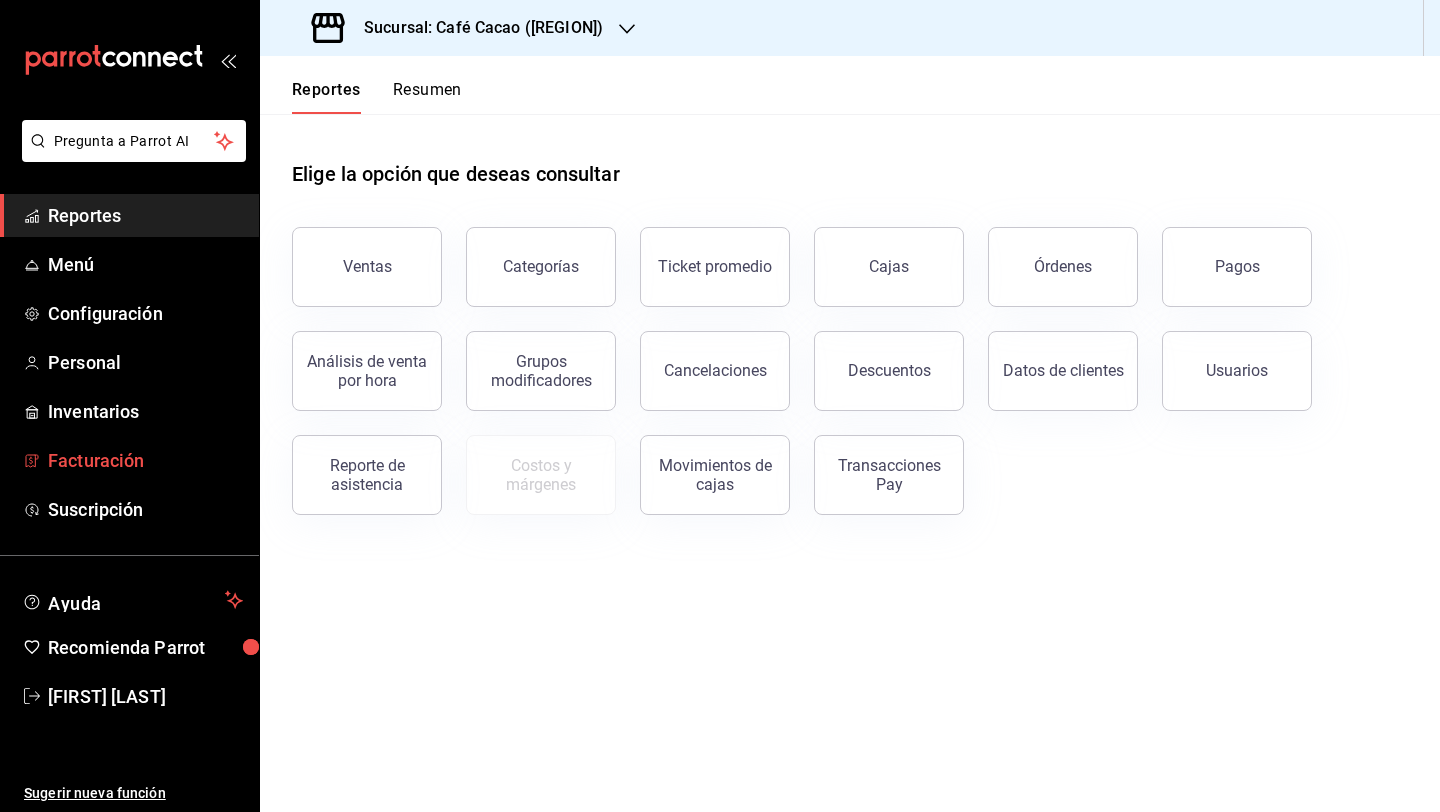 click on "Facturación" at bounding box center (145, 460) 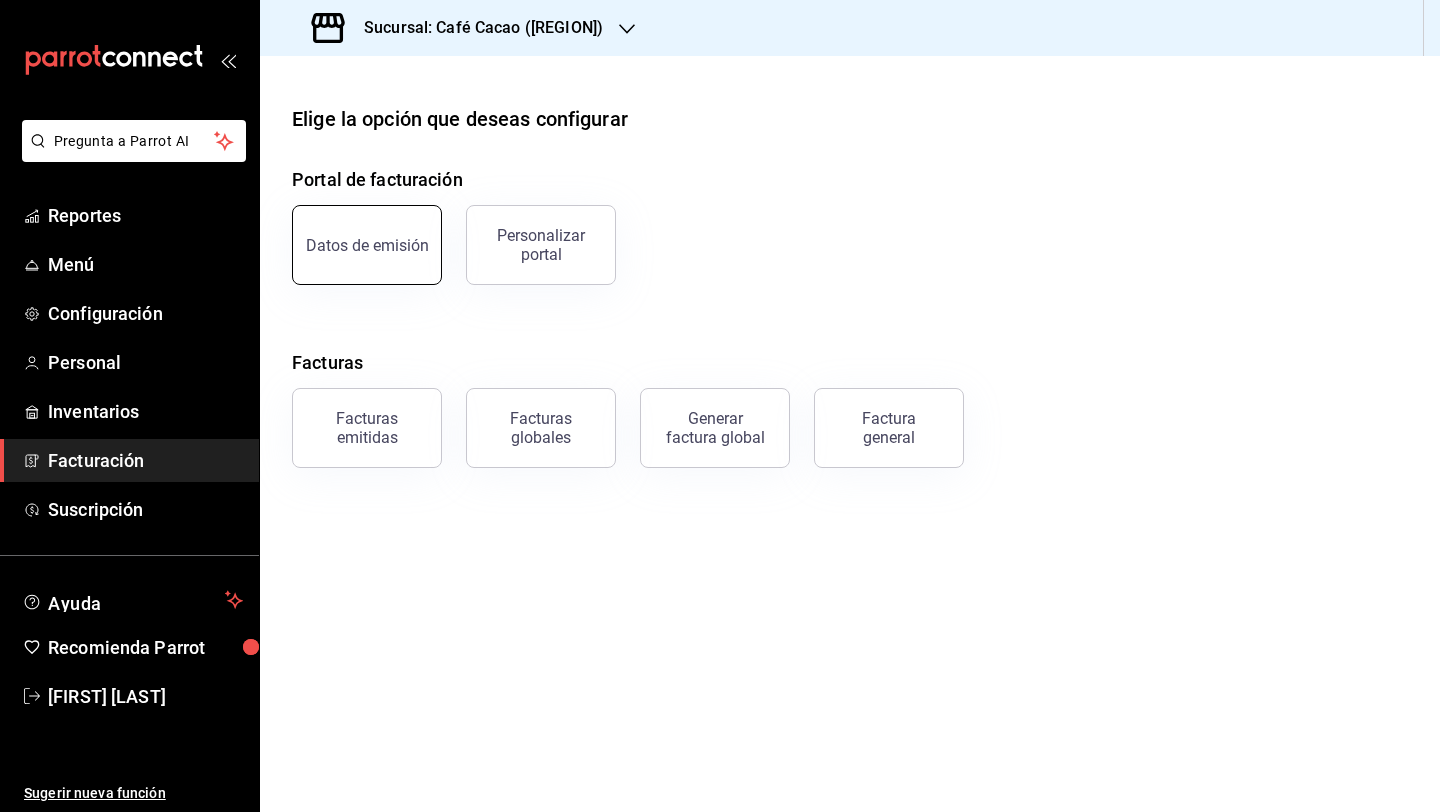 click on "Datos de emisión" at bounding box center (367, 245) 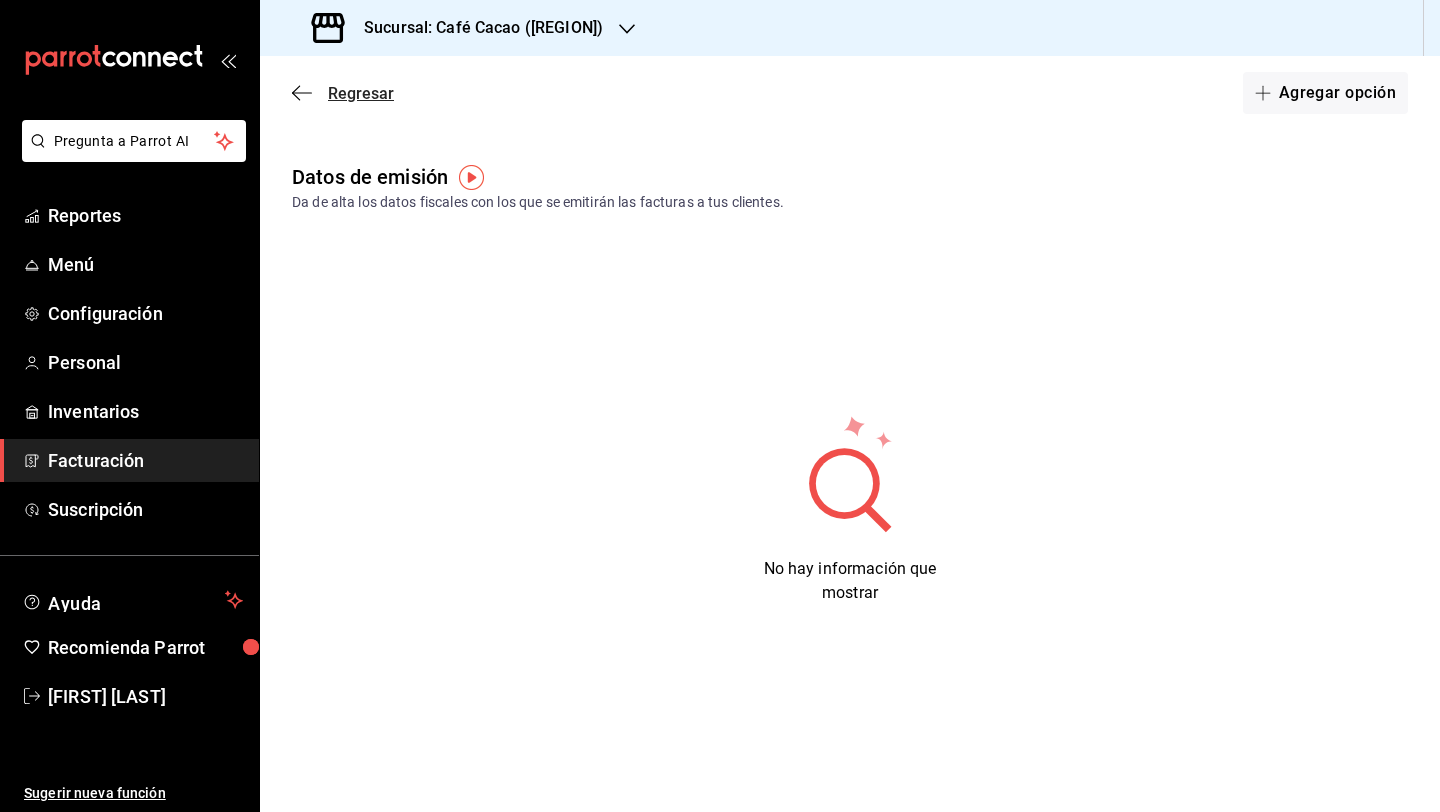 click 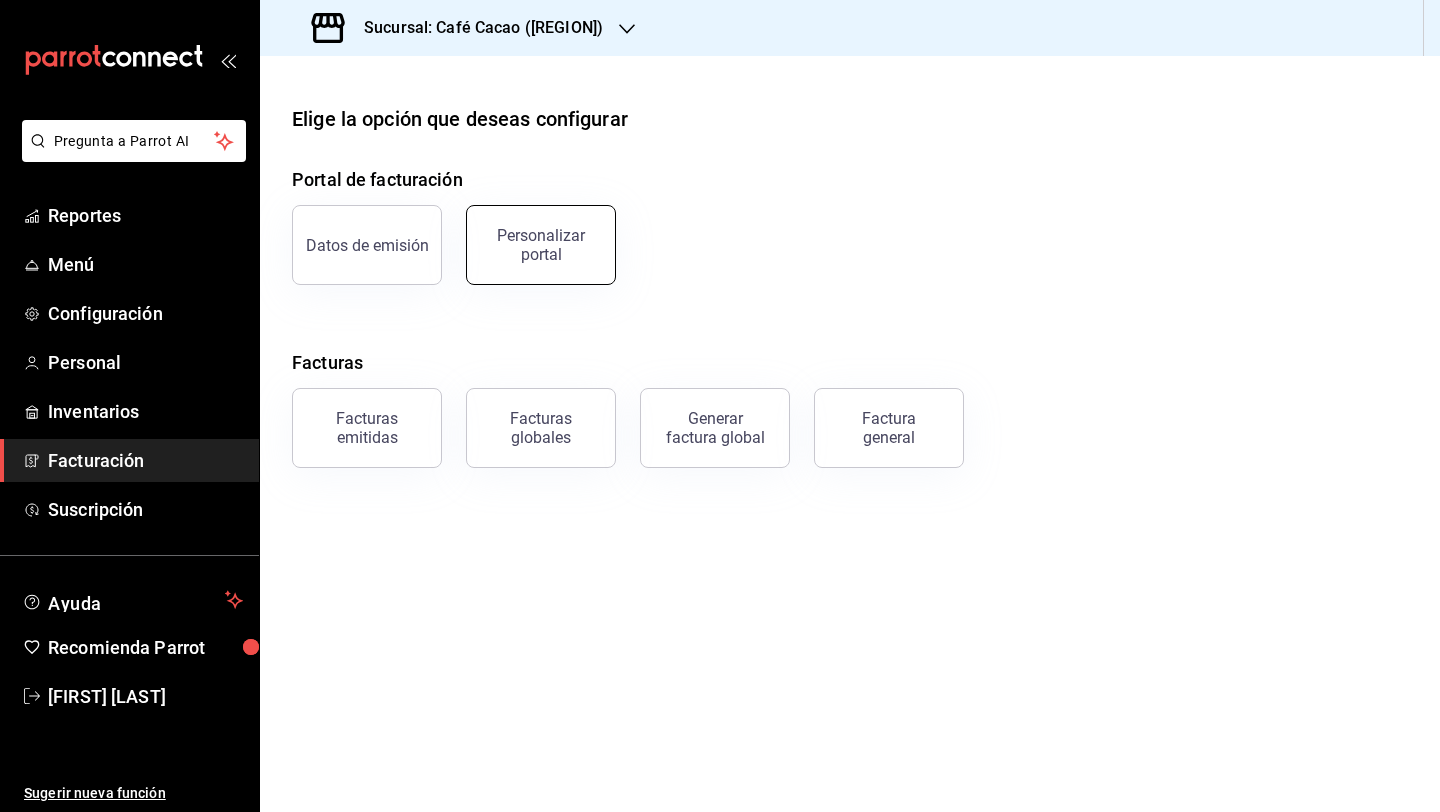 click on "Personalizar portal" at bounding box center (541, 245) 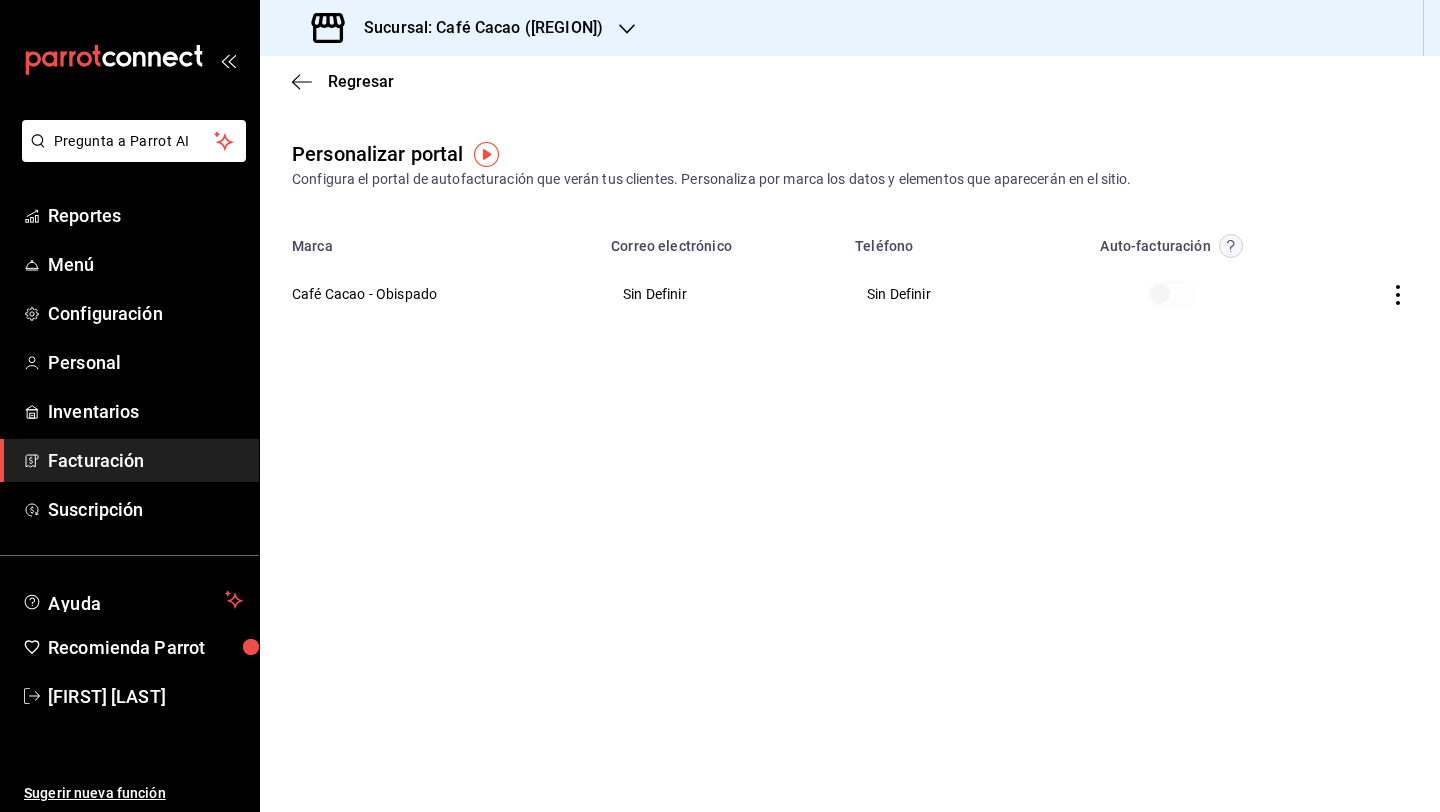 click on "Café Cacao - Obispado" at bounding box center (429, 294) 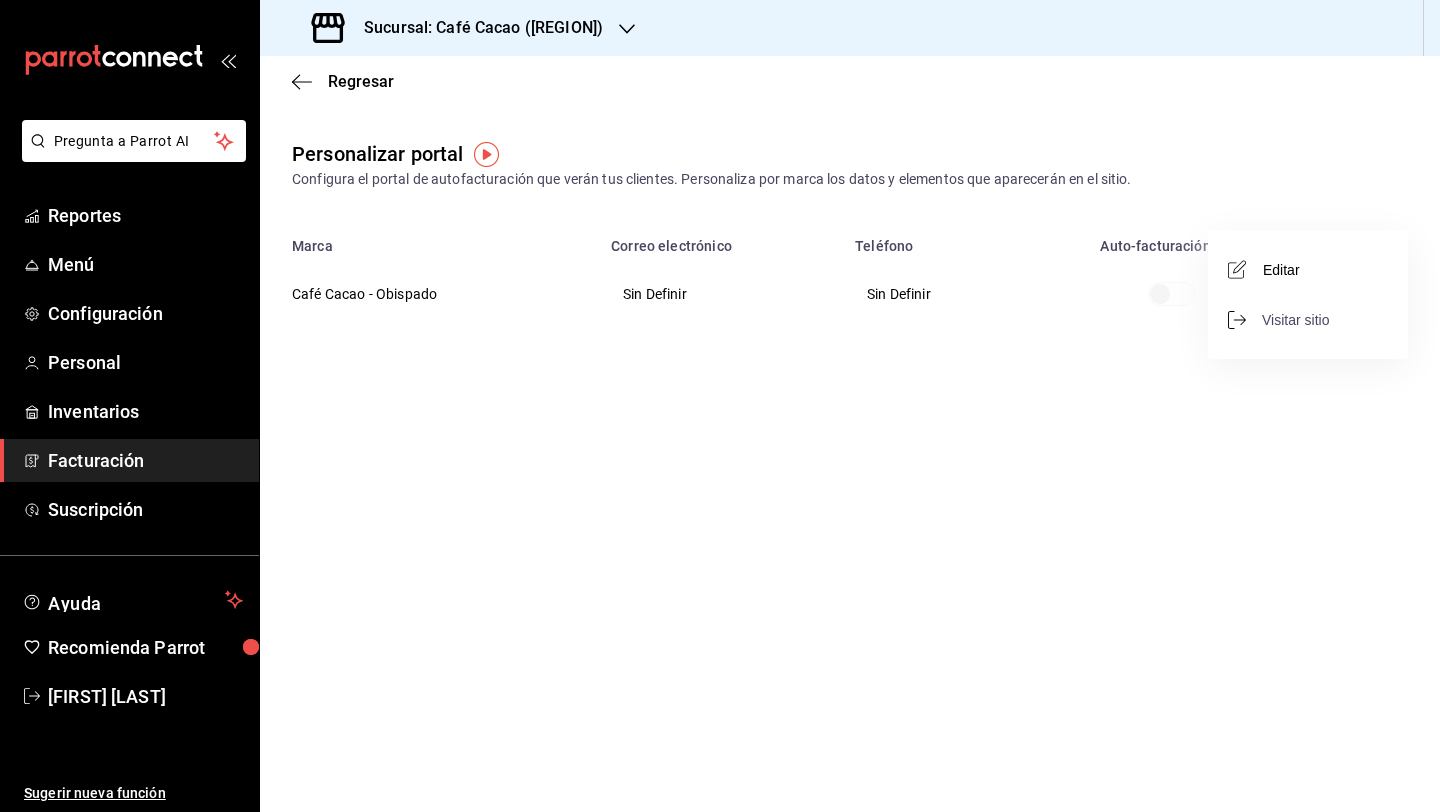 click on "Visitar sitio" at bounding box center [1280, 320] 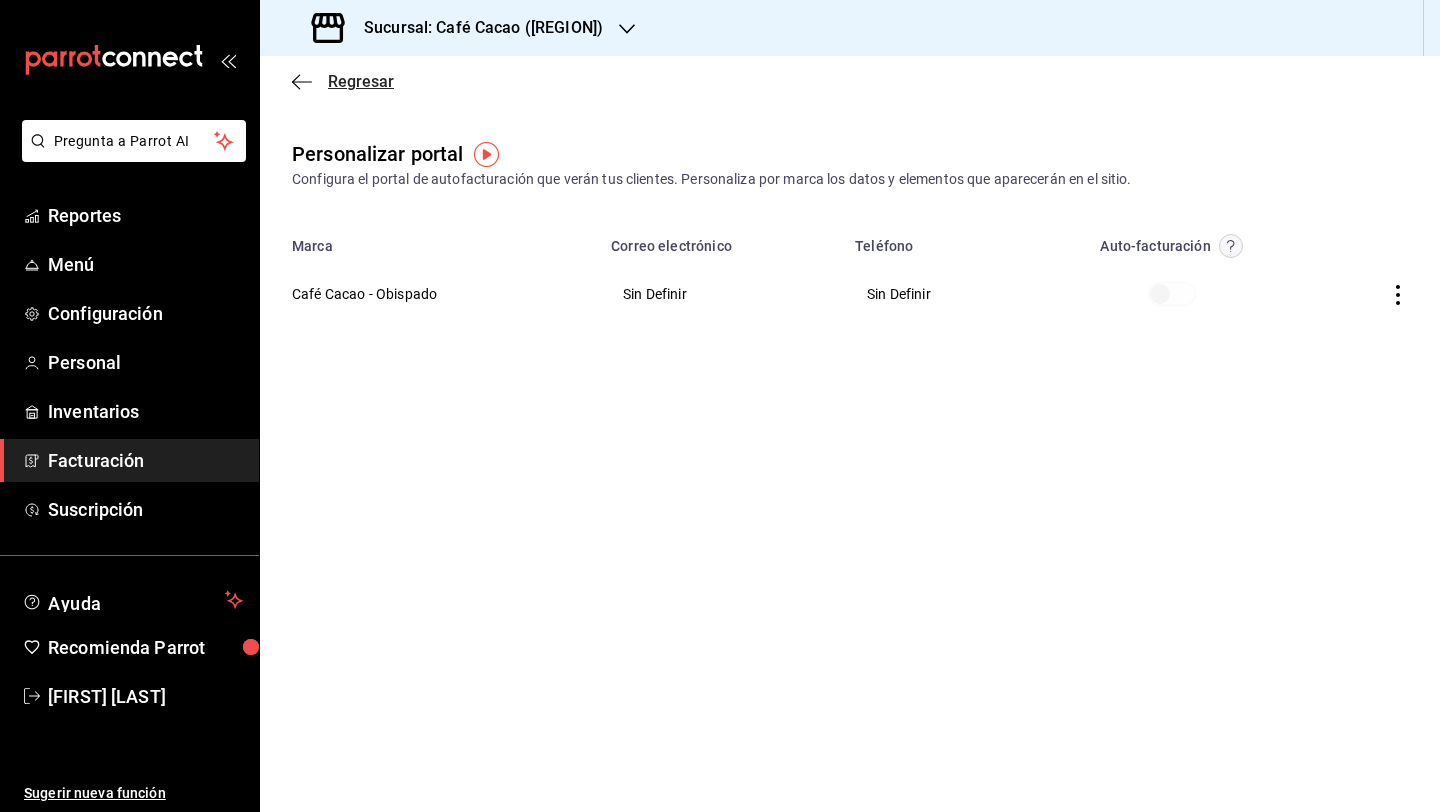click 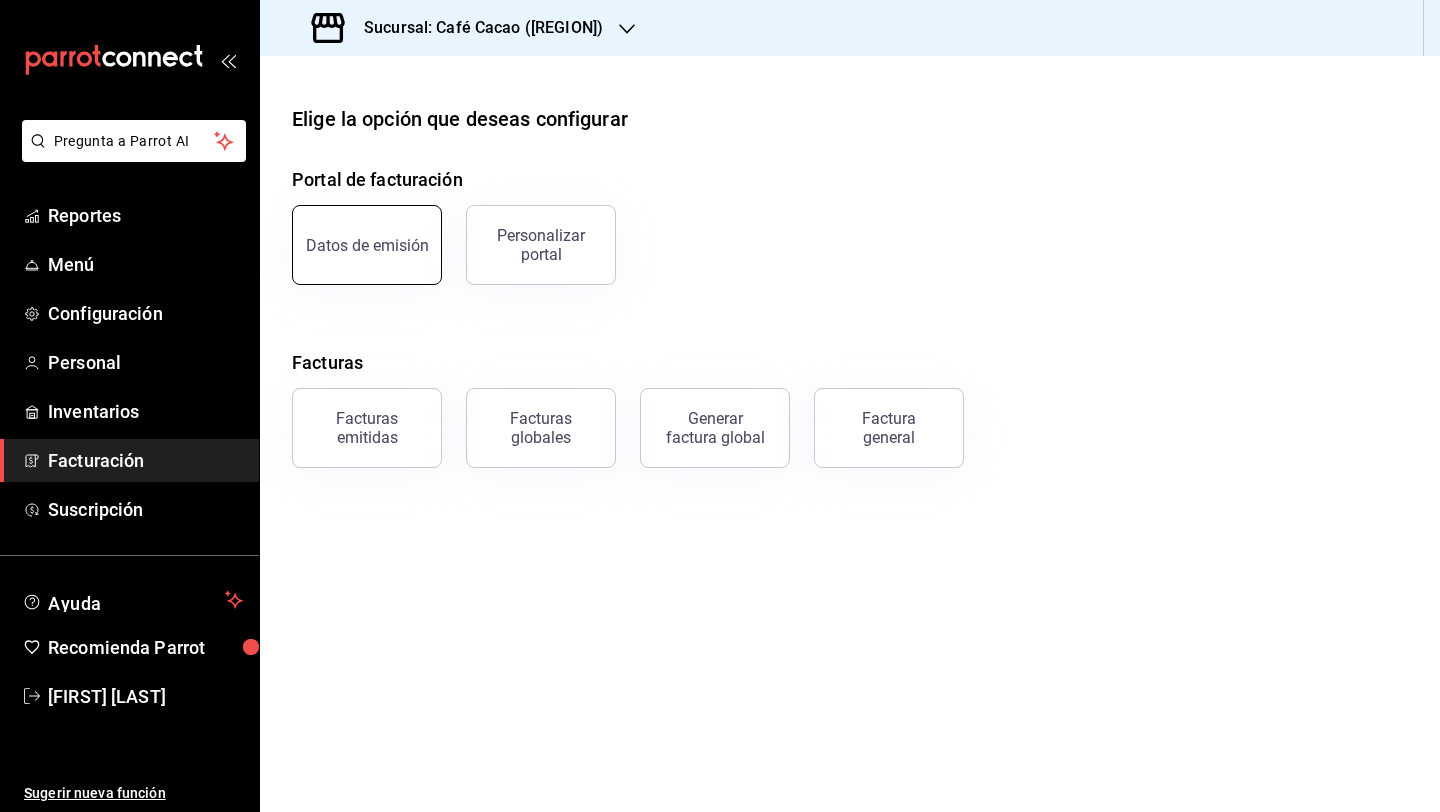 click on "Datos de emisión" at bounding box center (367, 245) 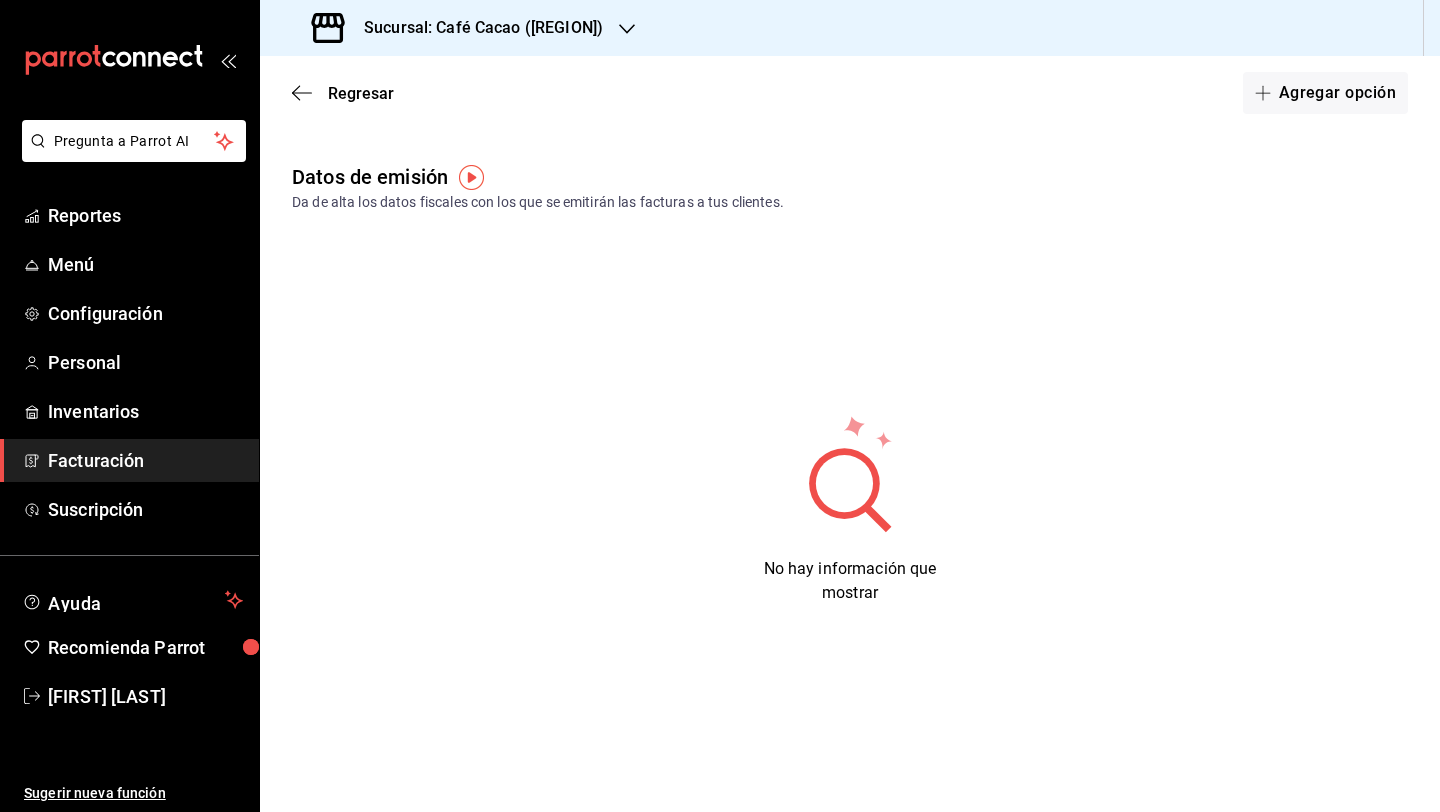 click on "Sucursal: Café Cacao ([REGION])" at bounding box center (475, 28) 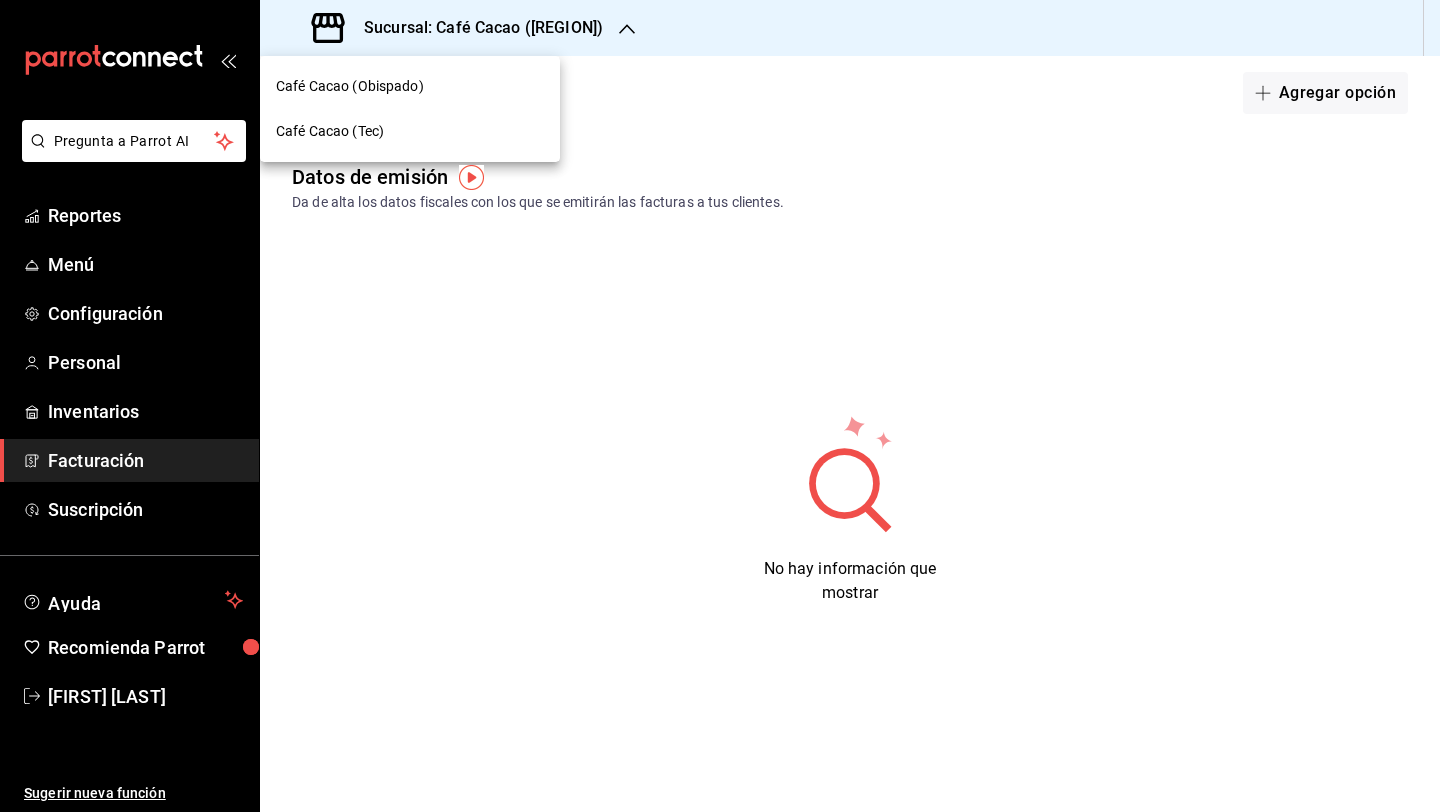 click on "Café Cacao (Tec)" at bounding box center (410, 131) 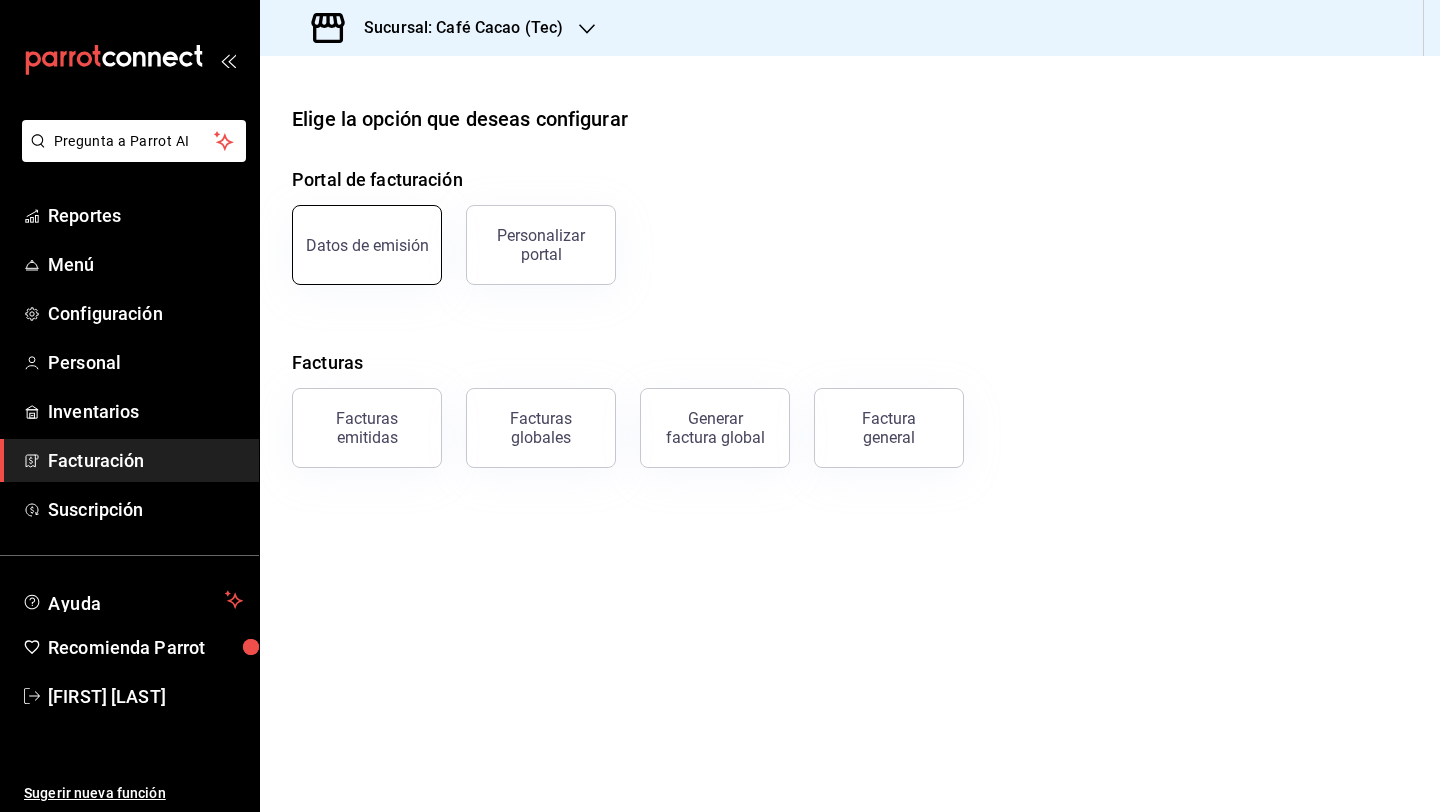 click on "Datos de emisión" at bounding box center [367, 245] 